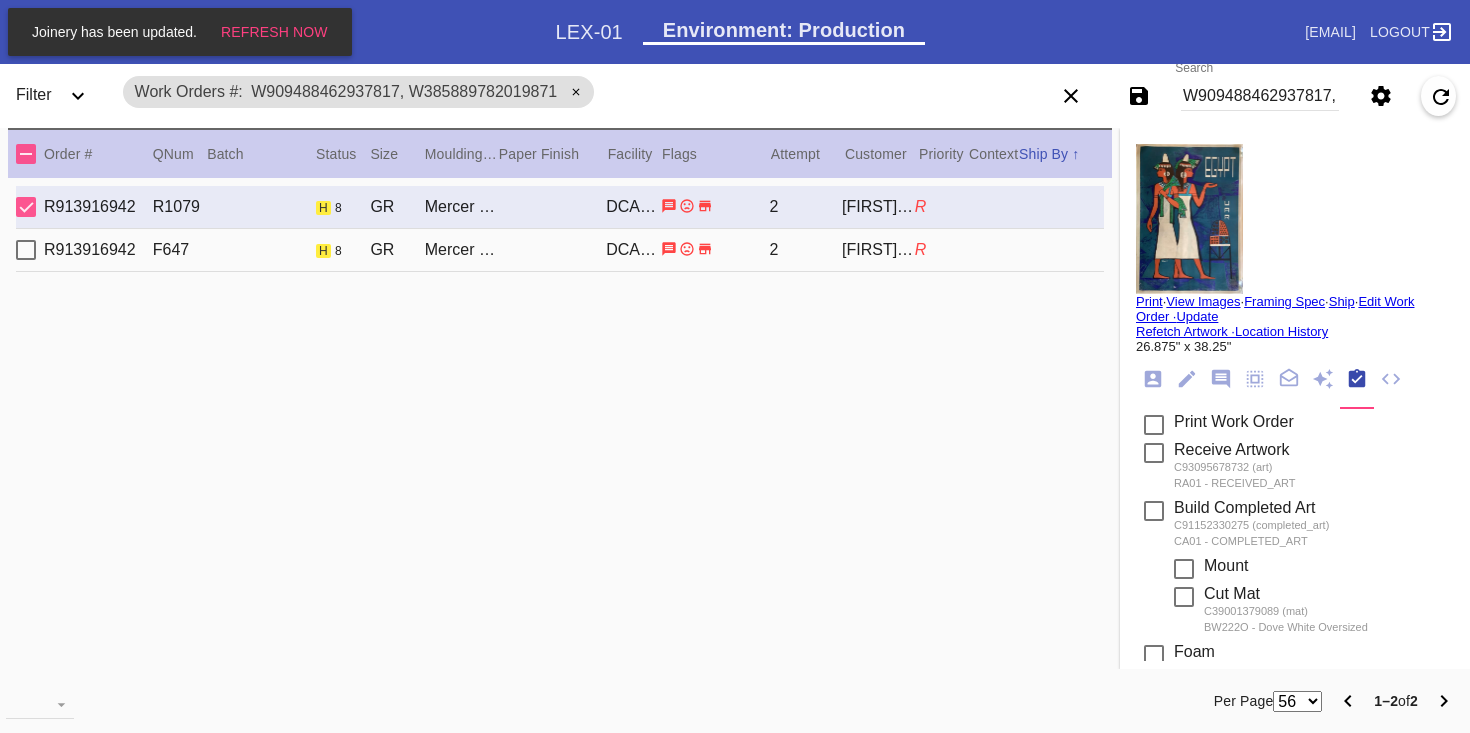 scroll, scrollTop: 0, scrollLeft: 0, axis: both 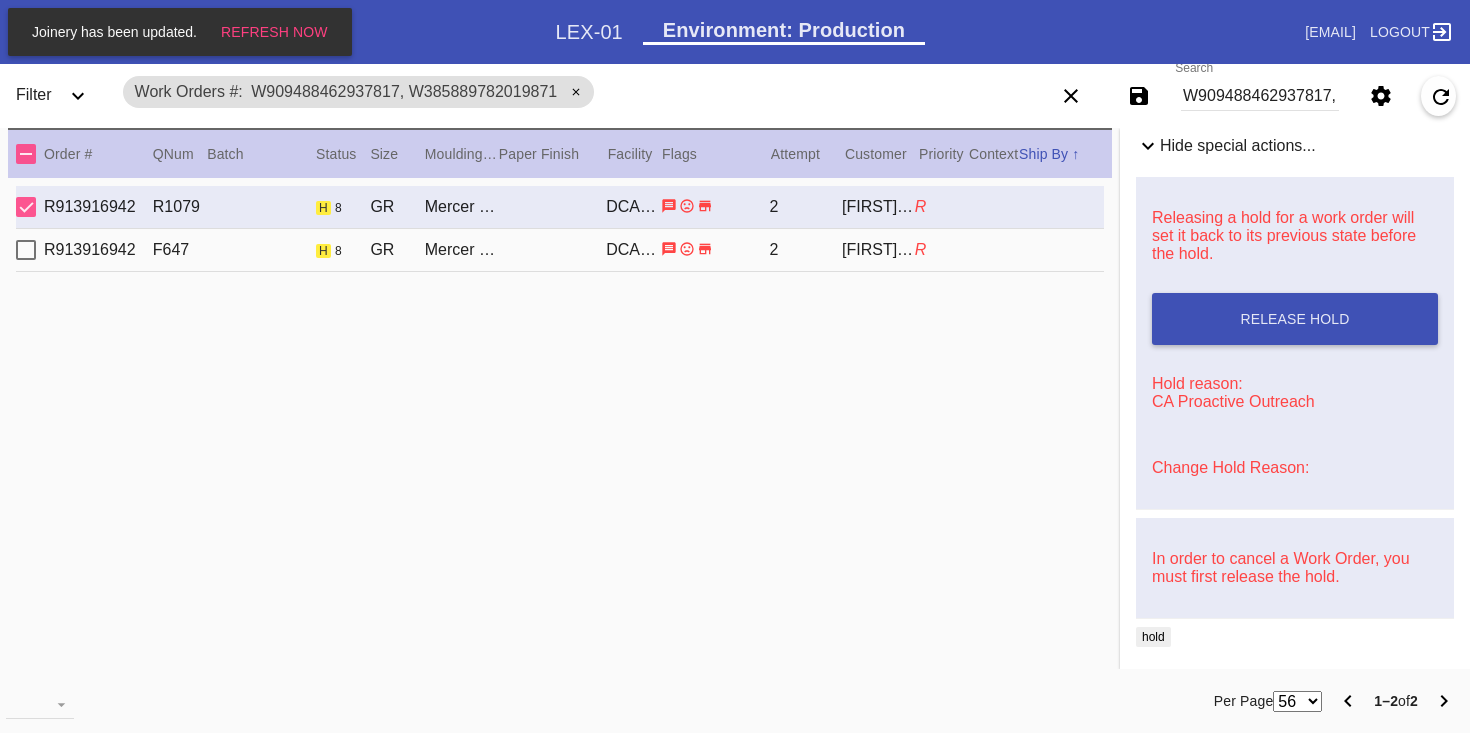 click on "W909488462937817, W385889782019871" at bounding box center [1260, 96] 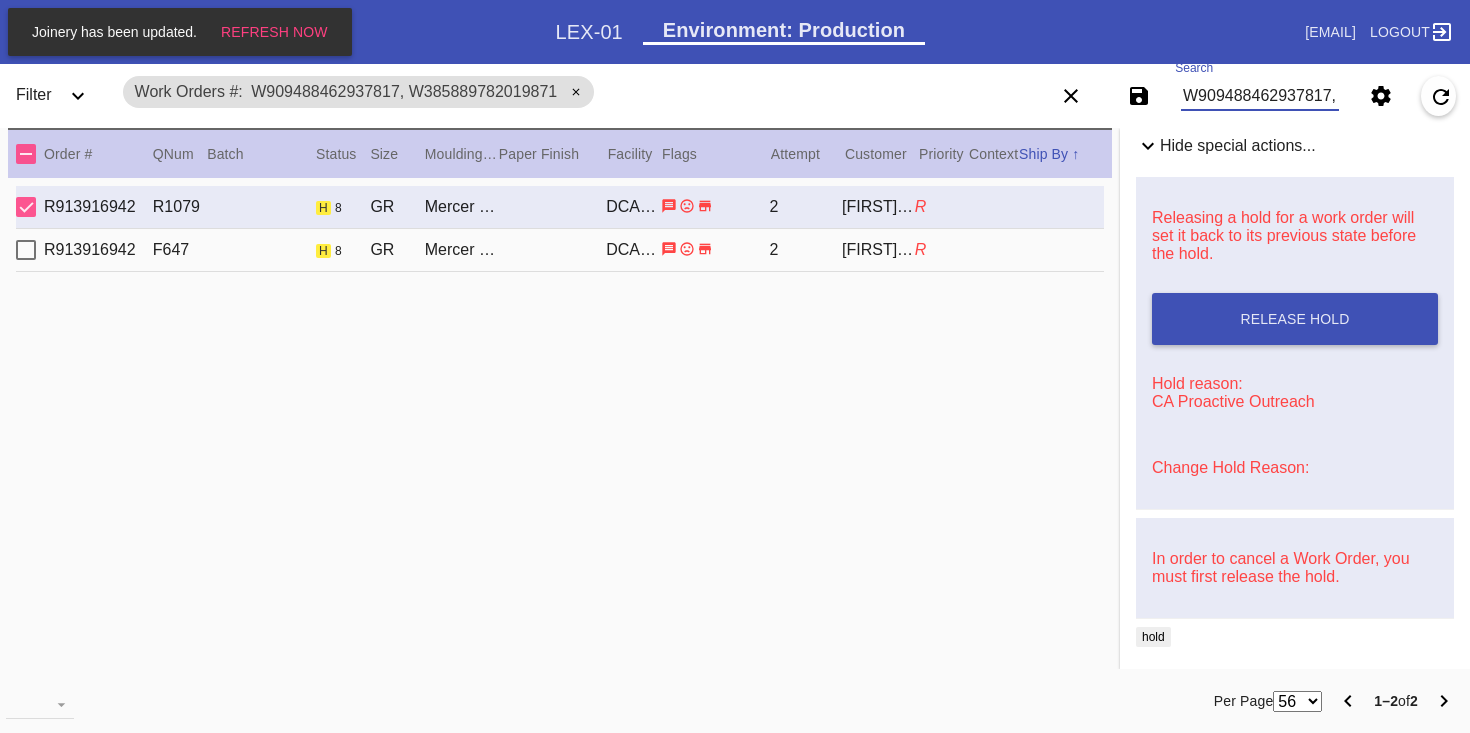 click on "W909488462937817, W385889782019871" at bounding box center (1260, 96) 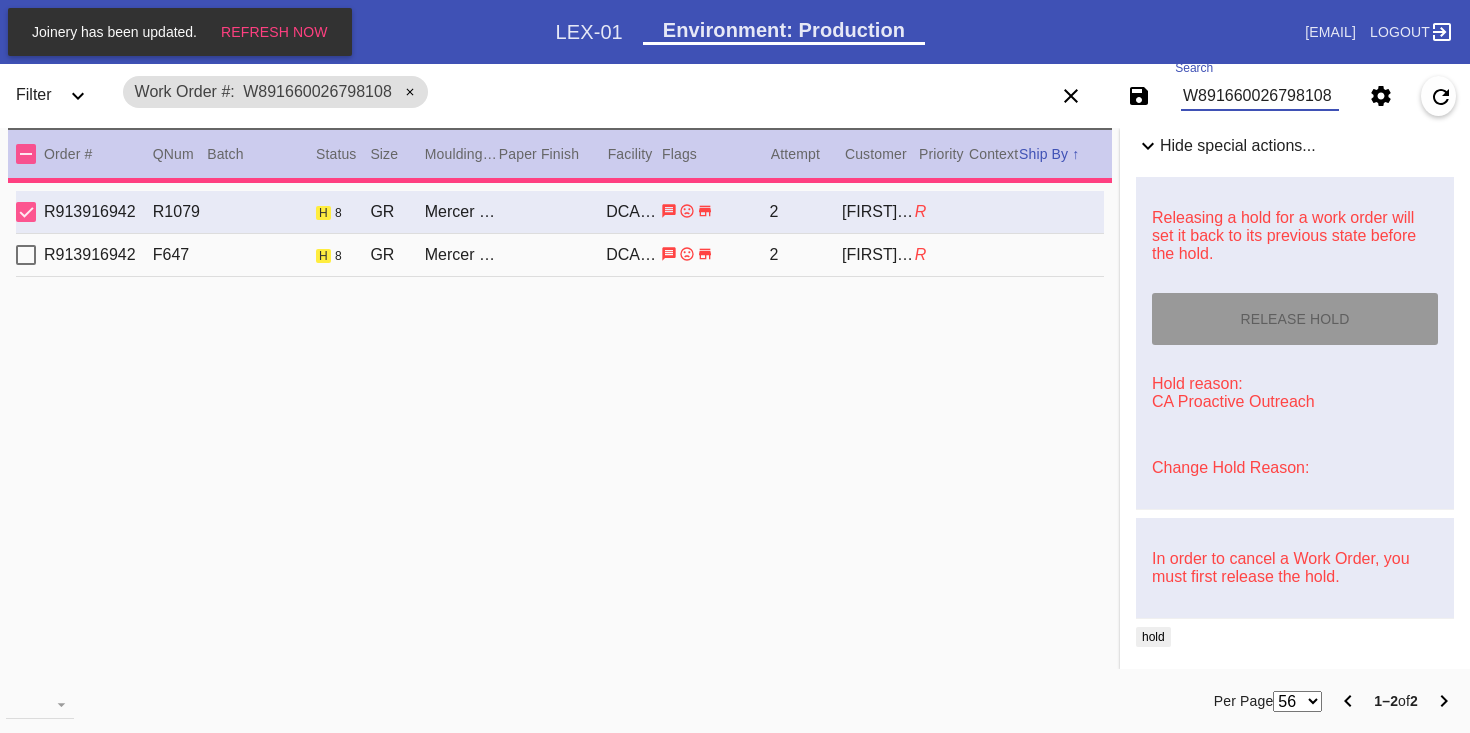 type on "0.0" 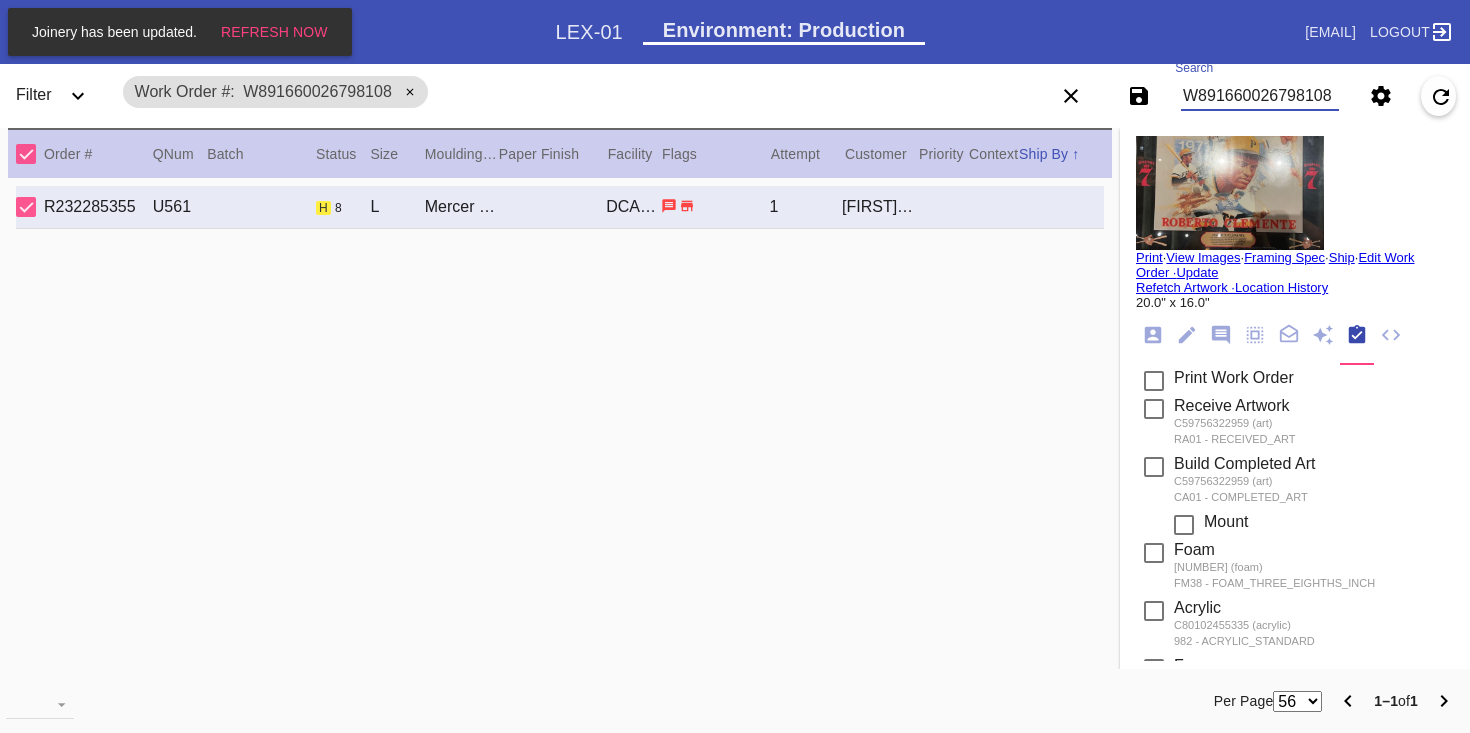 scroll, scrollTop: 0, scrollLeft: 0, axis: both 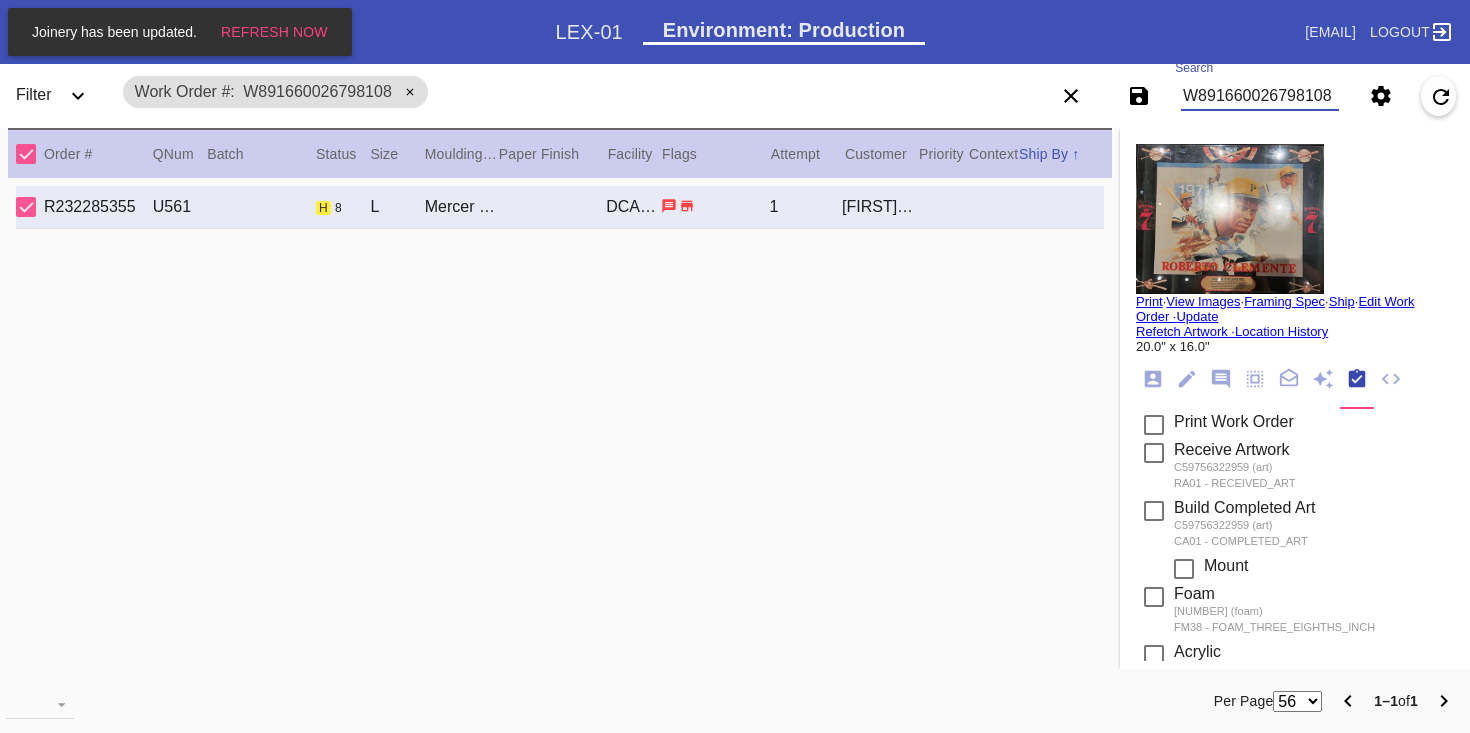 click at bounding box center (1230, 219) 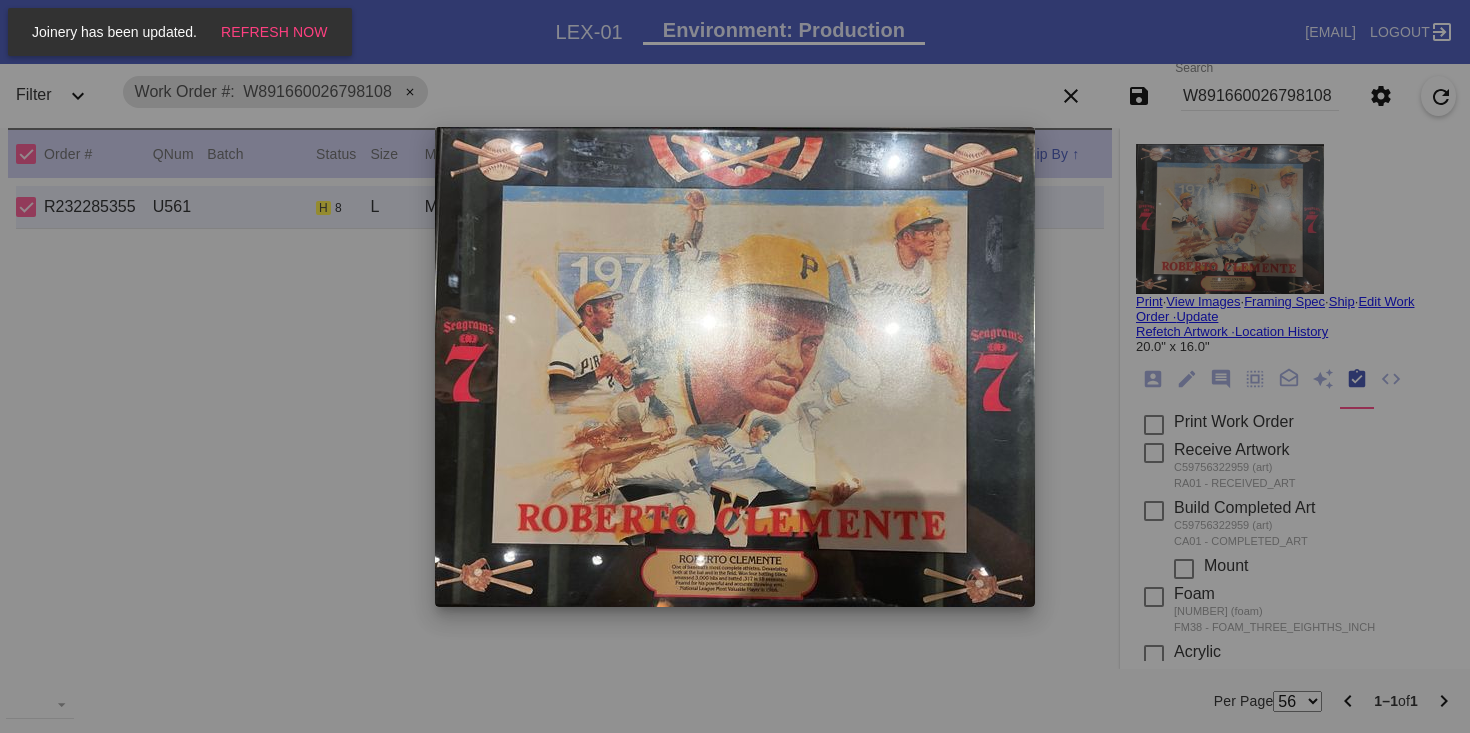 click at bounding box center [735, 366] 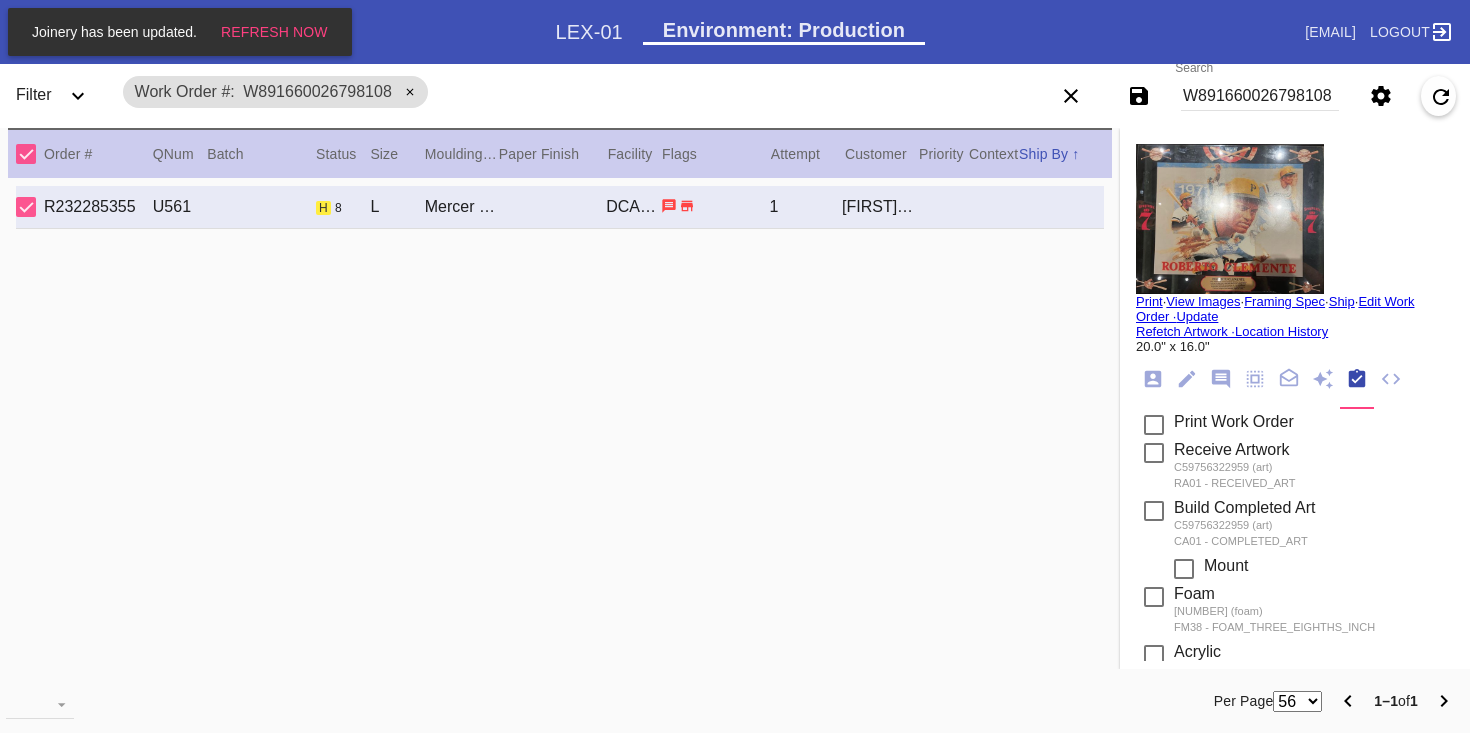 click at bounding box center [735, 366] 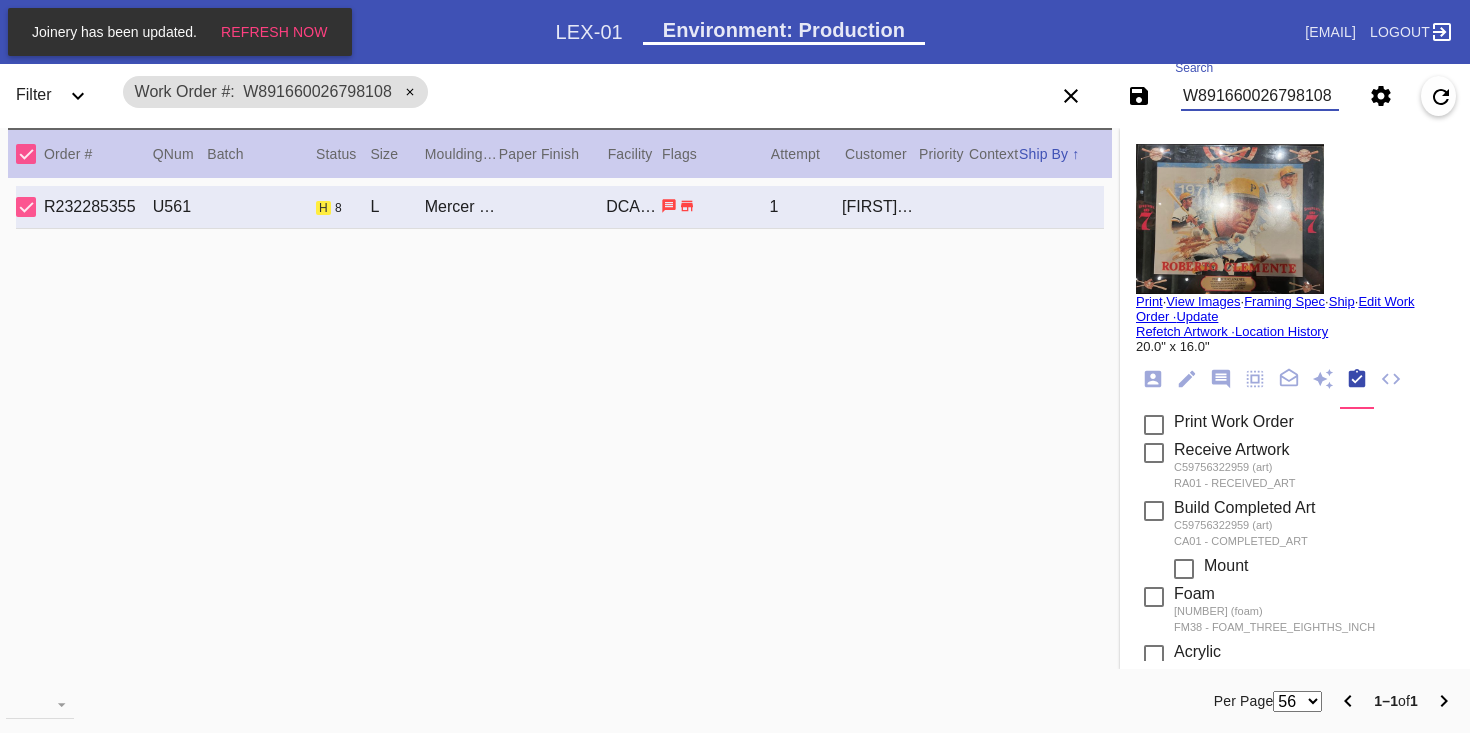 click on "W891660026798108" at bounding box center [1260, 96] 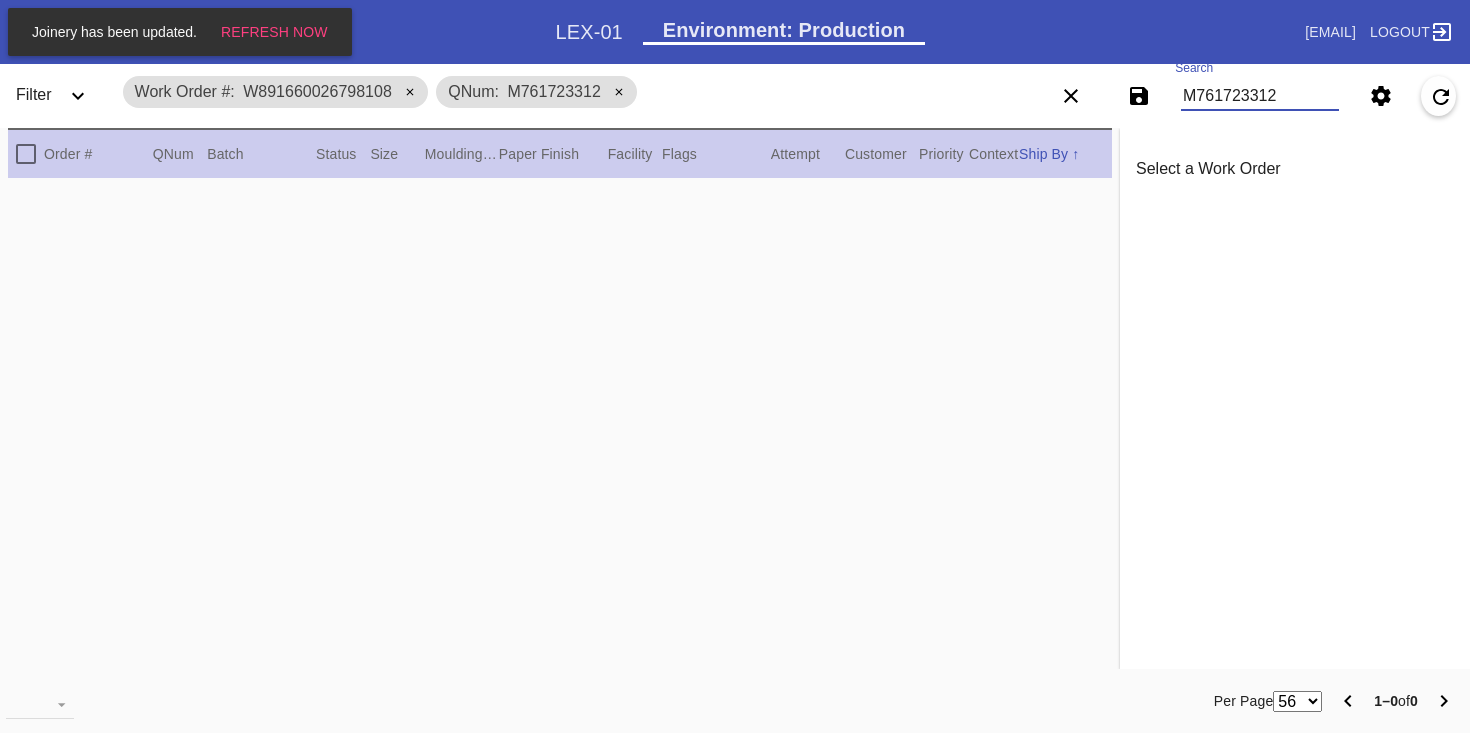 click on "M761723312" at bounding box center (1260, 96) 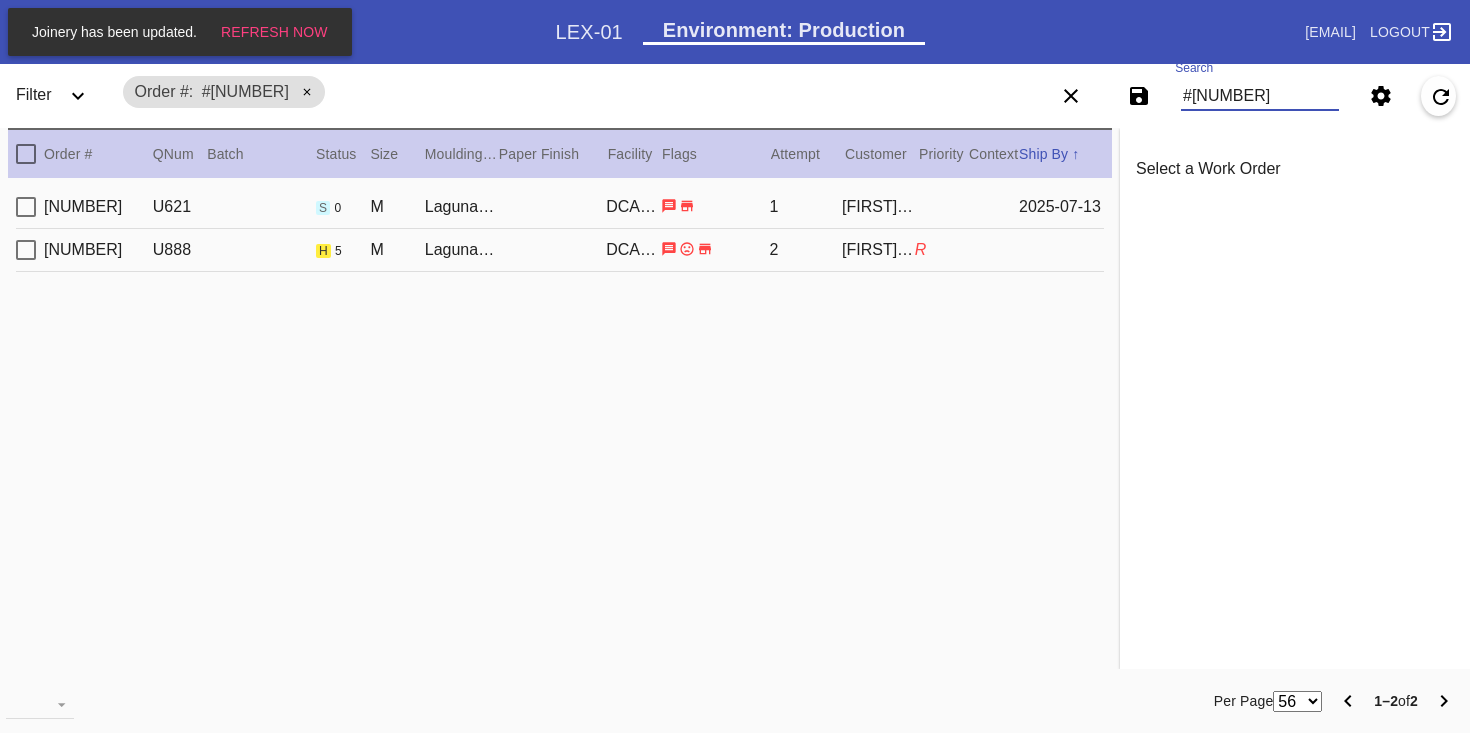 type on "#M761723312" 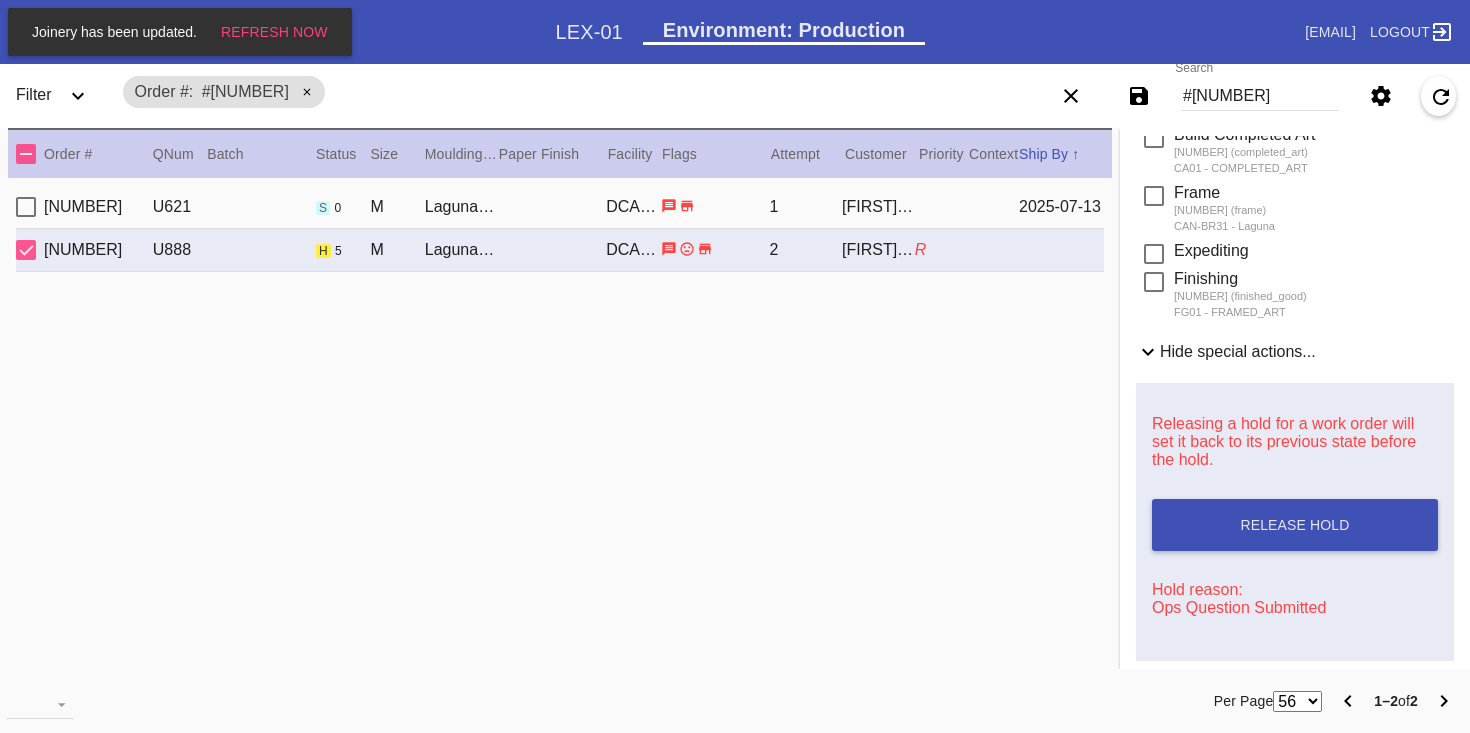 scroll, scrollTop: 627, scrollLeft: 0, axis: vertical 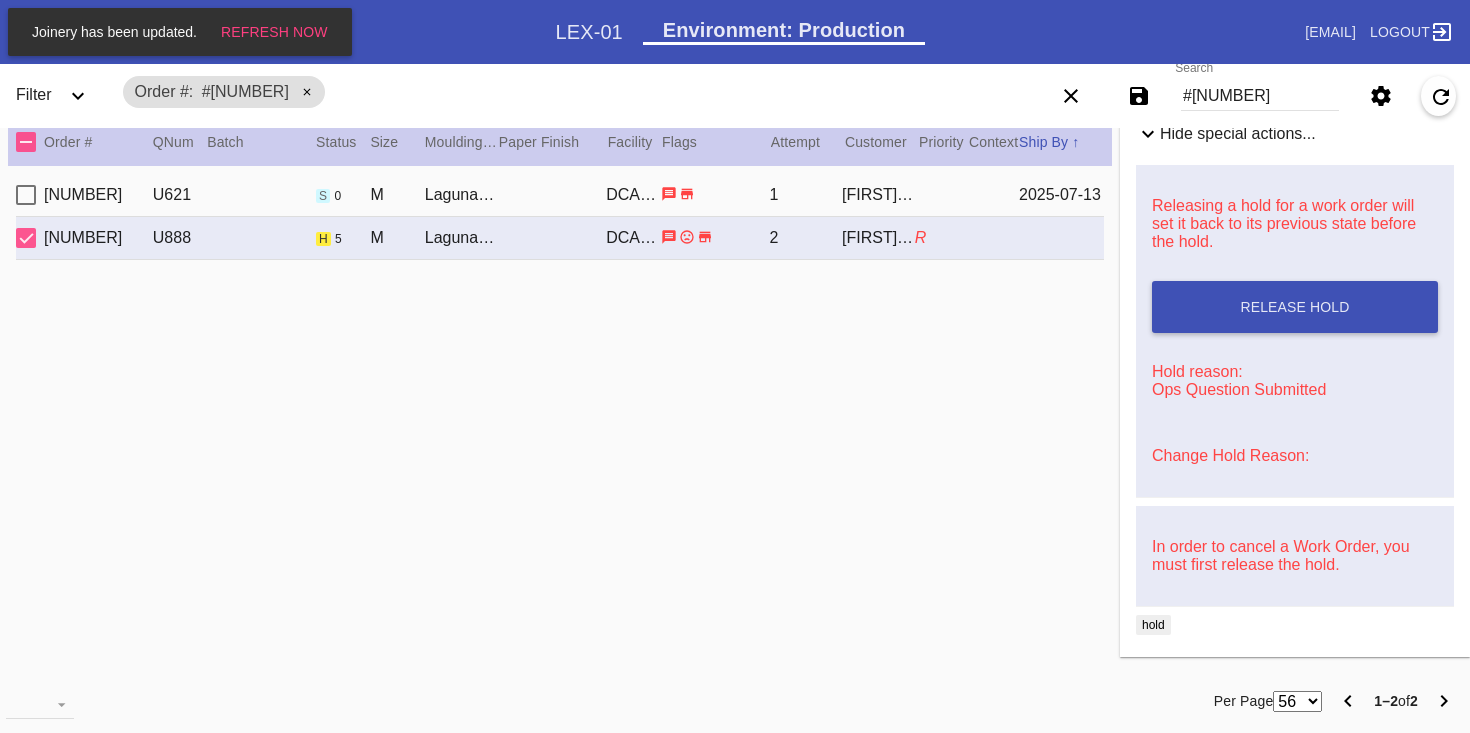 click on "Change Hold Reason:" at bounding box center (1230, 455) 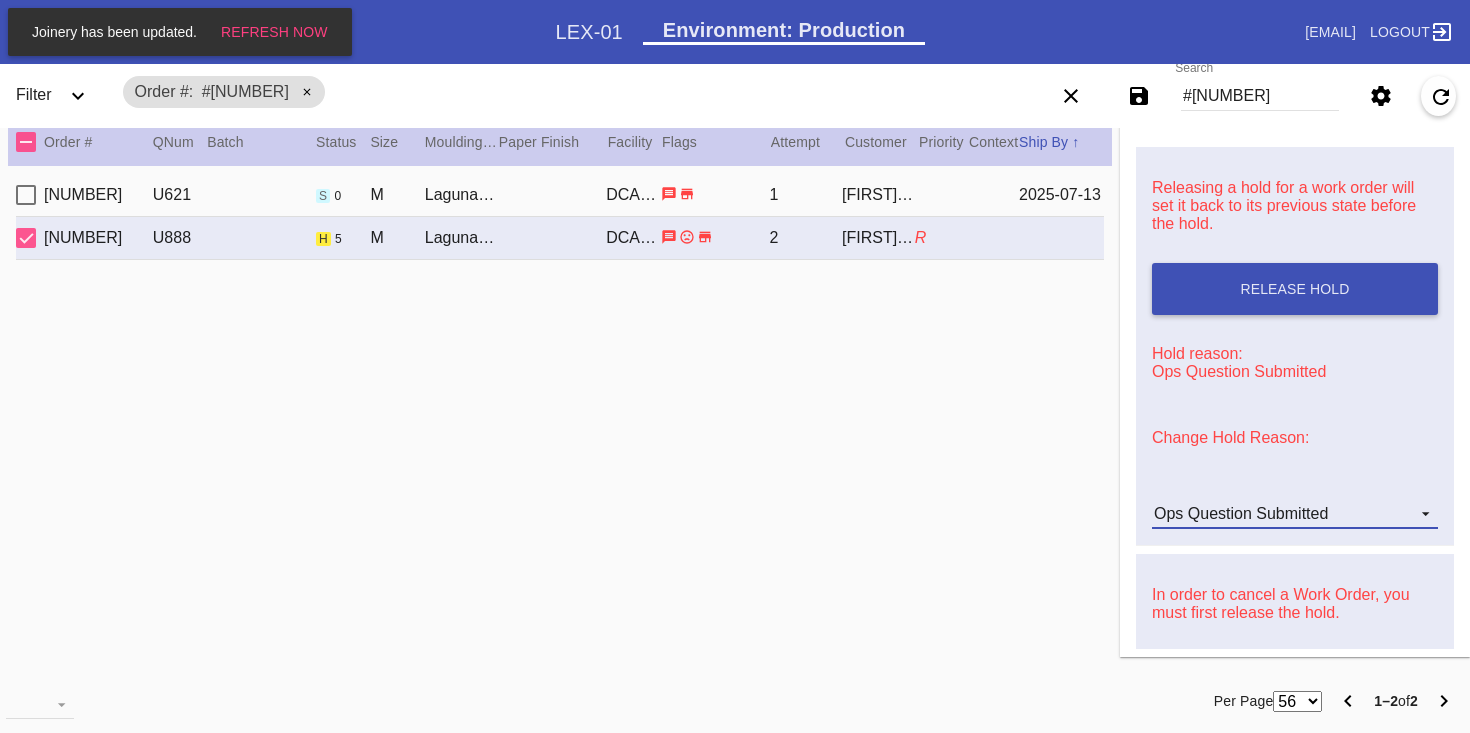 click on "Ops Question Submitted" at bounding box center (1241, 513) 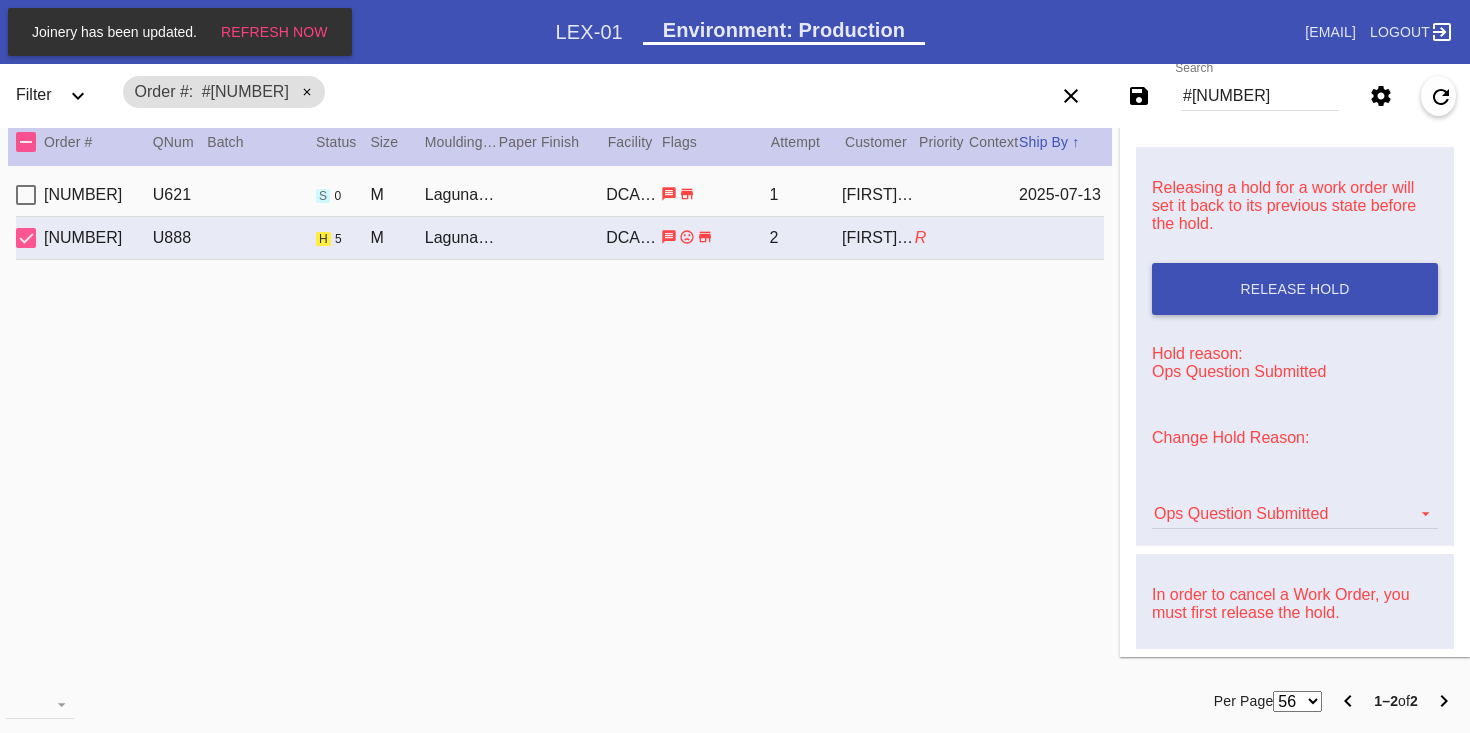 scroll, scrollTop: 376, scrollLeft: 0, axis: vertical 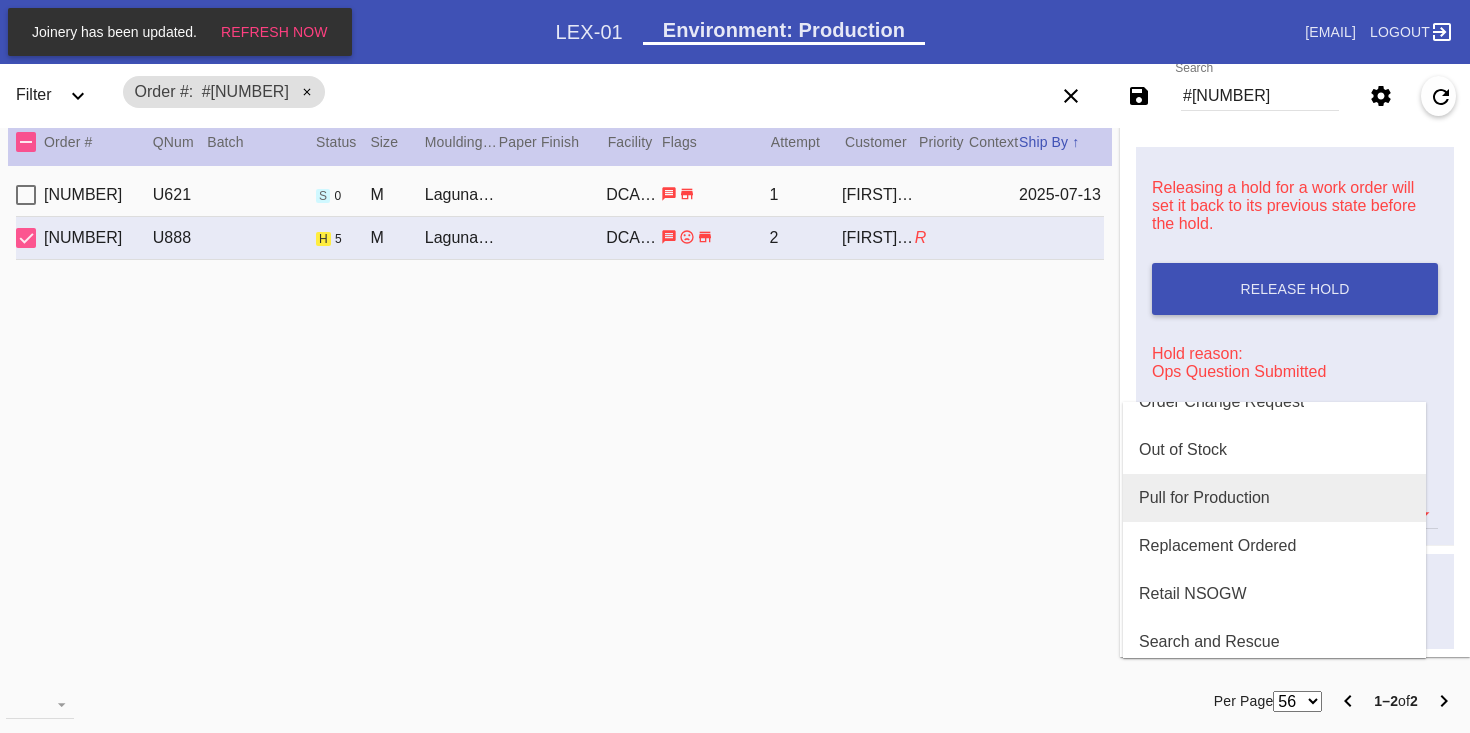 click on "Pull for Production" at bounding box center [1204, 498] 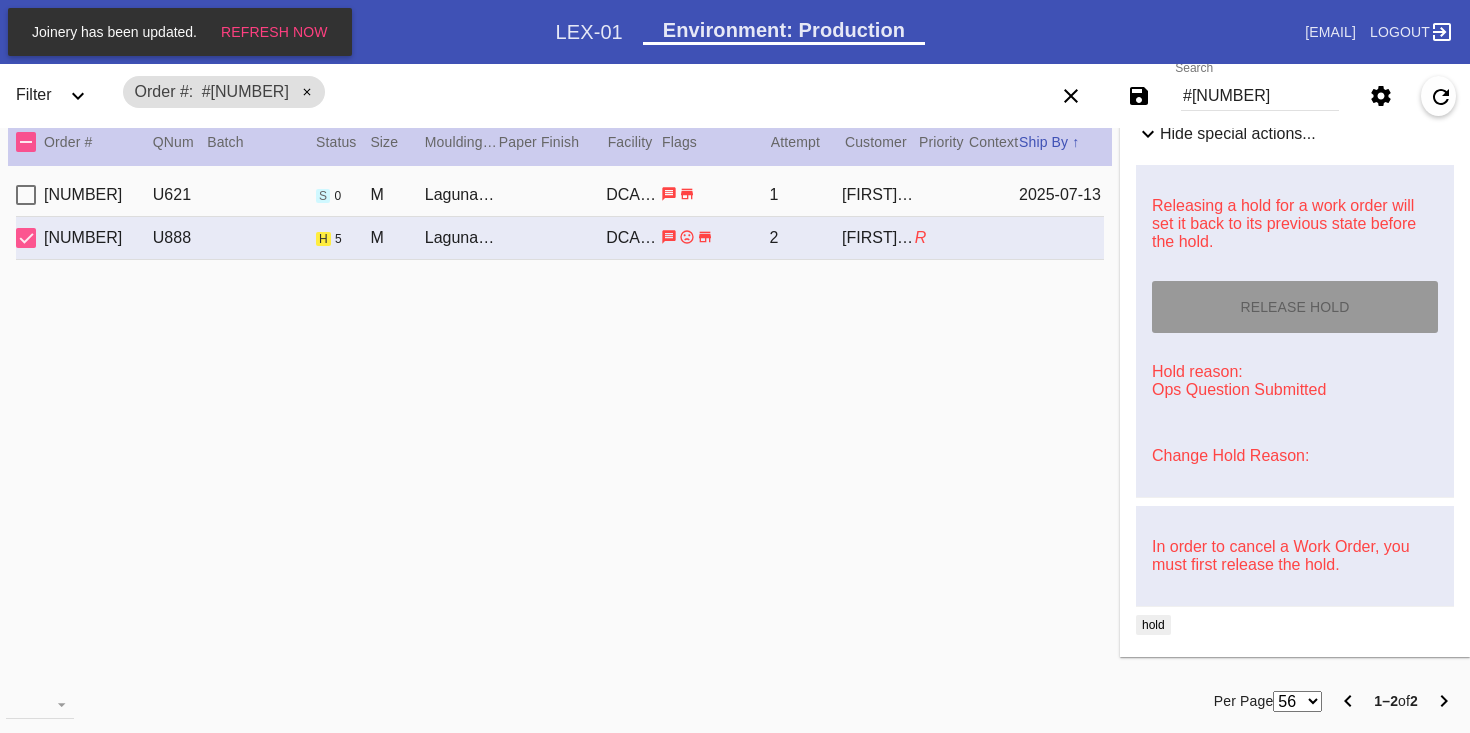 type on "7/24/2025" 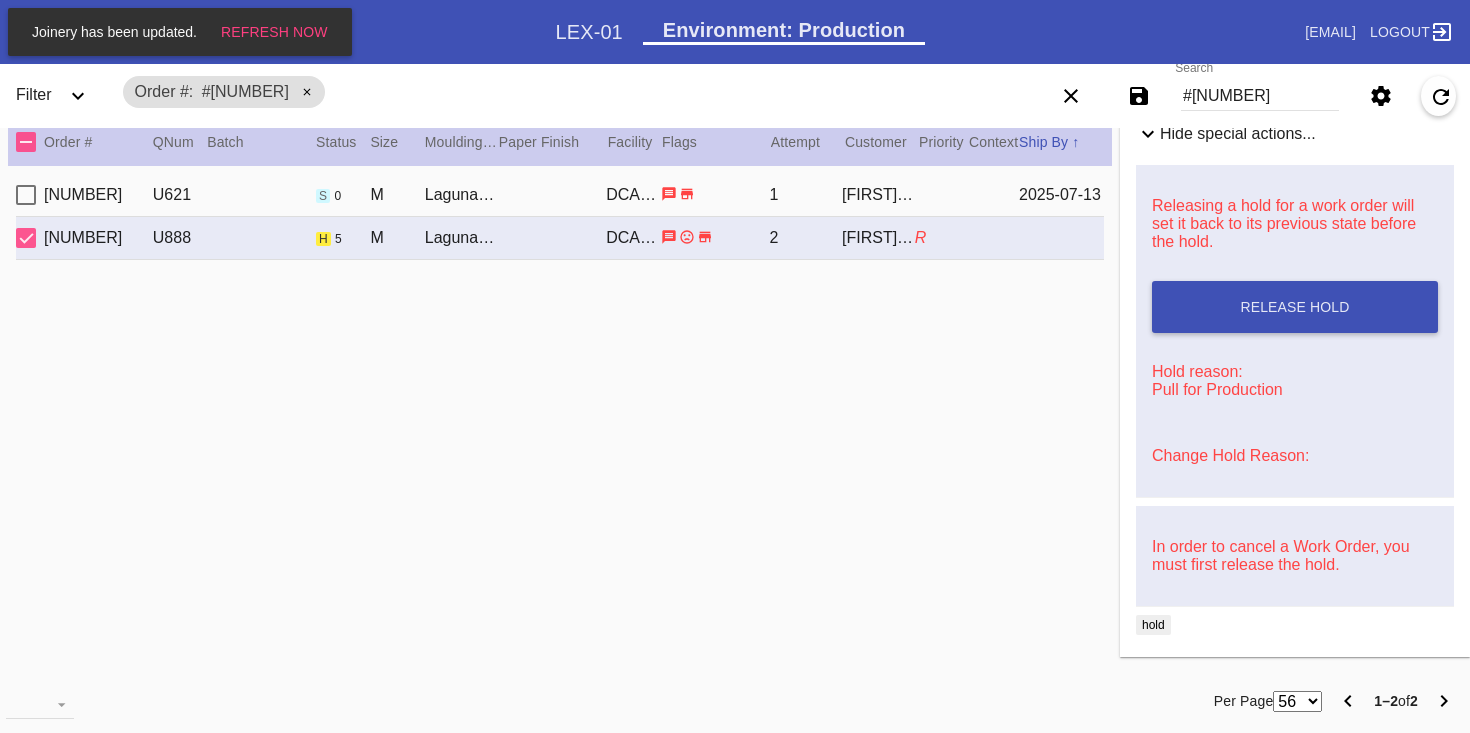 scroll, scrollTop: 0, scrollLeft: 0, axis: both 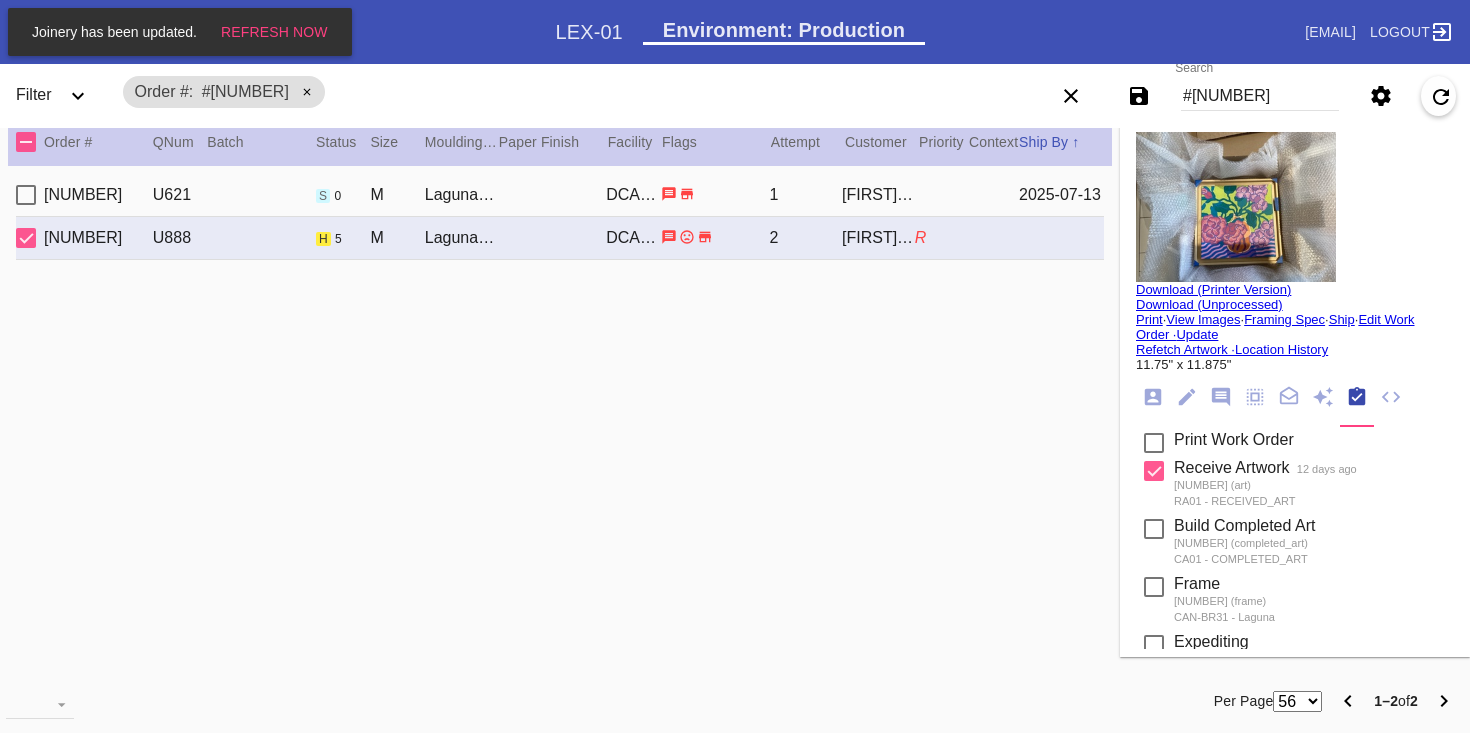 click on "Print" at bounding box center (1149, 319) 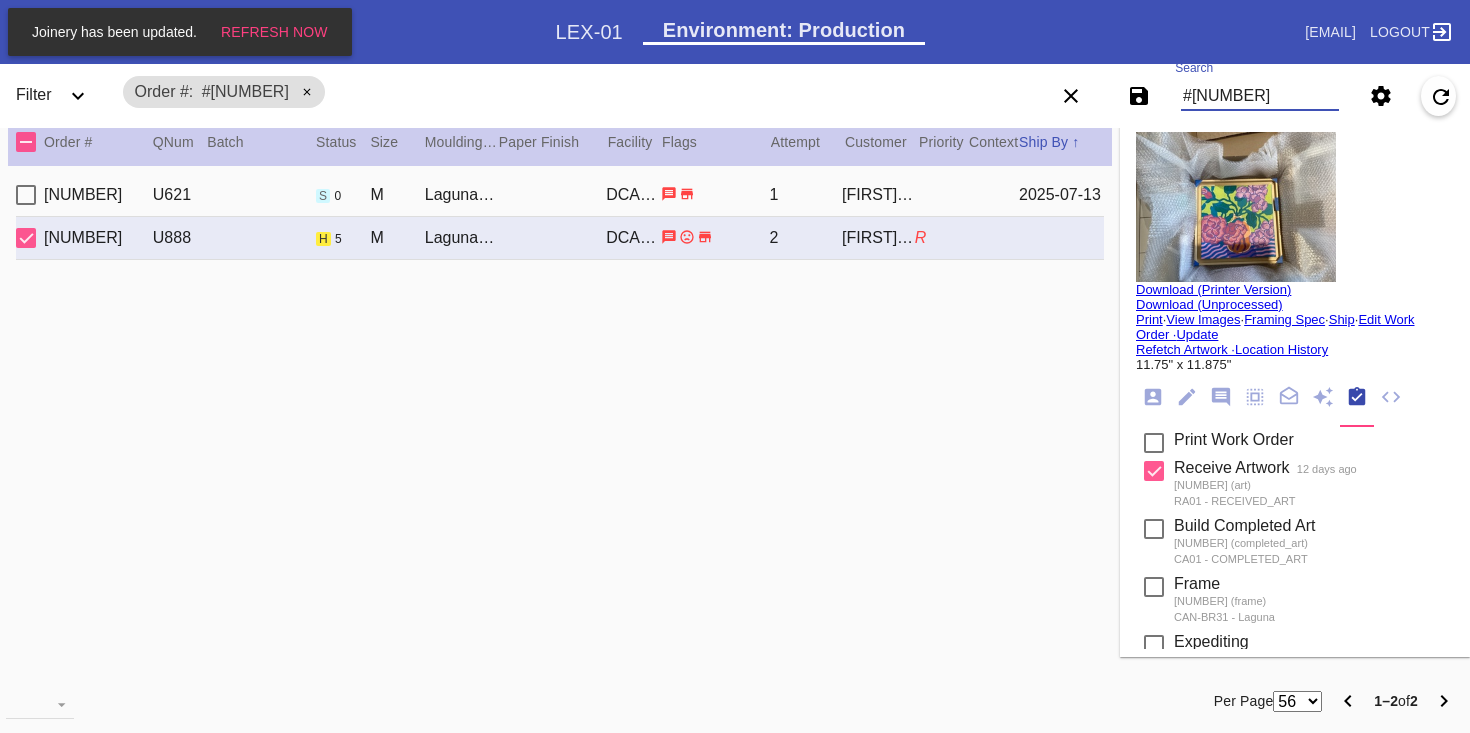 click on "#M761723312" at bounding box center (1260, 96) 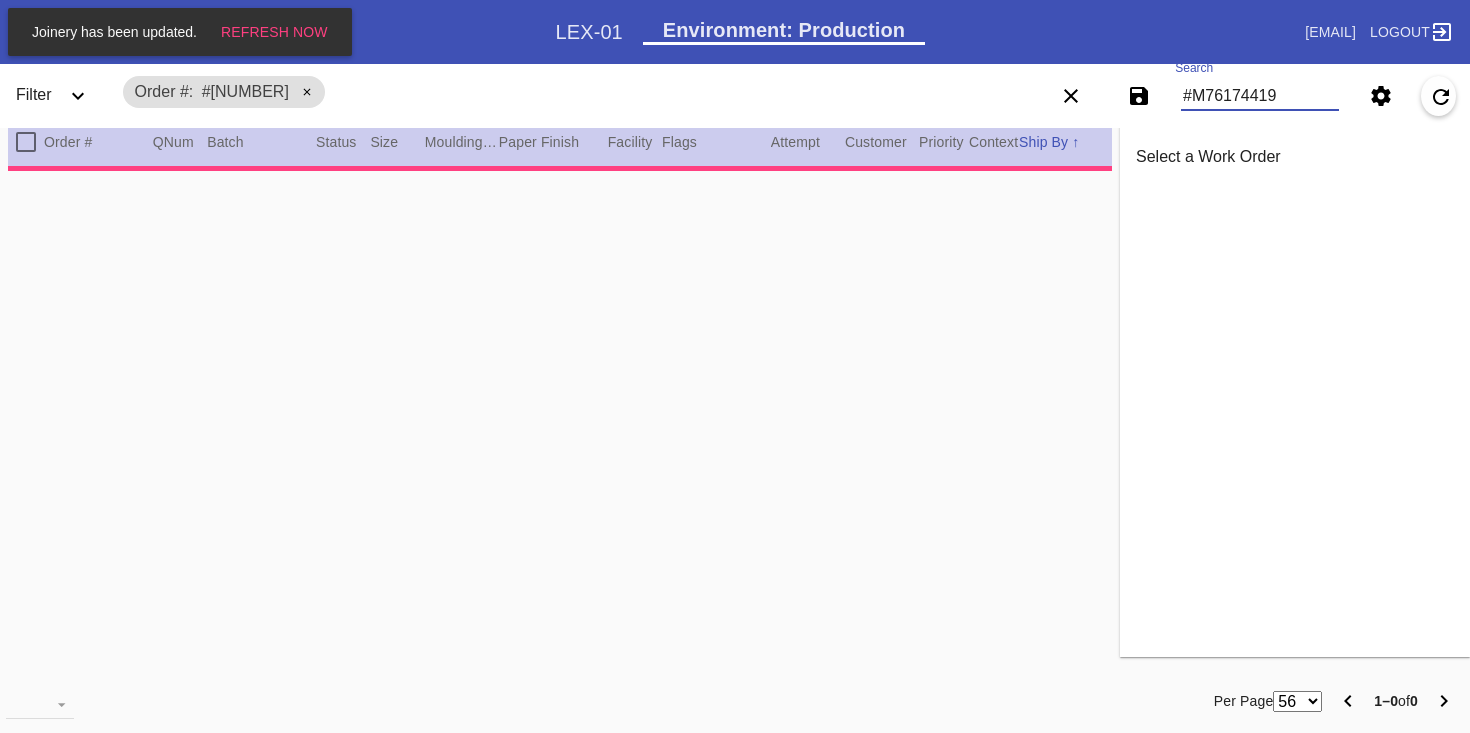 type on "#M761744196" 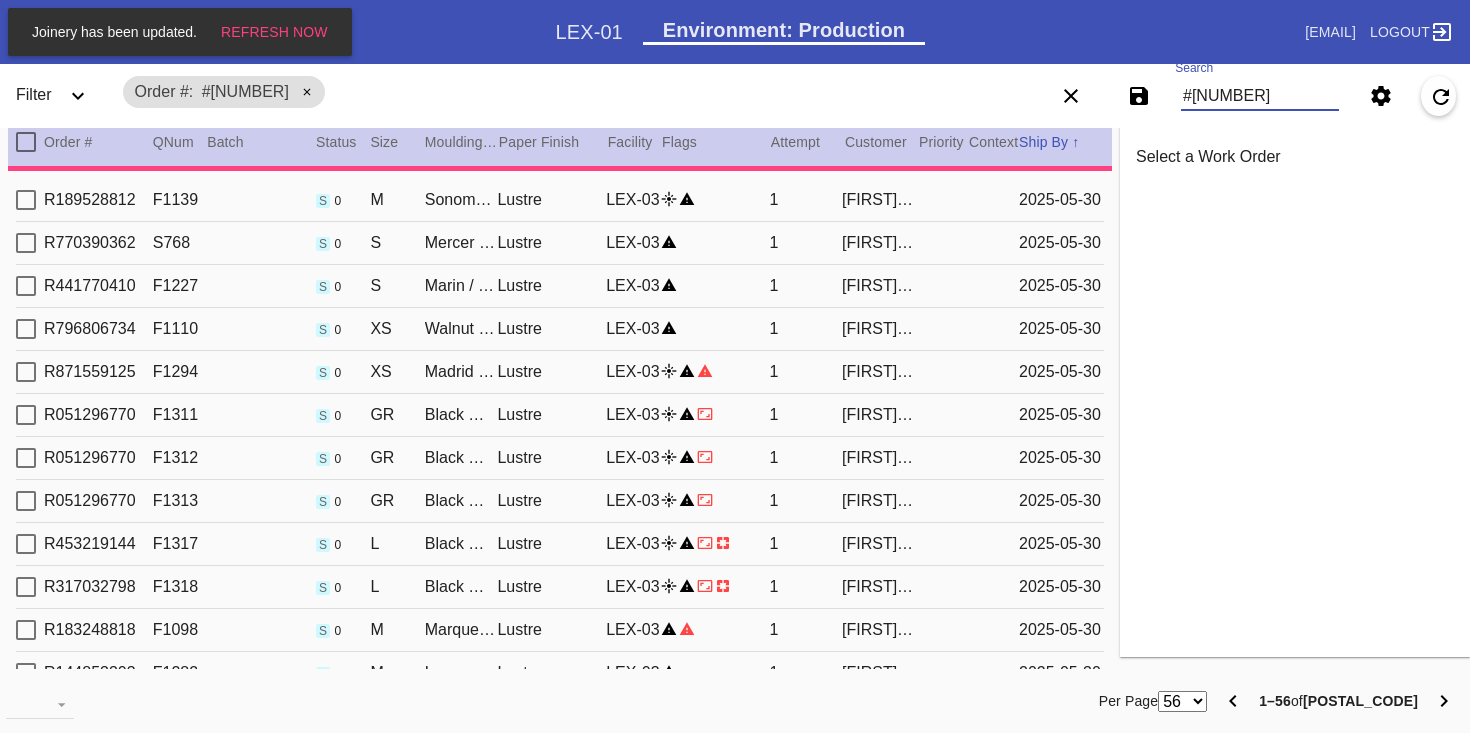 type on "12.0" 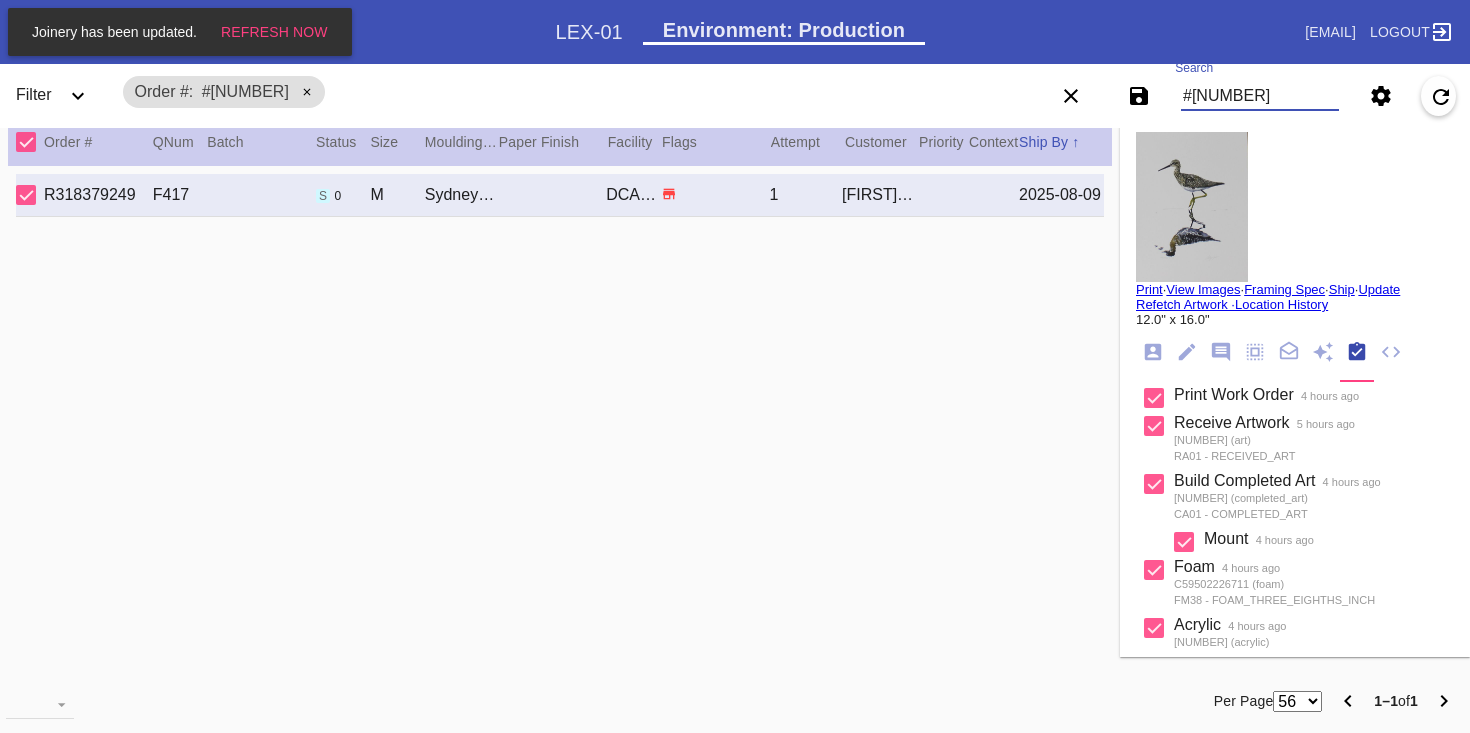 click on "Print" at bounding box center [1149, 289] 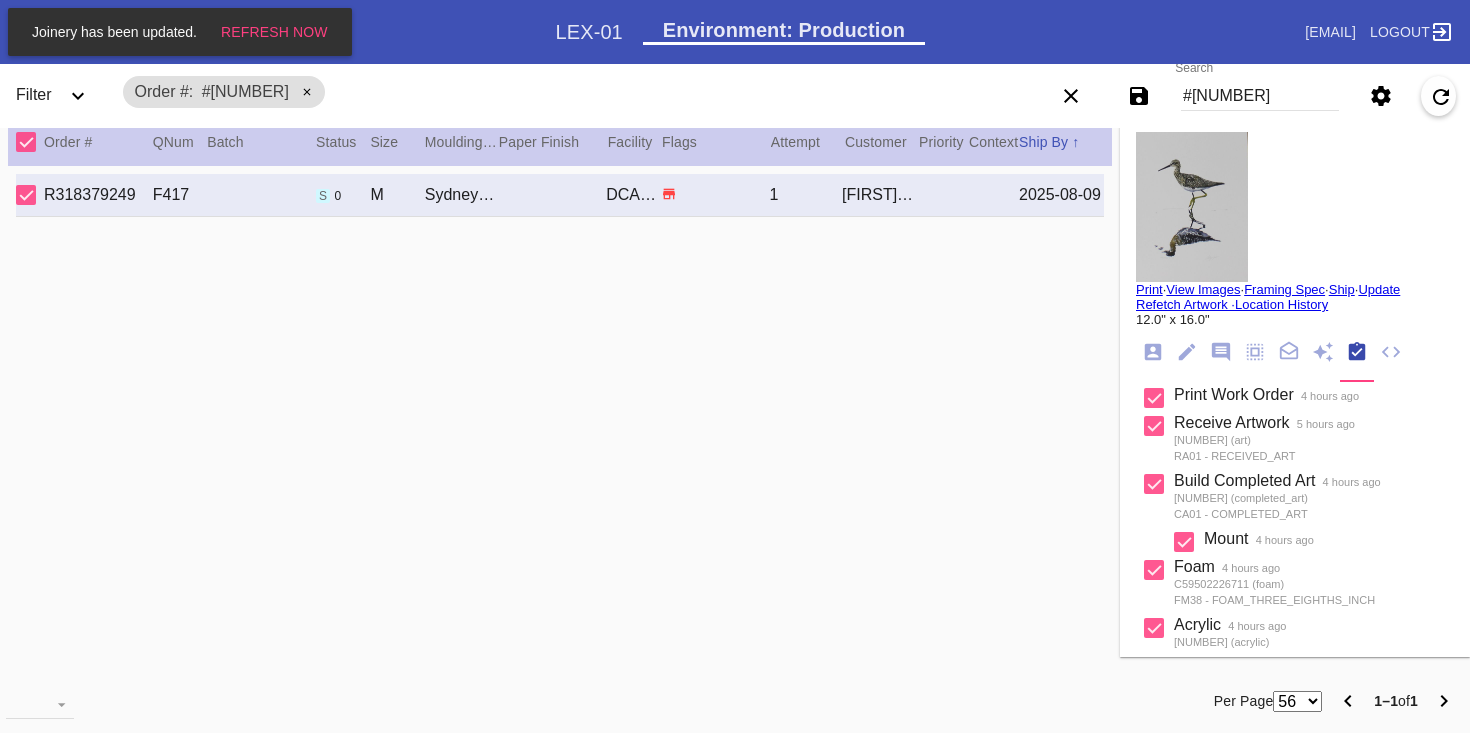 click 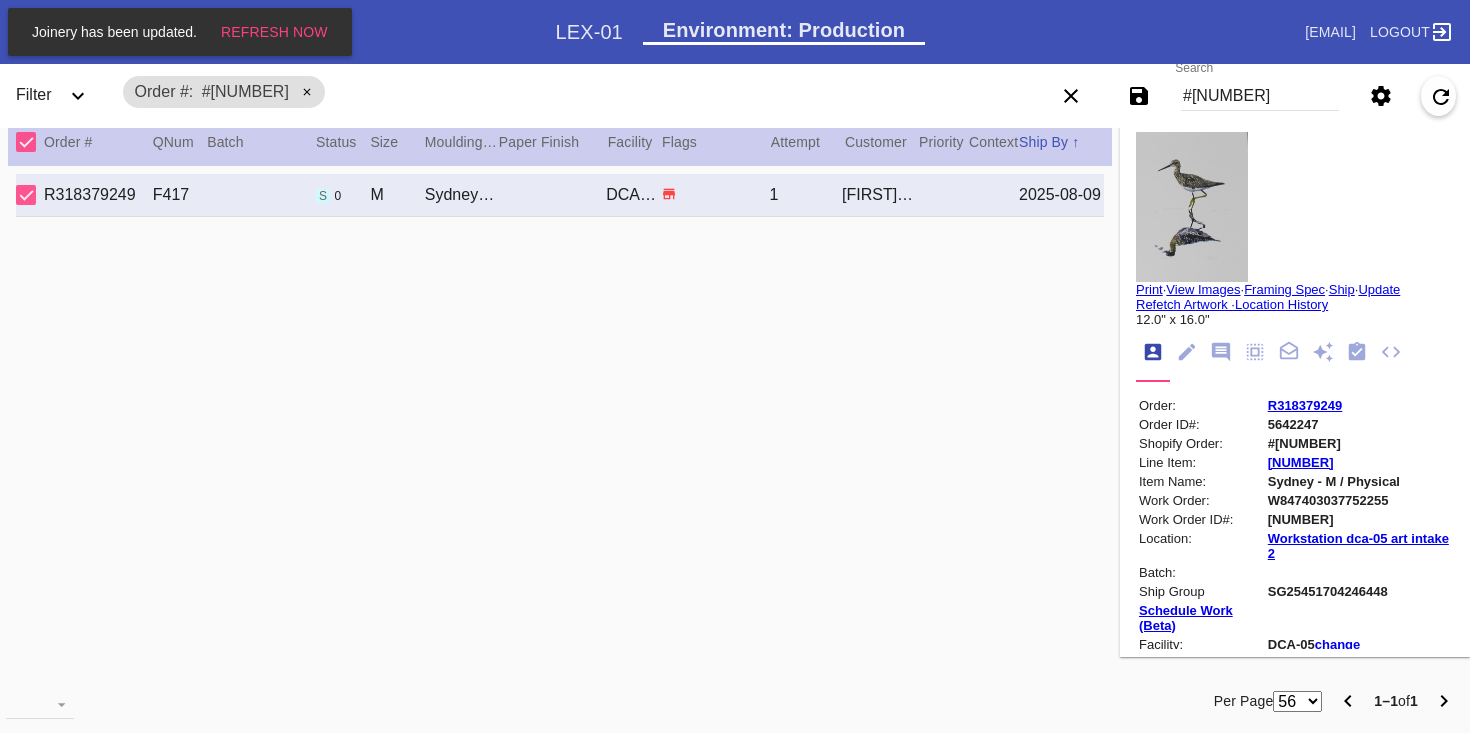 click on "#M761744196" at bounding box center [1359, 443] 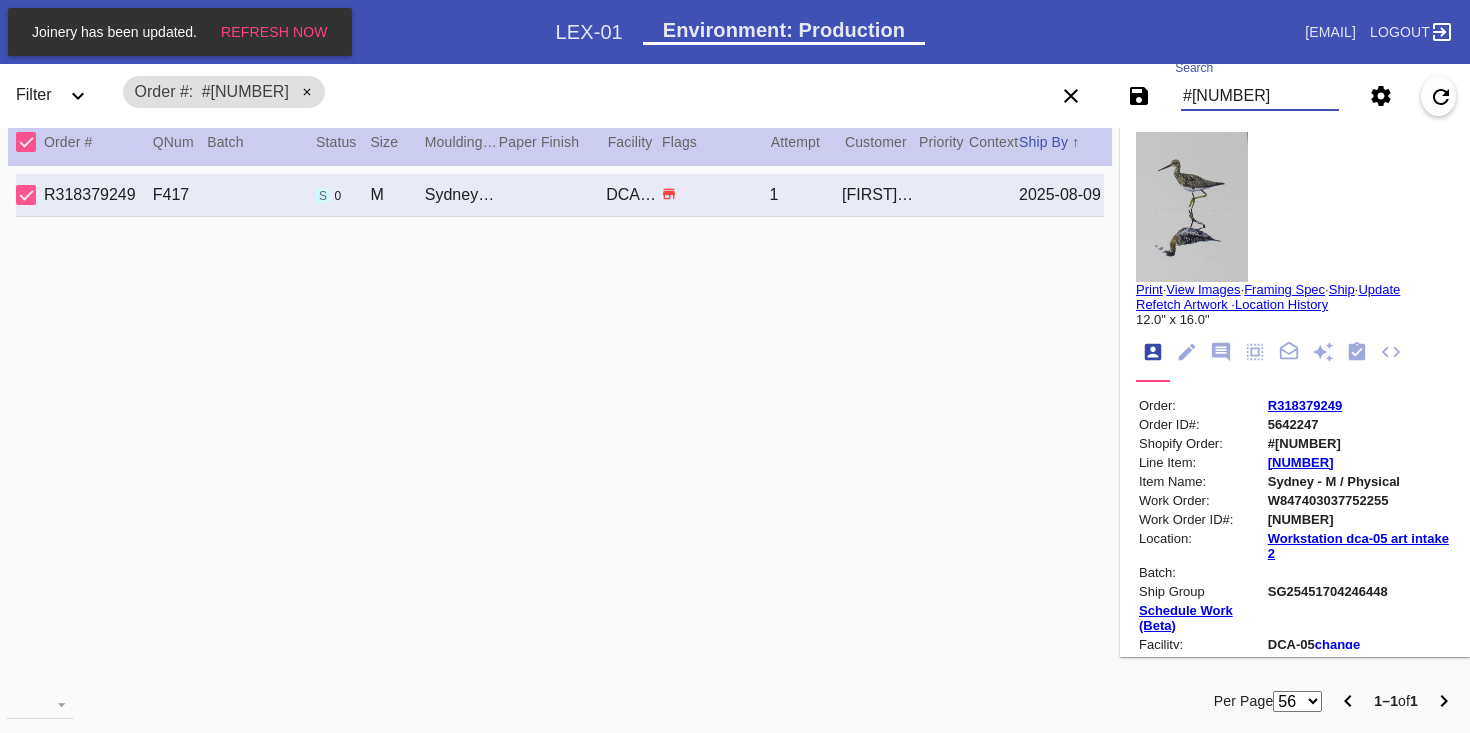 click on "#M761744196" at bounding box center (1260, 96) 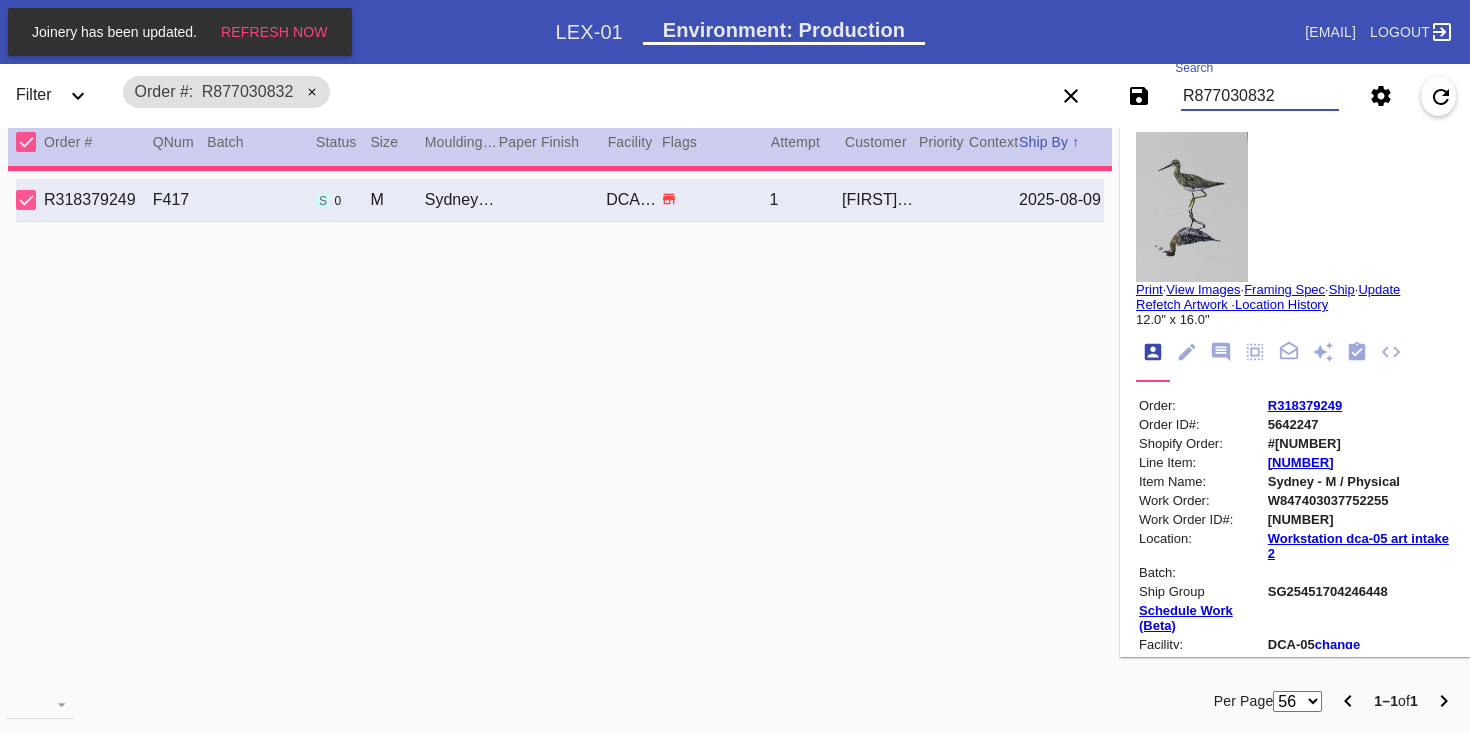 type 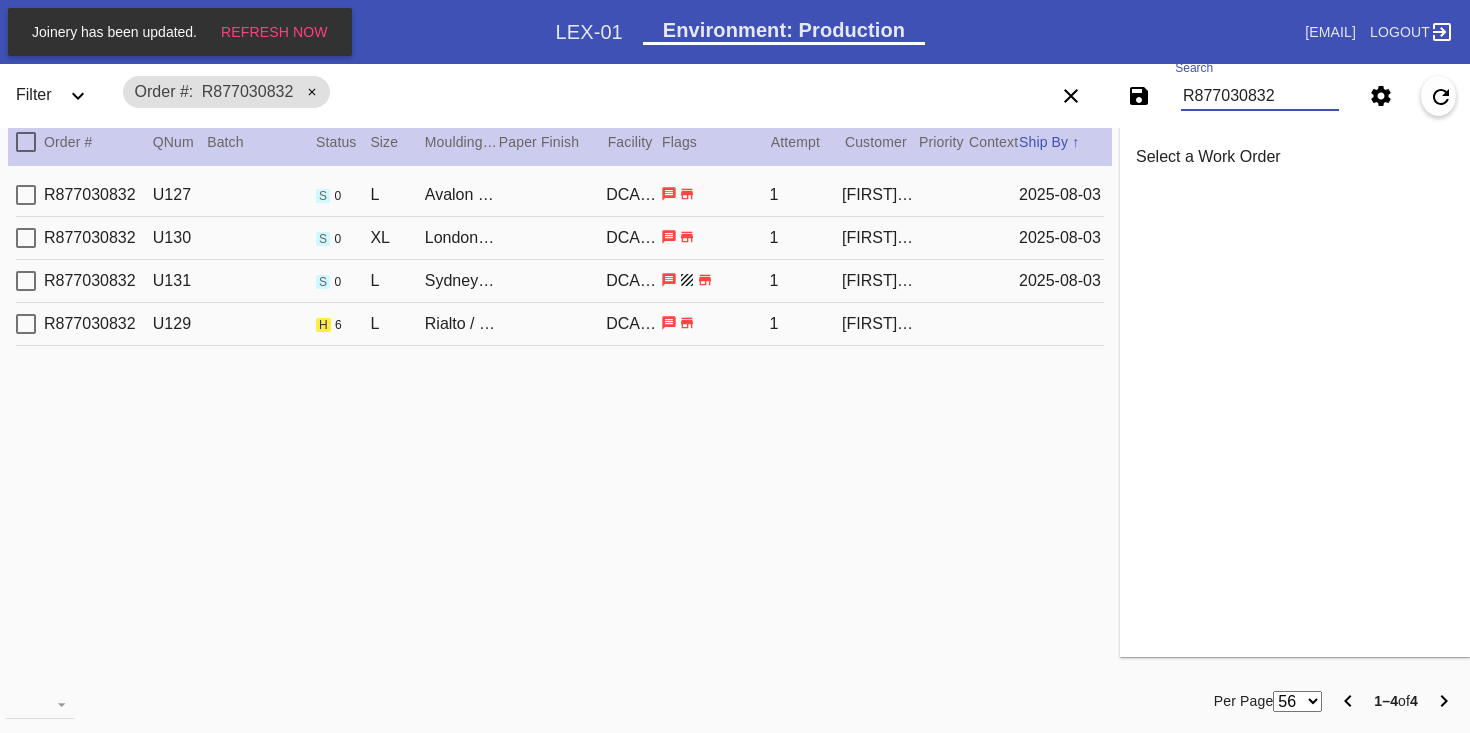 type on "R877030832" 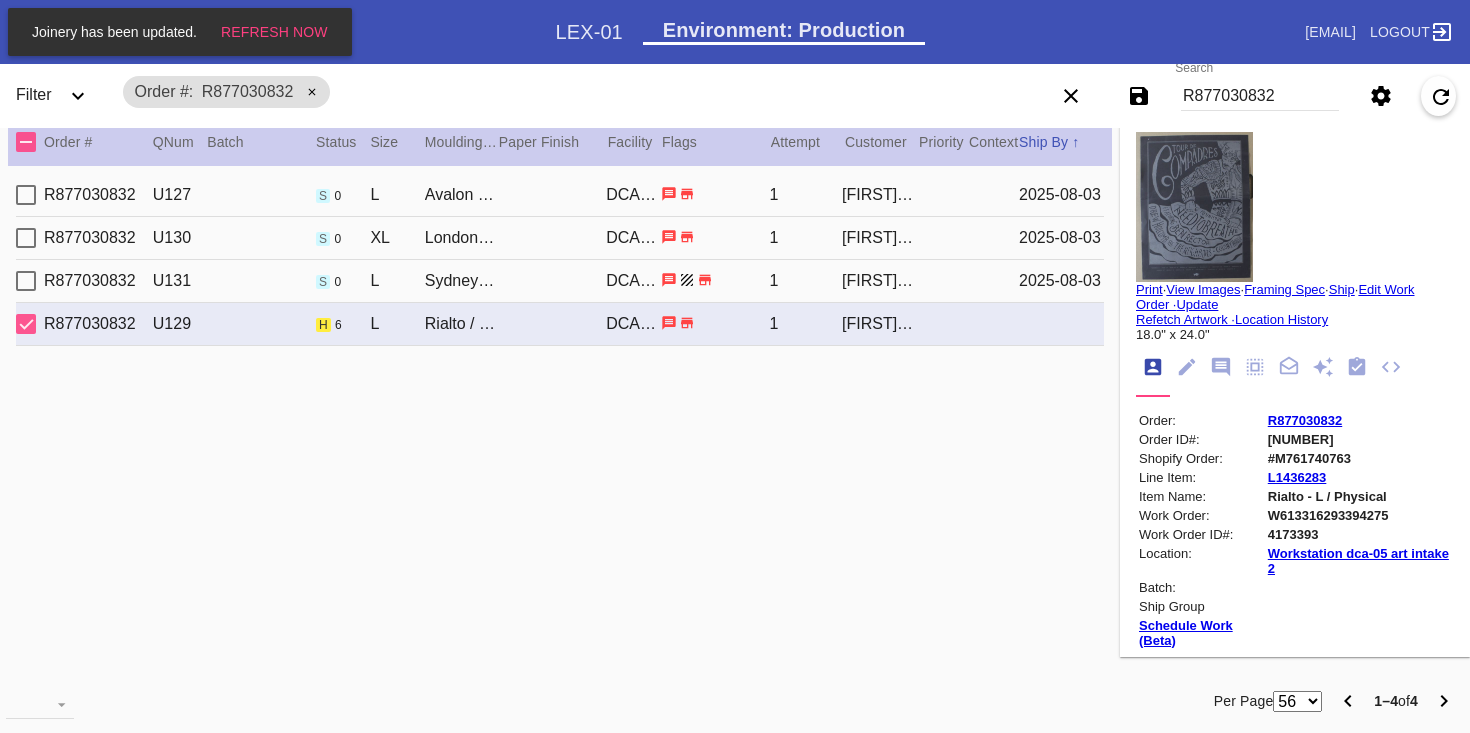 click on "R877030832" at bounding box center (1305, 420) 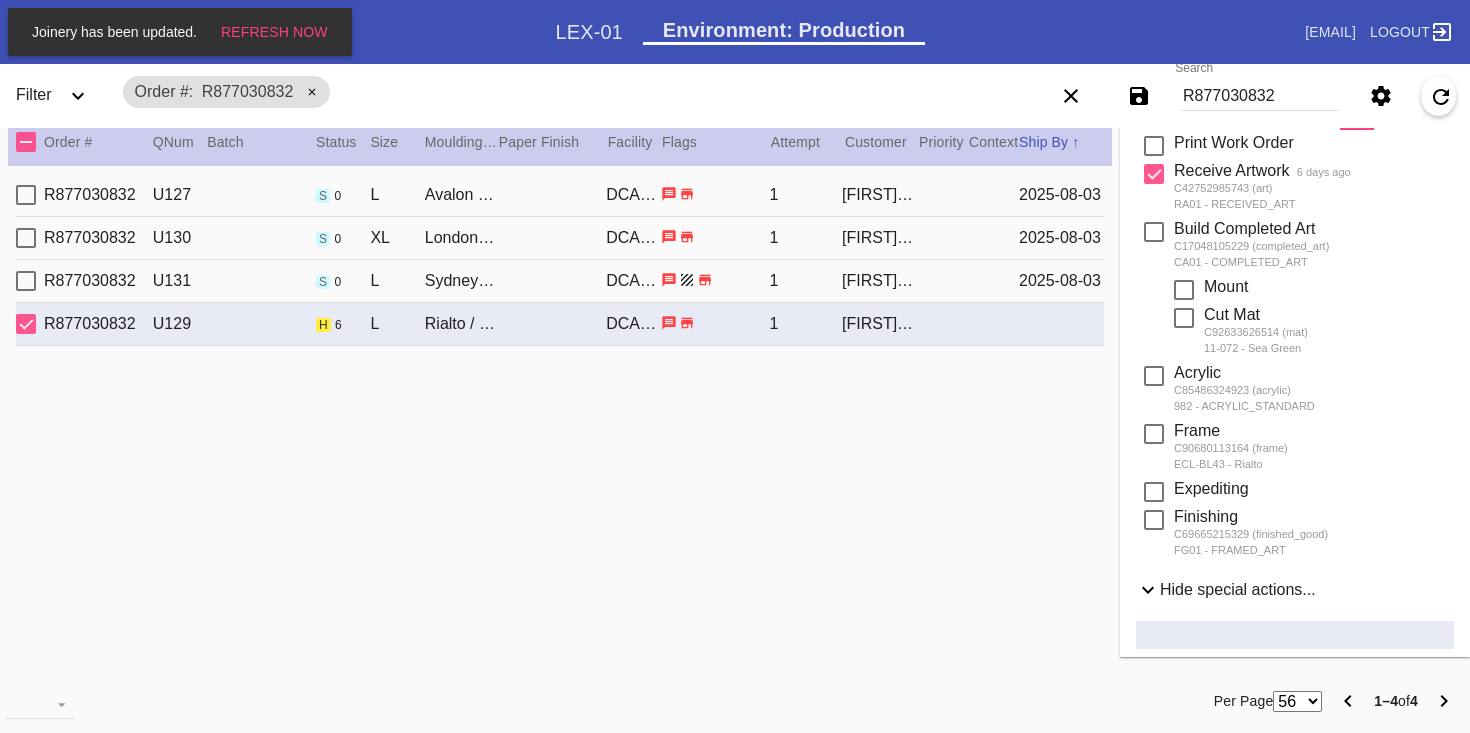 scroll, scrollTop: 689, scrollLeft: 0, axis: vertical 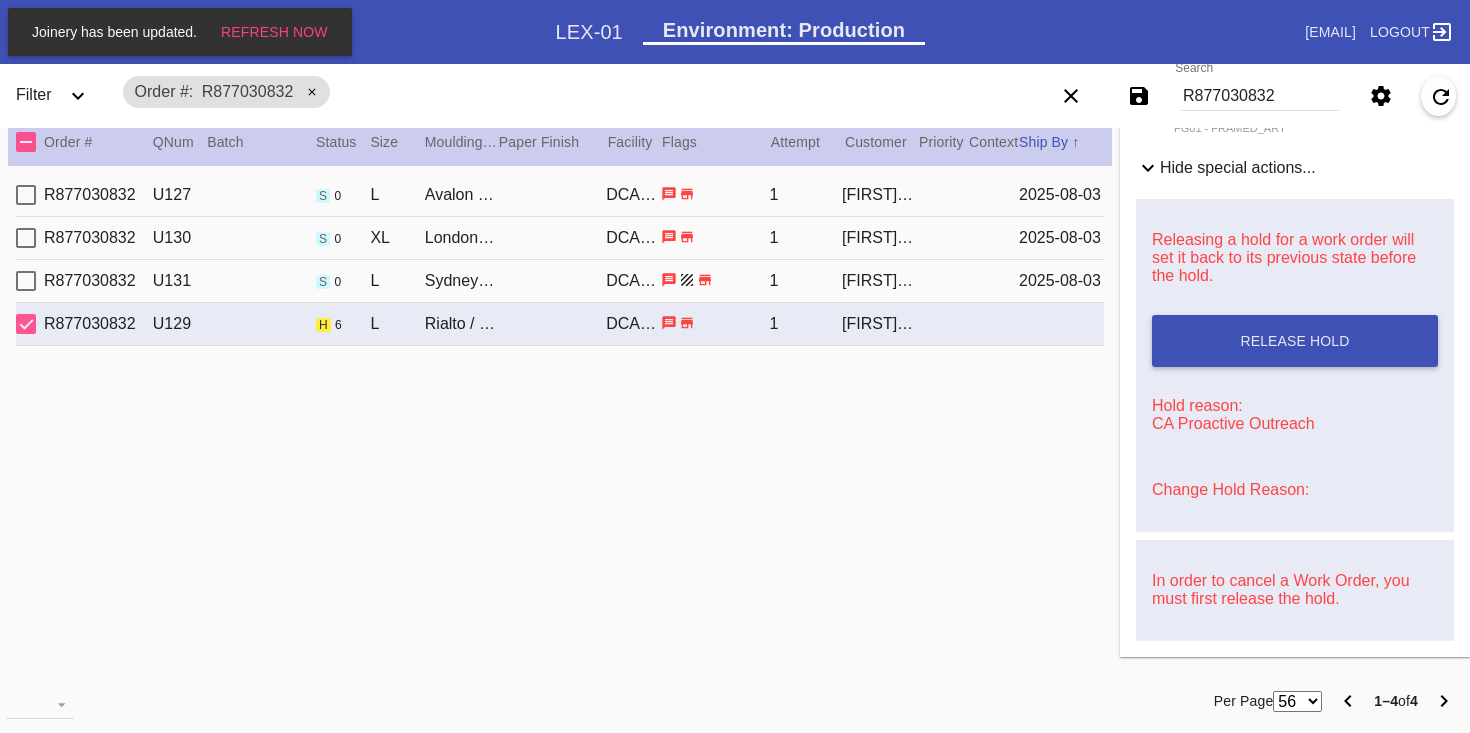 click on "Change Hold Reason:" at bounding box center (1230, 489) 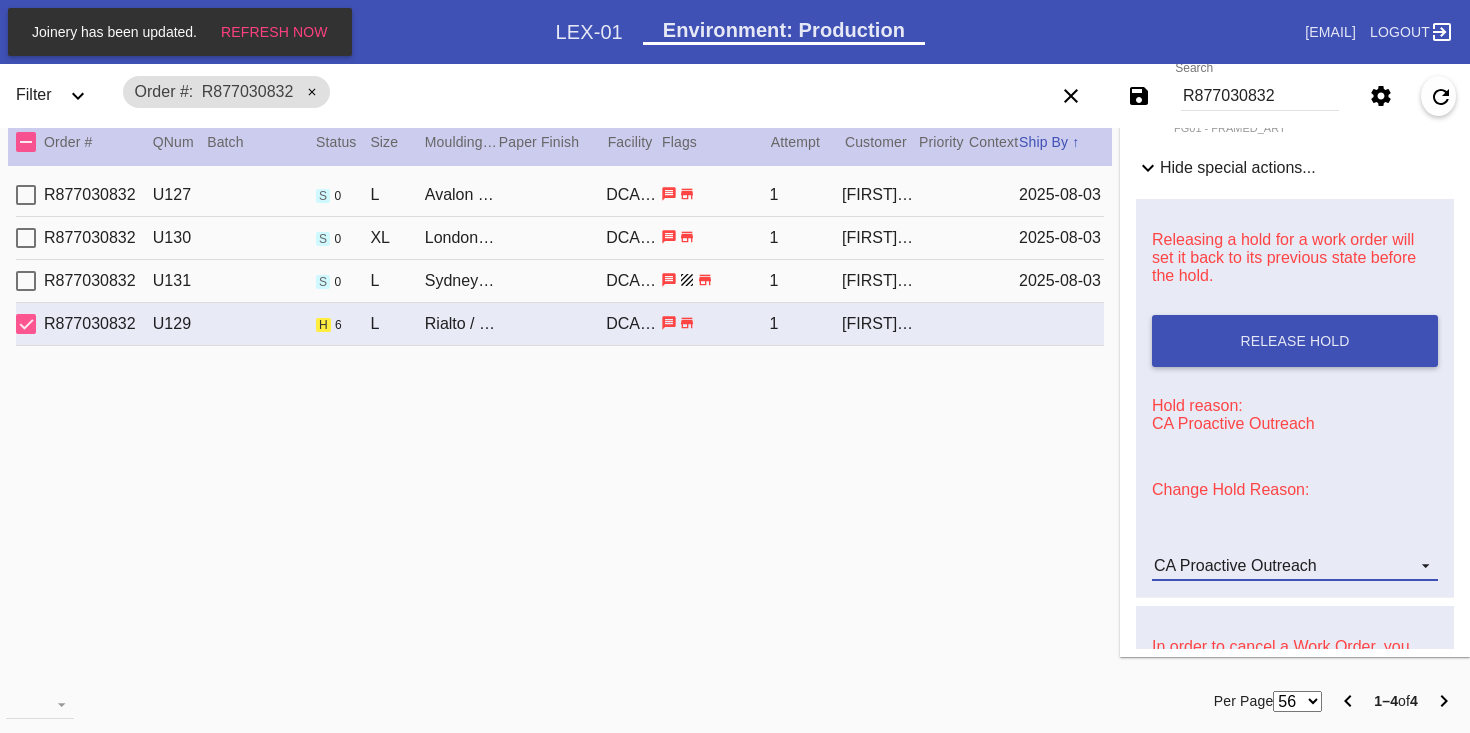 click on "CA Proactive Outreach" at bounding box center (1235, 565) 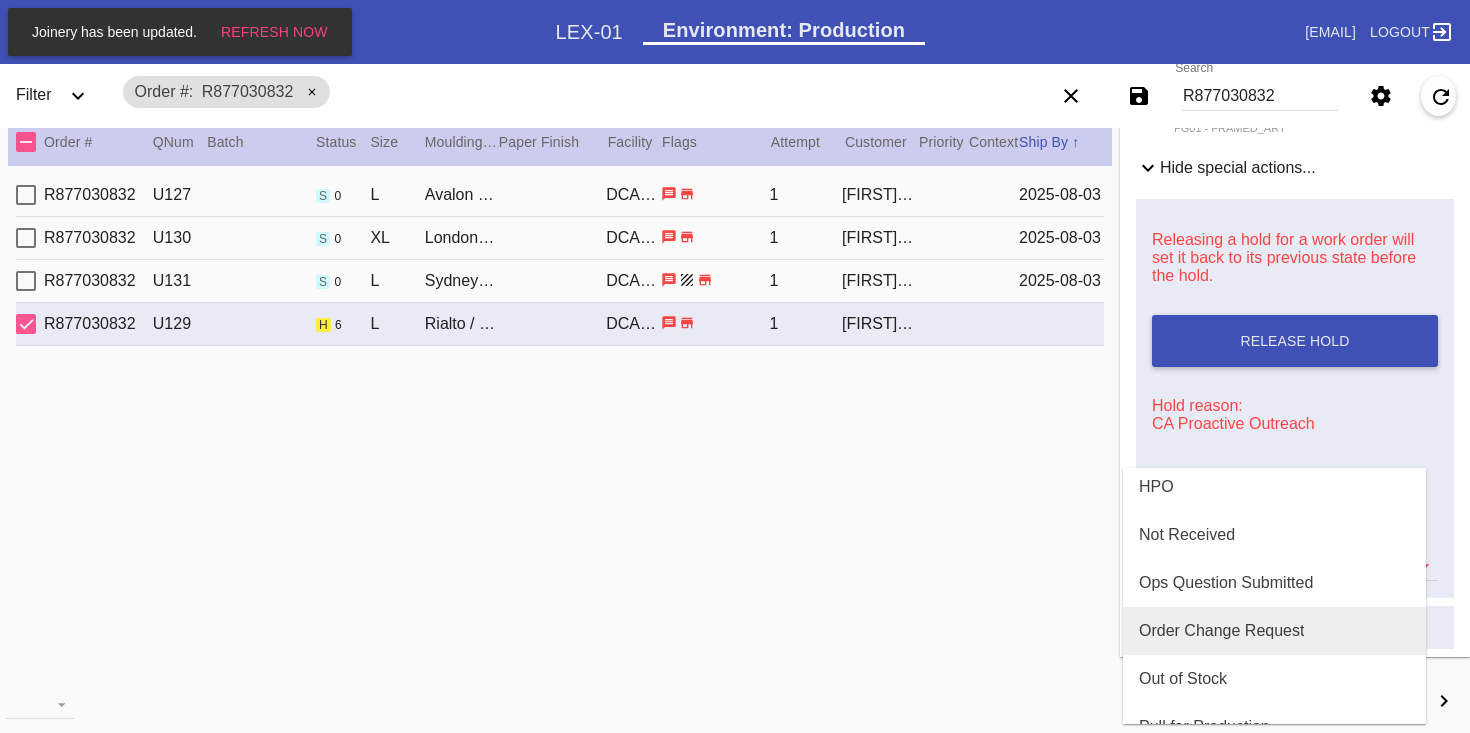 scroll, scrollTop: 419, scrollLeft: 0, axis: vertical 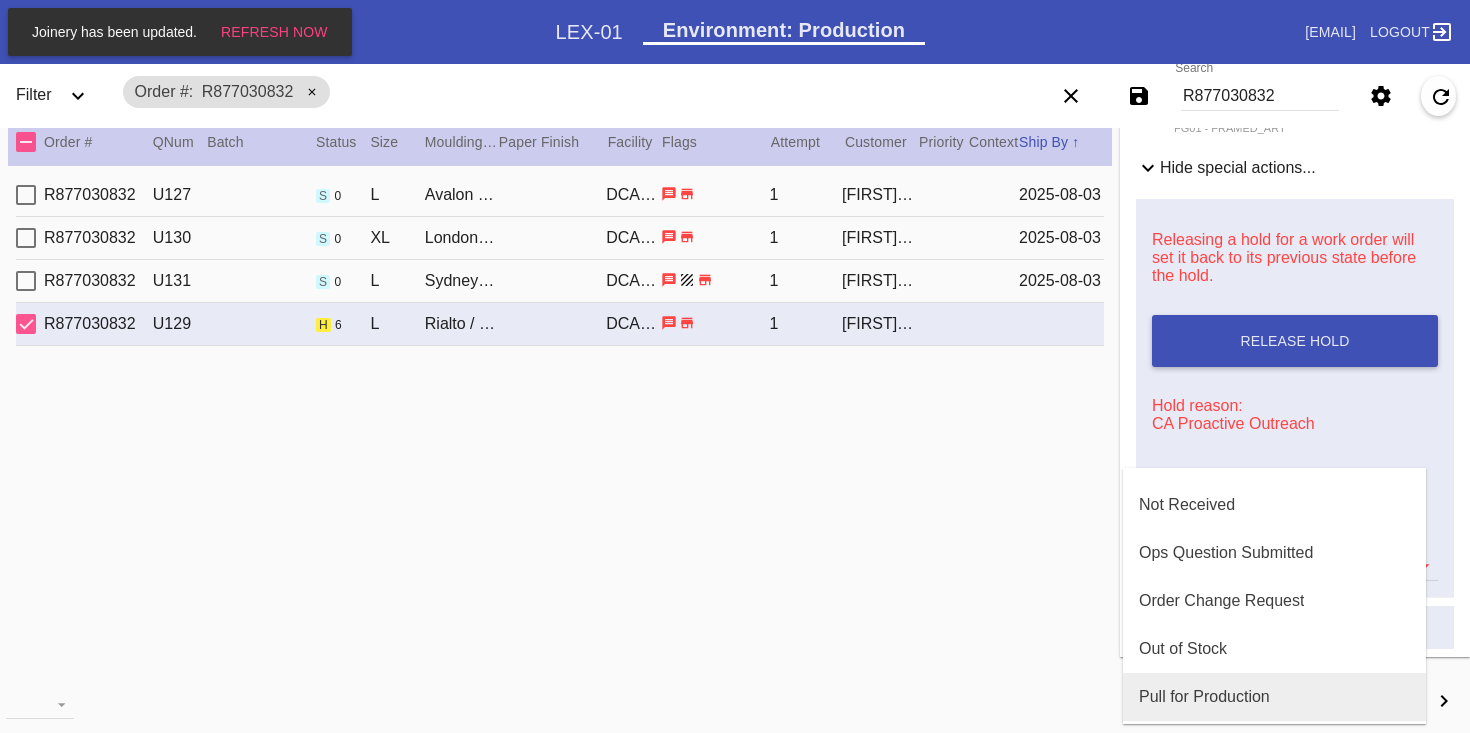 click on "Pull for Production" at bounding box center (1204, 697) 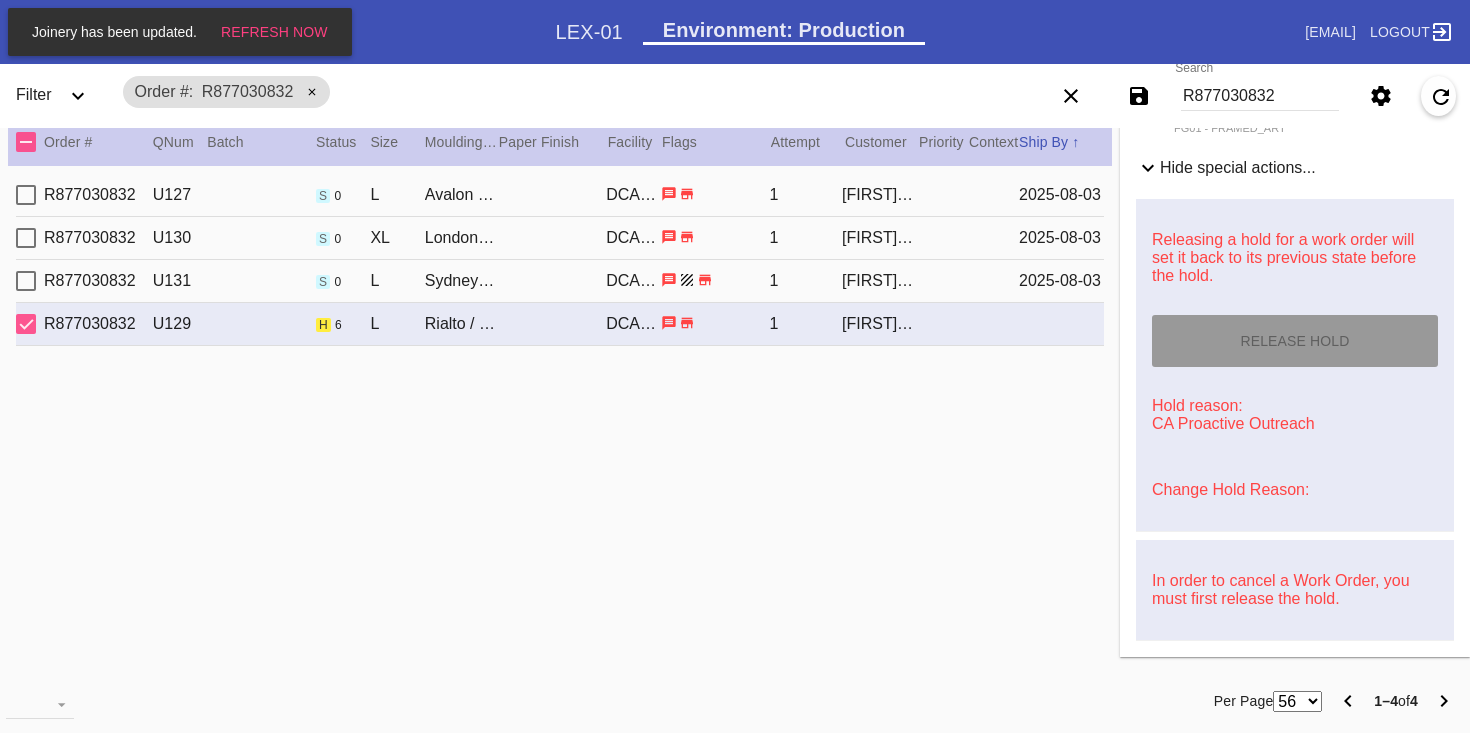 type on "7/28/2025" 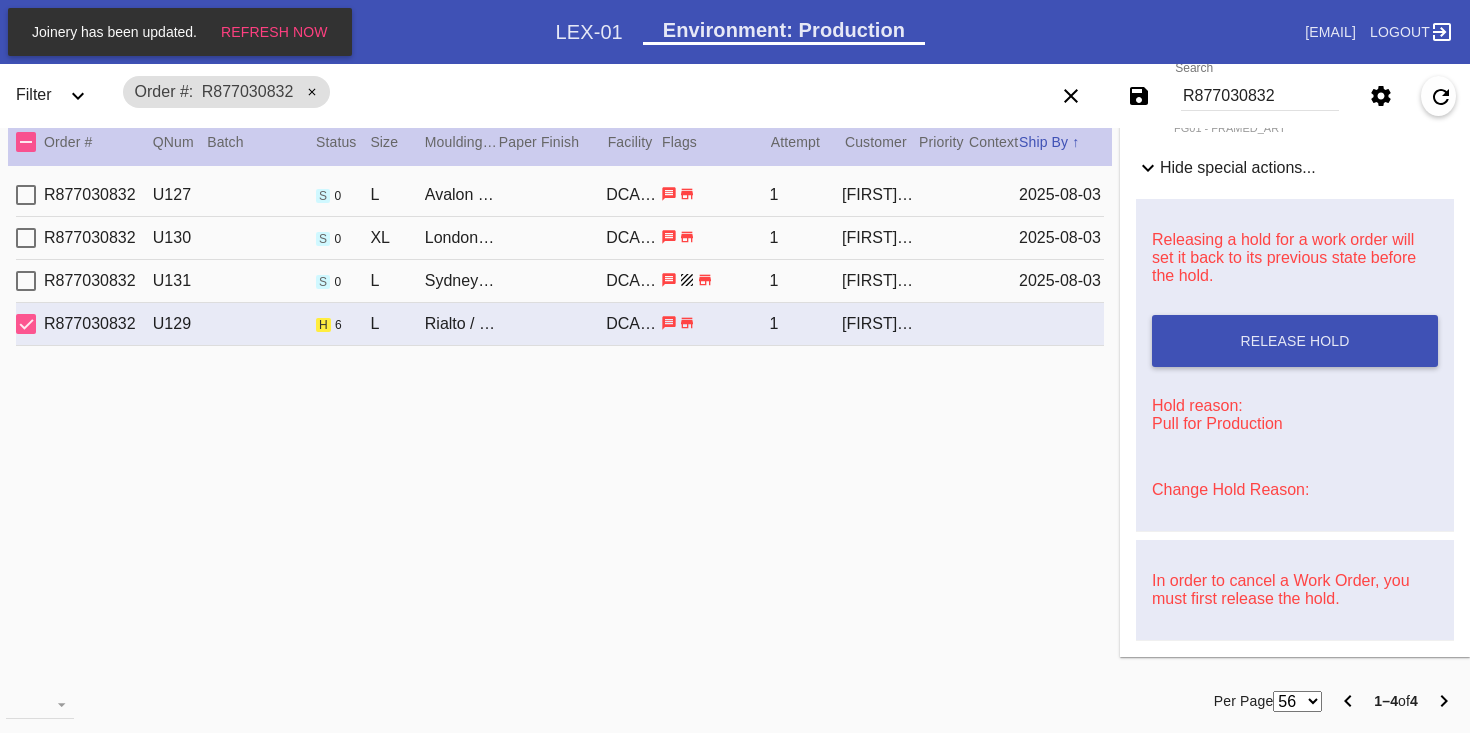 click on "R877030832" at bounding box center [1260, 96] 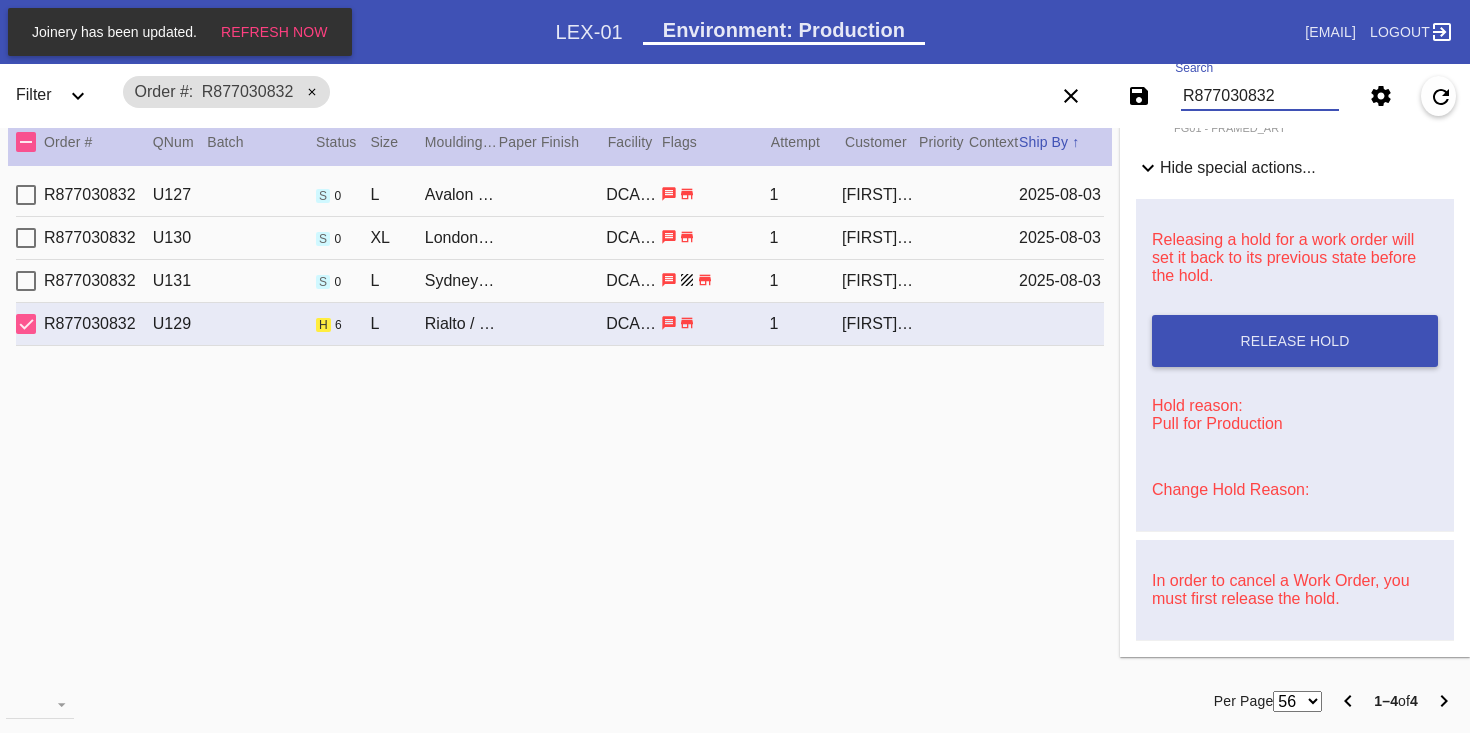 click on "R877030832" at bounding box center (1260, 96) 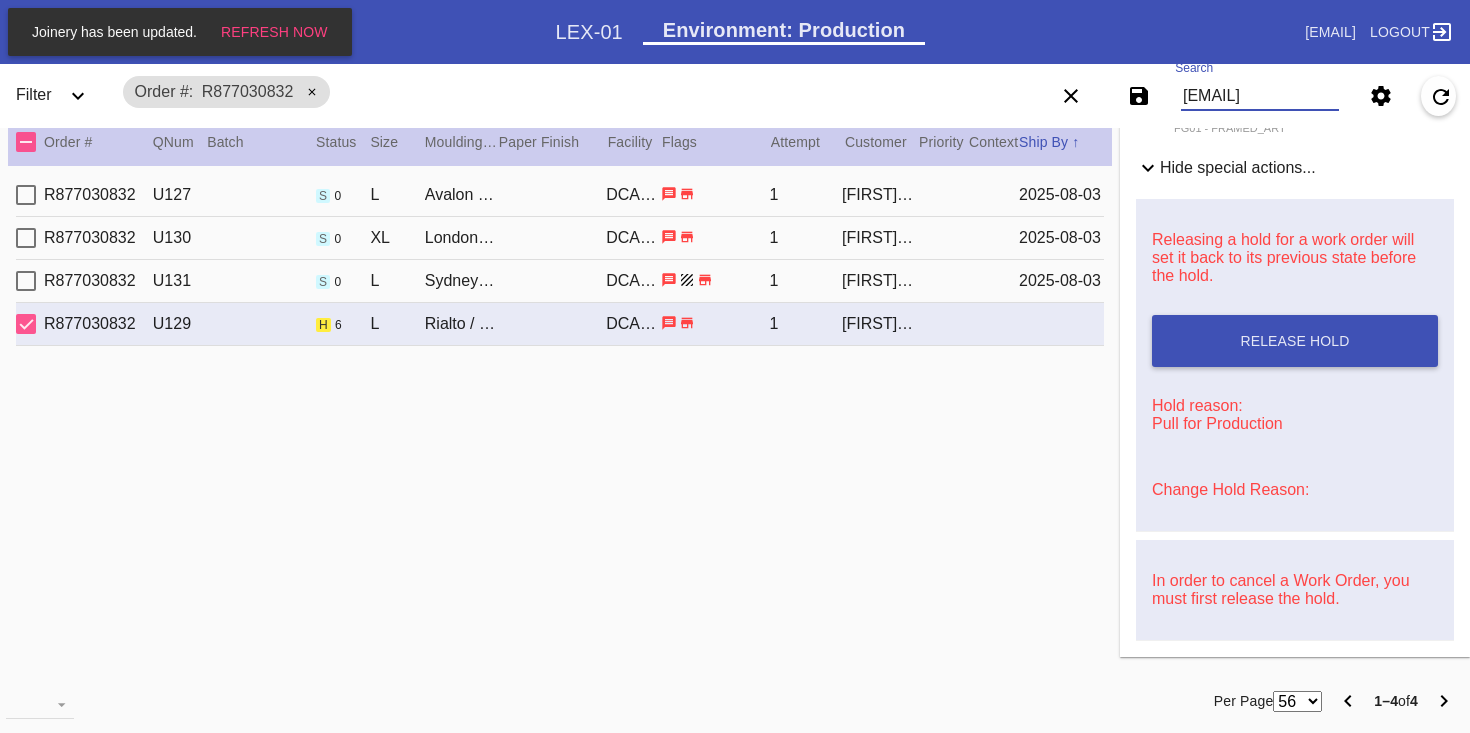 scroll, scrollTop: 0, scrollLeft: 56, axis: horizontal 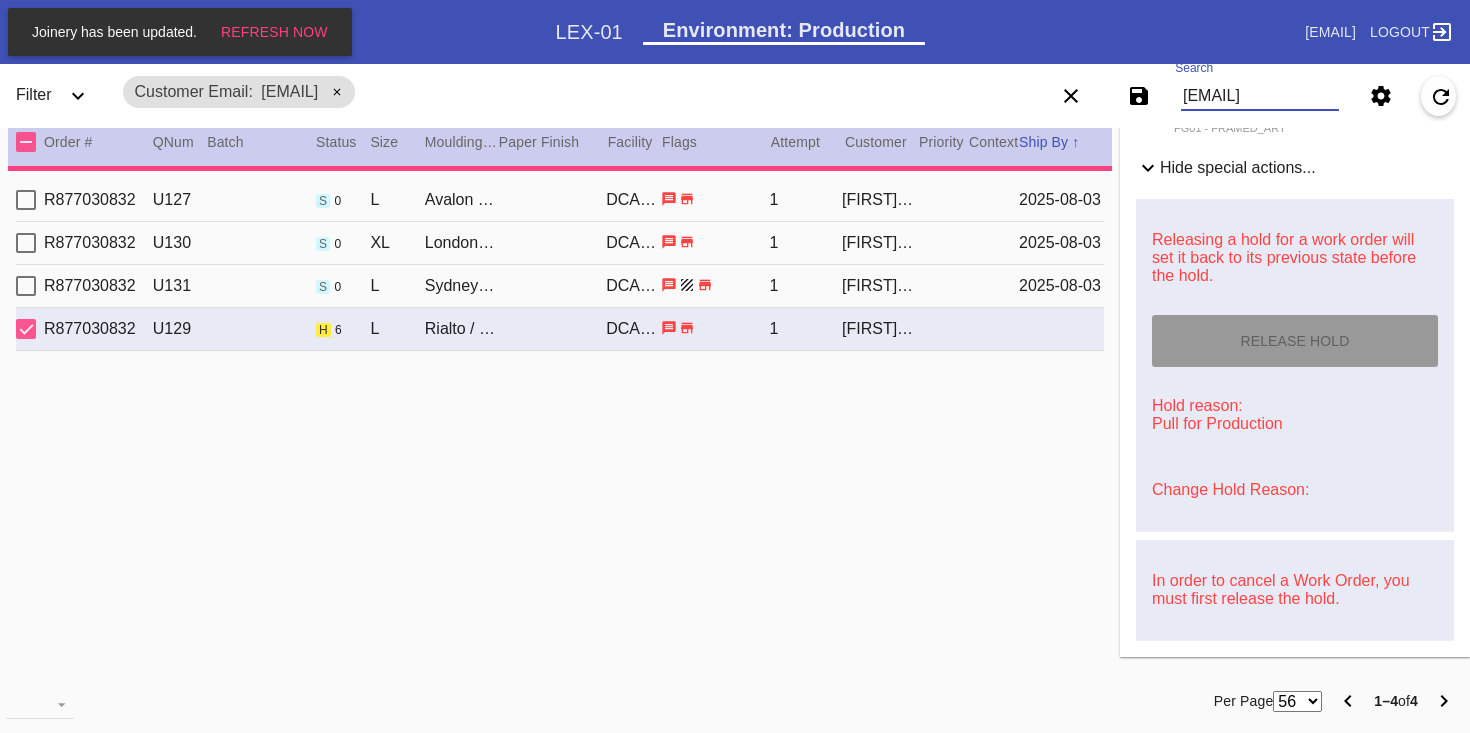 type on "8.0" 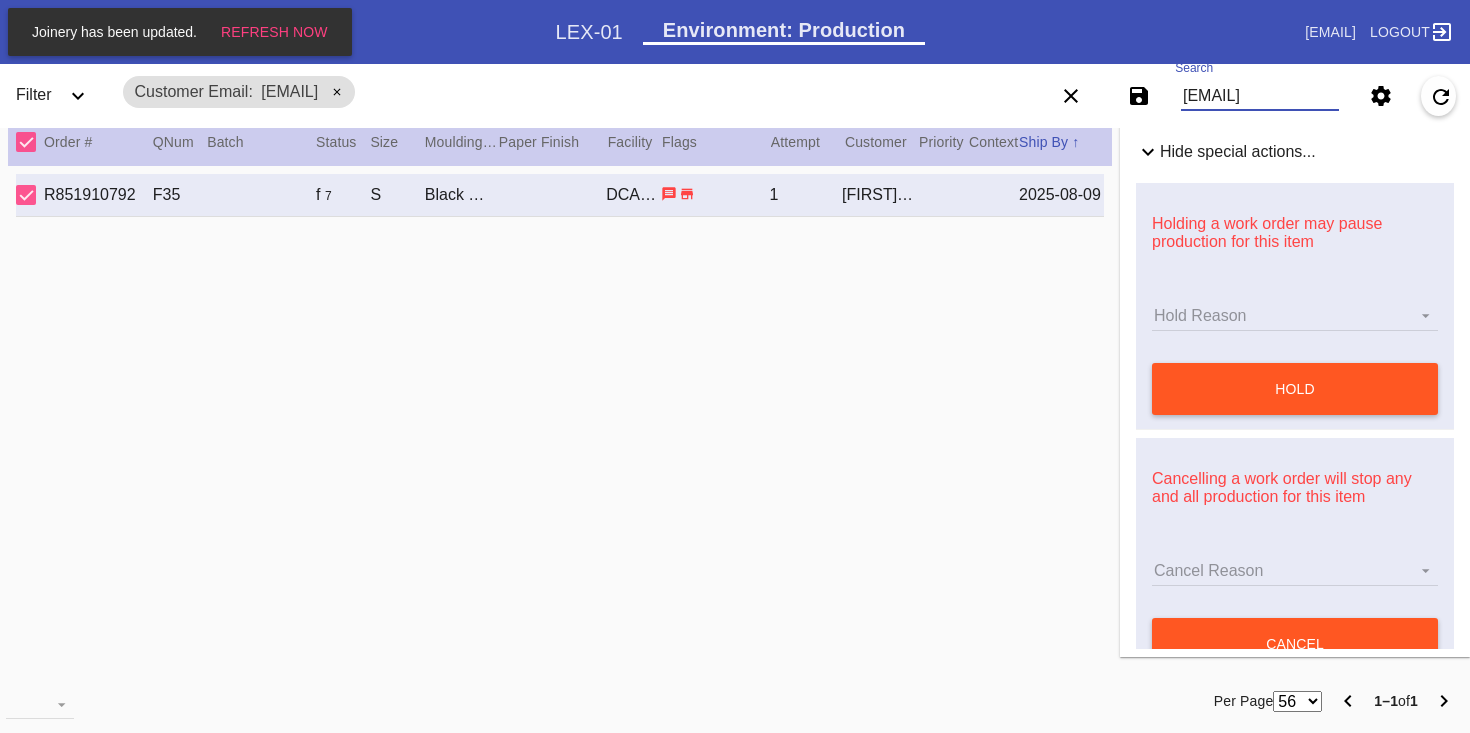 scroll, scrollTop: 0, scrollLeft: 0, axis: both 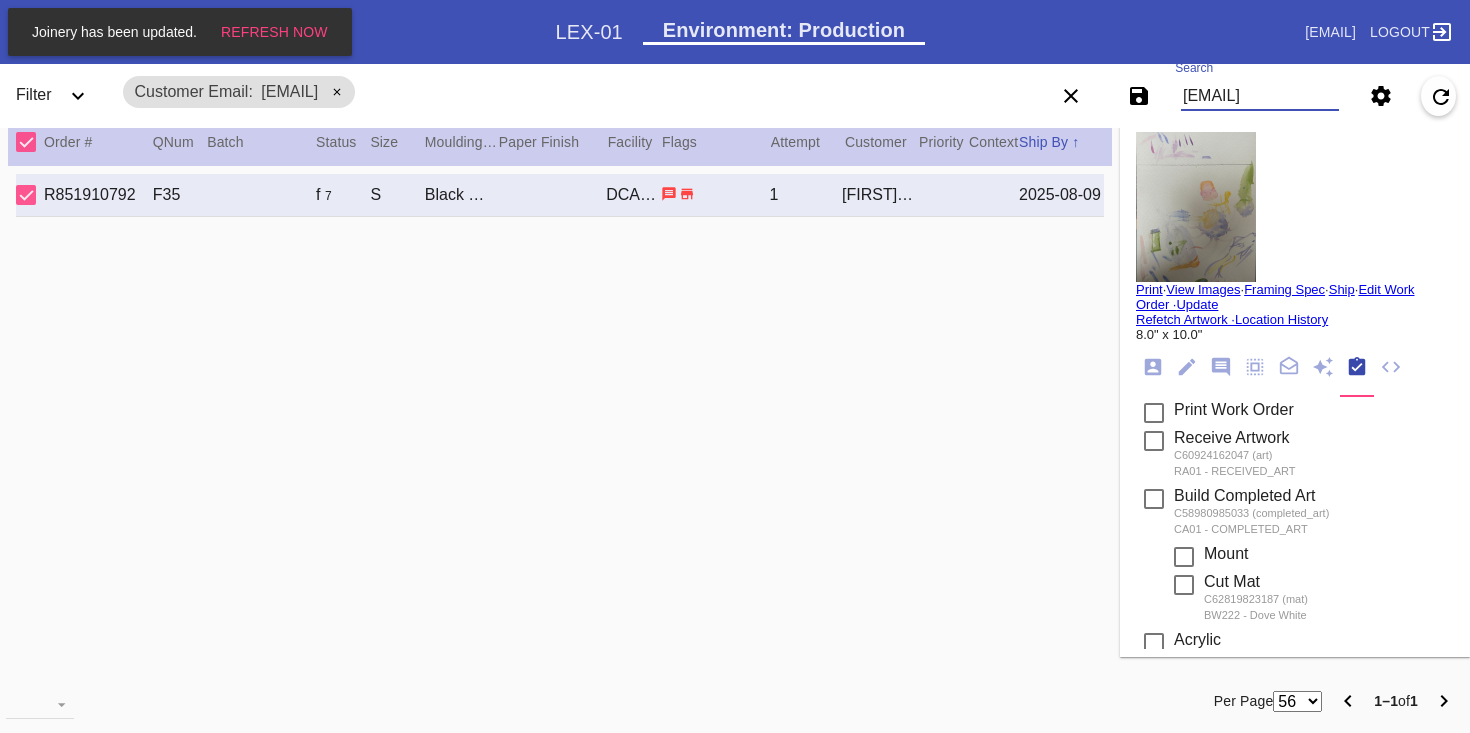click on "Print" at bounding box center (1149, 289) 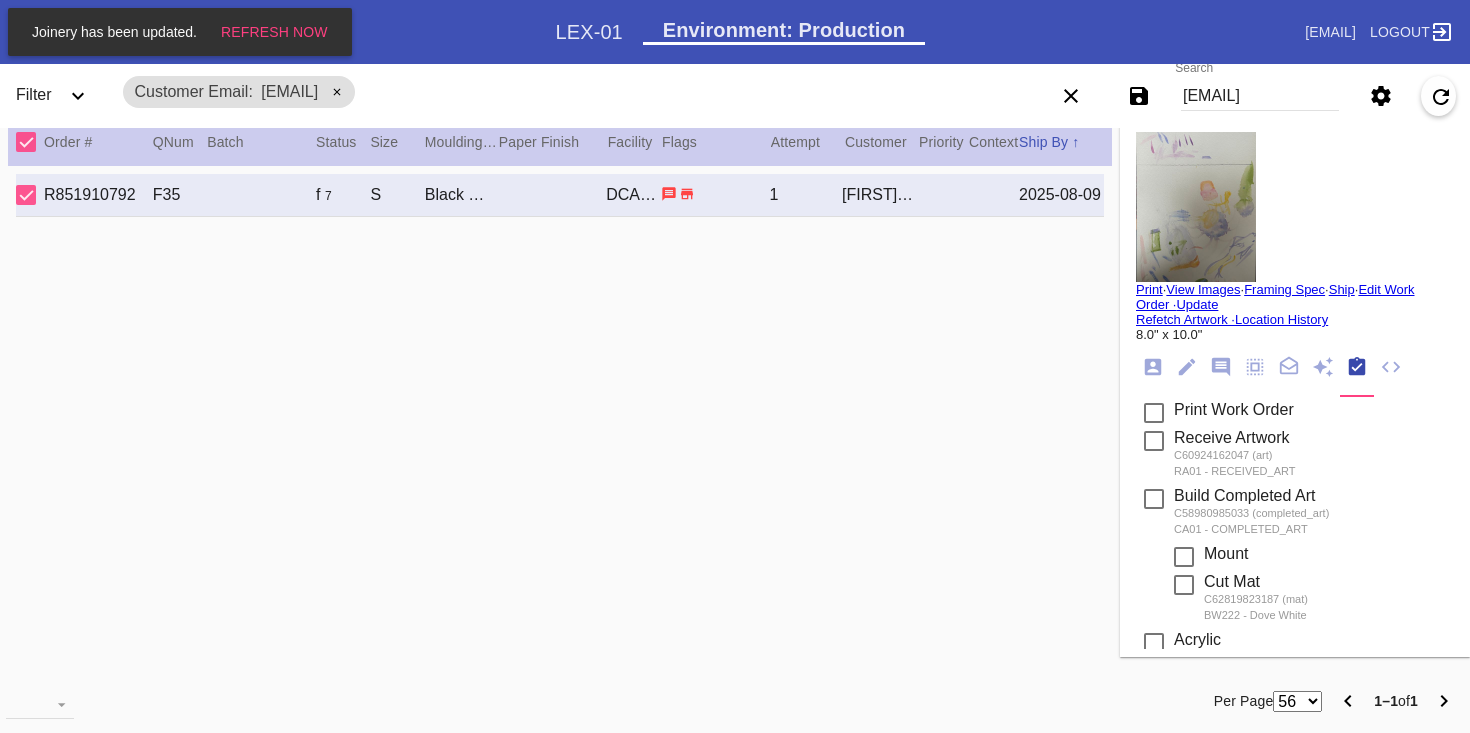 scroll, scrollTop: 0, scrollLeft: 0, axis: both 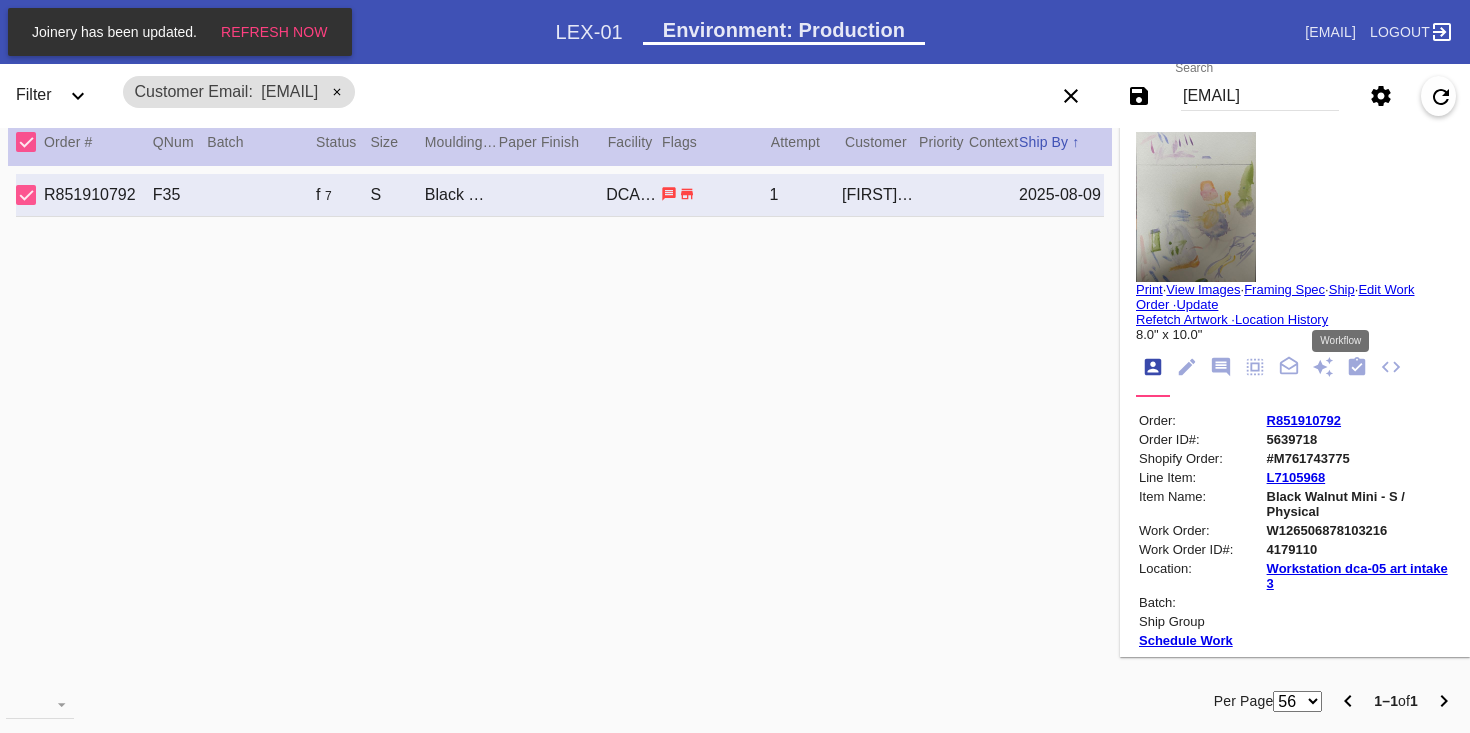 click 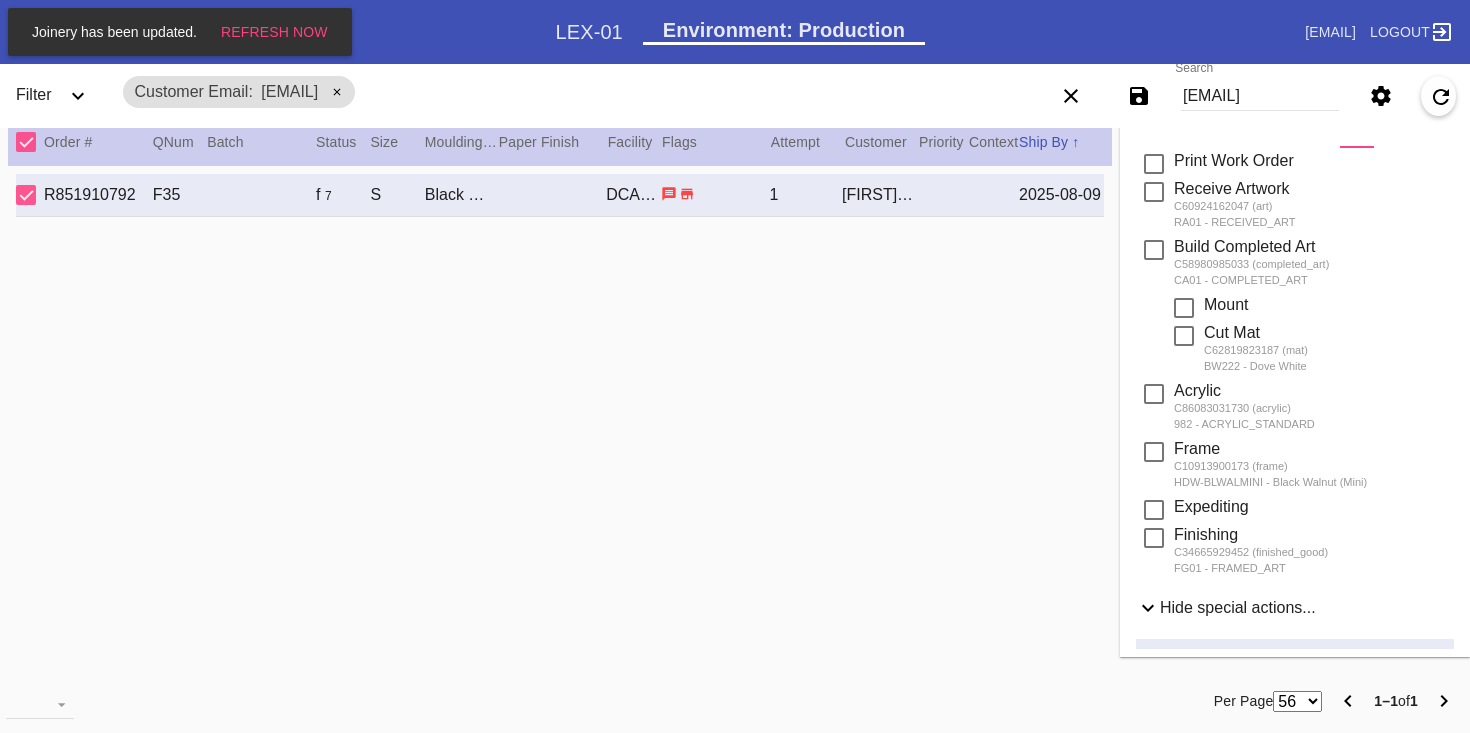 scroll, scrollTop: 0, scrollLeft: 0, axis: both 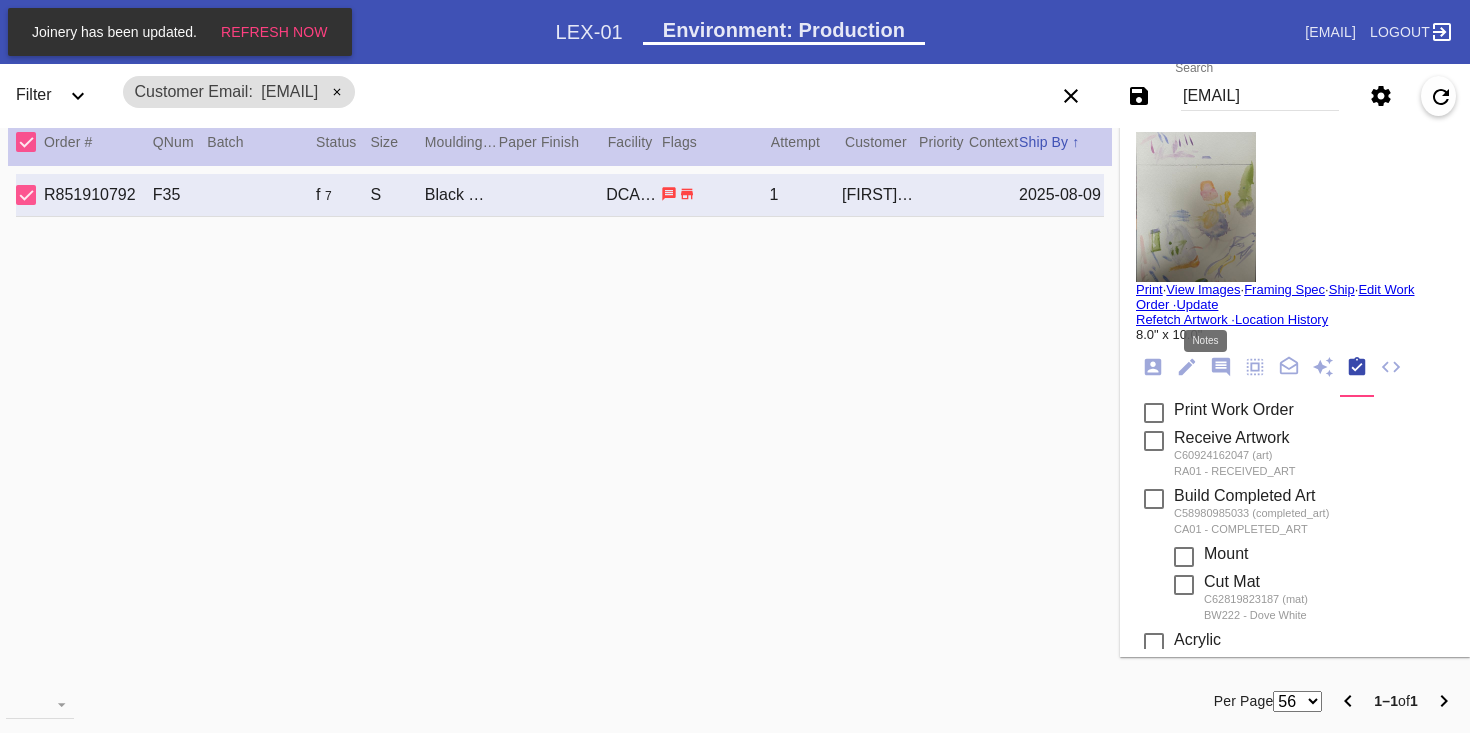 click 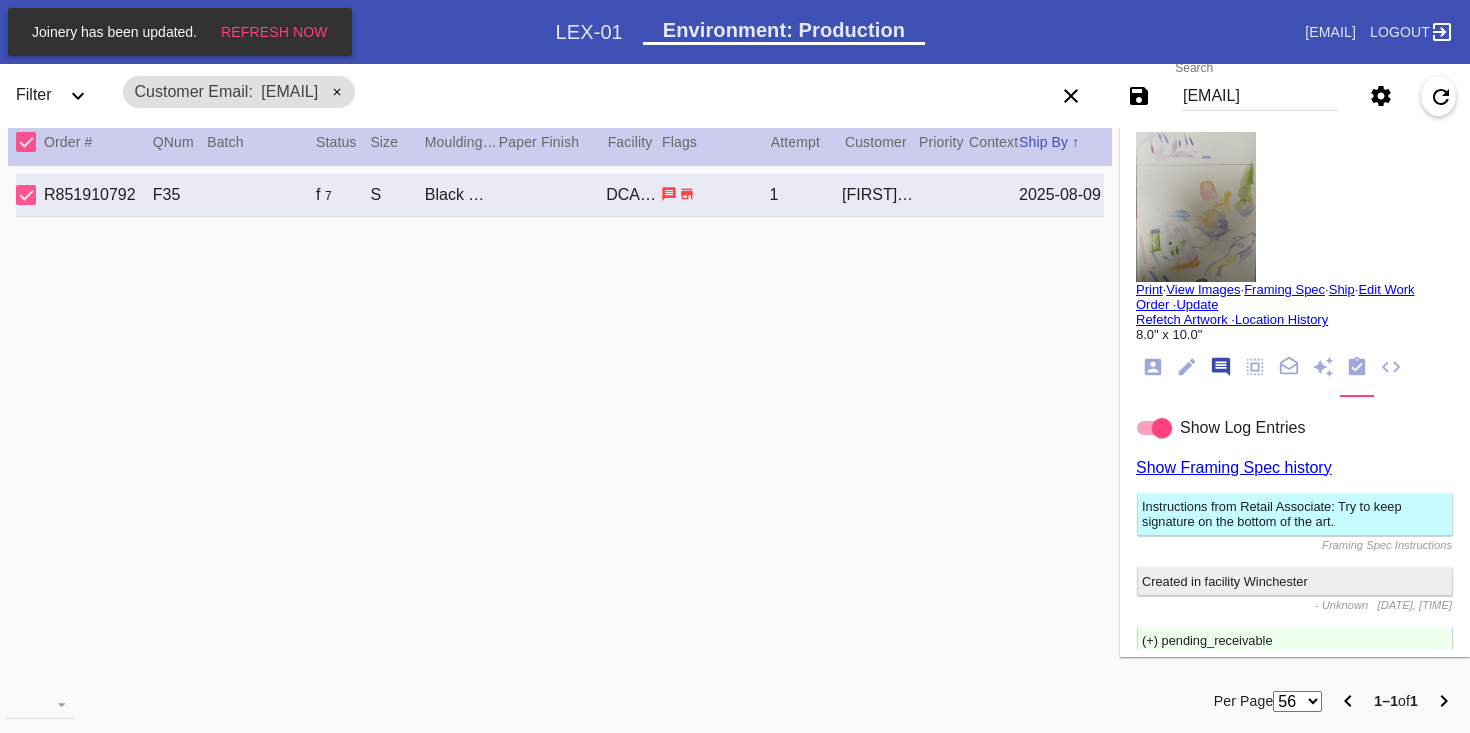 scroll, scrollTop: 123, scrollLeft: 0, axis: vertical 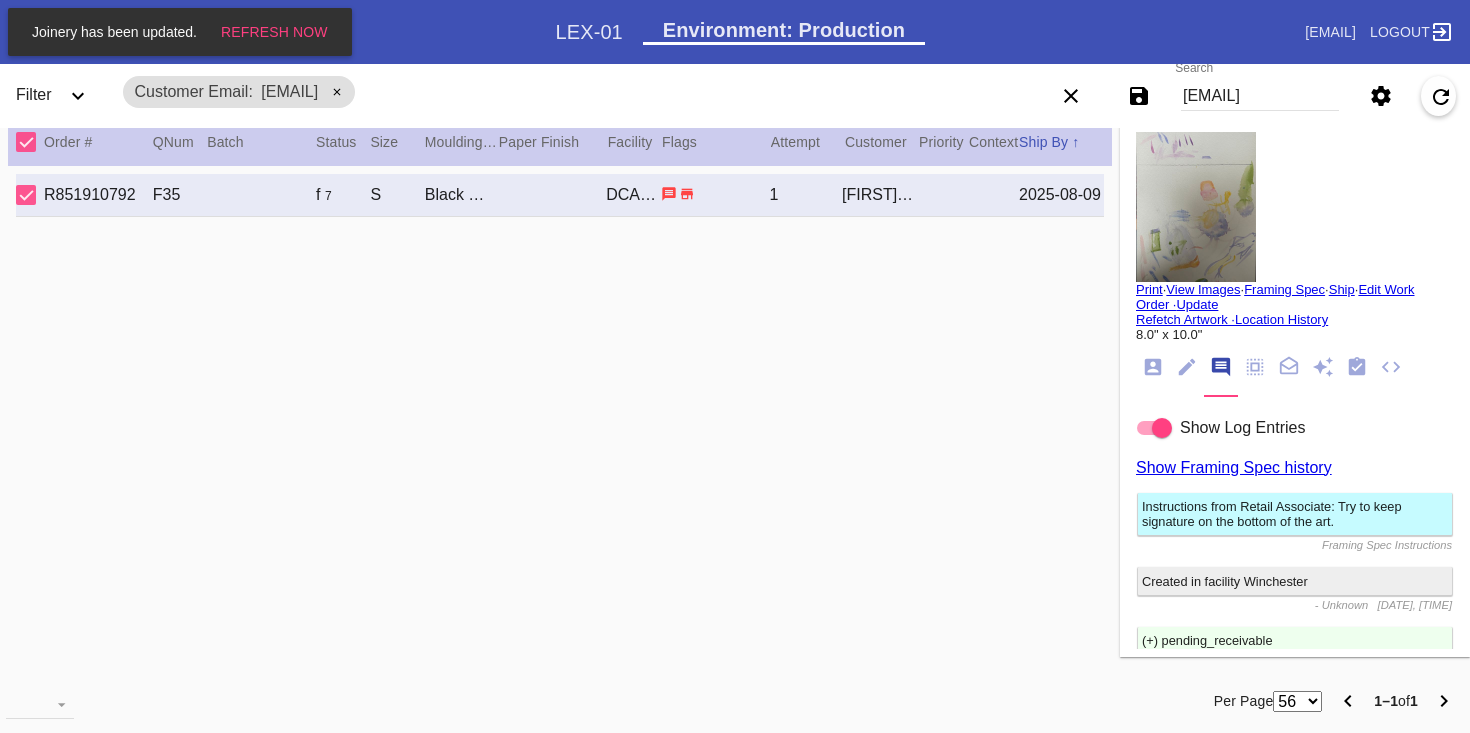 click on "View Images" at bounding box center [1203, 289] 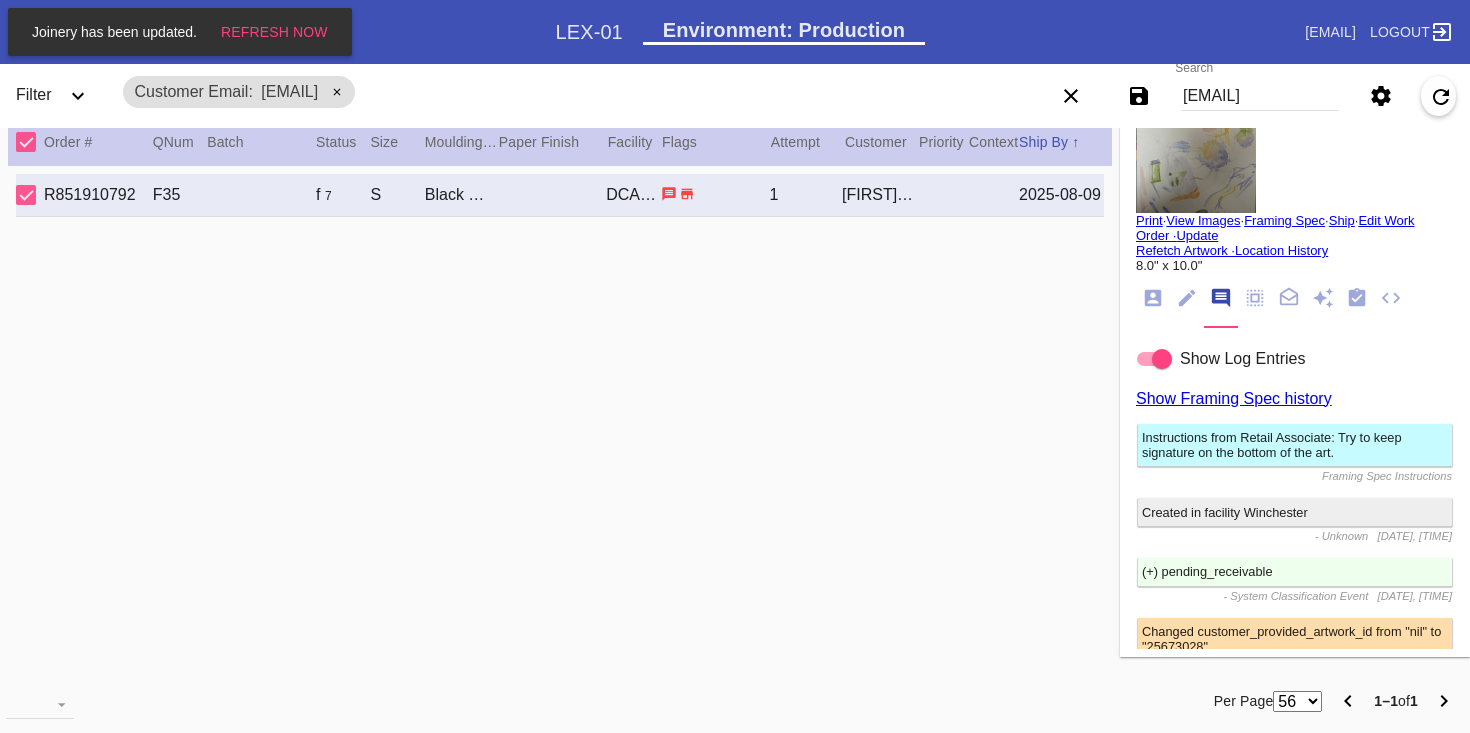 scroll, scrollTop: 0, scrollLeft: 0, axis: both 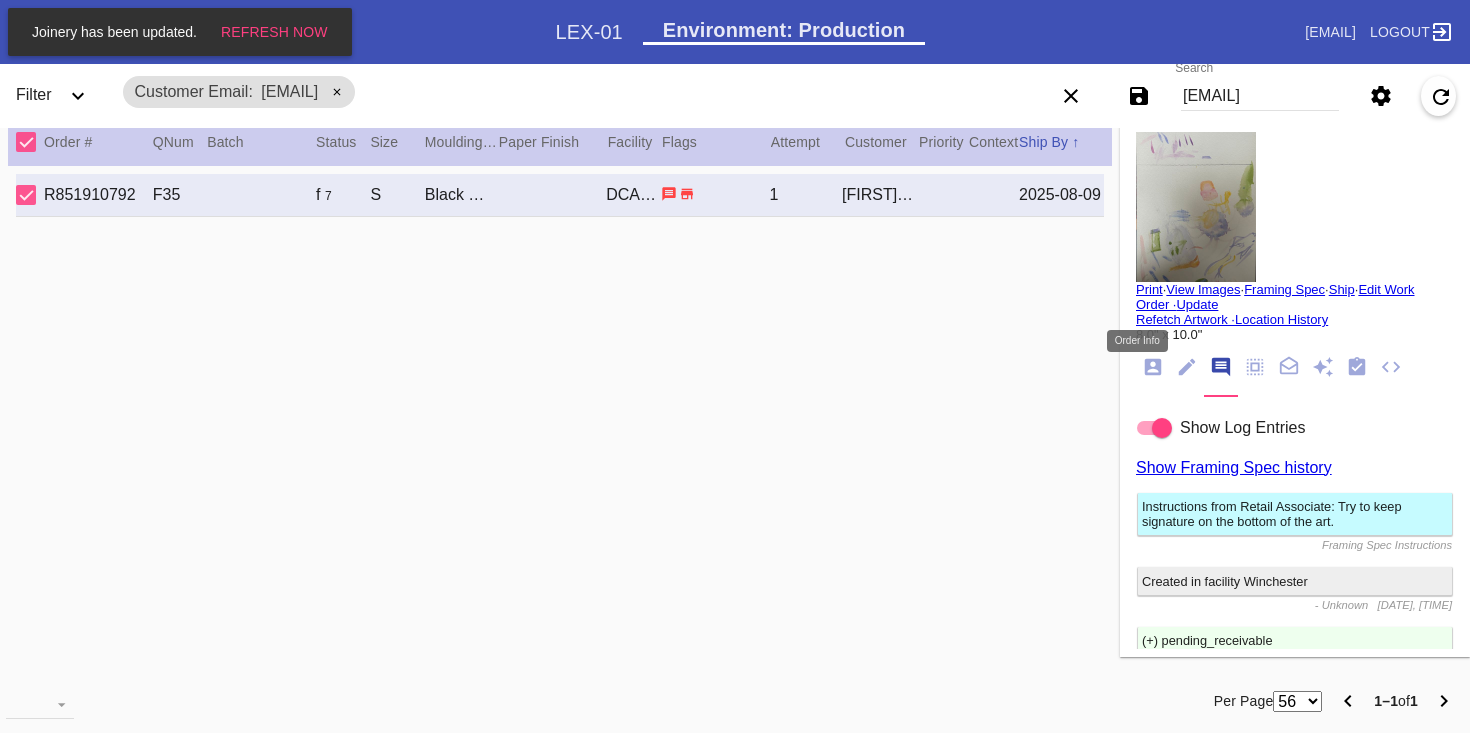 click 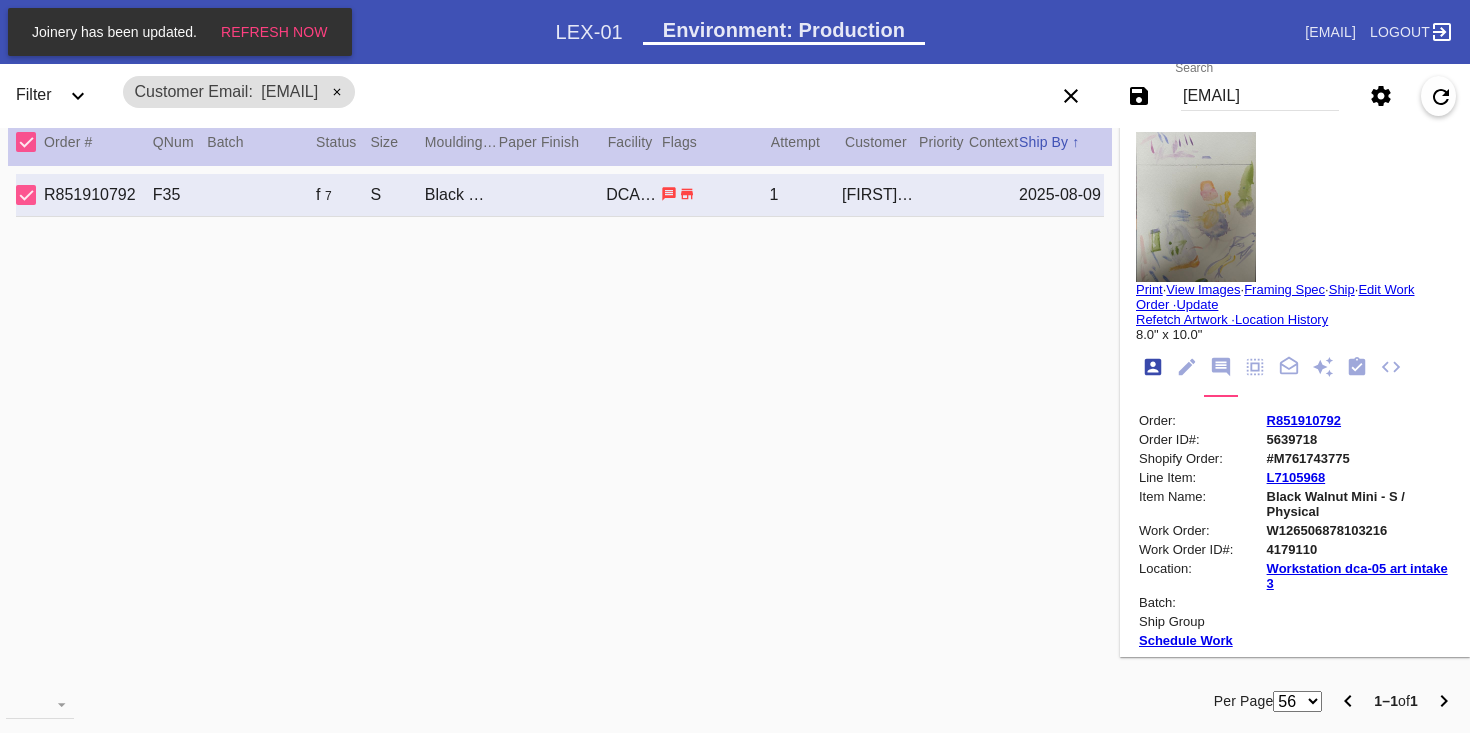 scroll, scrollTop: 24, scrollLeft: 0, axis: vertical 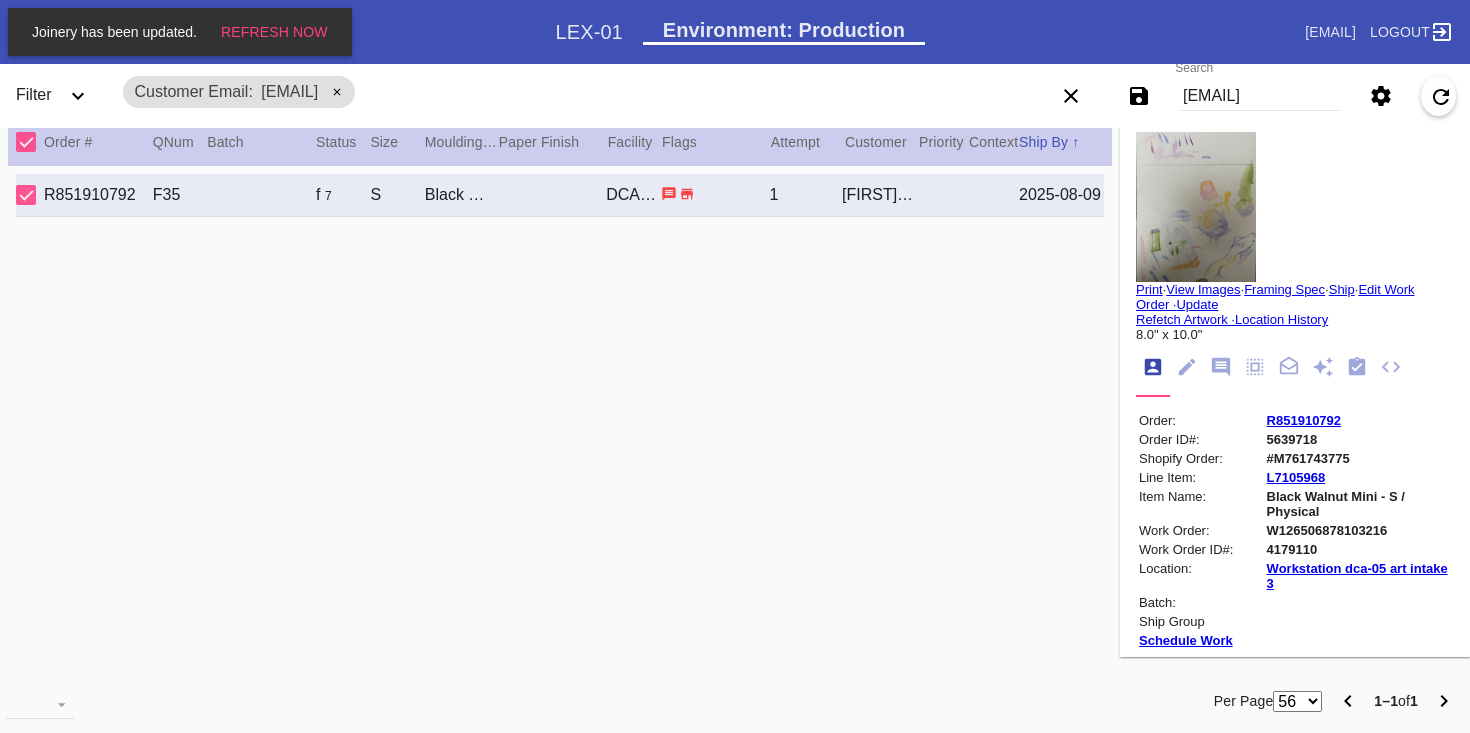 click on "#M761743775" at bounding box center [1359, 458] 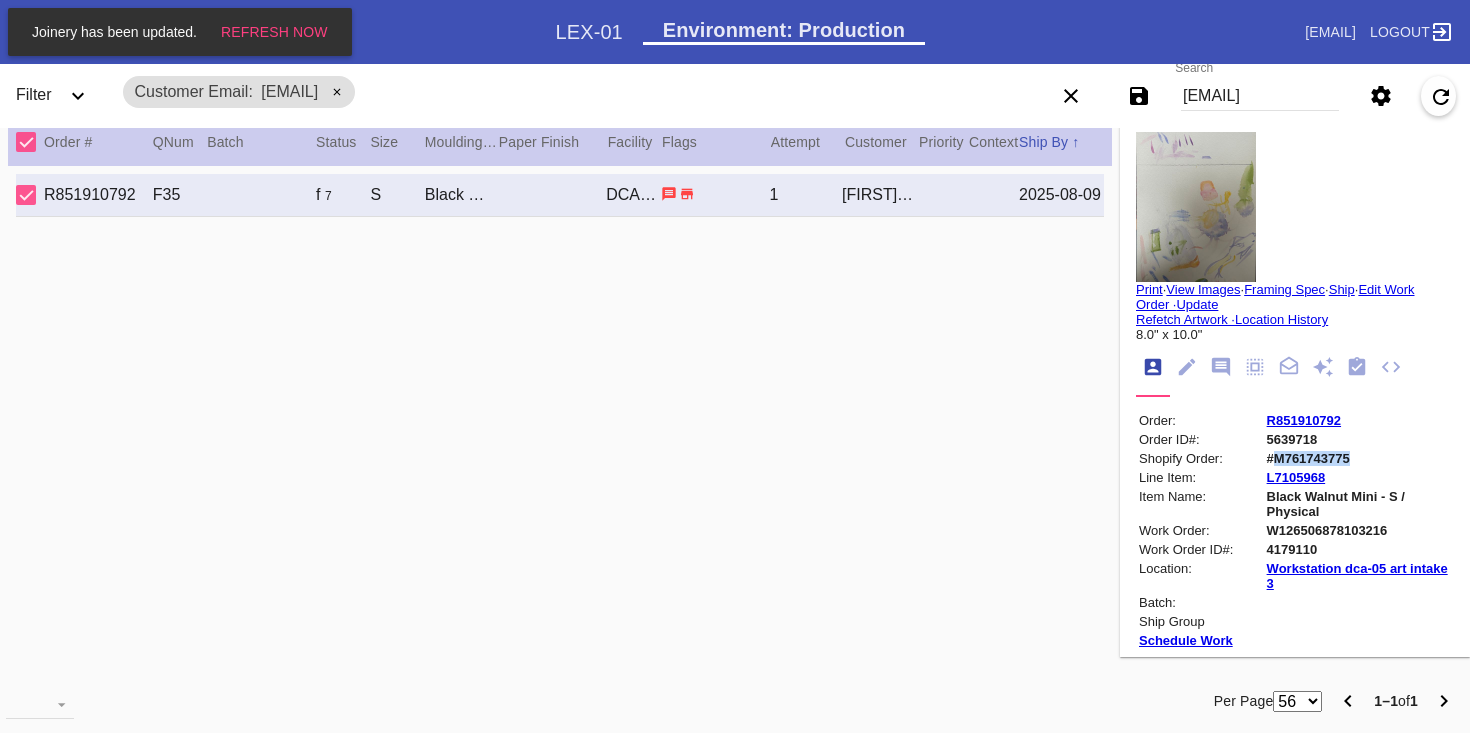 click on "#M761743775" at bounding box center (1359, 458) 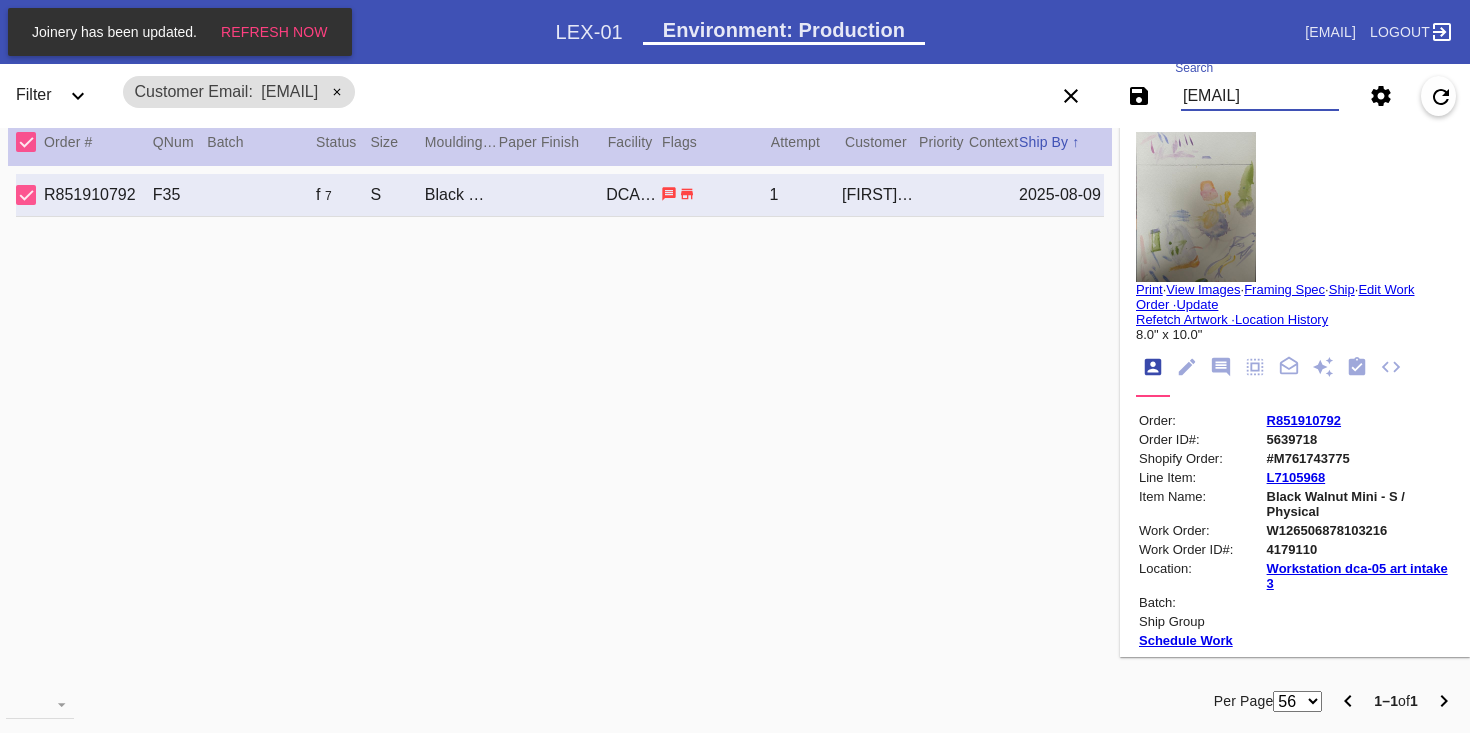click on "[EMAIL]" at bounding box center (1260, 96) 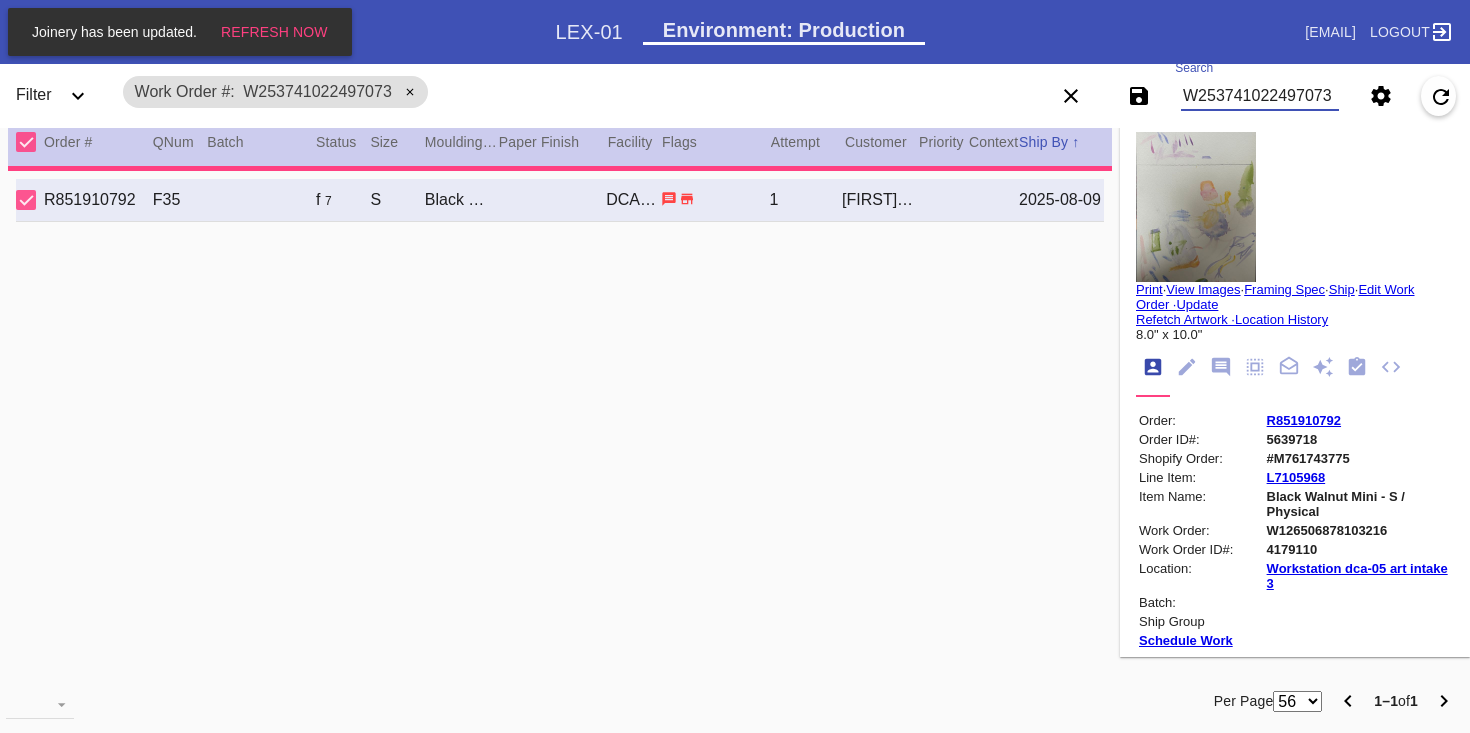 type on "11.0" 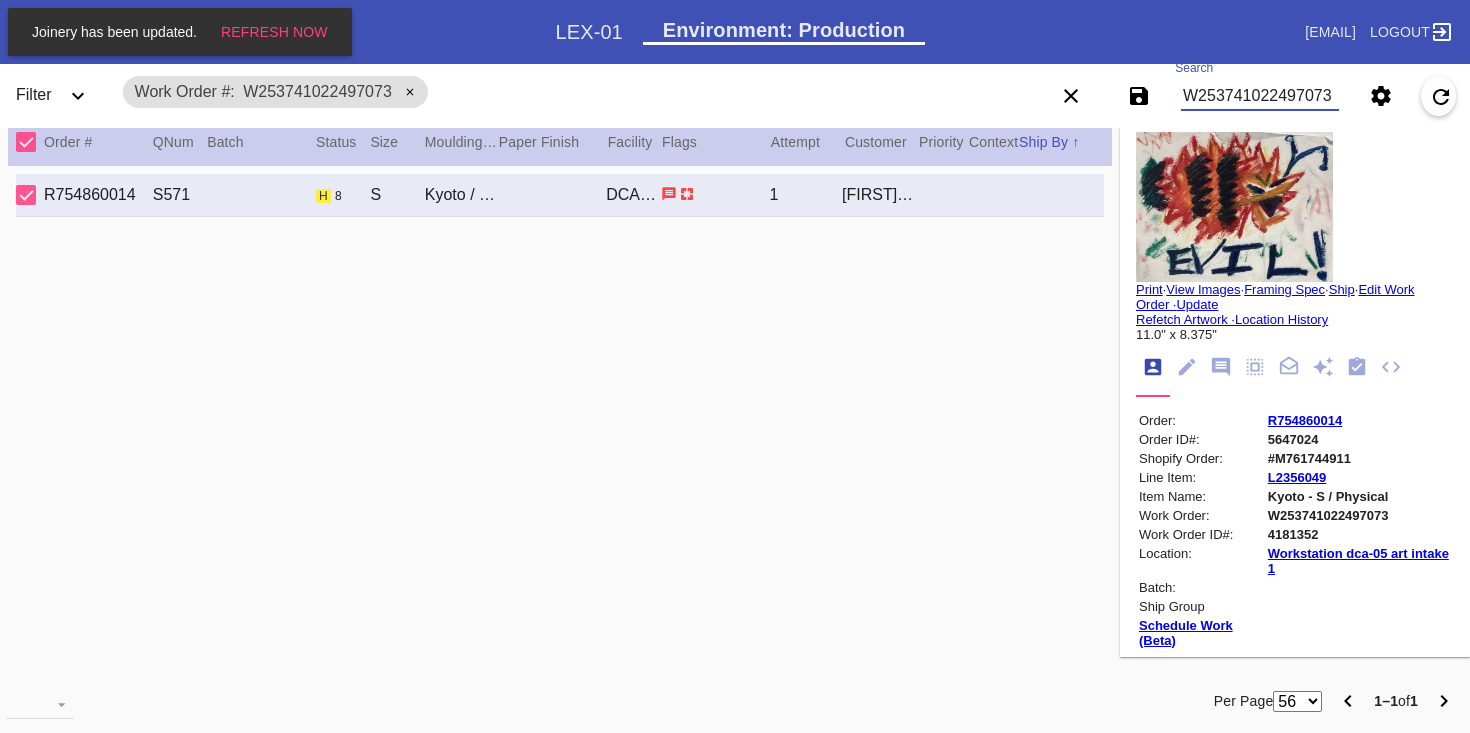 type on "W253741022497073" 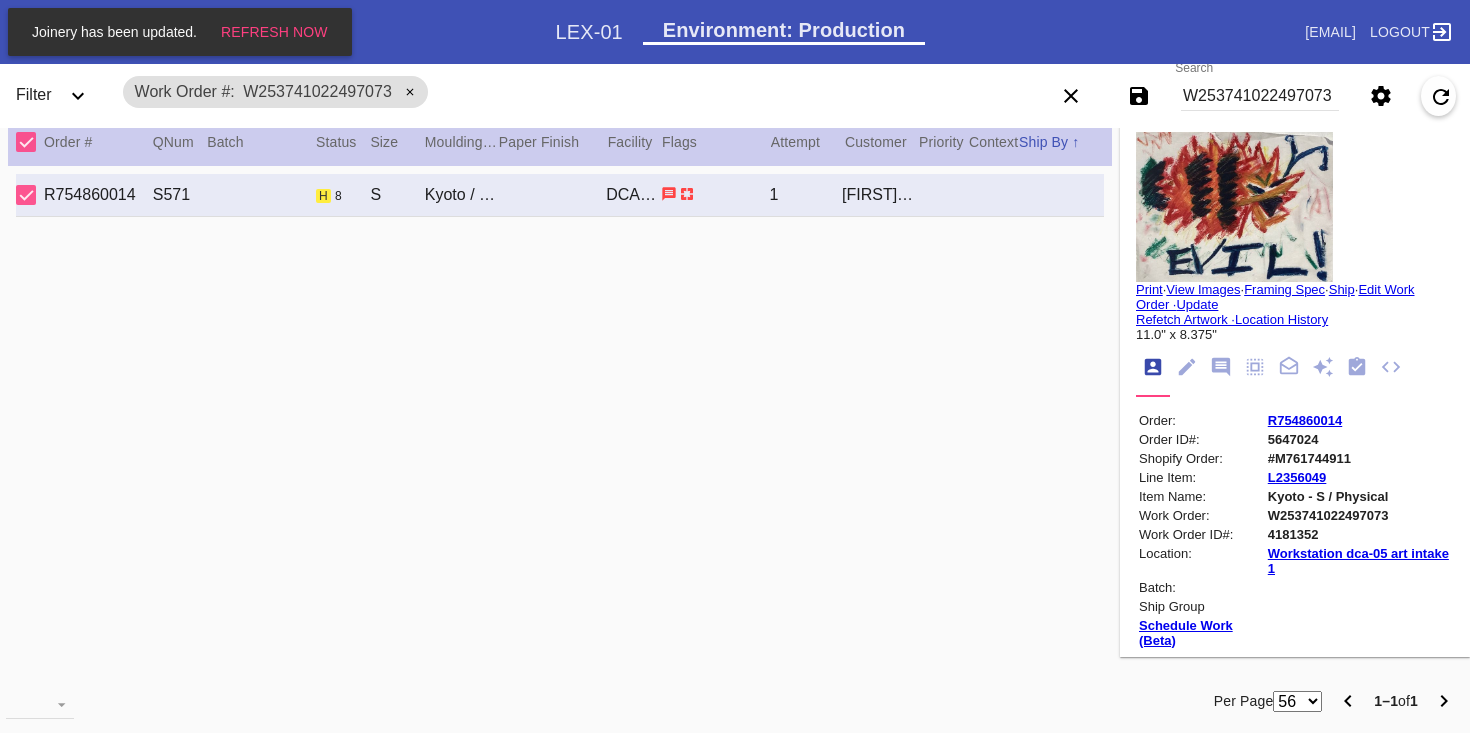 click on "Print" at bounding box center [1149, 289] 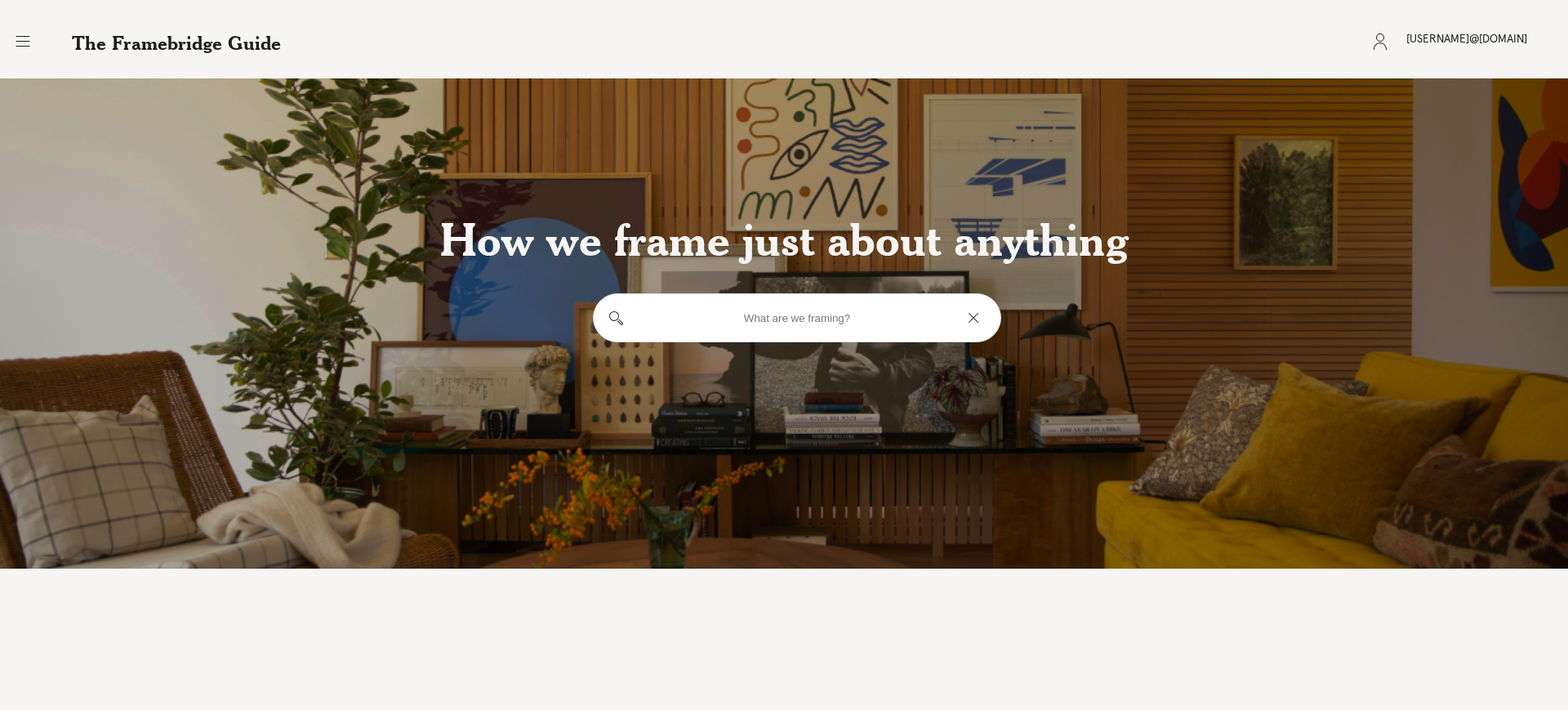 scroll, scrollTop: 0, scrollLeft: 0, axis: both 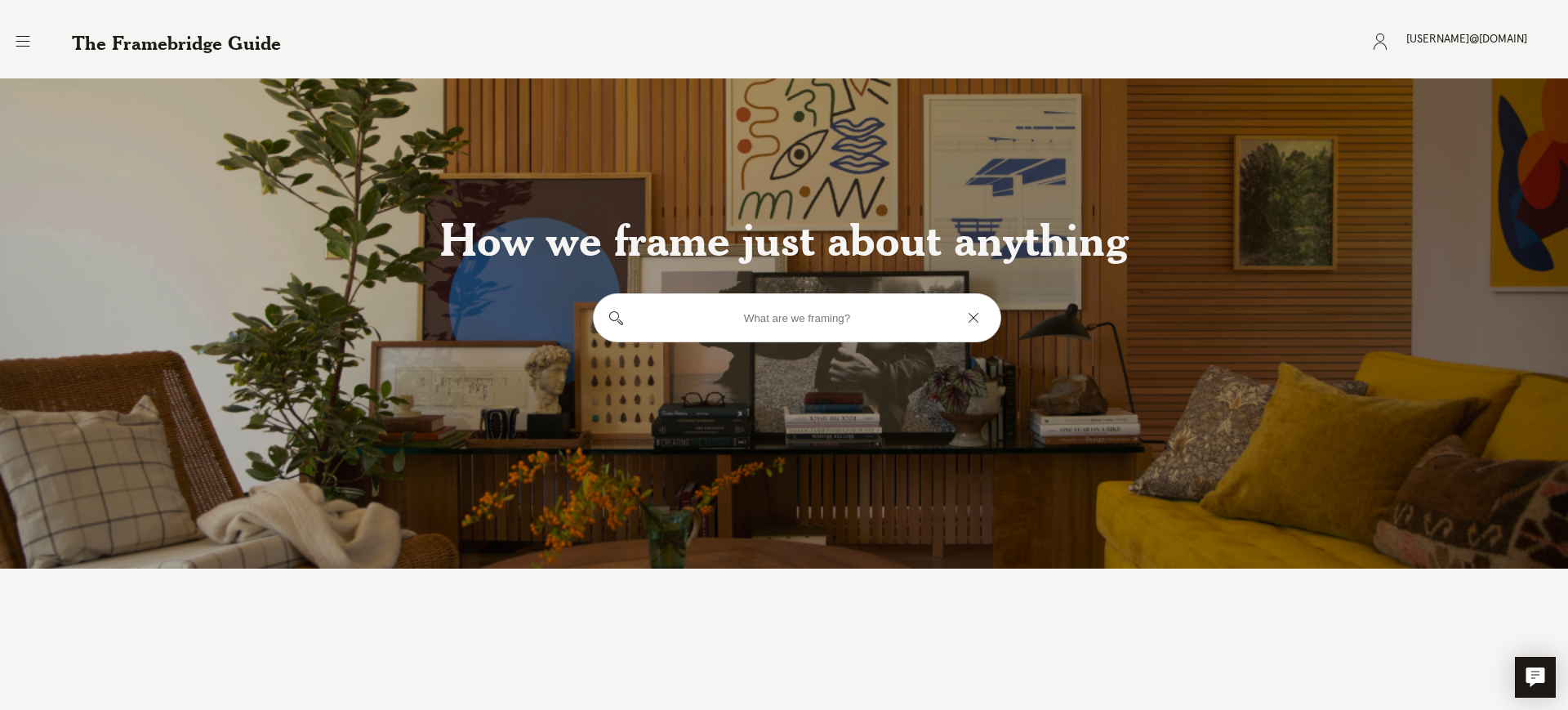 click at bounding box center [797, 318] 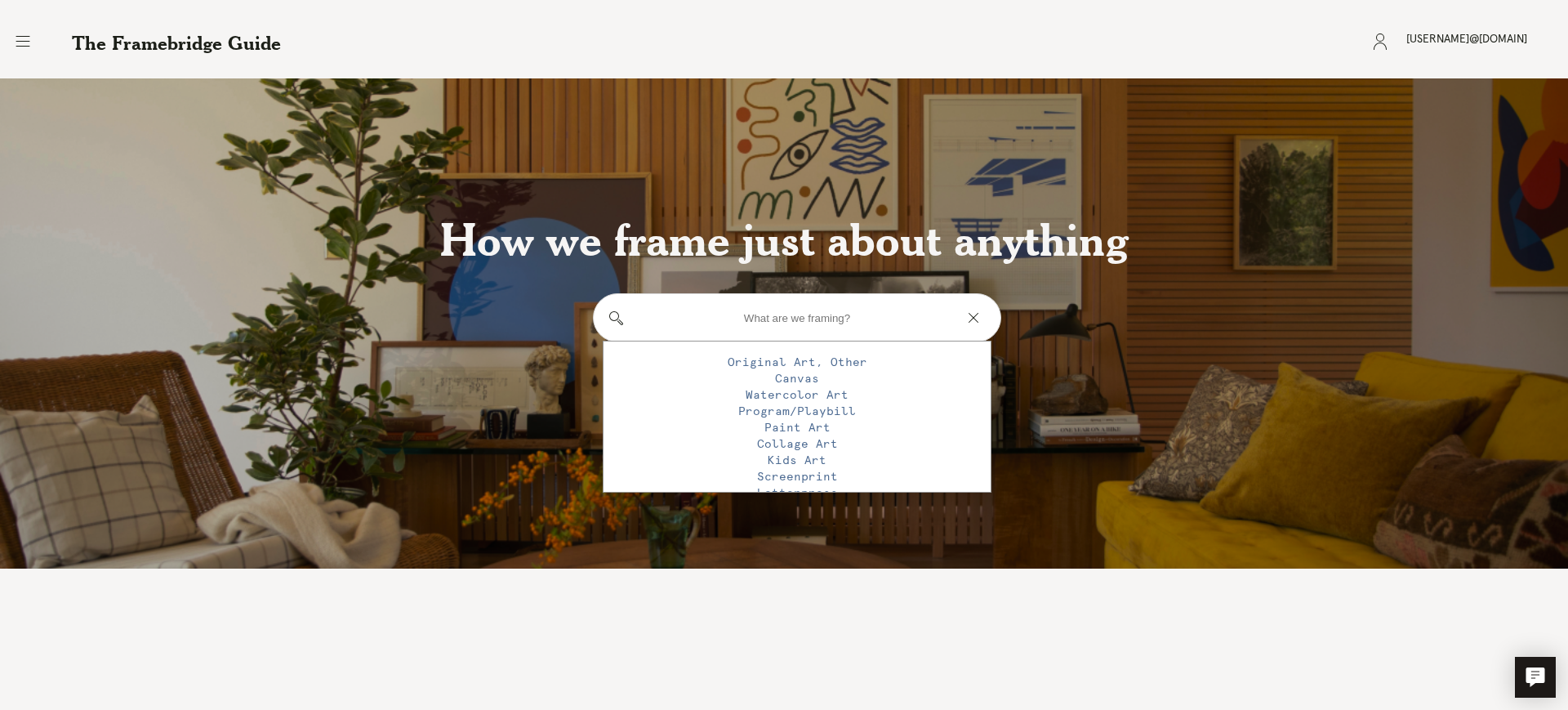 click on "Program/Playbill" at bounding box center [797, 412] 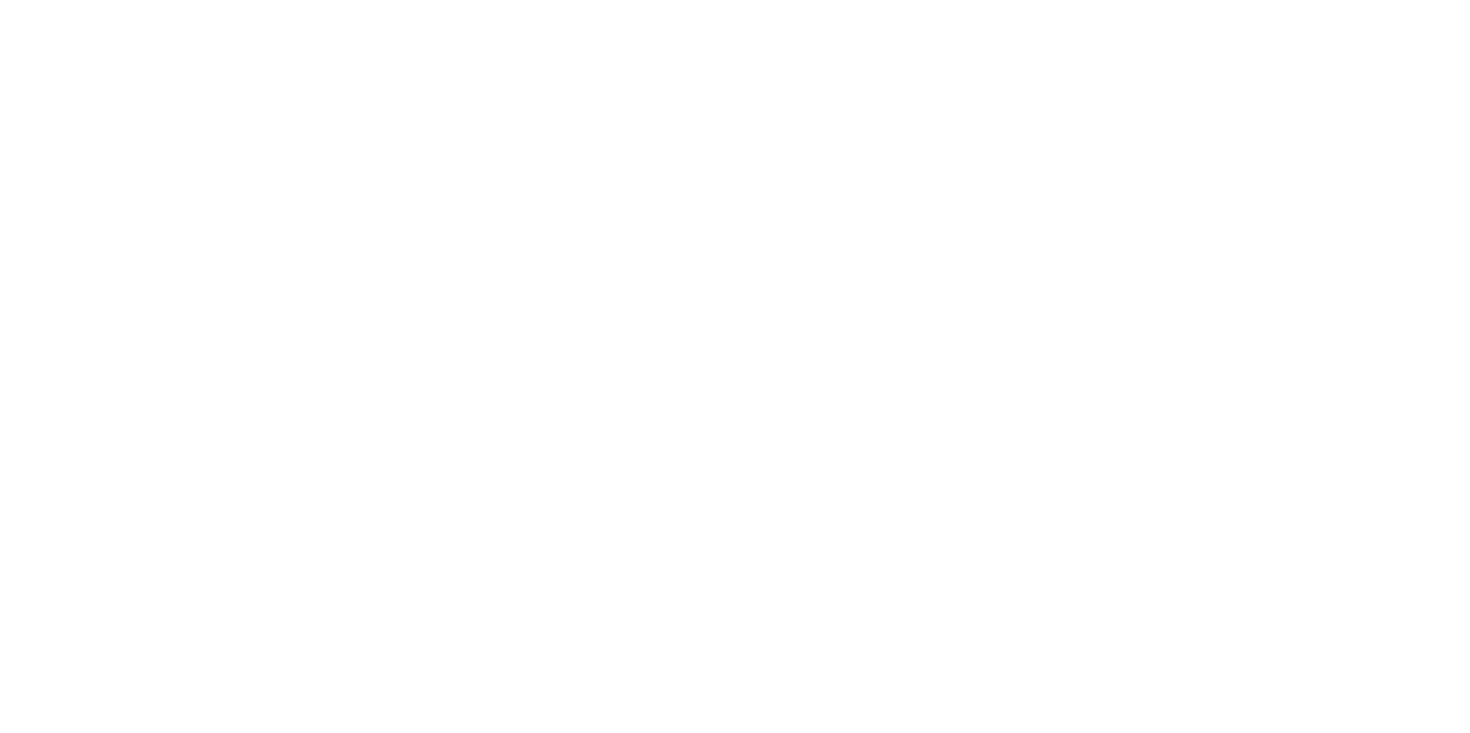 scroll, scrollTop: 0, scrollLeft: 0, axis: both 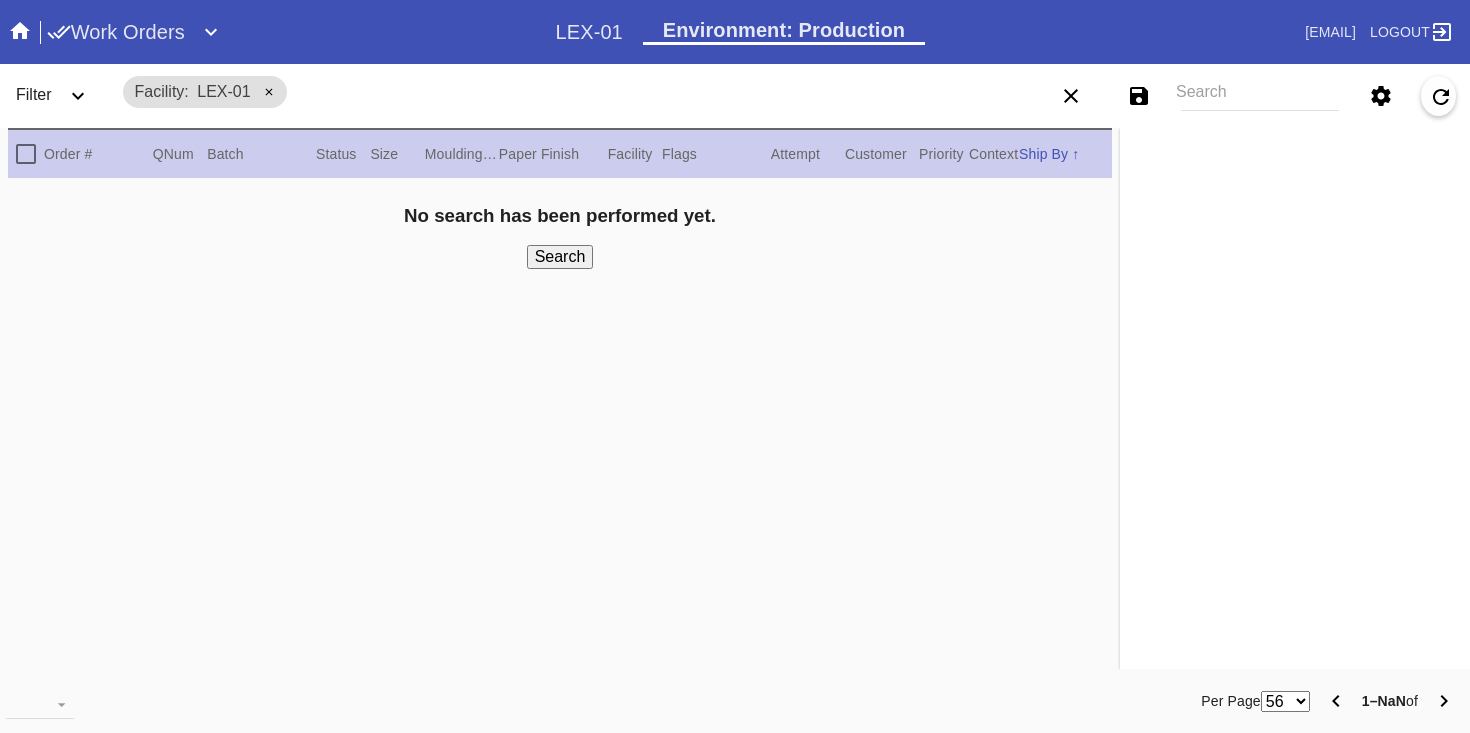click on "Search" at bounding box center (1260, 96) 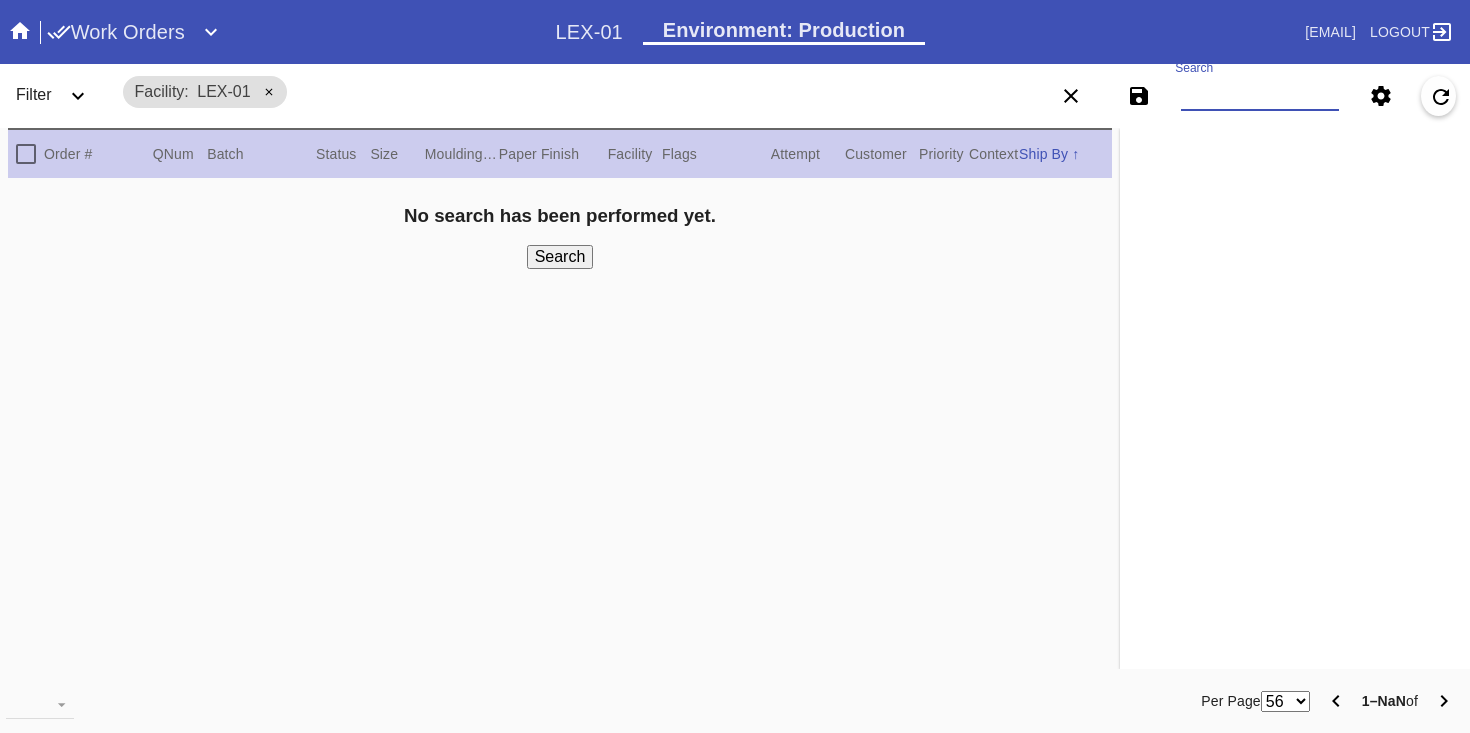 paste on "W253741022497073" 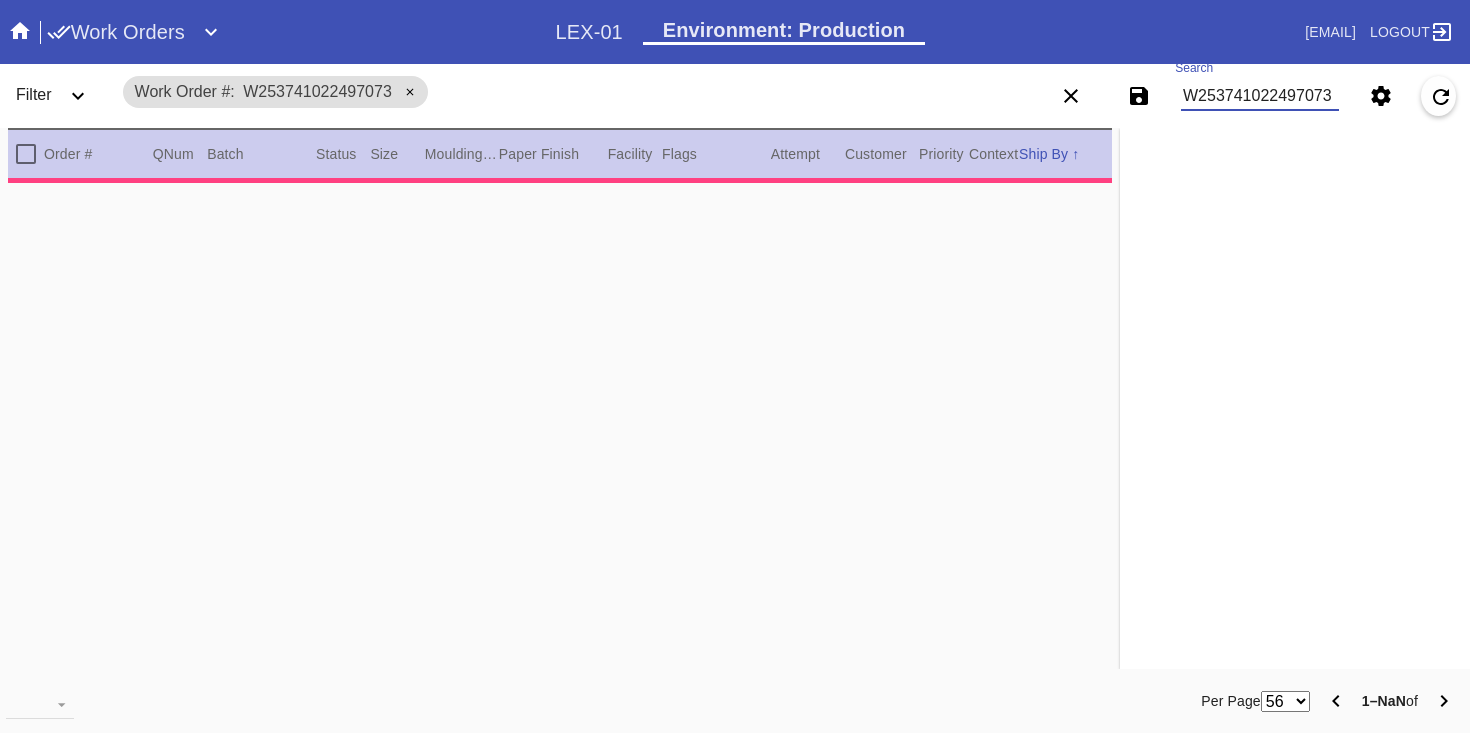 type on "1.5" 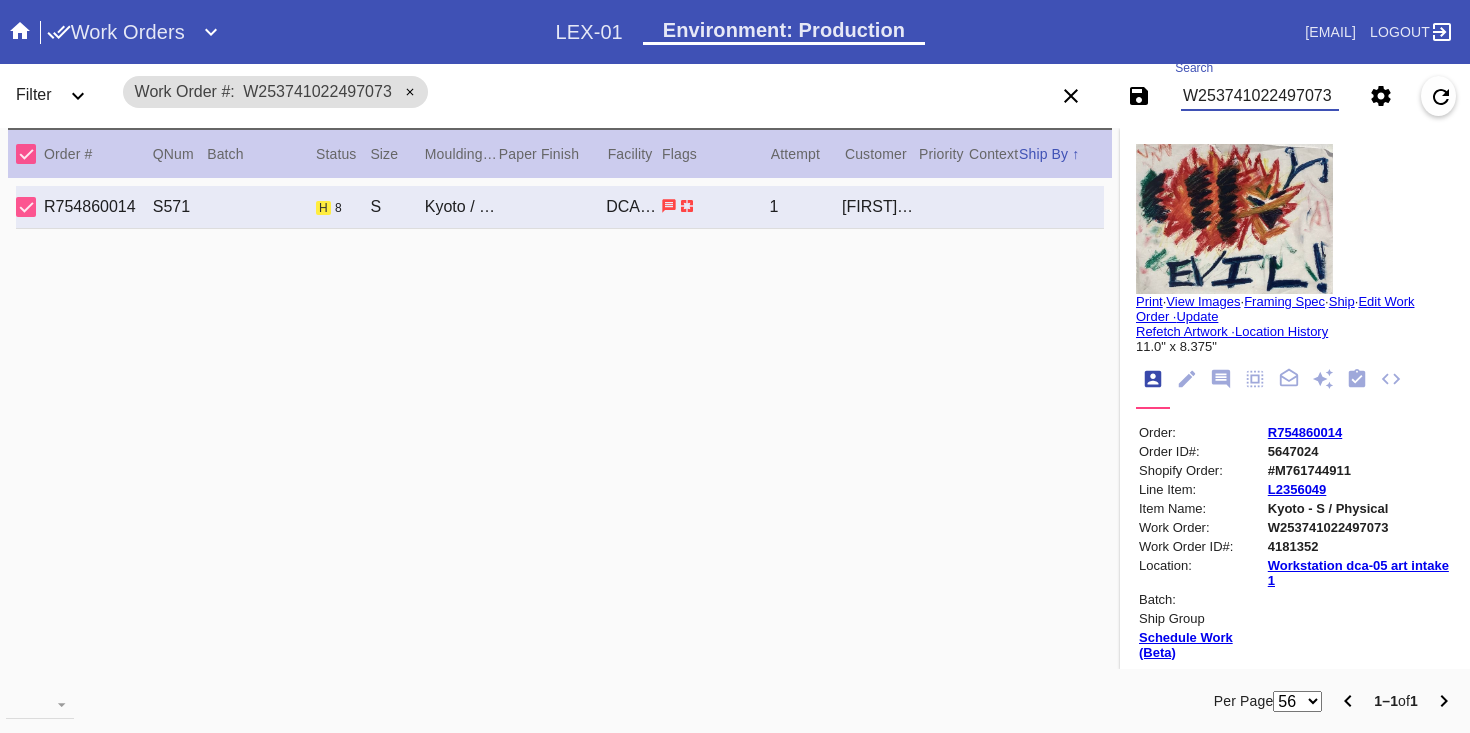 type on "W253741022497073" 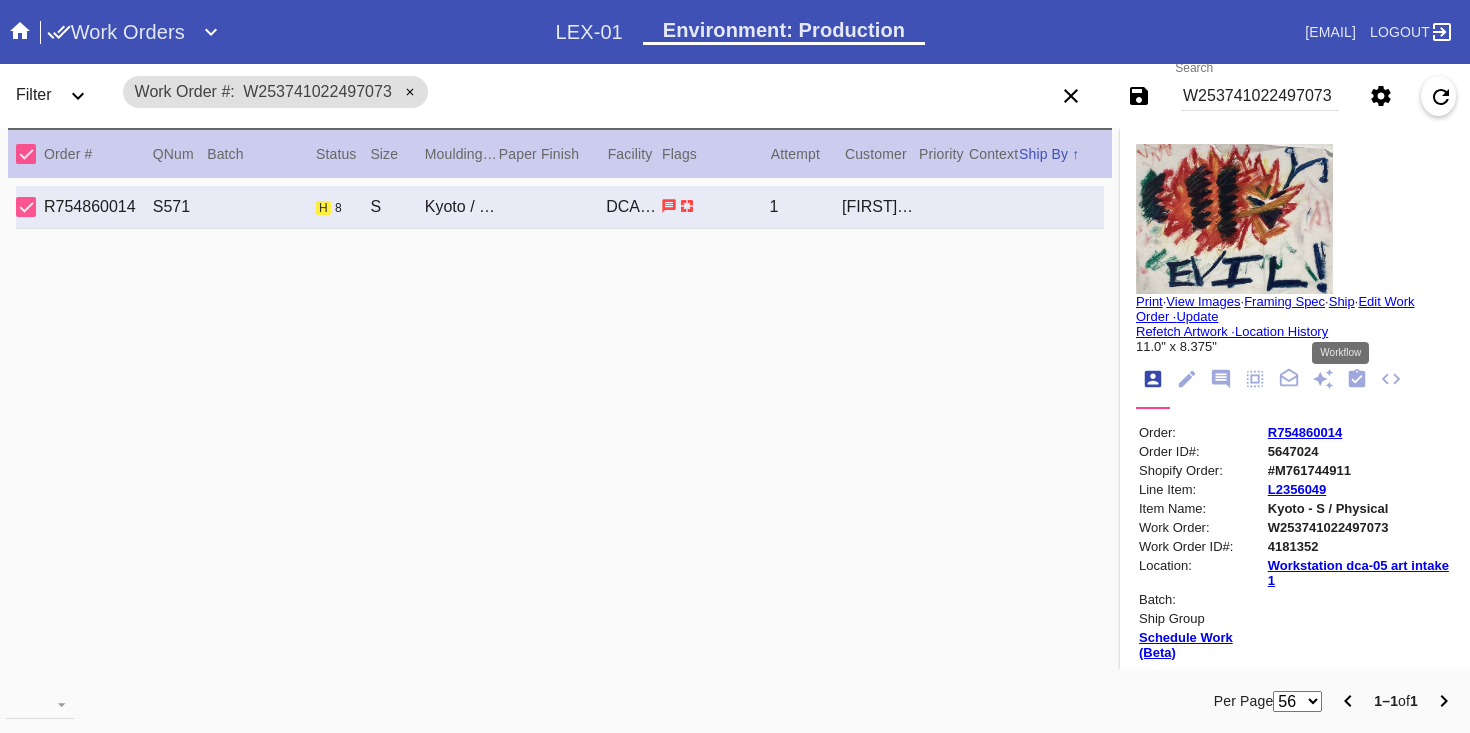 click 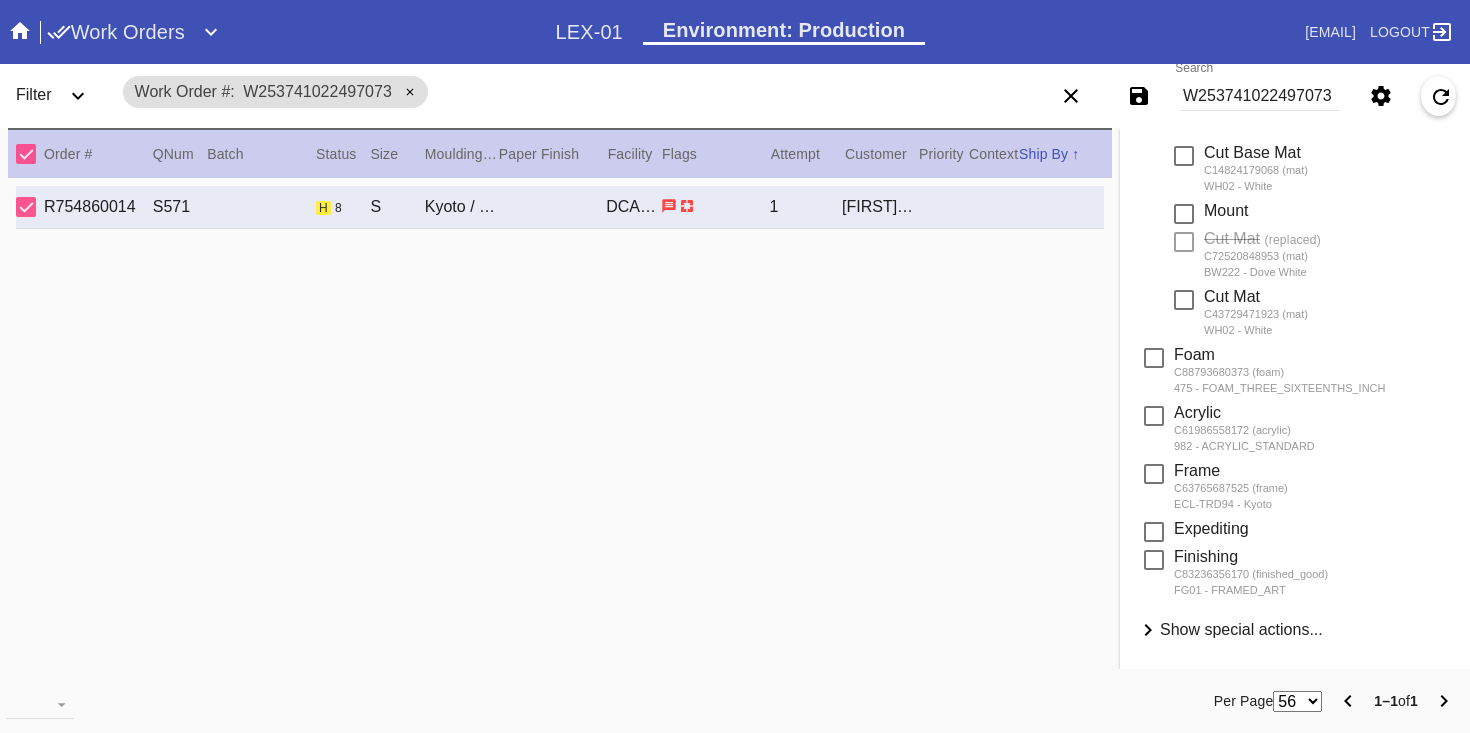 scroll, scrollTop: 461, scrollLeft: 0, axis: vertical 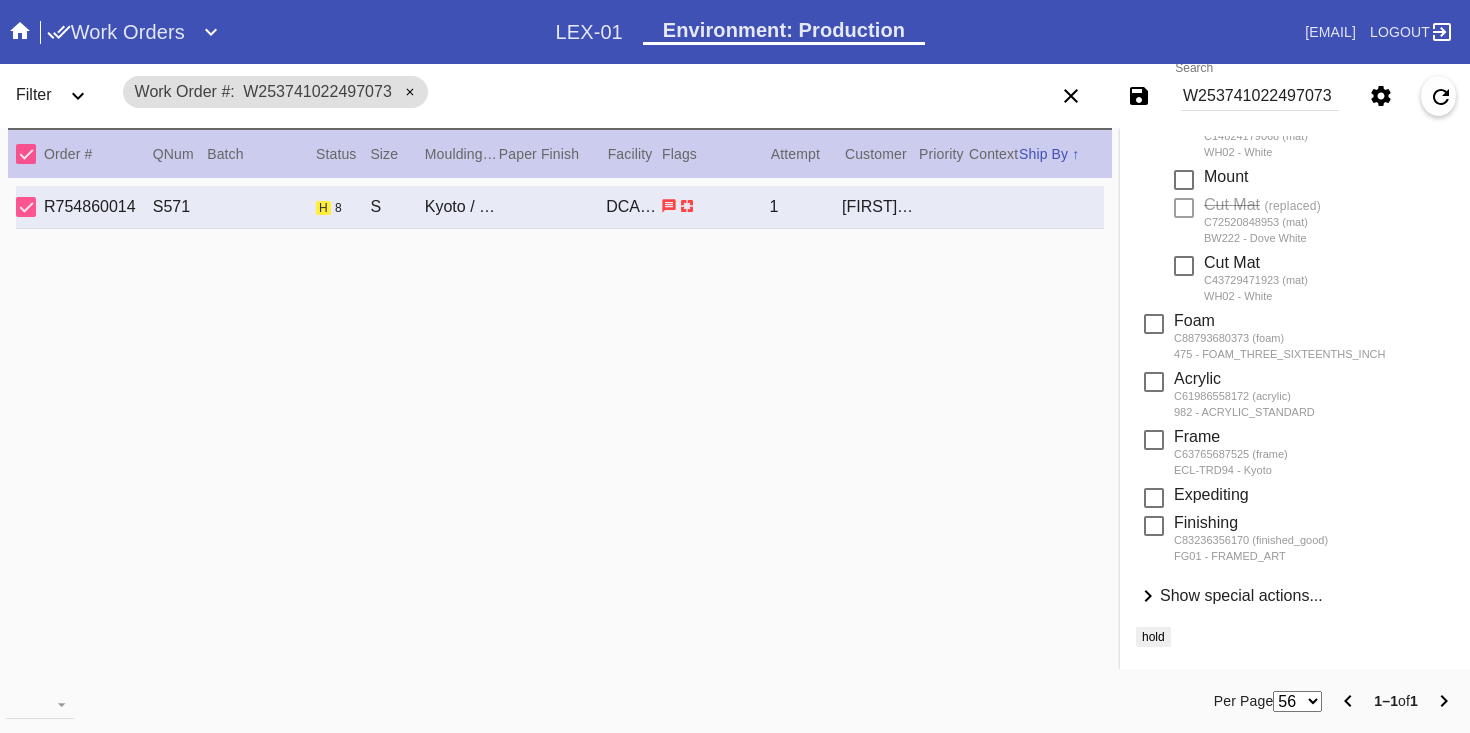 click on "Show special actions..." at bounding box center [1241, 595] 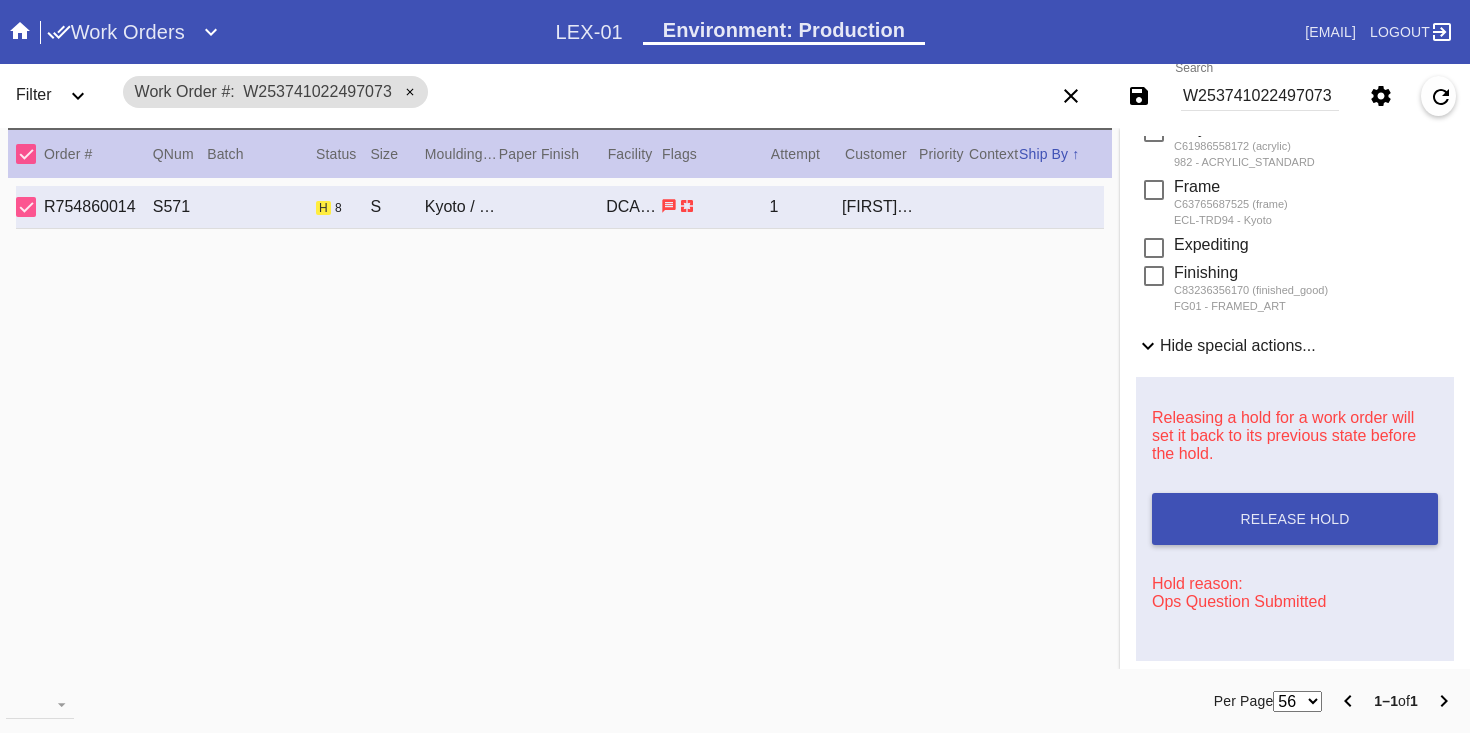 scroll, scrollTop: 855, scrollLeft: 0, axis: vertical 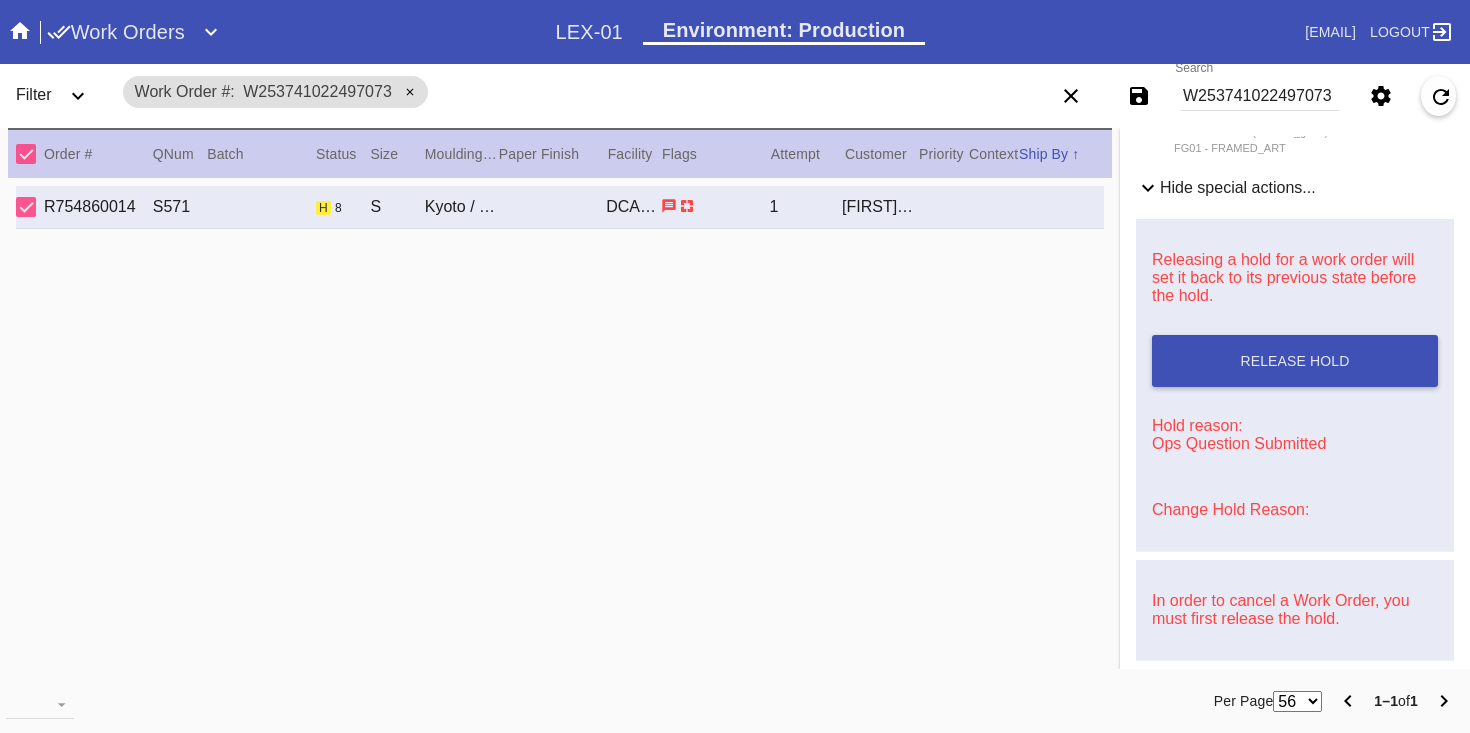 click on "Change Hold Reason:" at bounding box center (1230, 509) 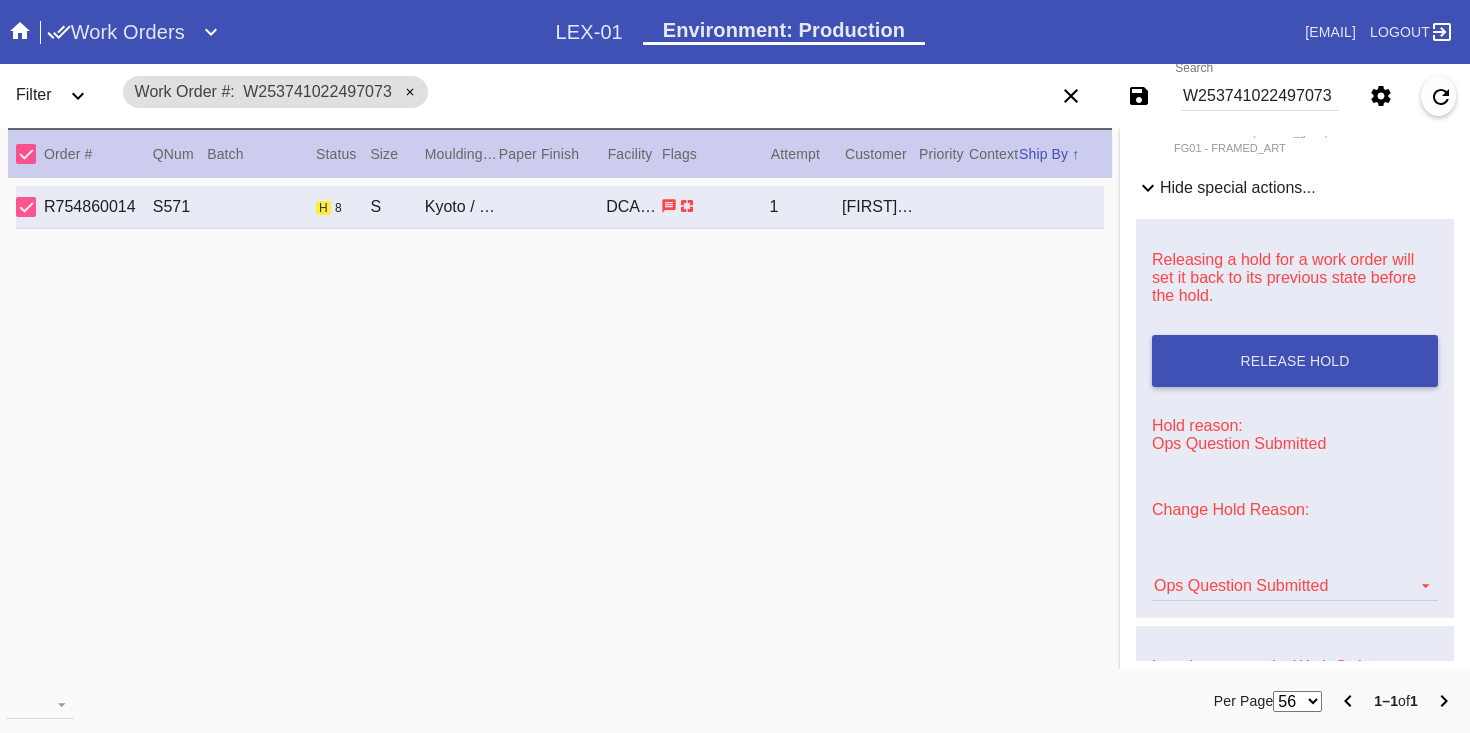 click on "Ops Question Submitted Artcare Artwork Review CA Proactive Outreach CX Artwork Review CX Asset Protection Review Embedded Mat Plaque F4B Order Update FB Internal Sample Facility Out of Stock HPO Not Received Ops Question Submitted Order Change Request Out of Stock Pull for Production Replacement Ordered Retail NSOGW Search and Rescue Update Work Order" at bounding box center (1295, 576) 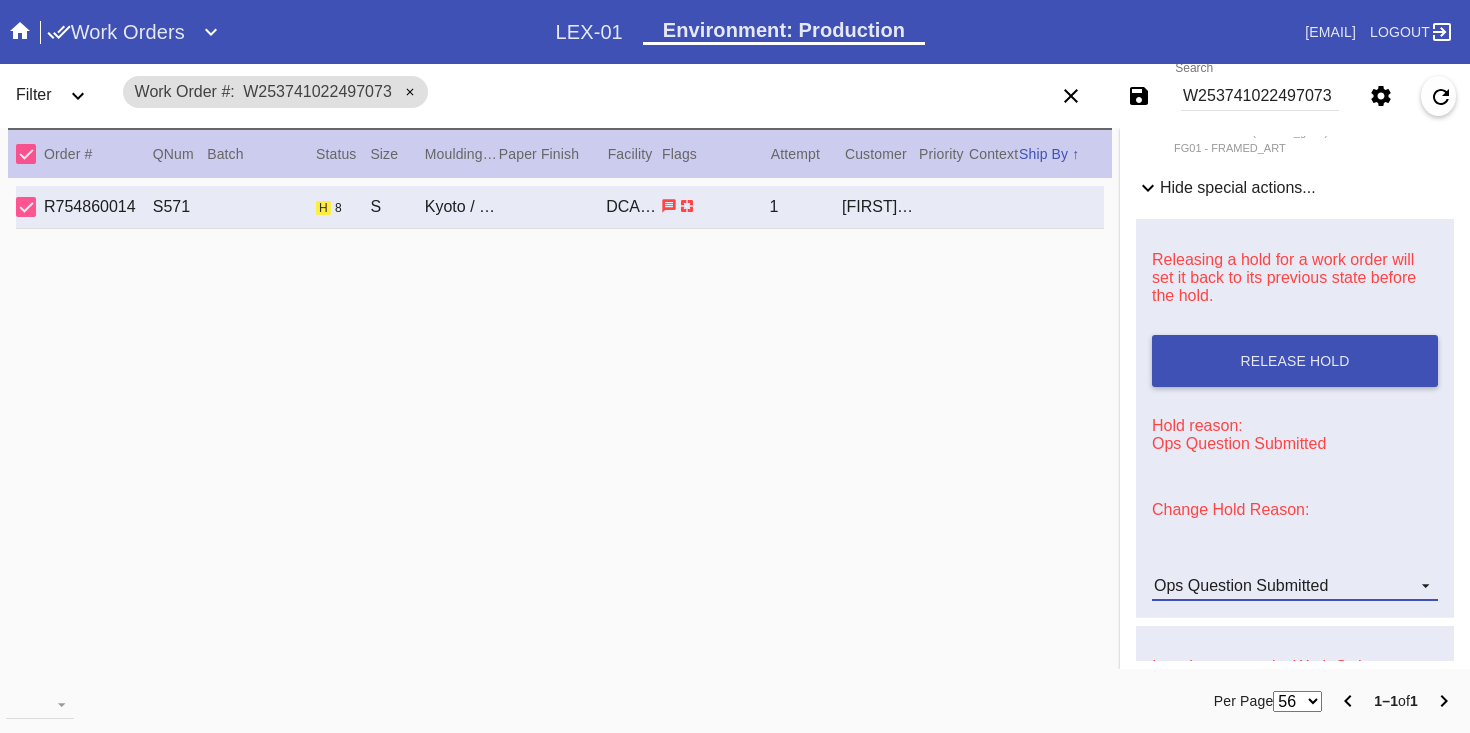 click on "Ops Question Submitted" at bounding box center [1241, 585] 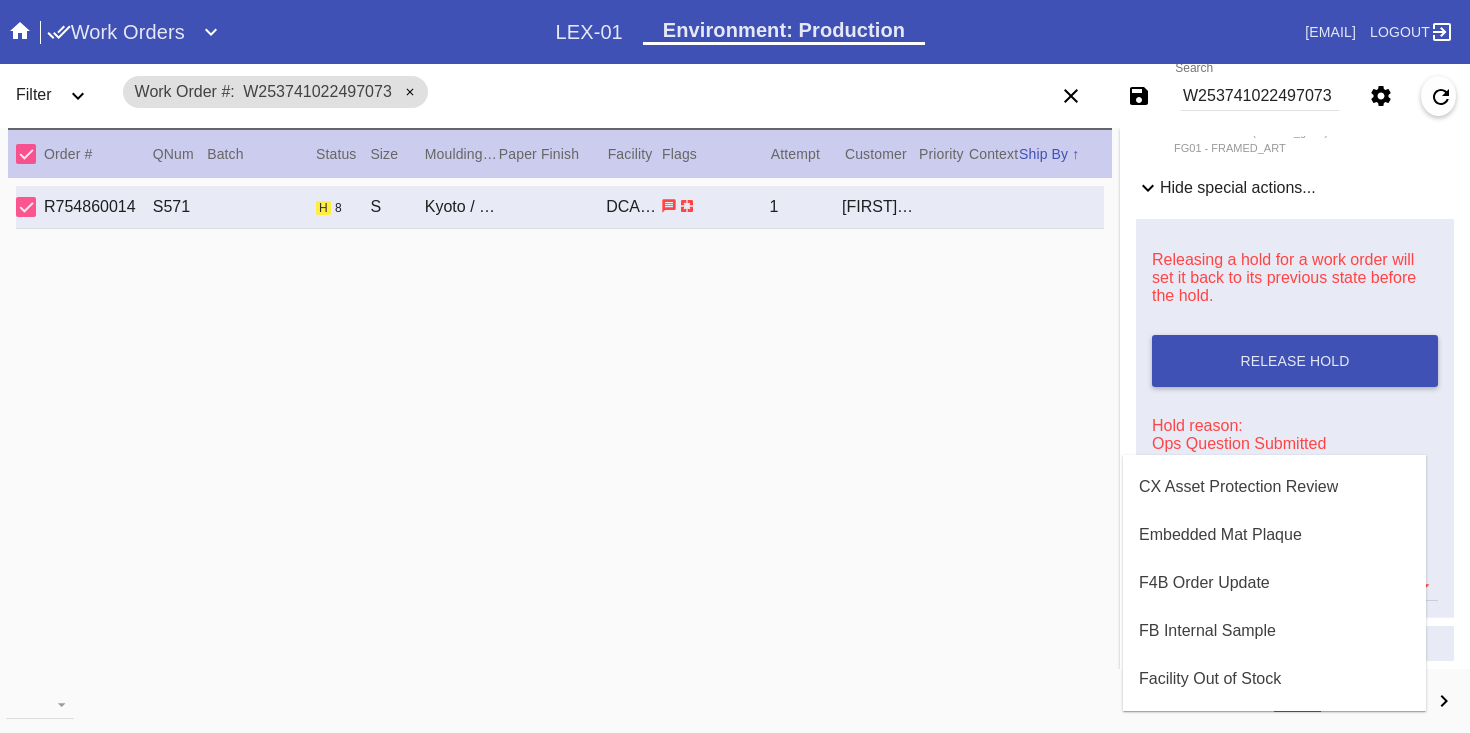 scroll, scrollTop: 608, scrollLeft: 0, axis: vertical 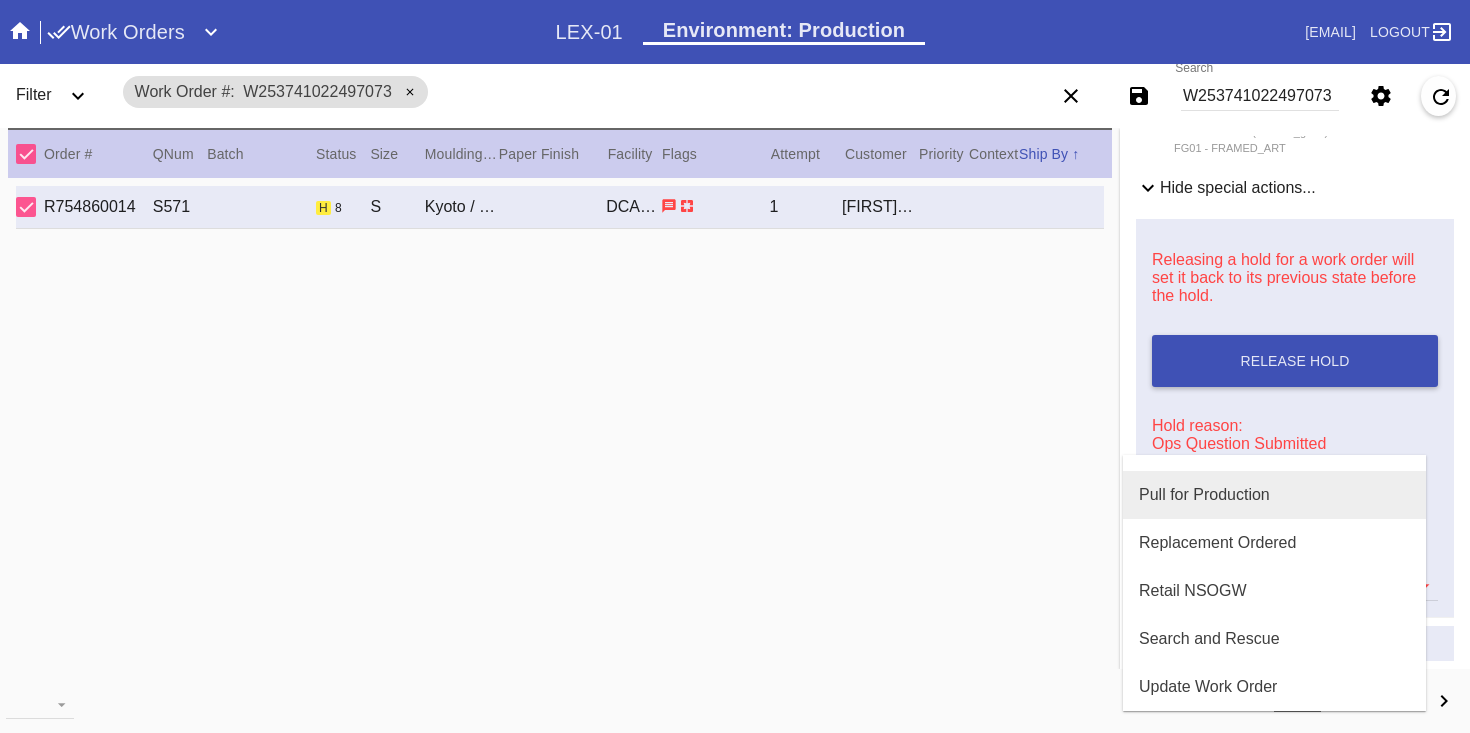 click on "Pull for Production" at bounding box center (1274, 495) 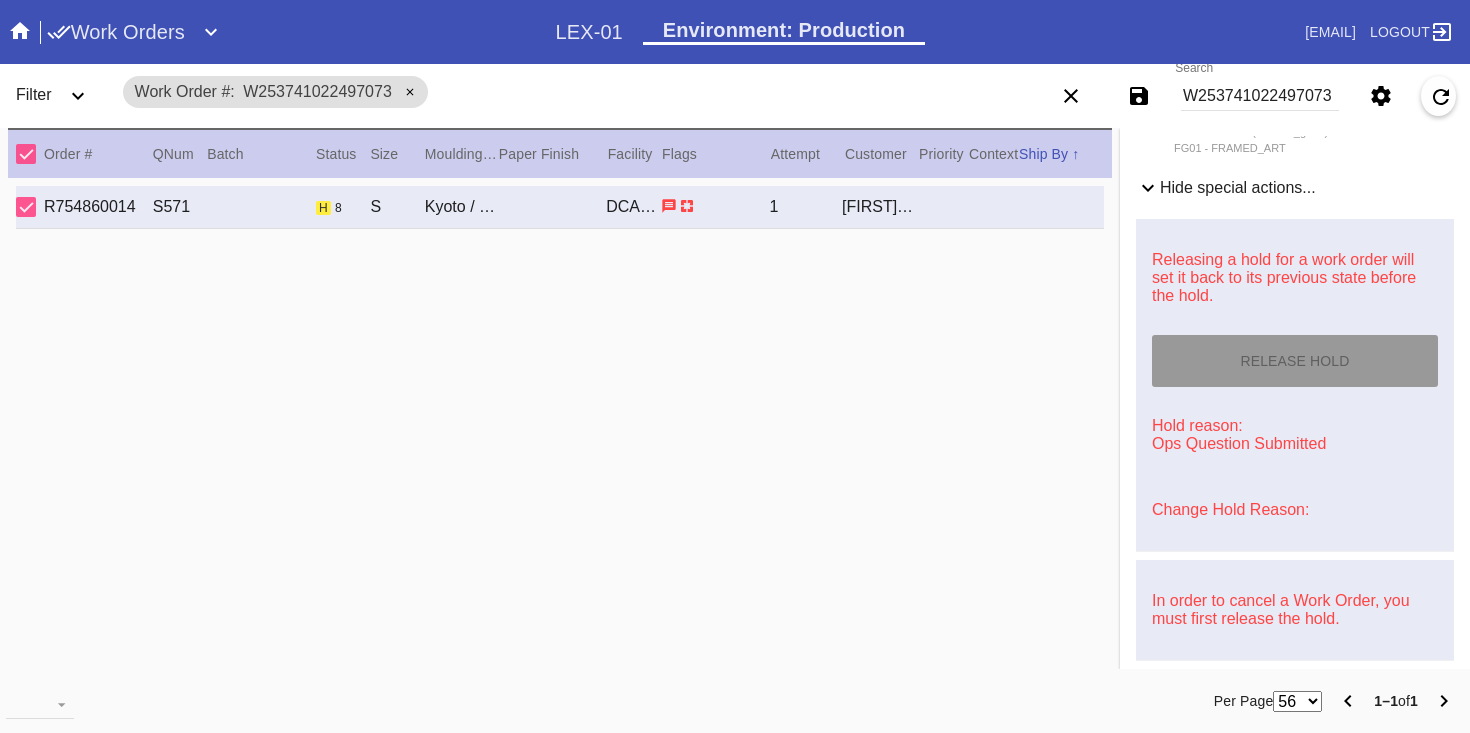 type on "8/16/2025" 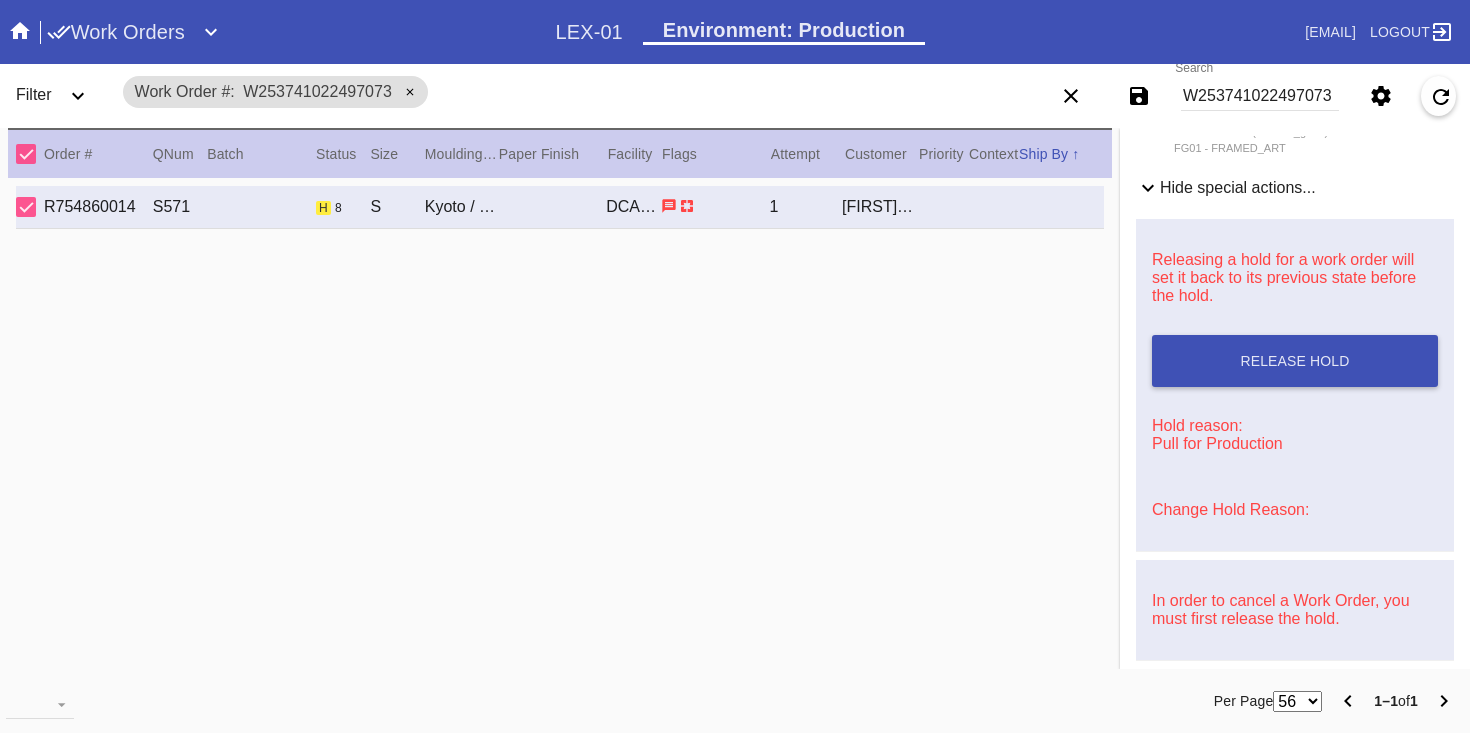 click on "W253741022497073" at bounding box center (1260, 96) 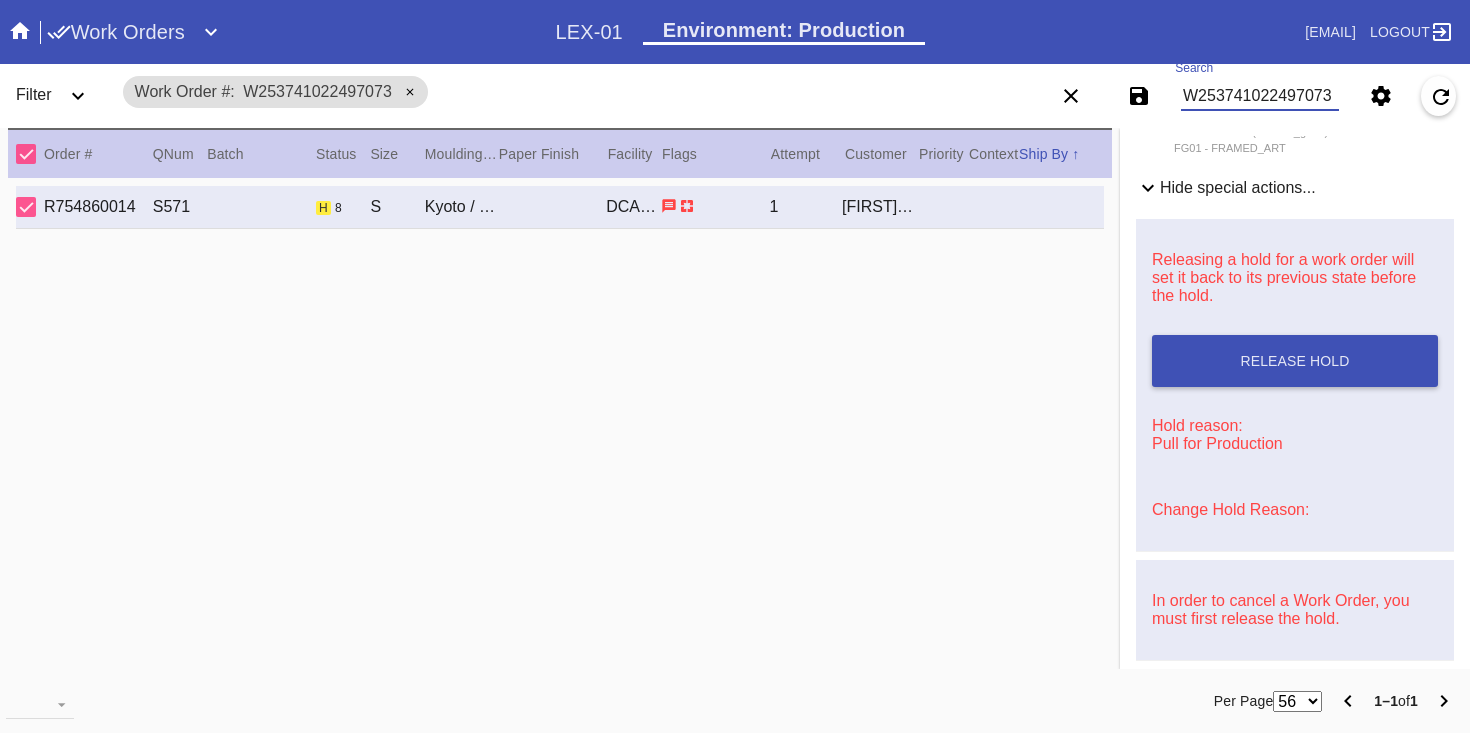 click on "W253741022497073" at bounding box center (1260, 96) 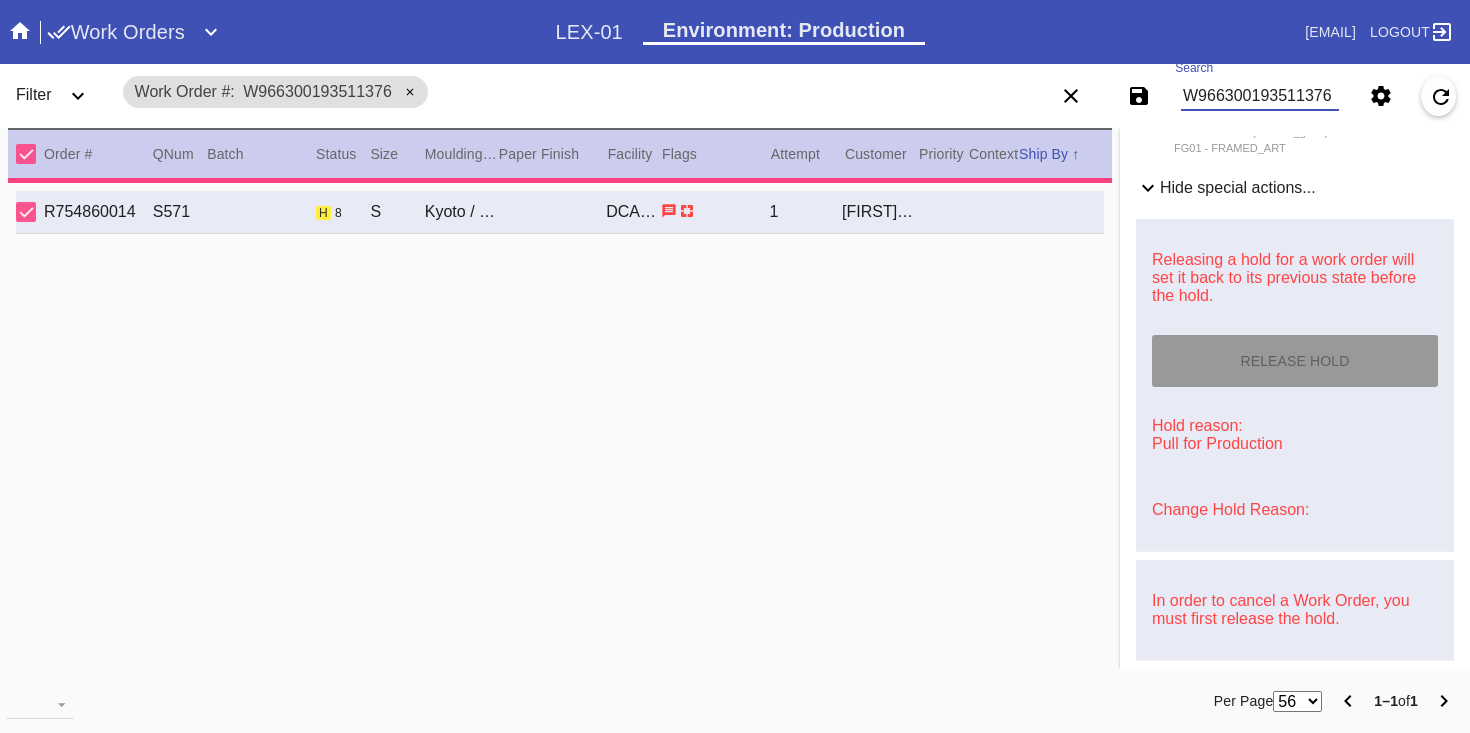 type on "33.25" 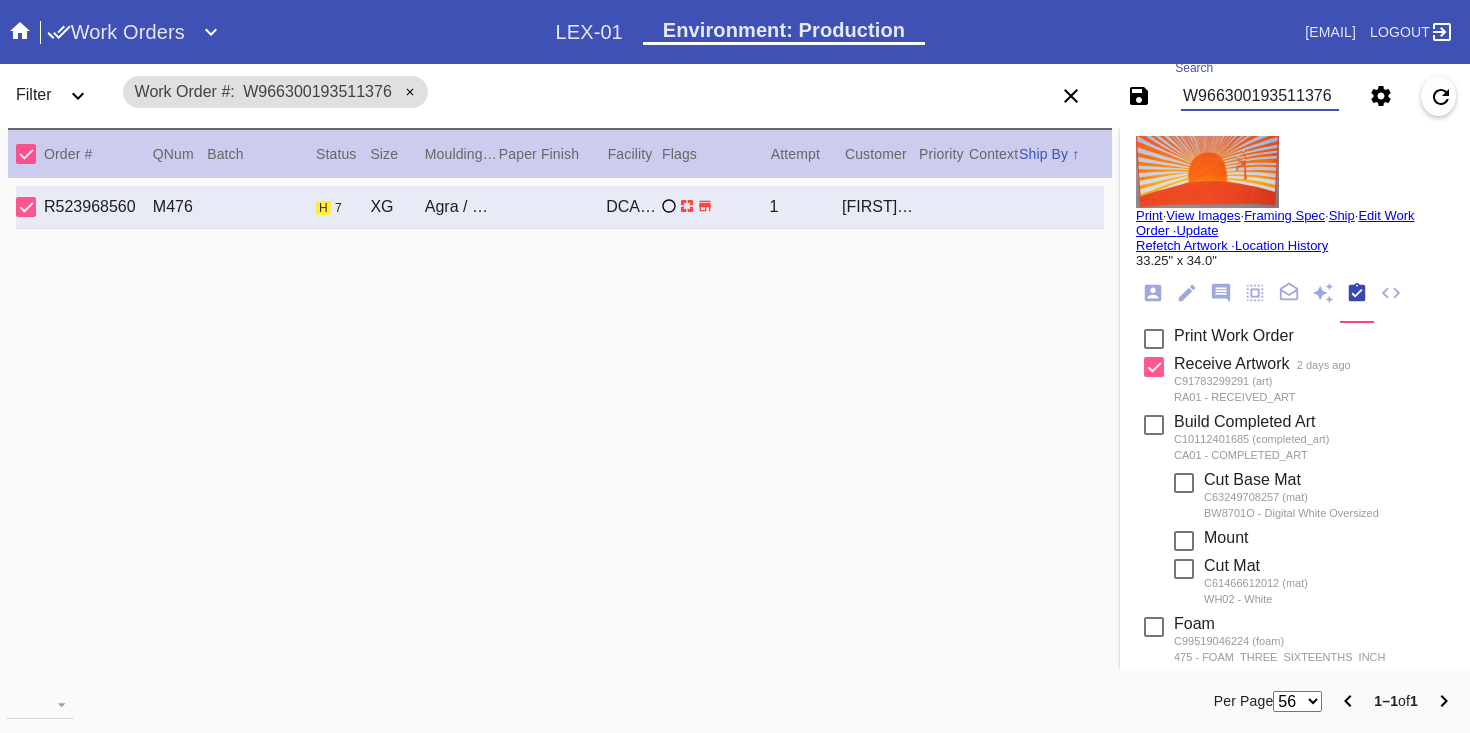 scroll, scrollTop: 0, scrollLeft: 0, axis: both 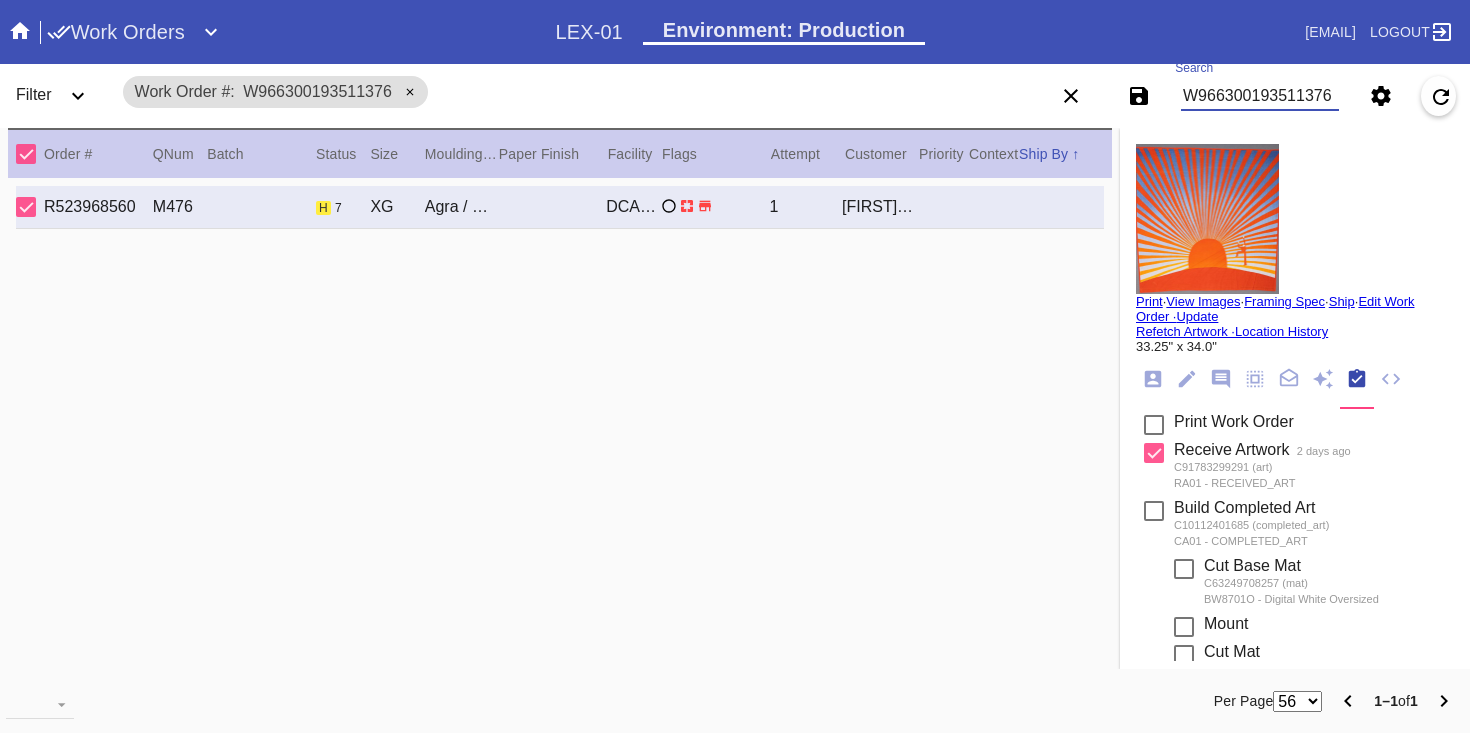 click on "Print" at bounding box center [1149, 301] 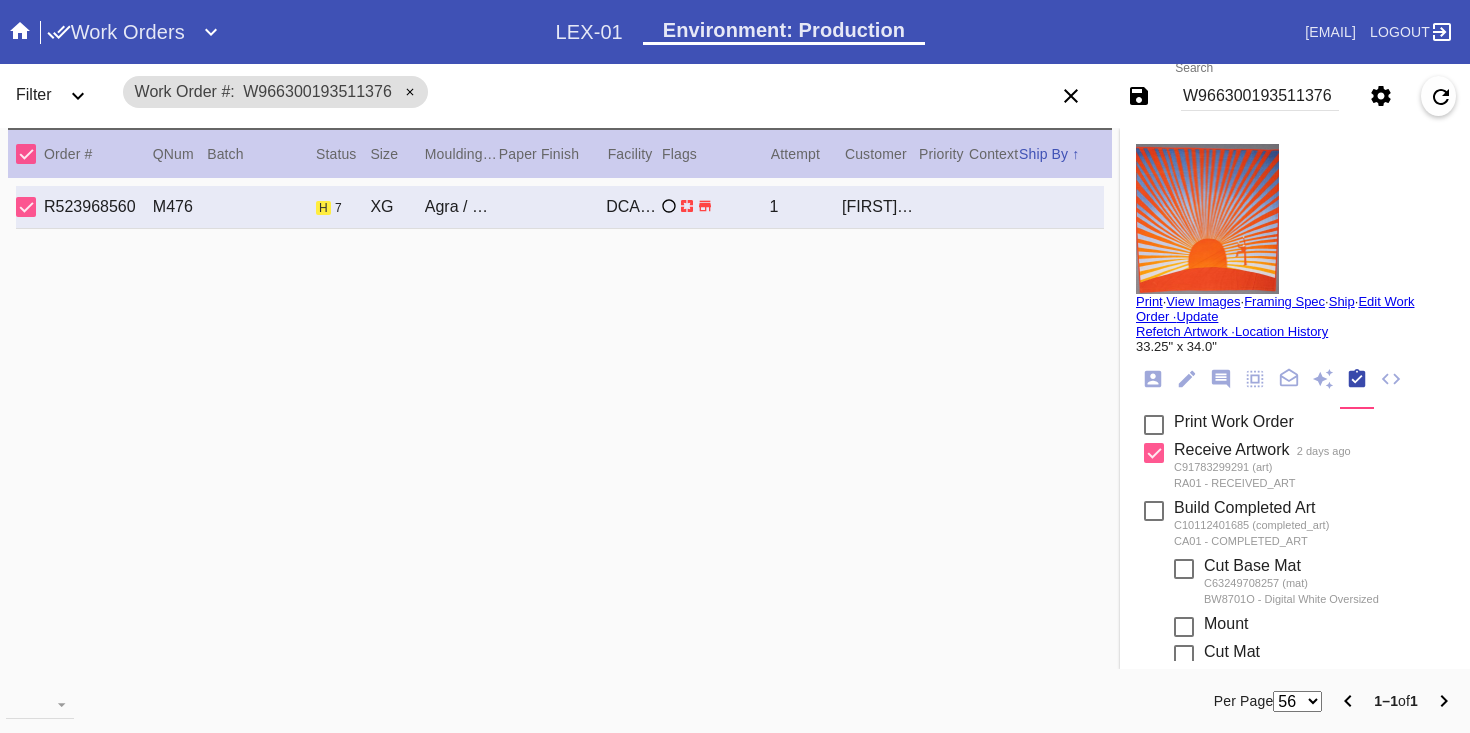click on "View Images" at bounding box center [1203, 301] 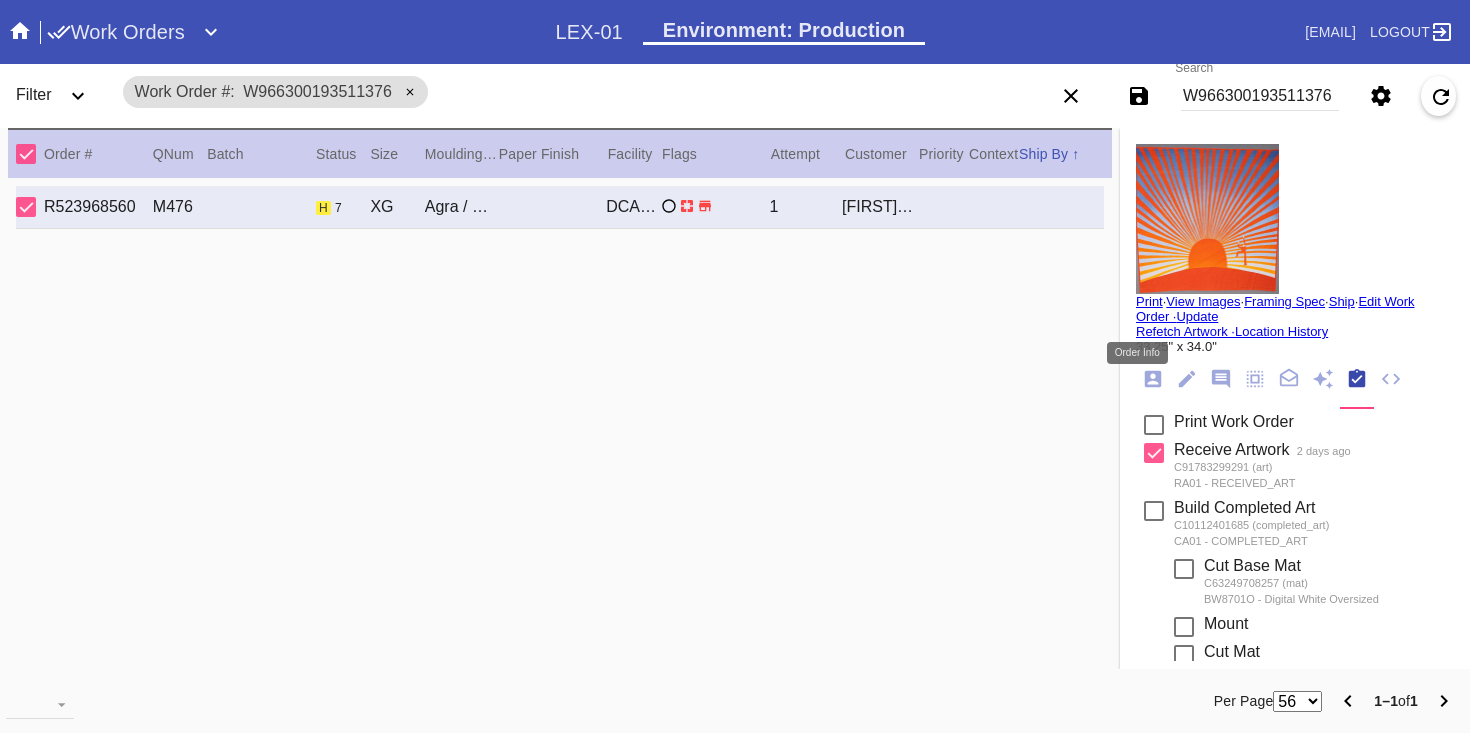 click 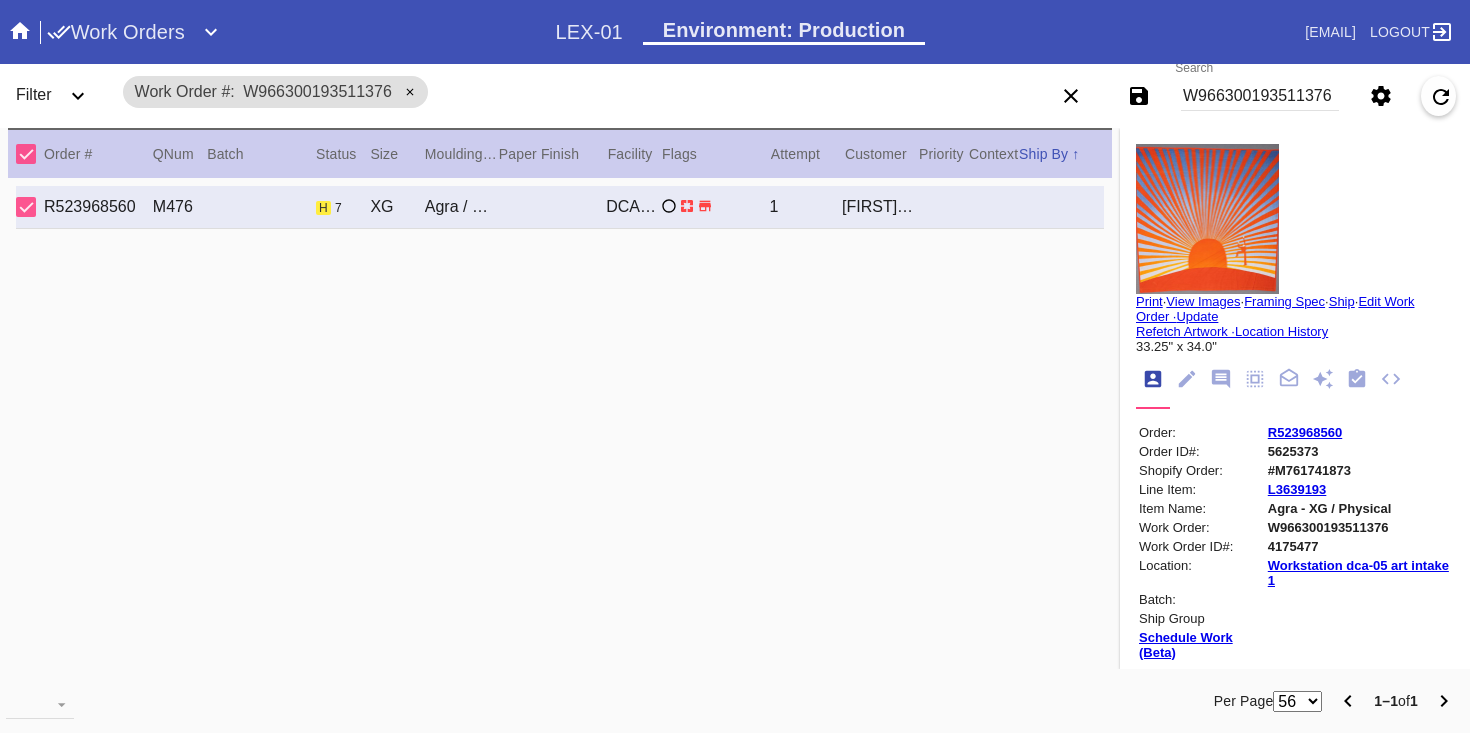 click on "R523968560" at bounding box center (1305, 432) 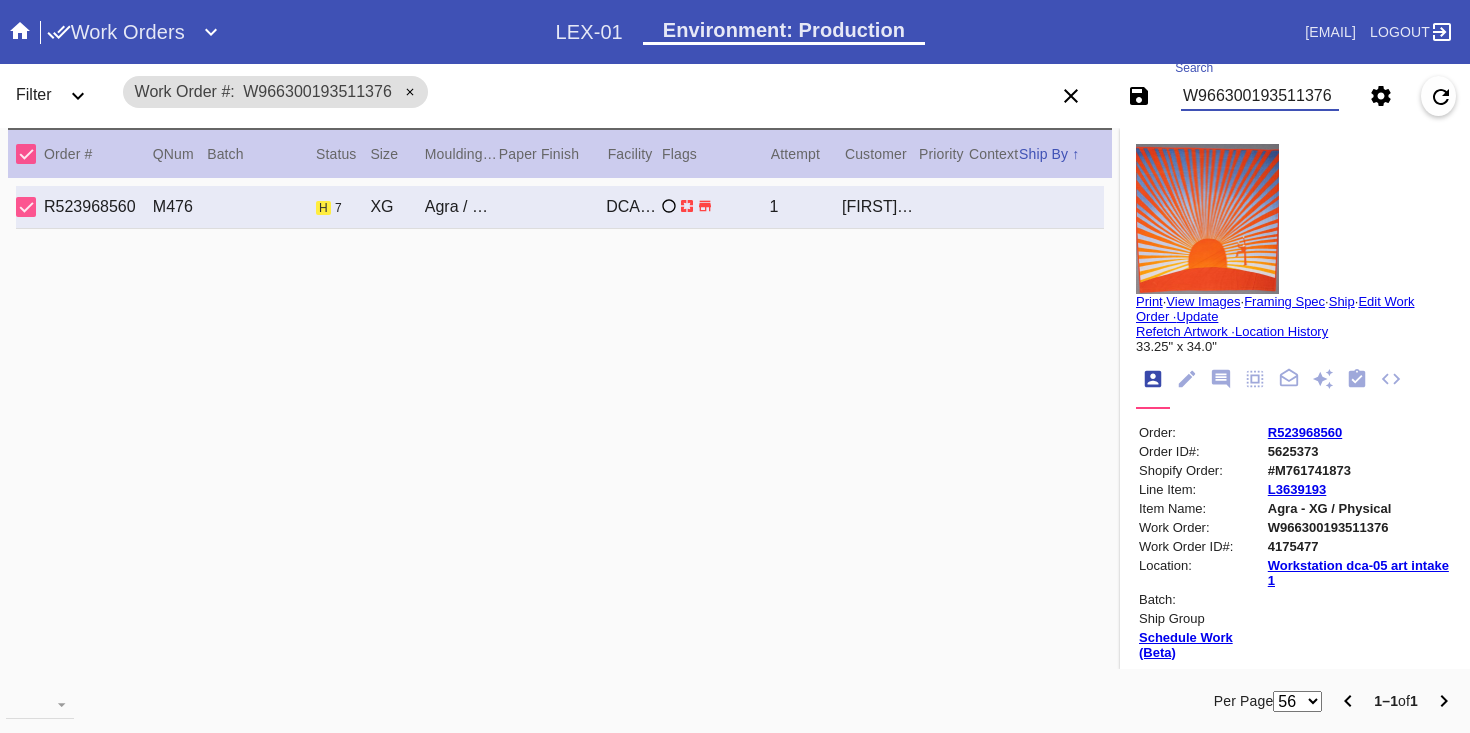 click on "W966300193511376" at bounding box center (1260, 96) 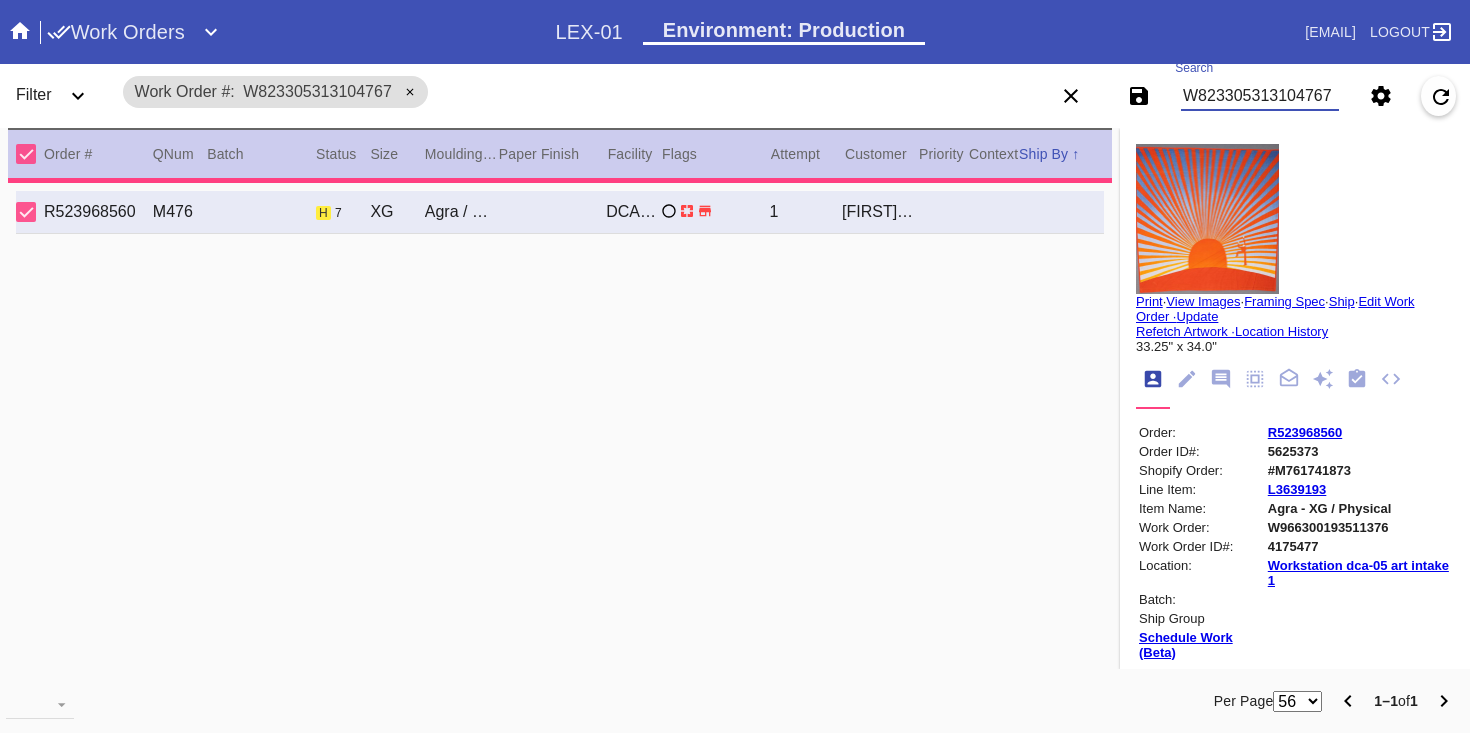type on "2.5" 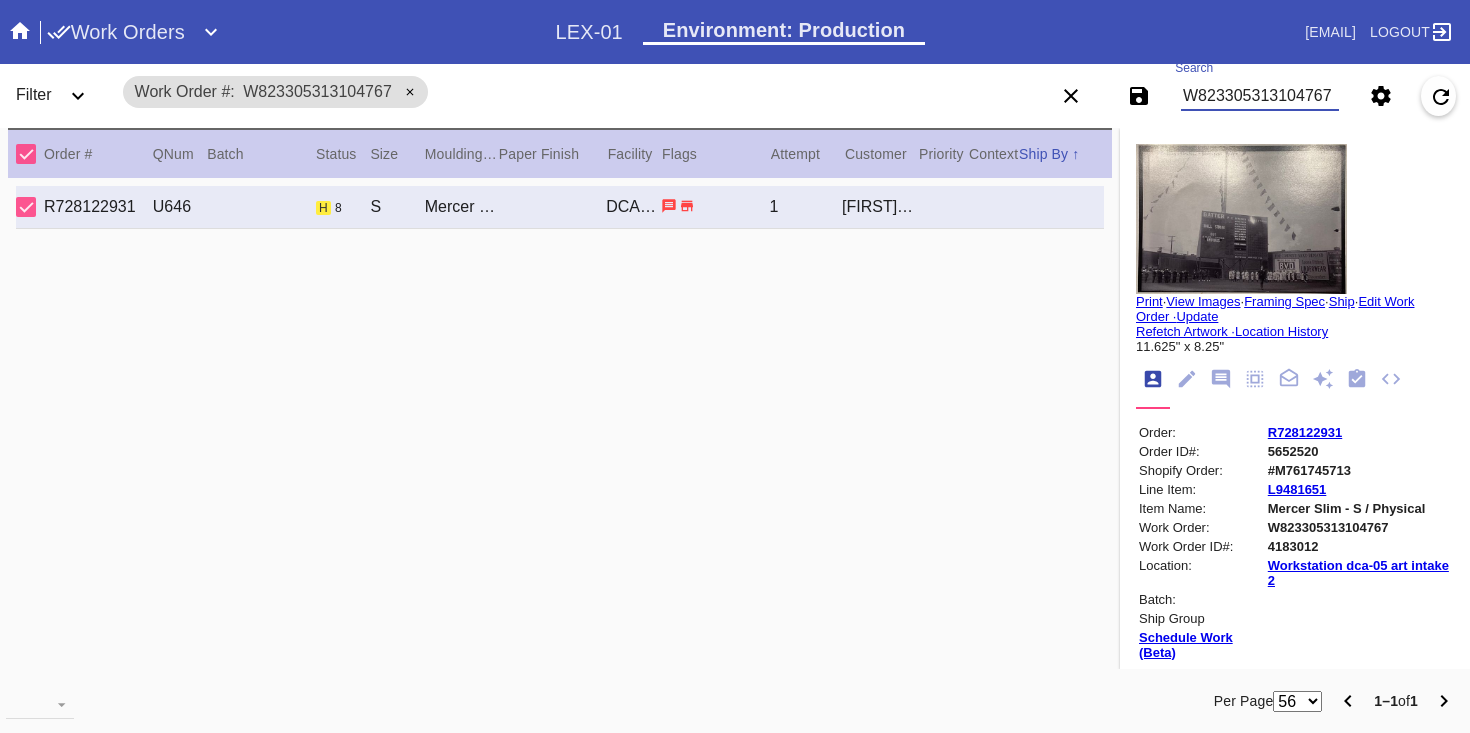 click on "Print" at bounding box center (1149, 301) 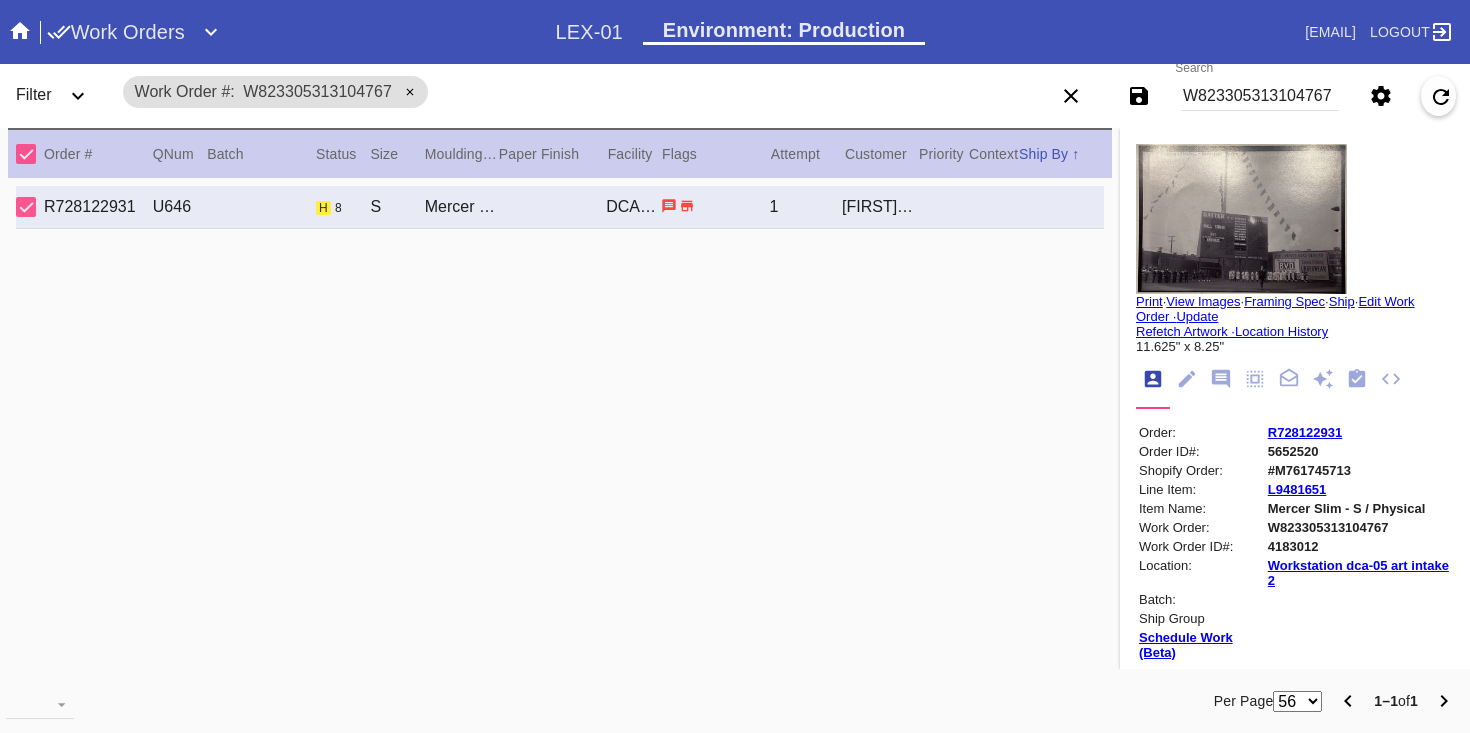 click on "View Images" at bounding box center [1203, 301] 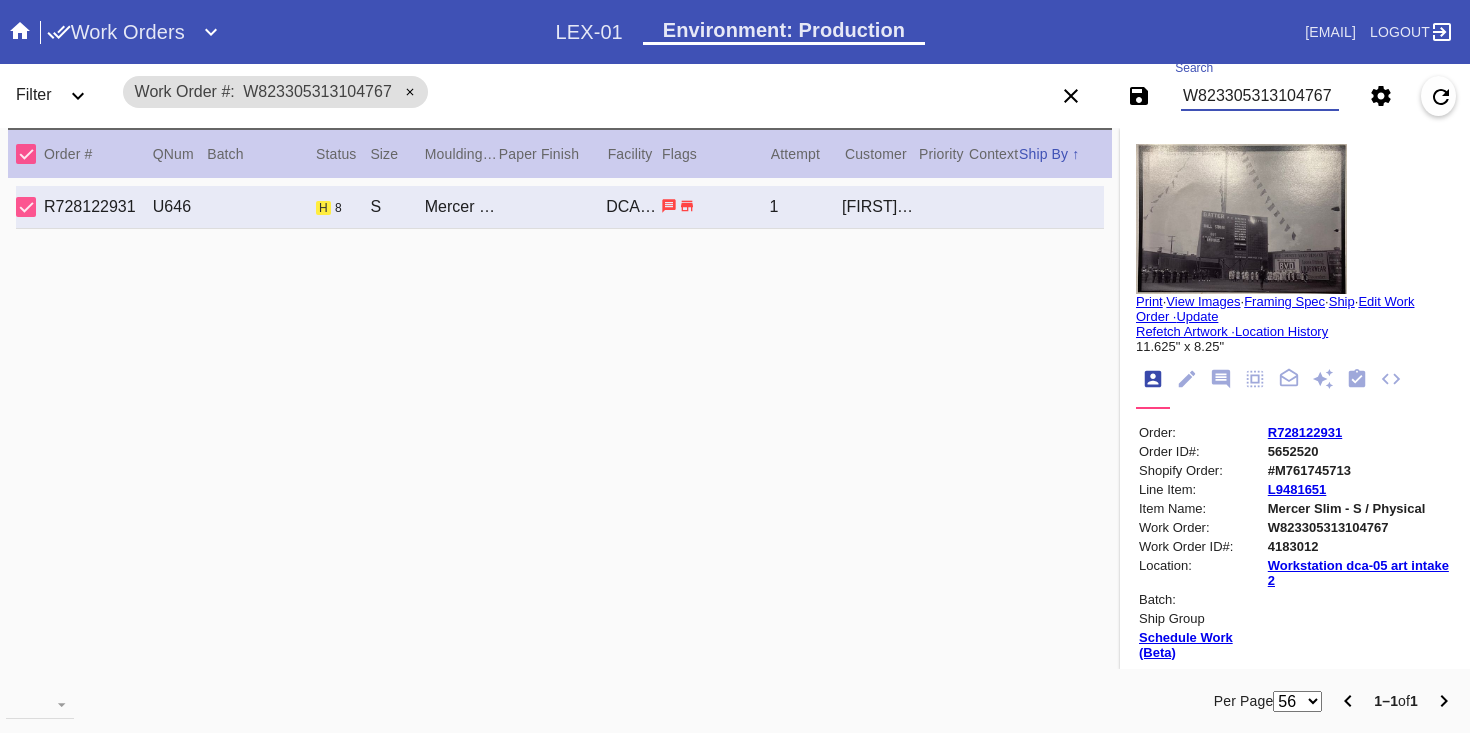 click on "W823305313104767" at bounding box center (1260, 96) 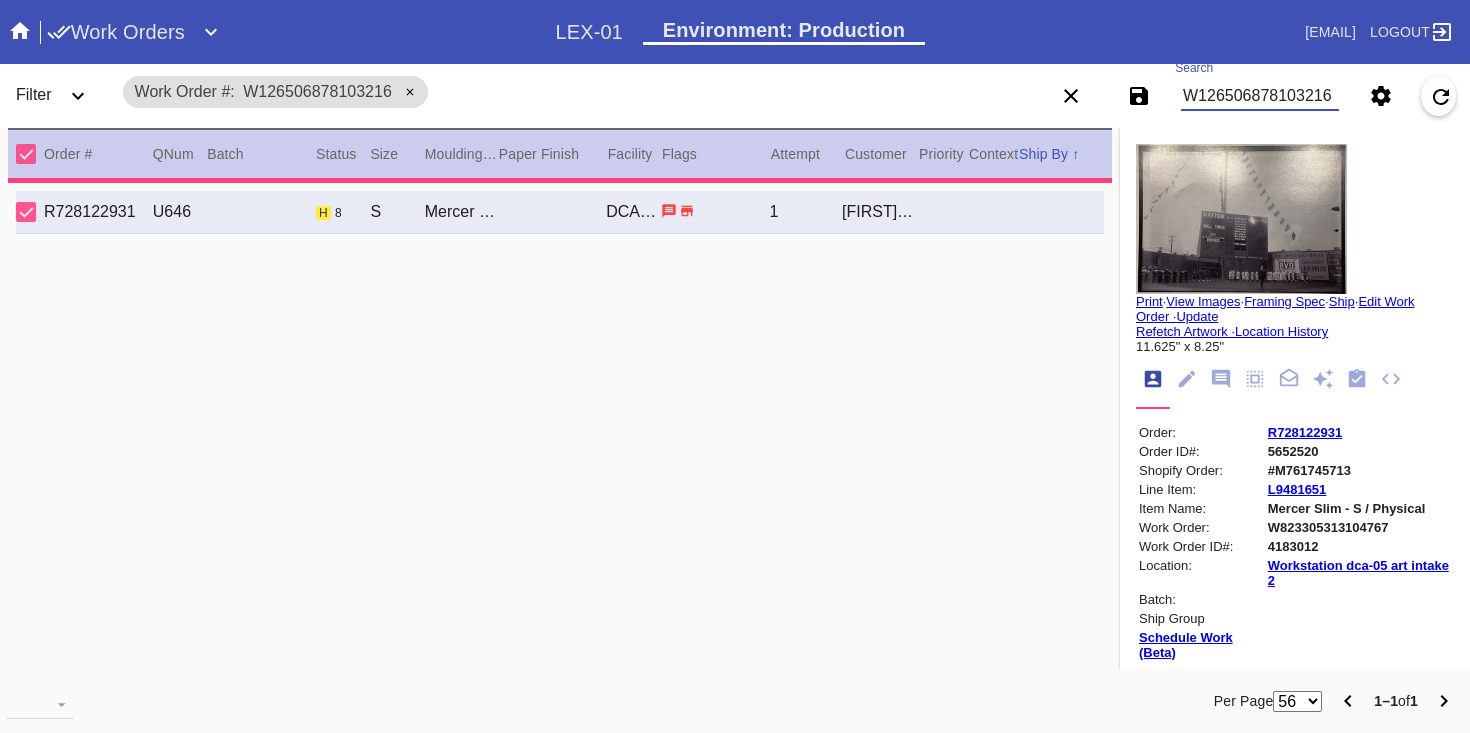 type on "8.0" 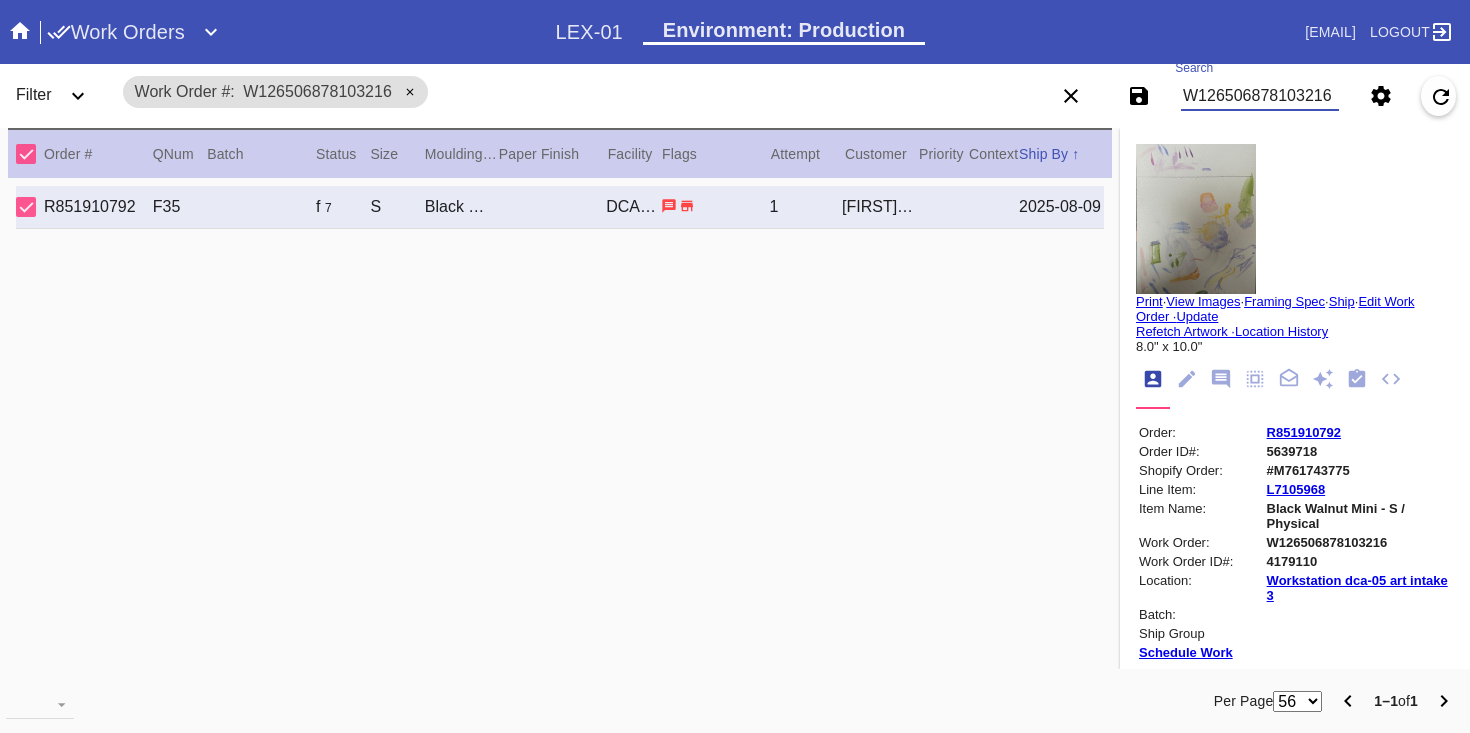 type on "W126506878103216" 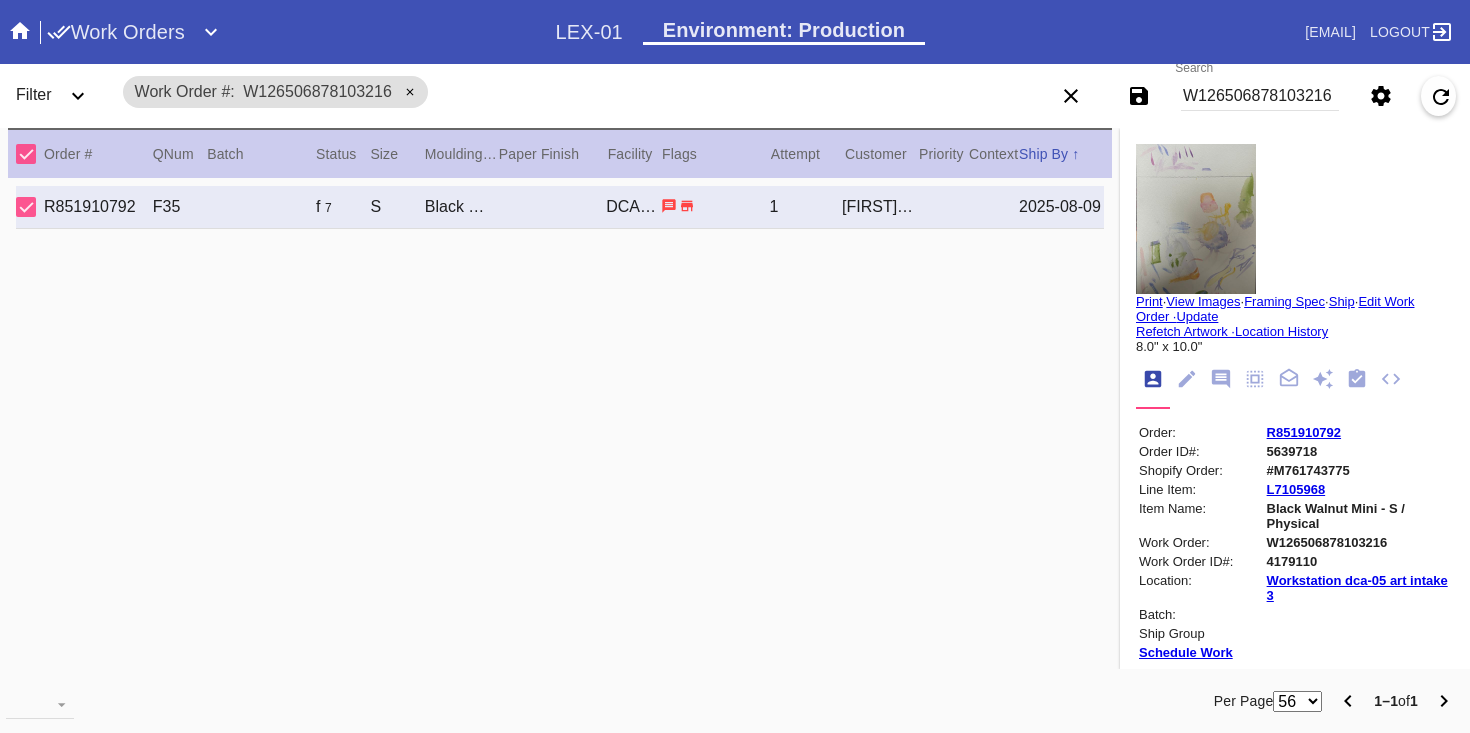 click on "#M761743775" at bounding box center (1359, 470) 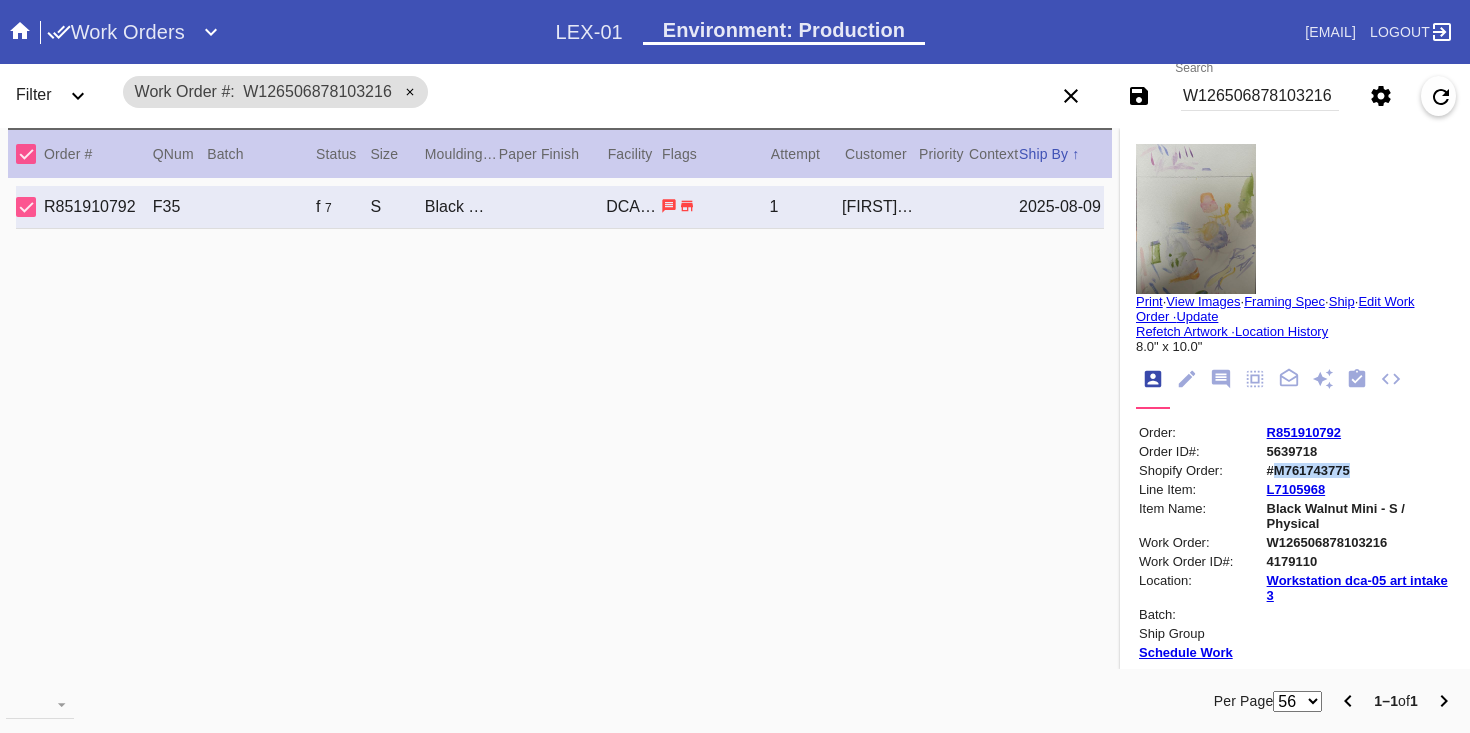 click on "#M761743775" at bounding box center [1359, 470] 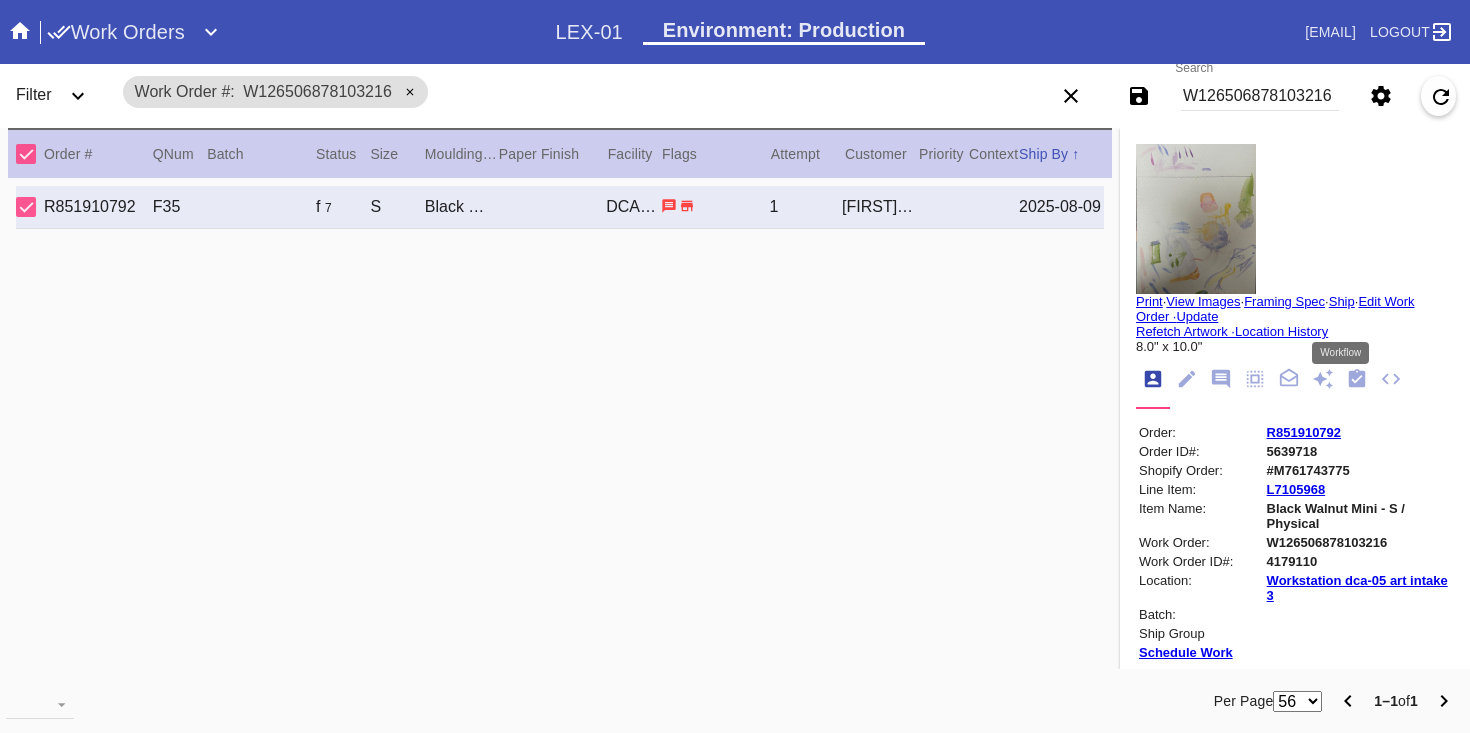 drag, startPoint x: 1343, startPoint y: 384, endPoint x: 1332, endPoint y: 377, distance: 13.038404 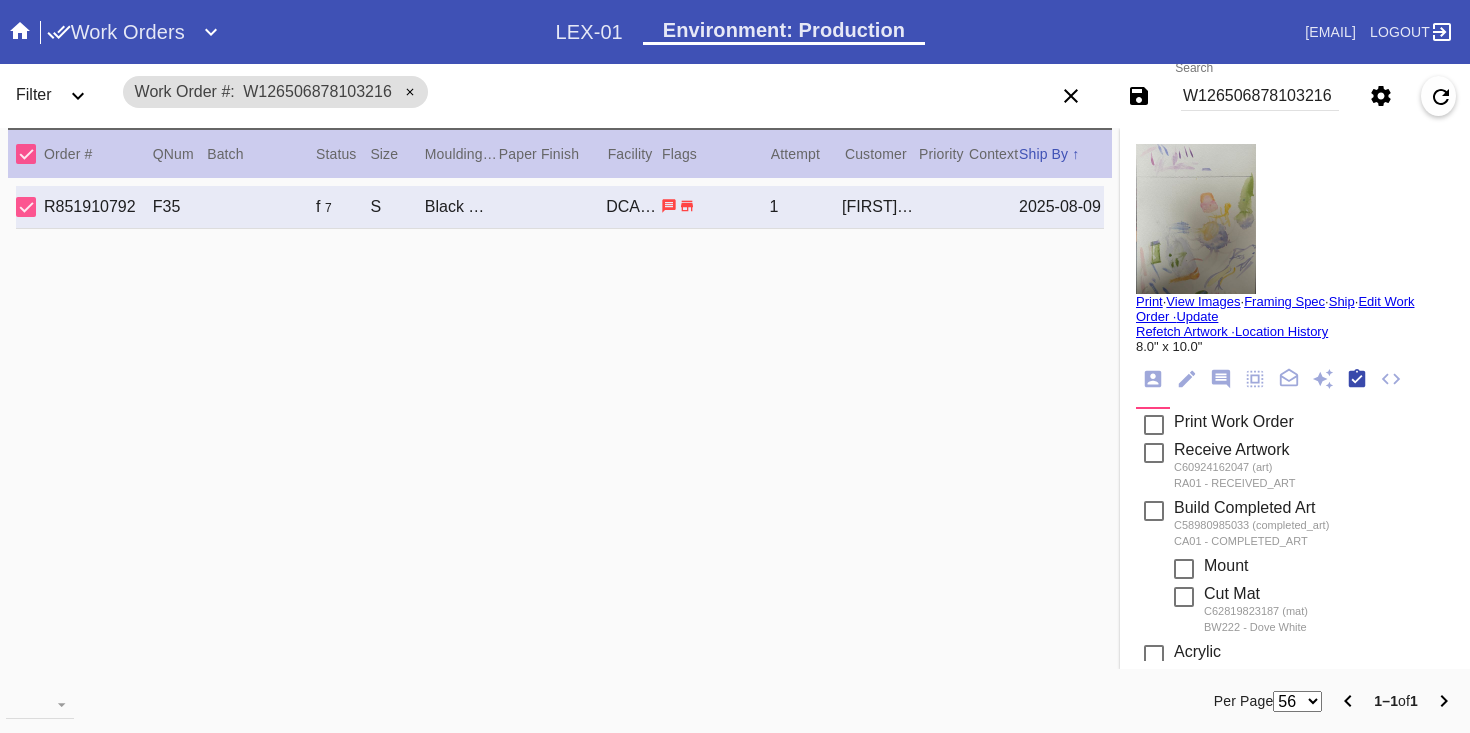 scroll, scrollTop: 320, scrollLeft: 0, axis: vertical 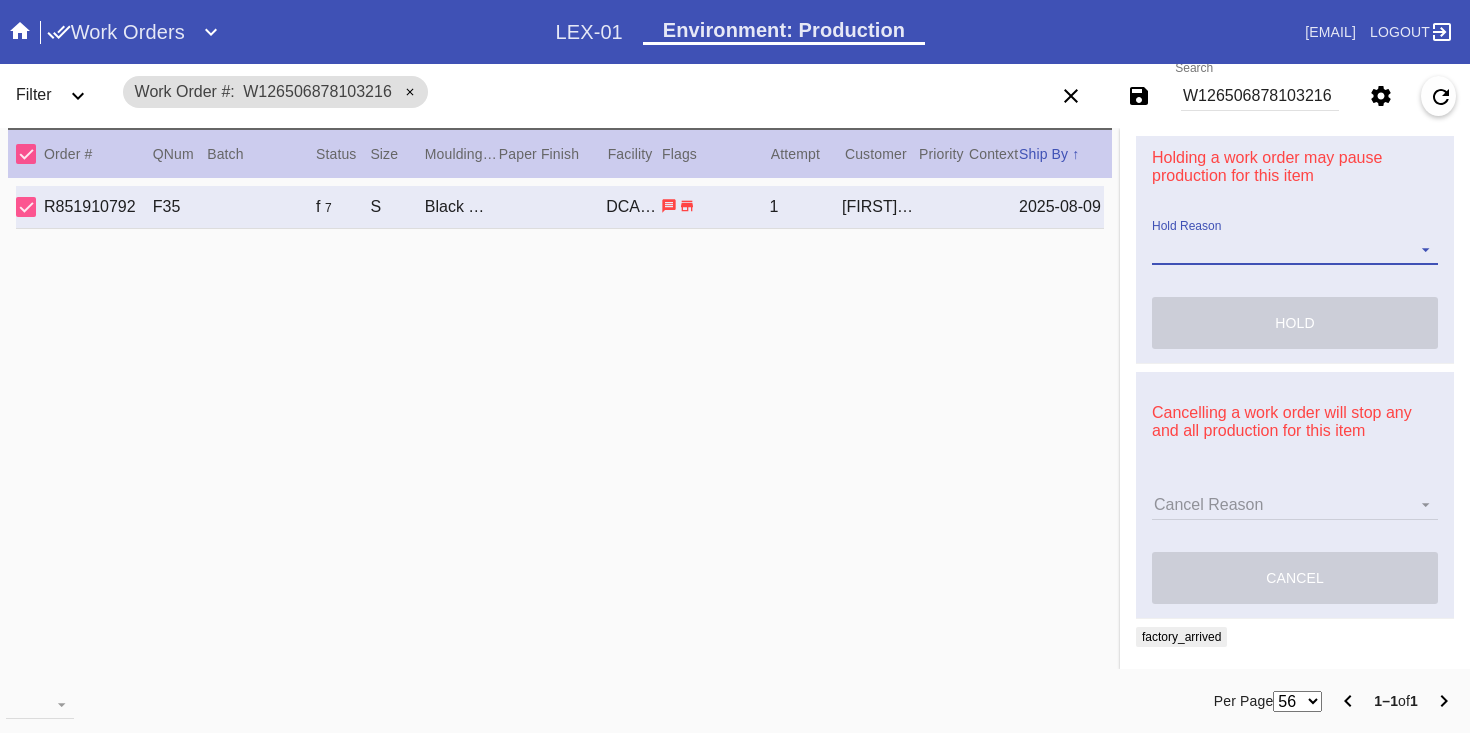 click on "Hold Reason Artcare Artwork Review CA Proactive Outreach CX Artwork Review CX Asset Protection Review Embedded Mat Plaque F4B Order Update FB Internal Sample Facility Out of Stock HPO Not Received Ops Question Submitted Order Change Request Out of Stock Pull for Production Replacement Ordered Retail NSOGW Search and Rescue Update Work Order" at bounding box center [1295, 250] 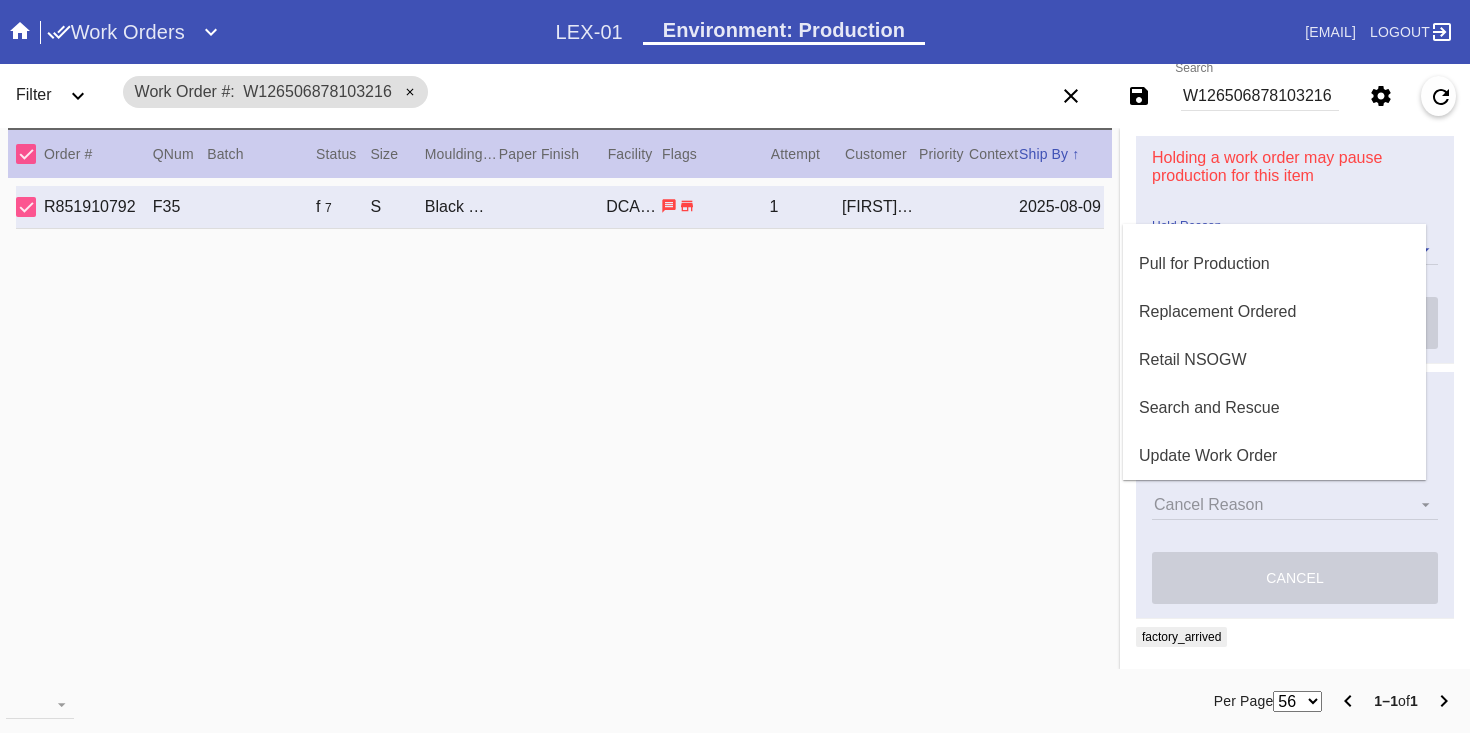scroll, scrollTop: 0, scrollLeft: 0, axis: both 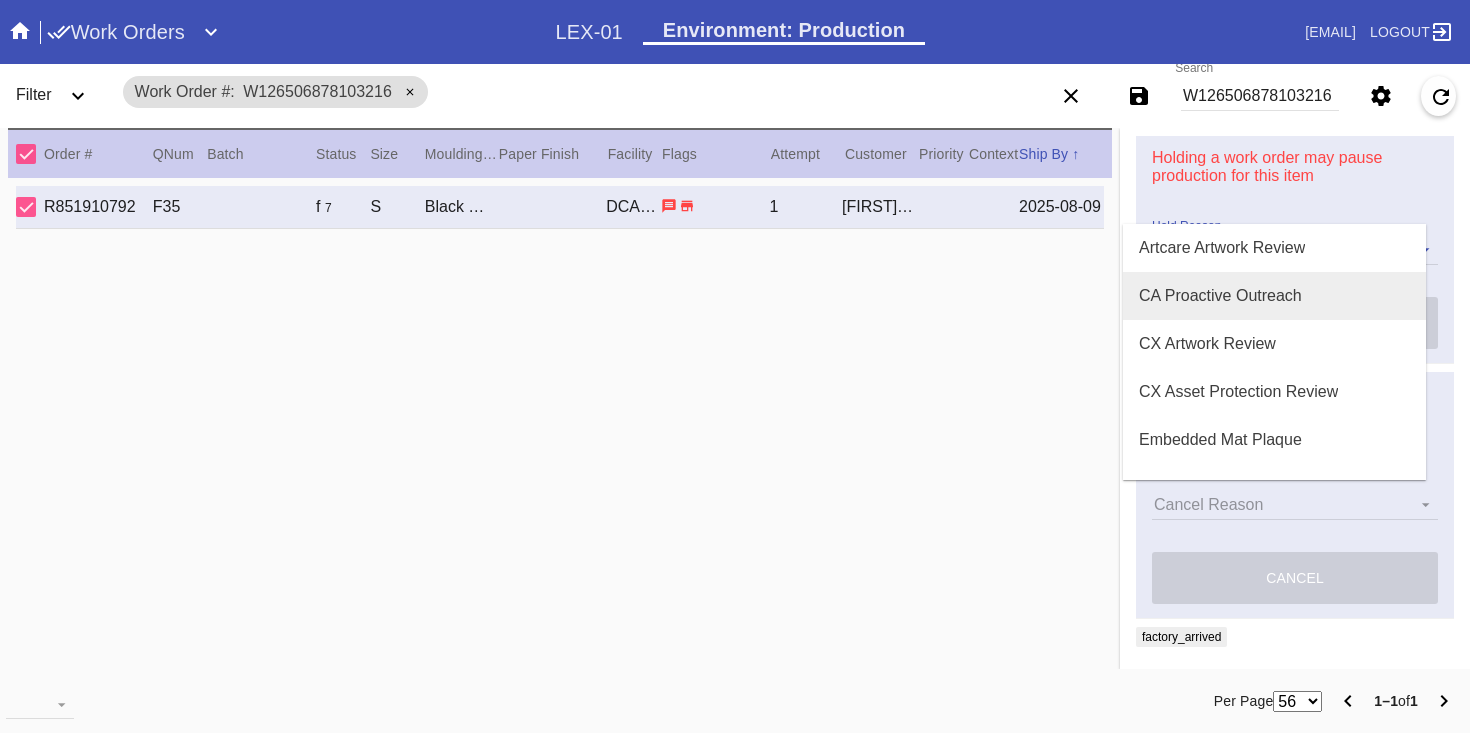 click on "CA Proactive Outreach" at bounding box center (1220, 296) 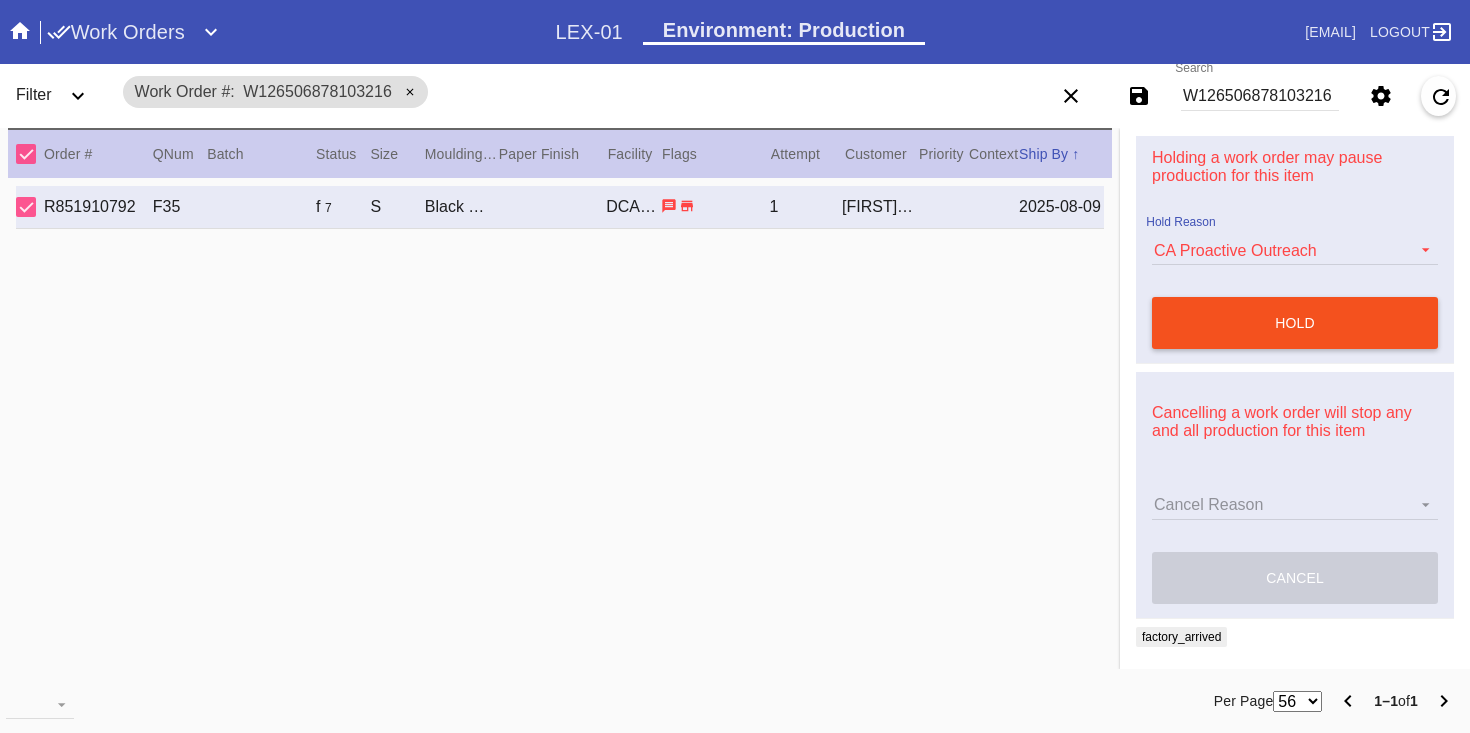 click on "hold" at bounding box center [1295, 323] 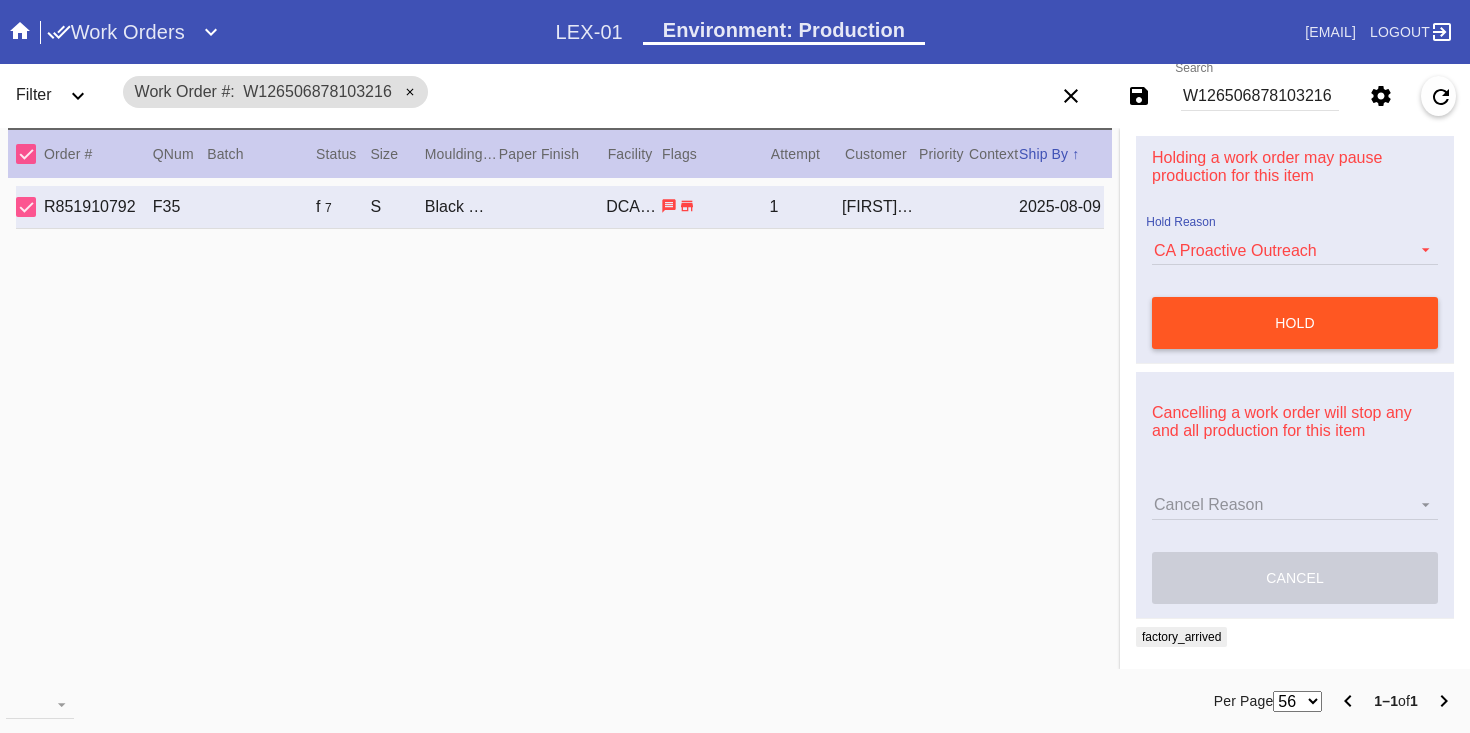 scroll, scrollTop: 796, scrollLeft: 0, axis: vertical 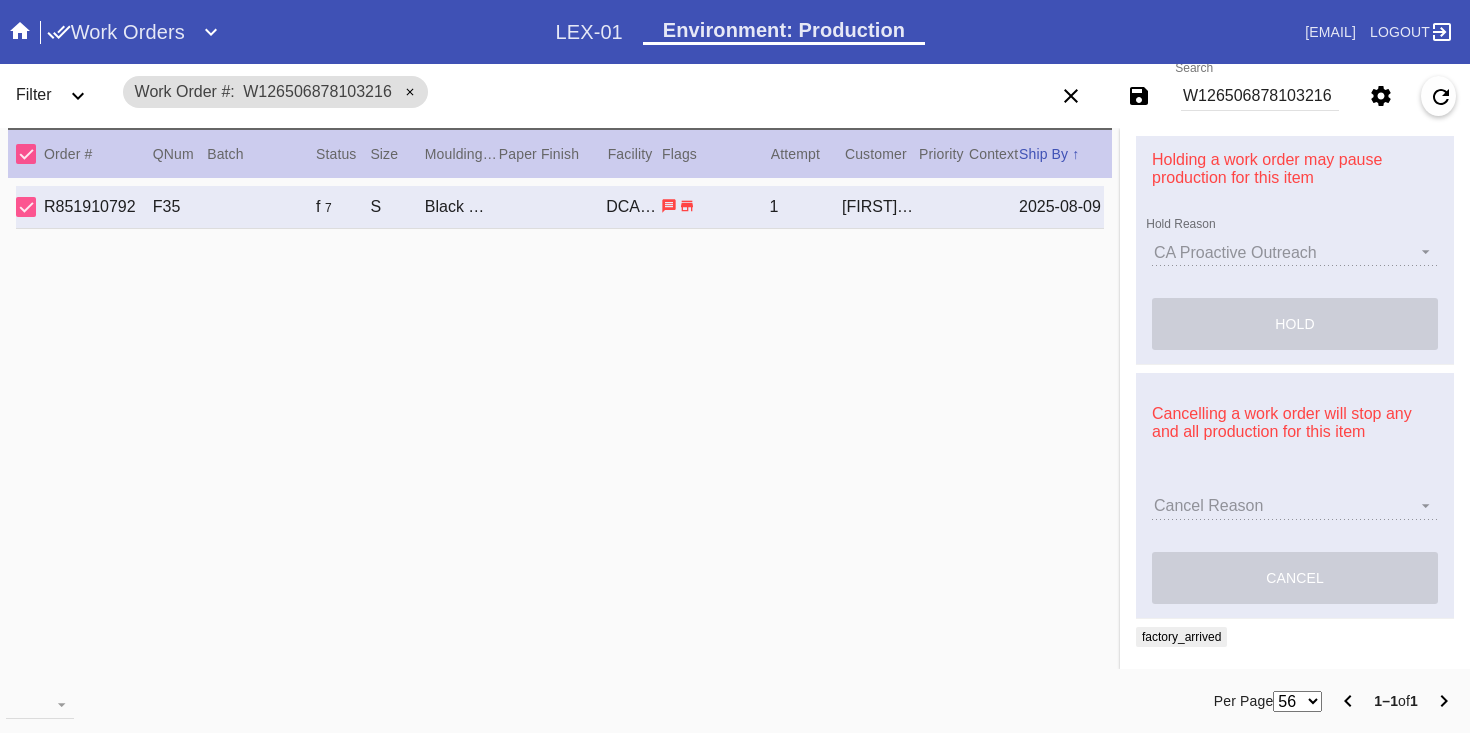 type 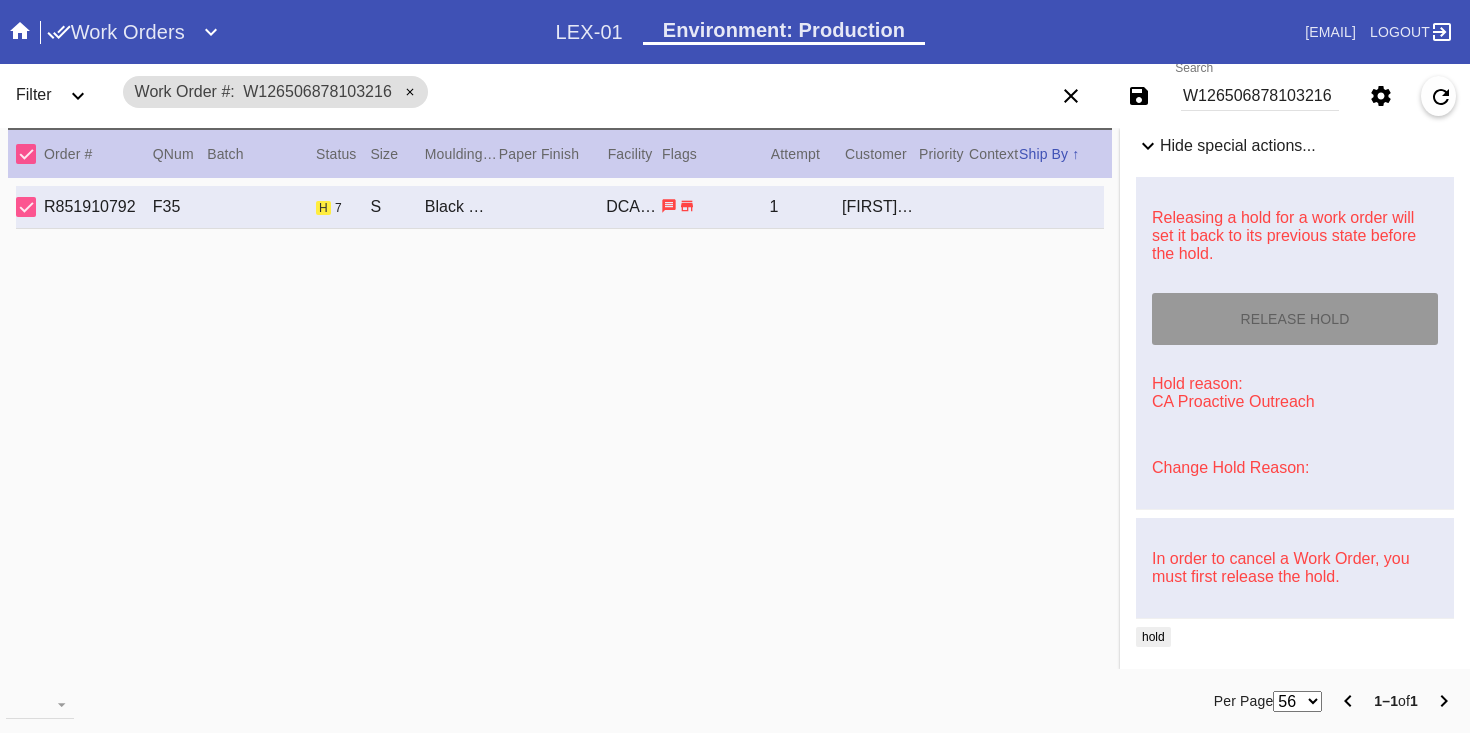 scroll, scrollTop: 742, scrollLeft: 0, axis: vertical 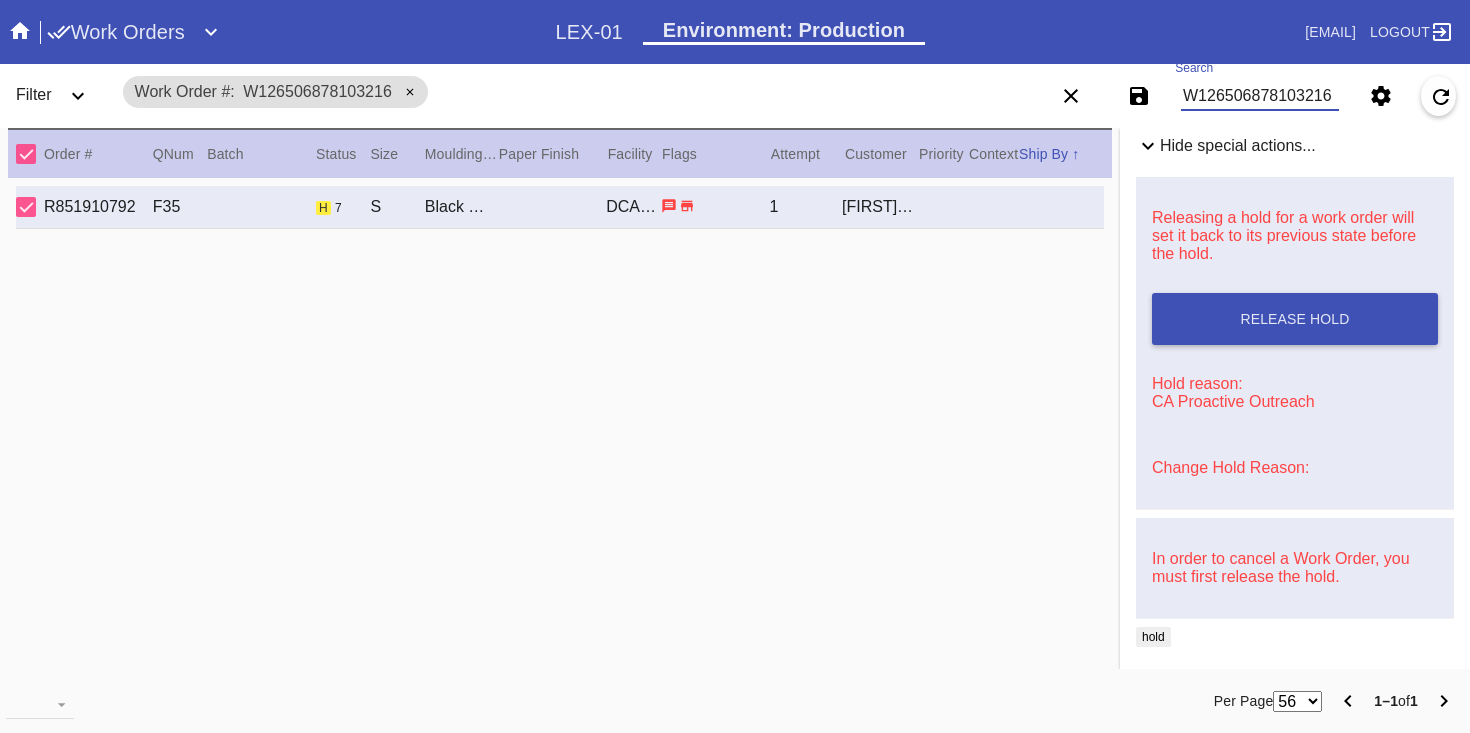 click on "W126506878103216" at bounding box center [1260, 96] 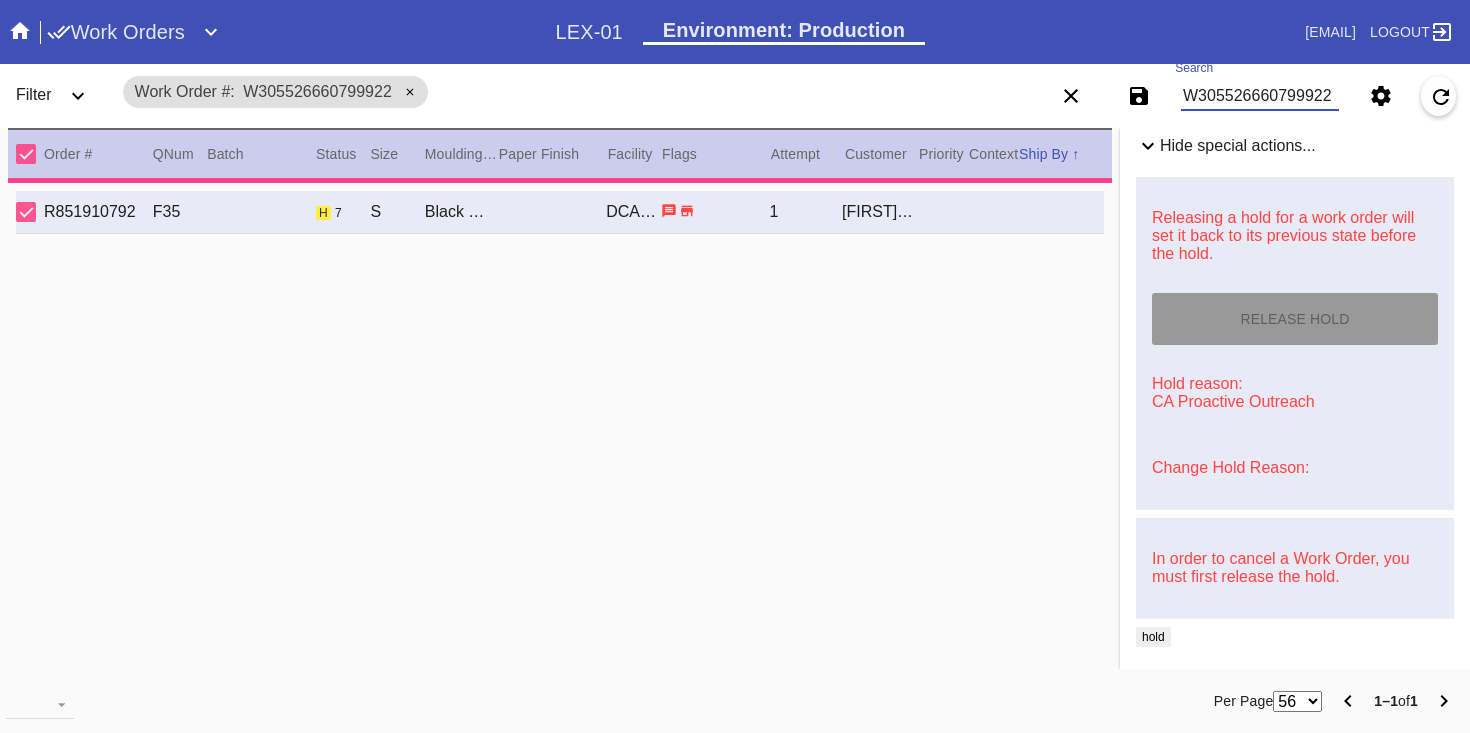 type on "3.75" 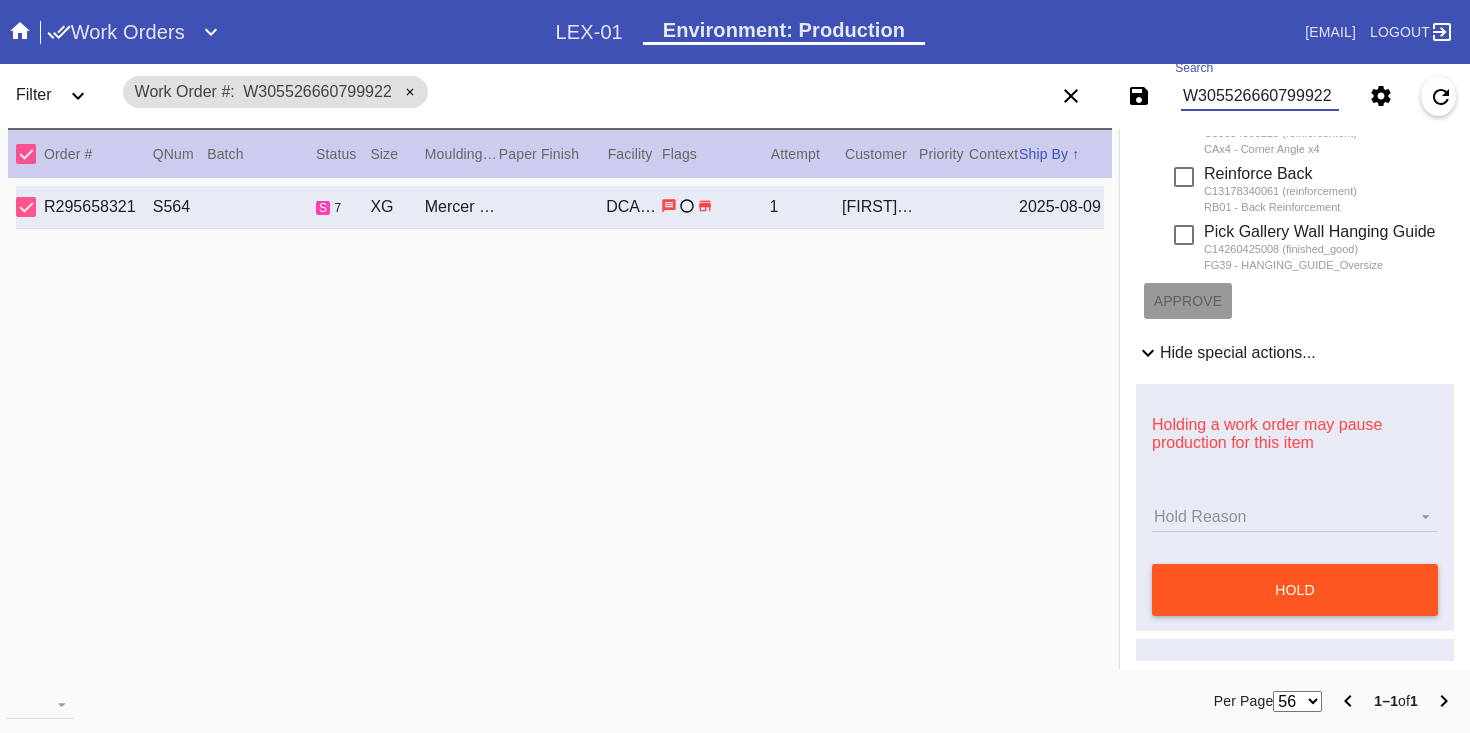 type on "W305526660799922" 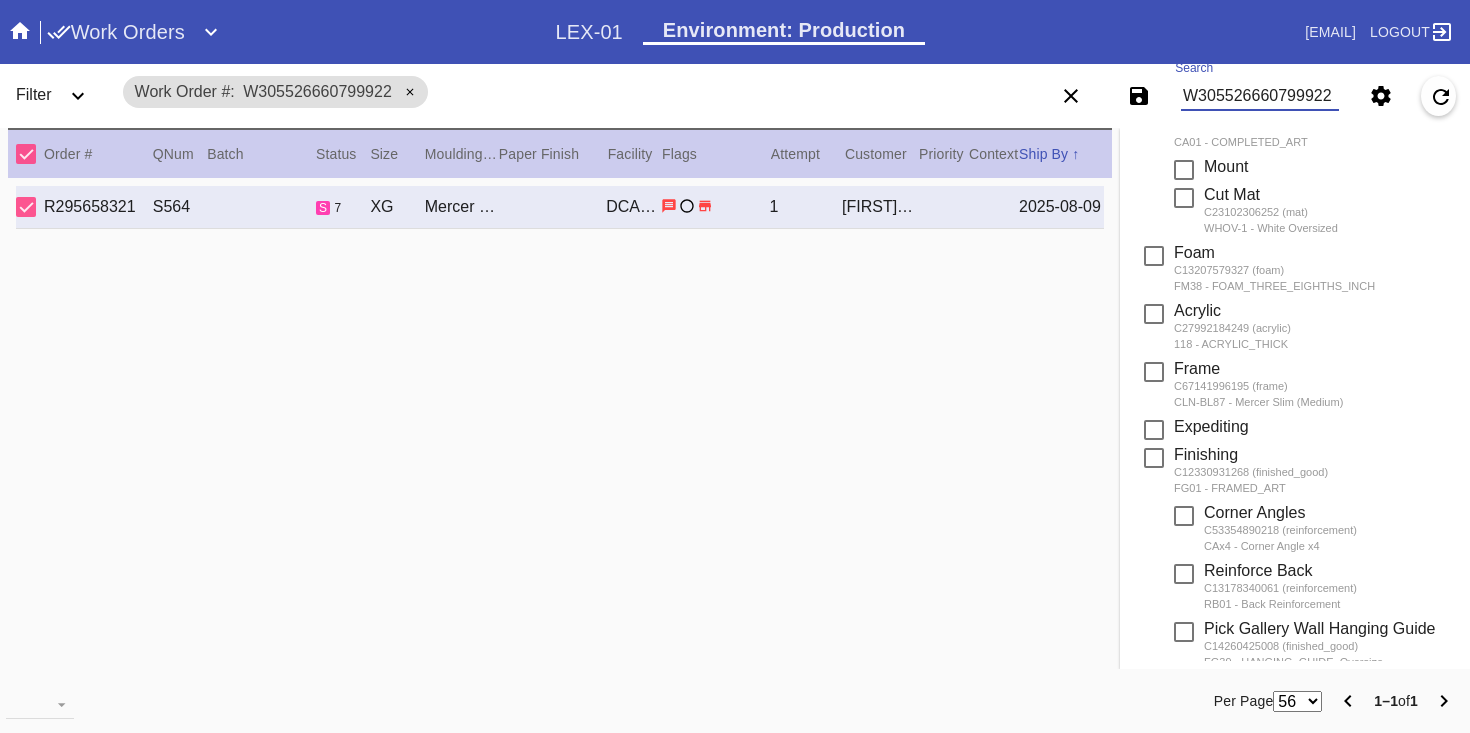 scroll, scrollTop: 0, scrollLeft: 0, axis: both 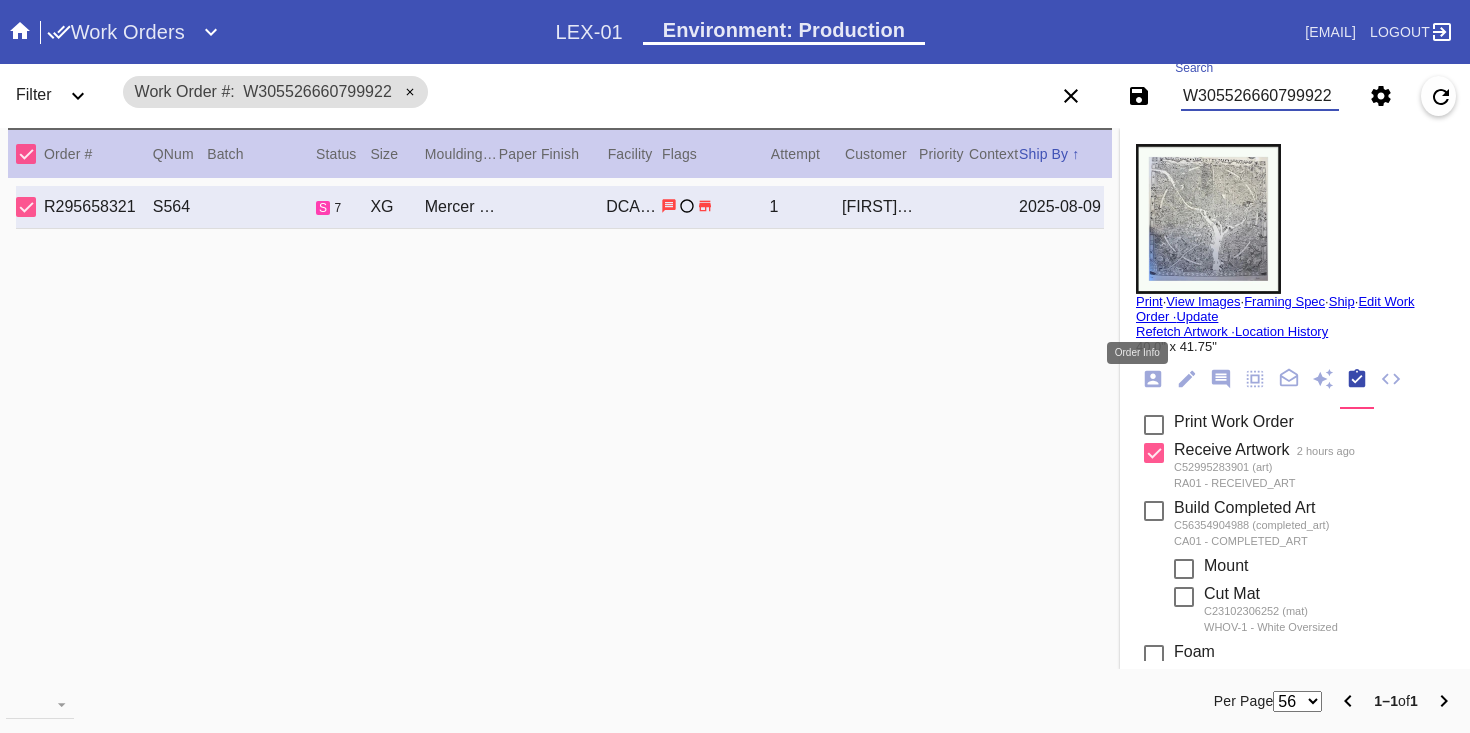 click 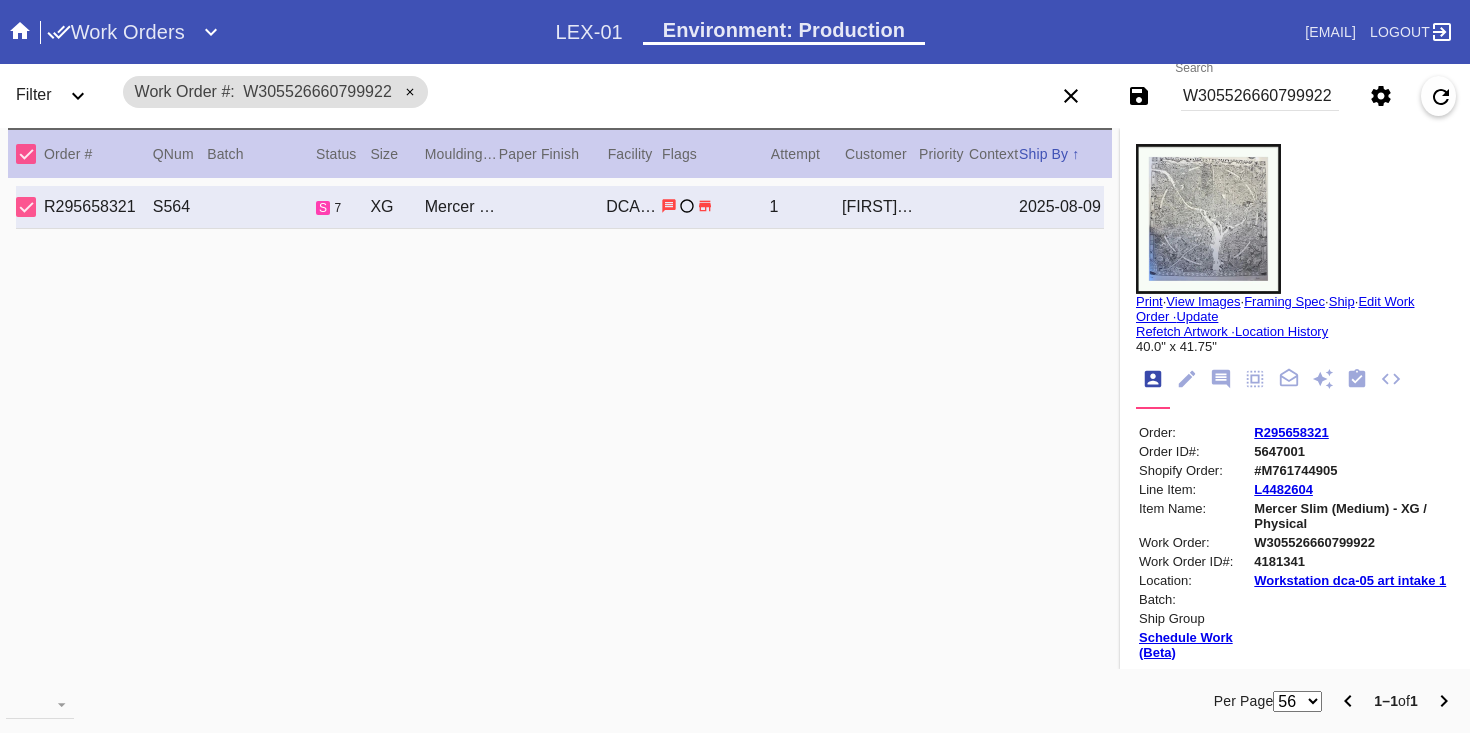 click on "R295658321" at bounding box center (1291, 432) 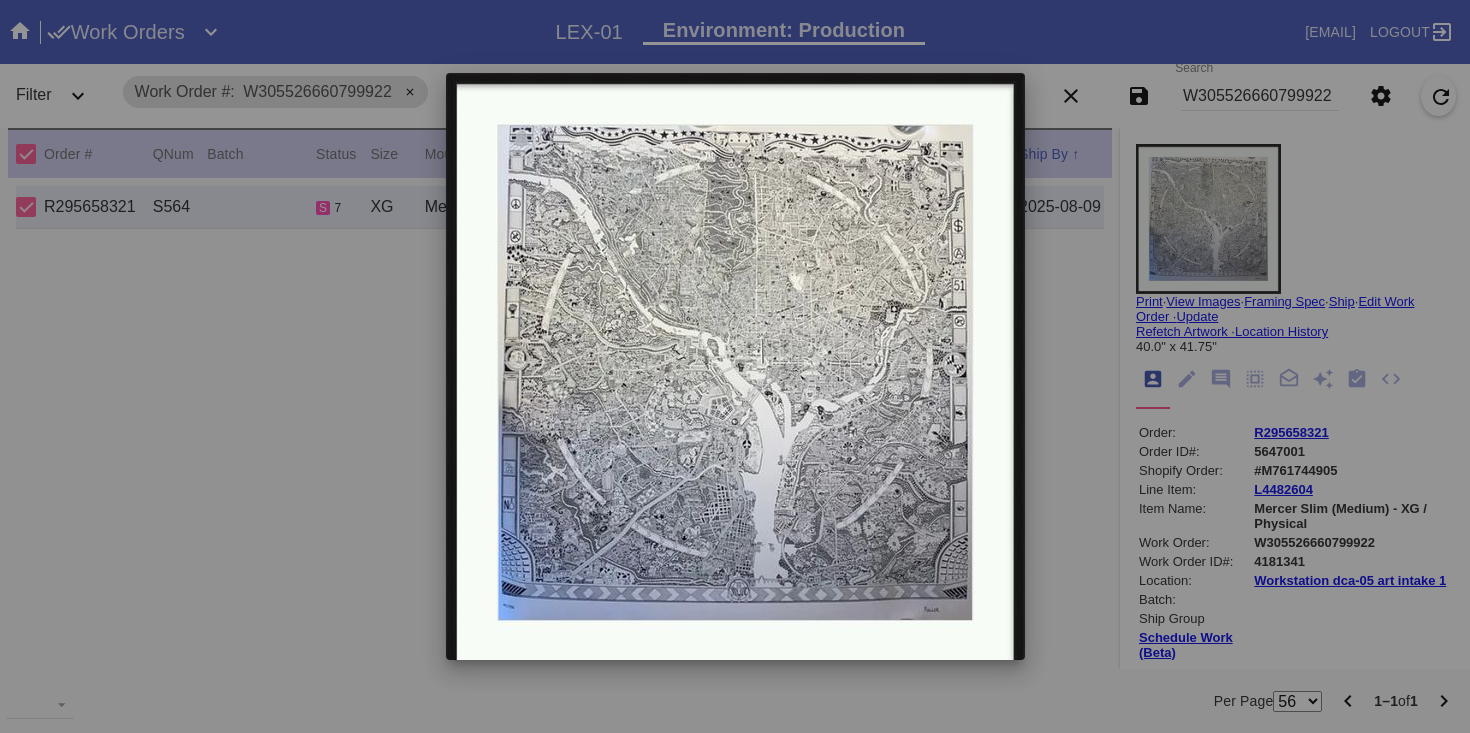 click at bounding box center (735, 366) 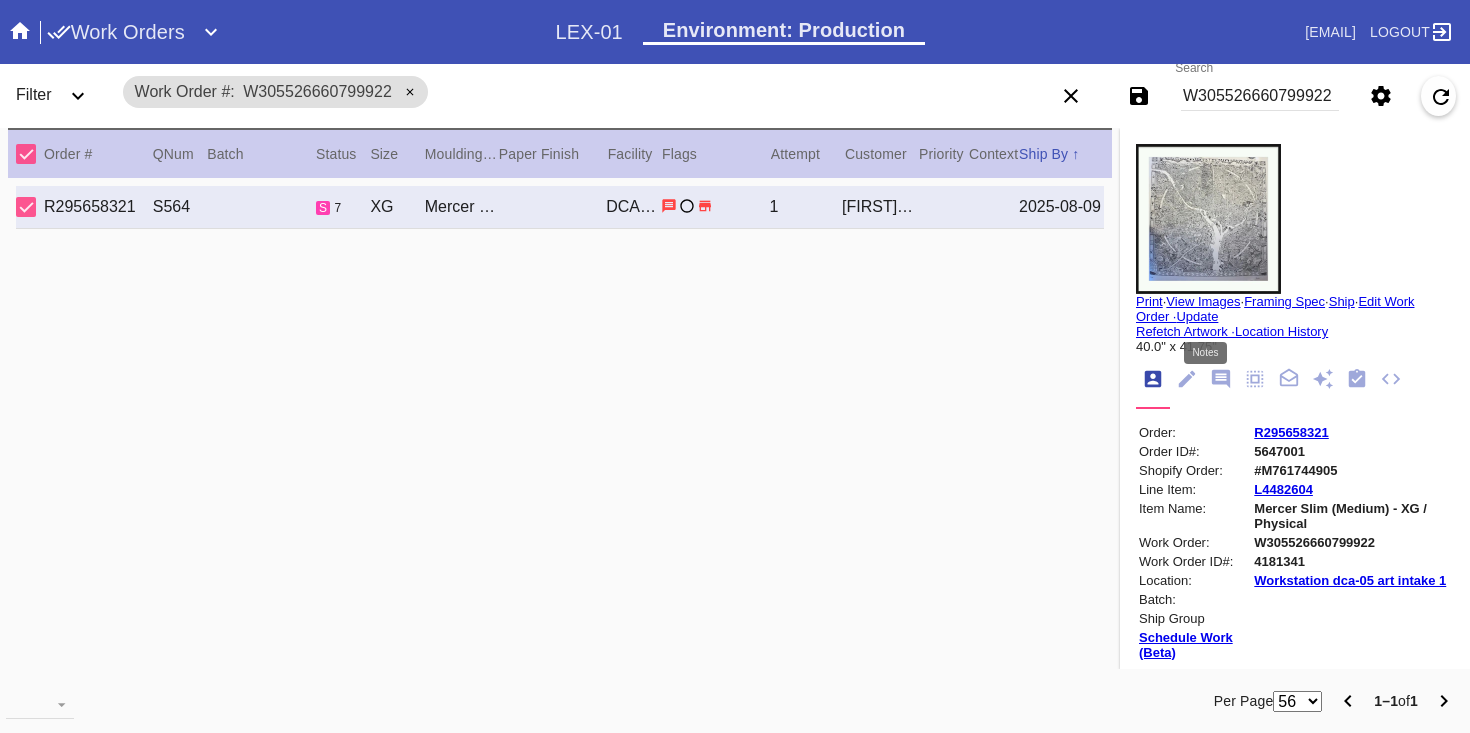 click 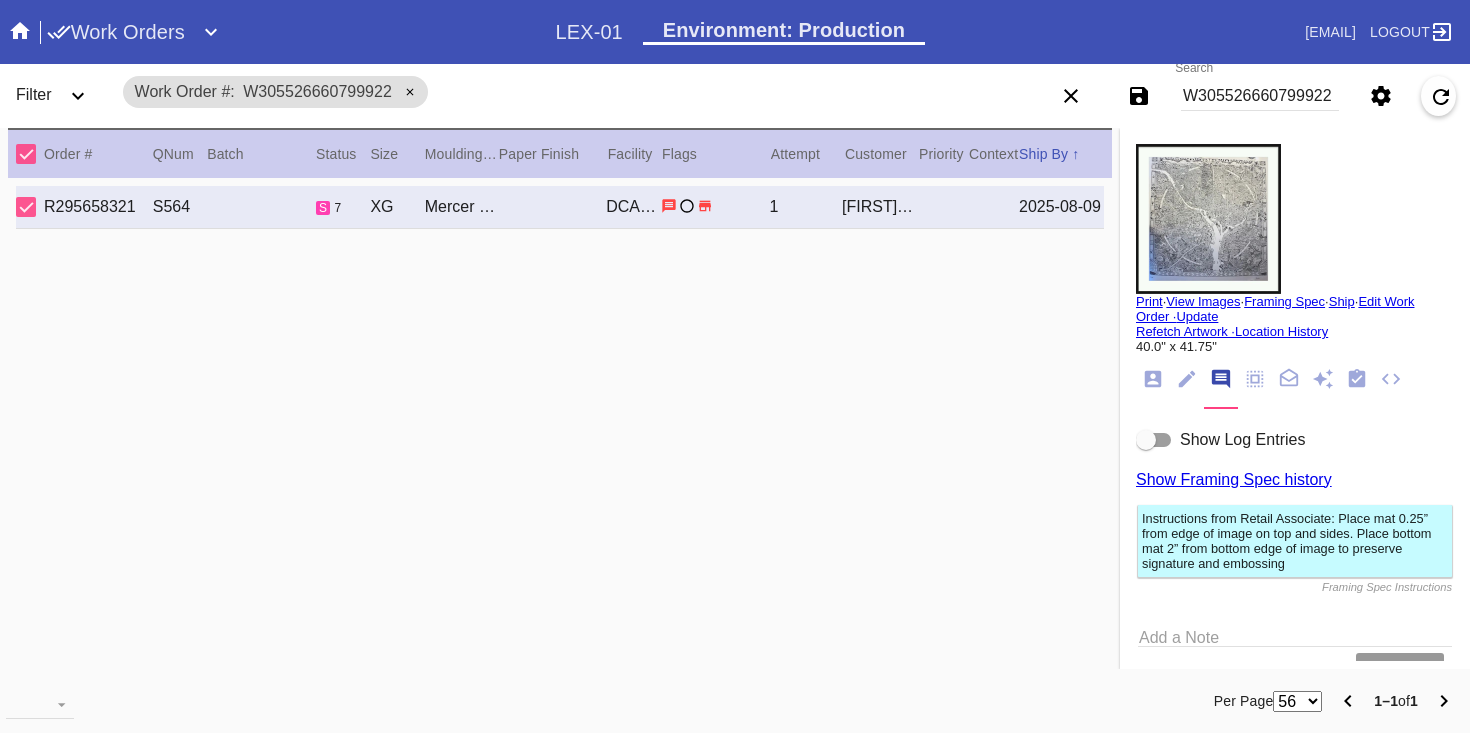 click on "Show Log Entries" at bounding box center [1242, 440] 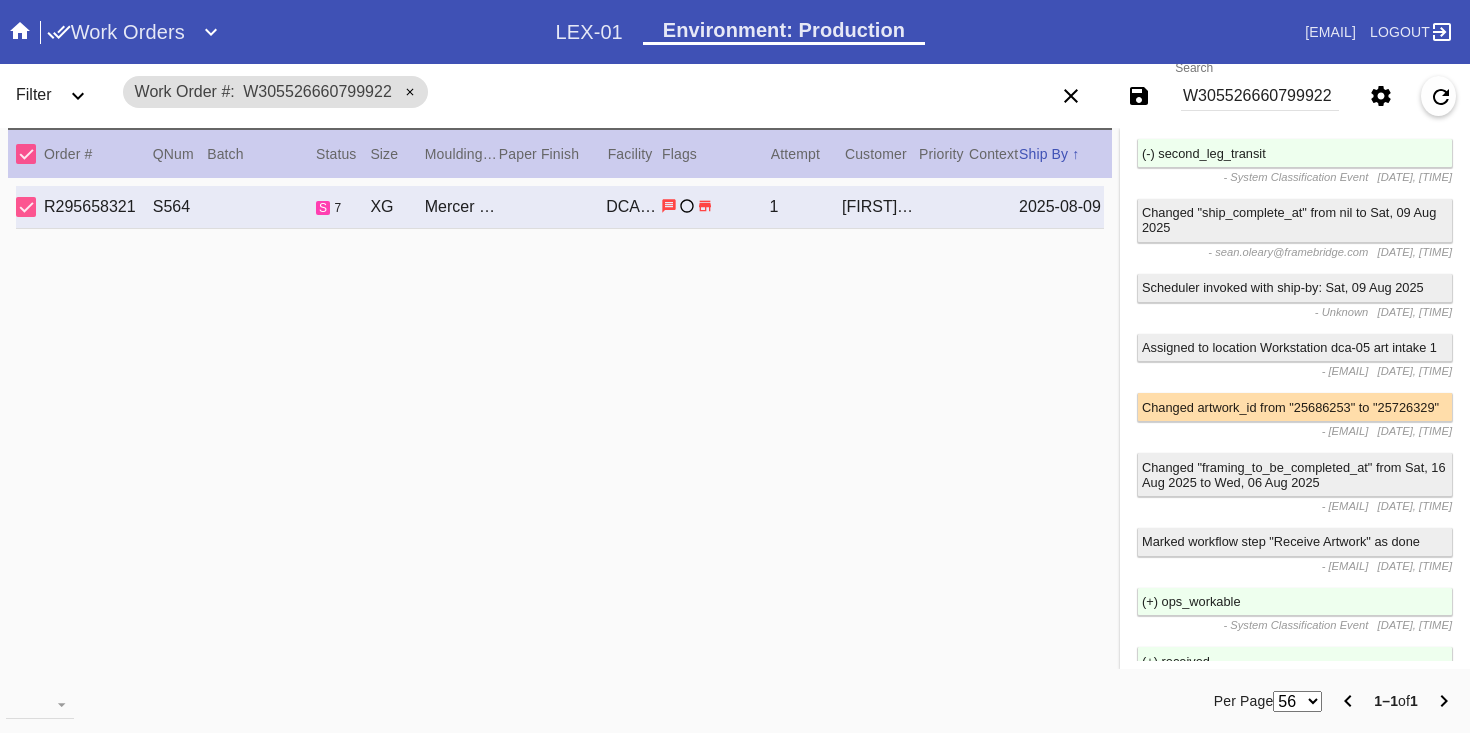 scroll, scrollTop: 1406, scrollLeft: 0, axis: vertical 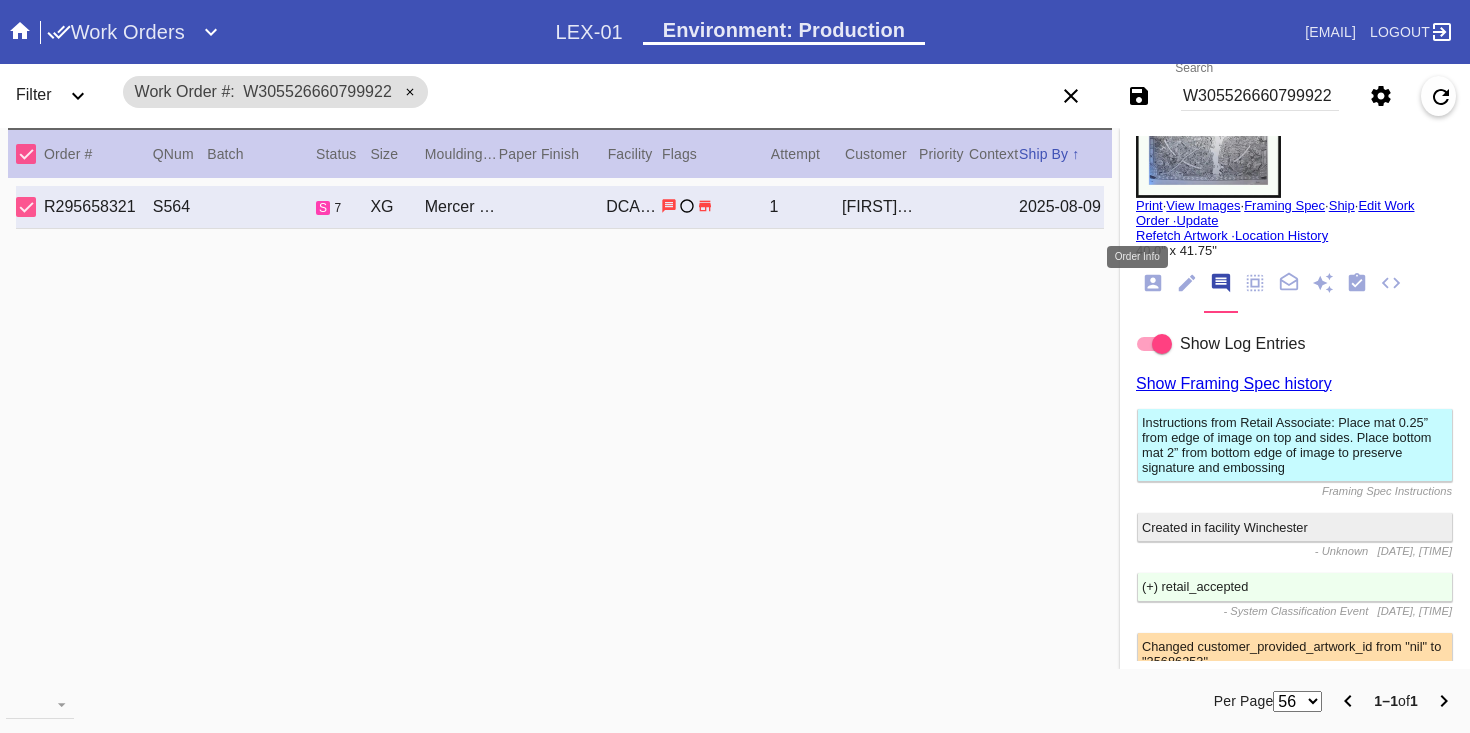 click 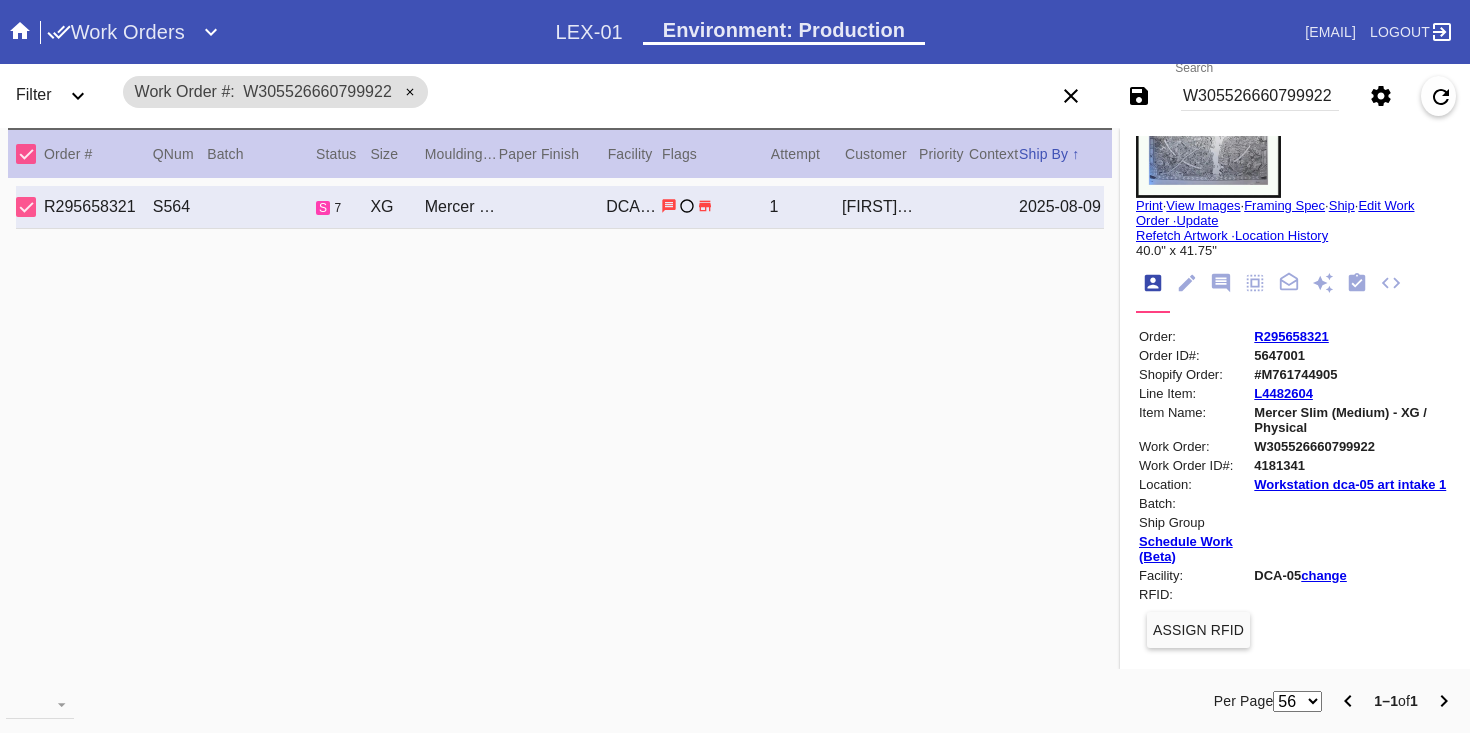scroll, scrollTop: 896, scrollLeft: 0, axis: vertical 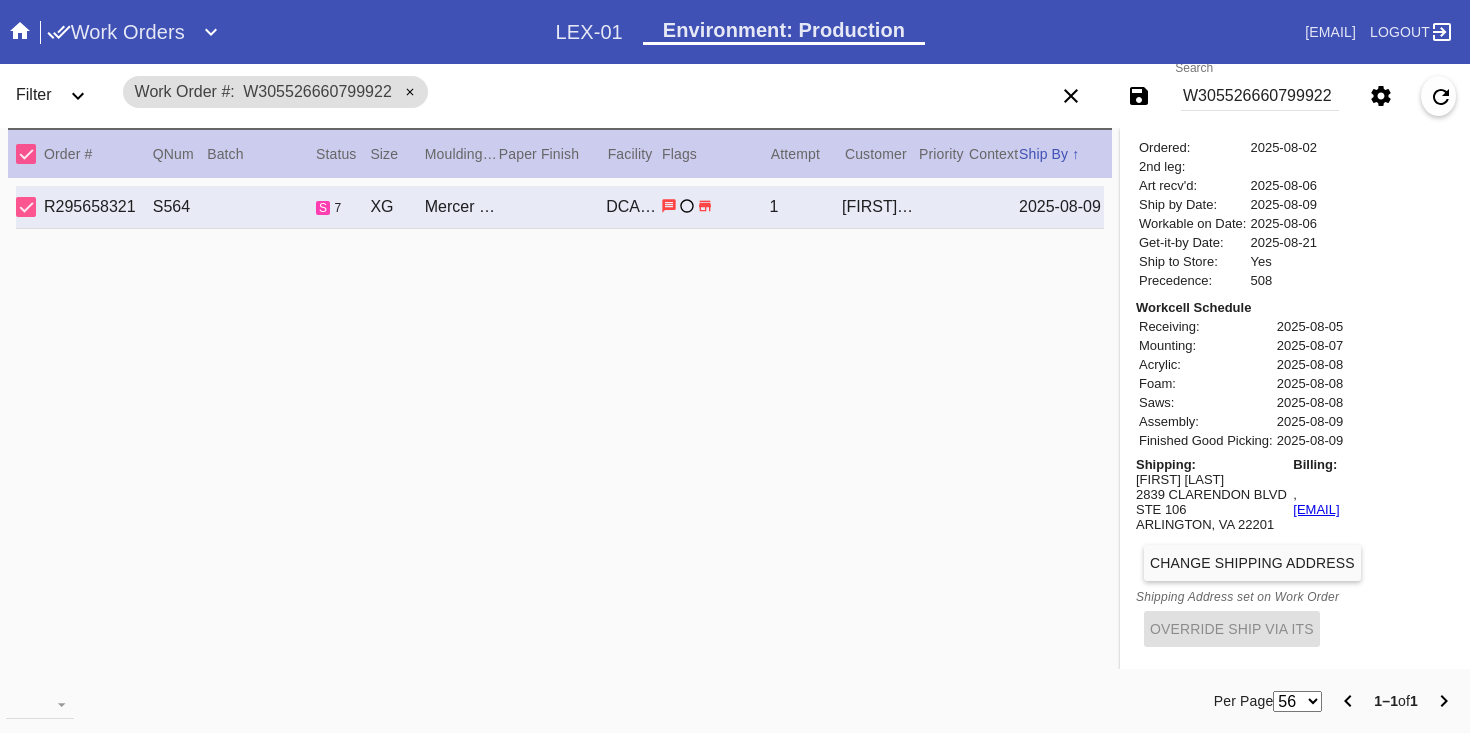 drag, startPoint x: 1398, startPoint y: 518, endPoint x: 1274, endPoint y: 504, distance: 124.78782 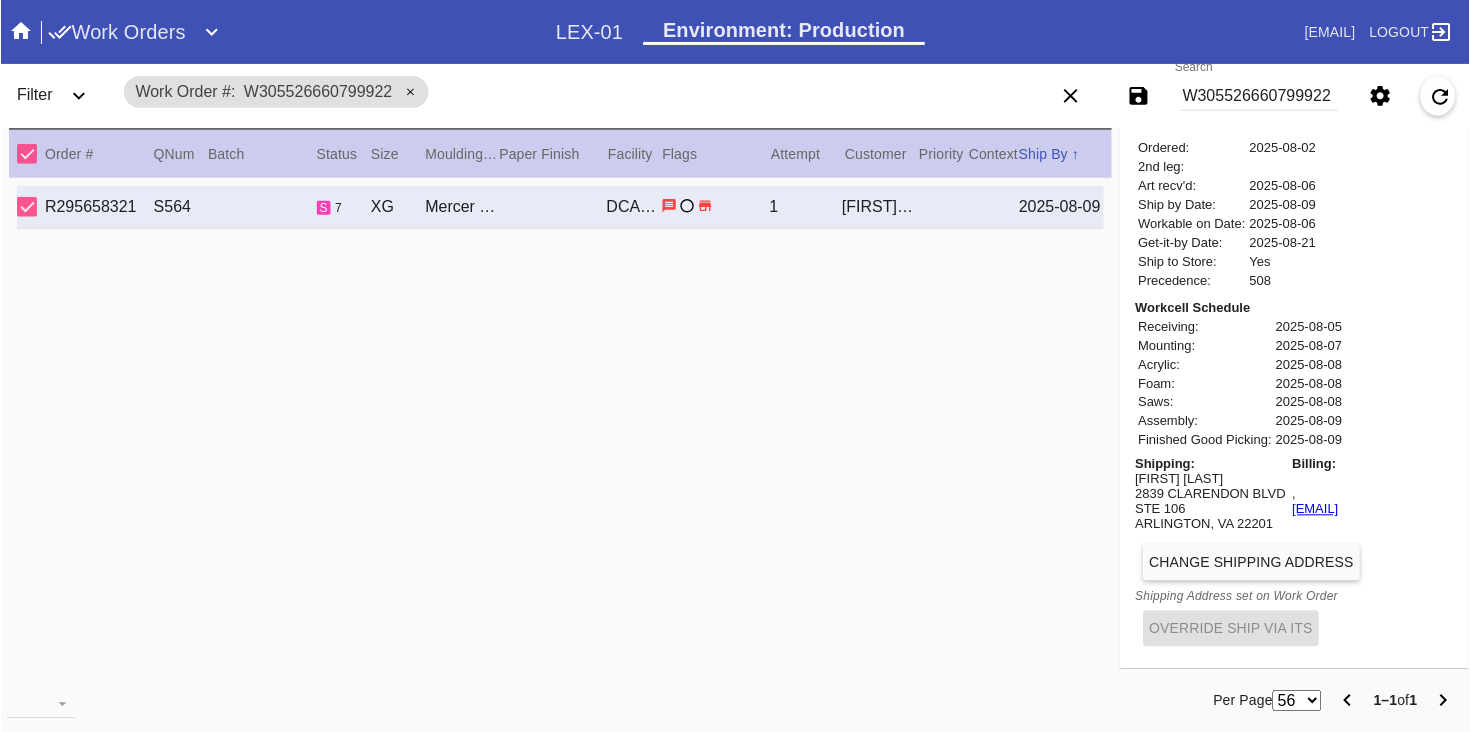 scroll, scrollTop: 269, scrollLeft: 0, axis: vertical 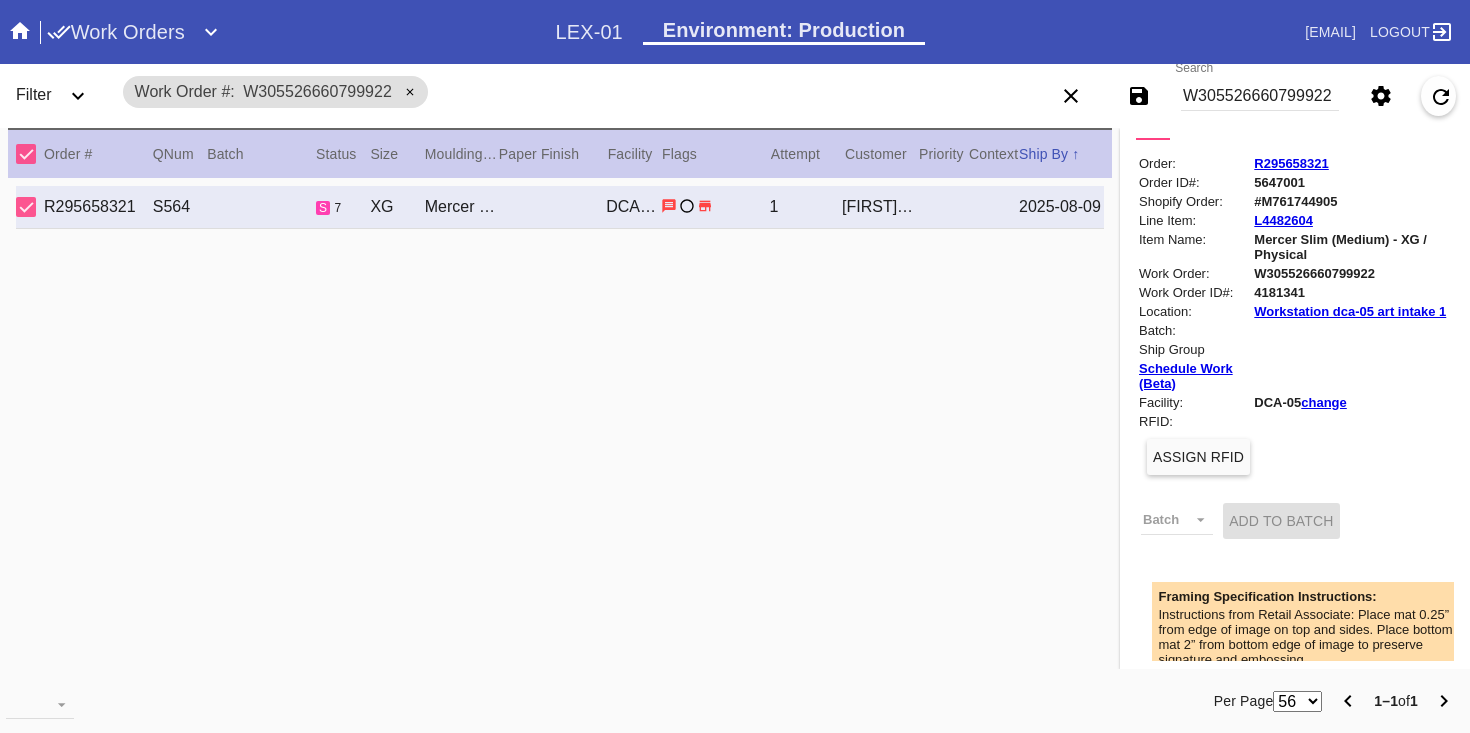 click on "W305526660799922" at bounding box center [1352, 273] 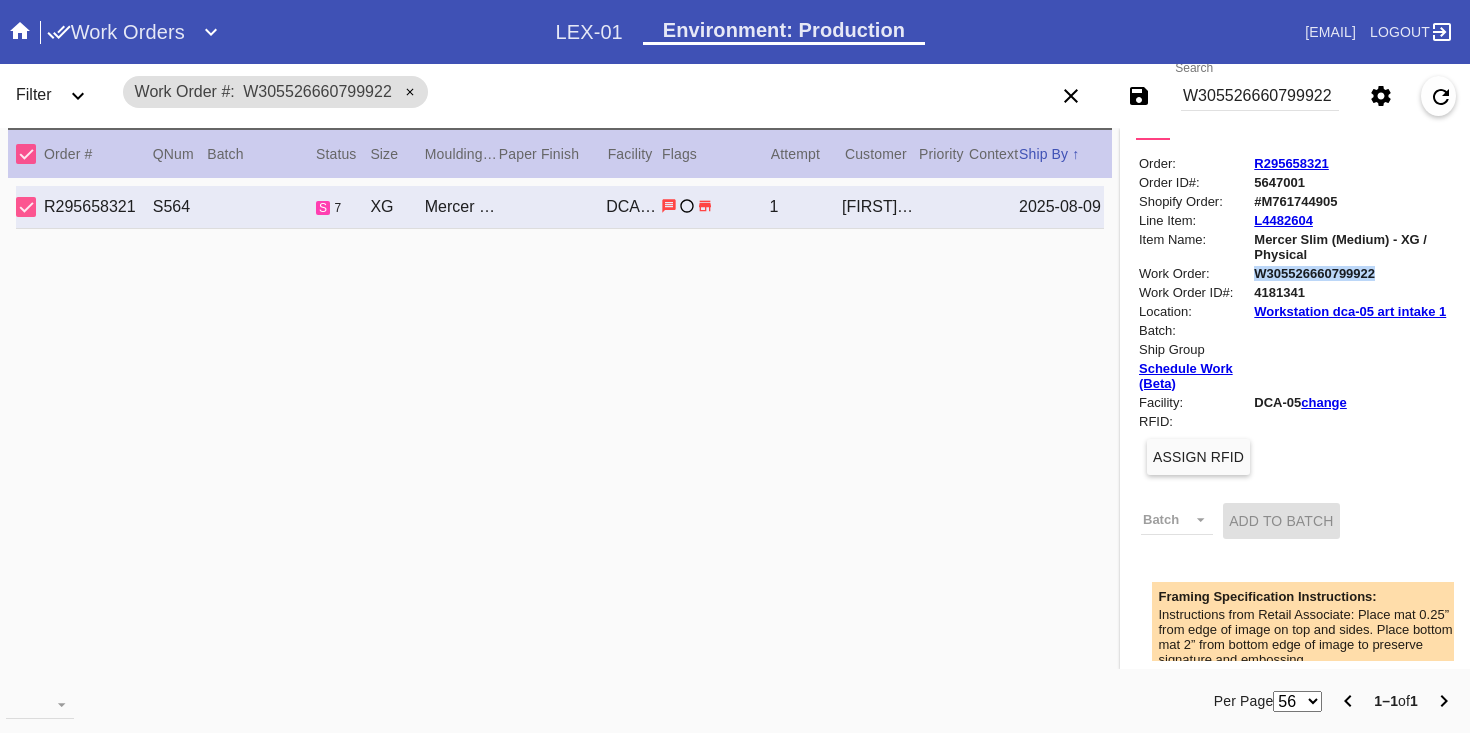 click on "W305526660799922" at bounding box center (1352, 273) 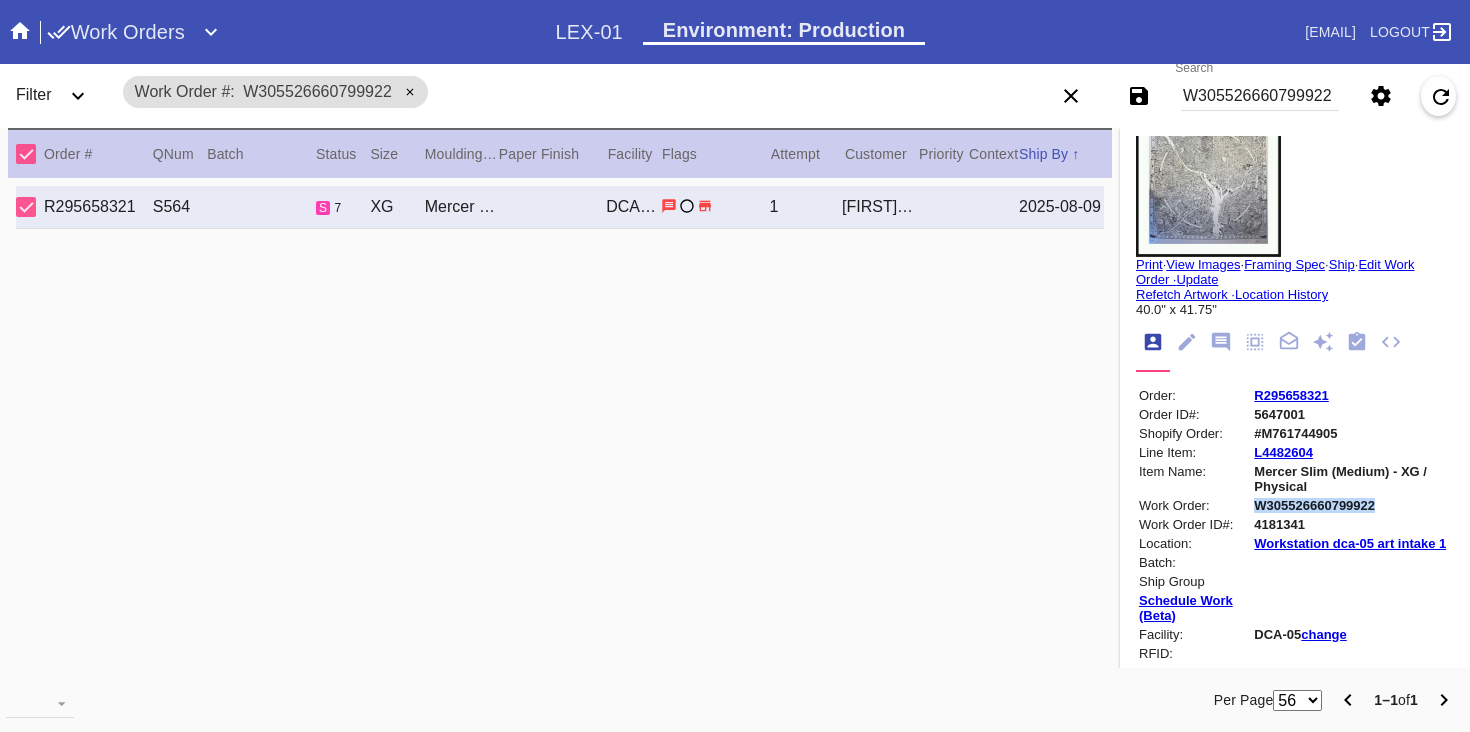 scroll, scrollTop: 0, scrollLeft: 0, axis: both 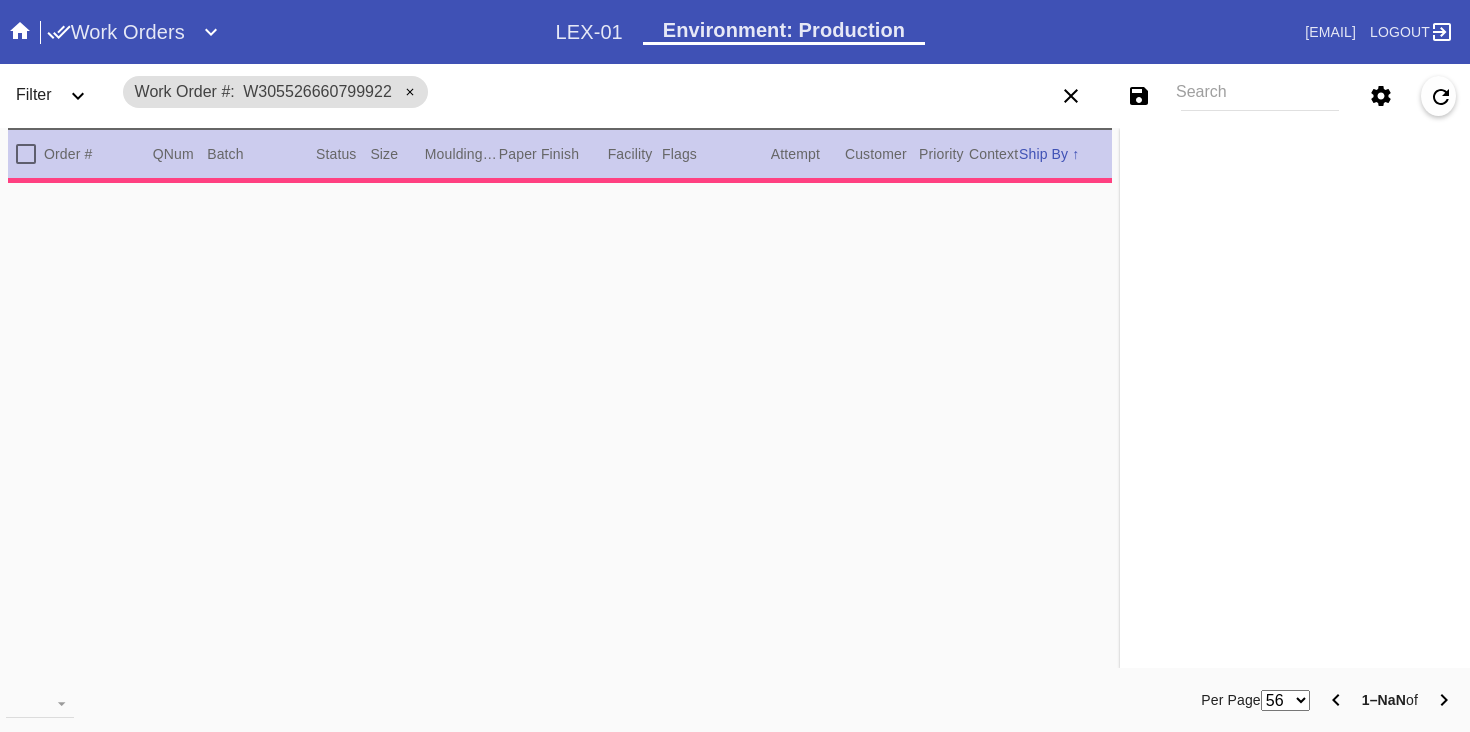 type on "3.75" 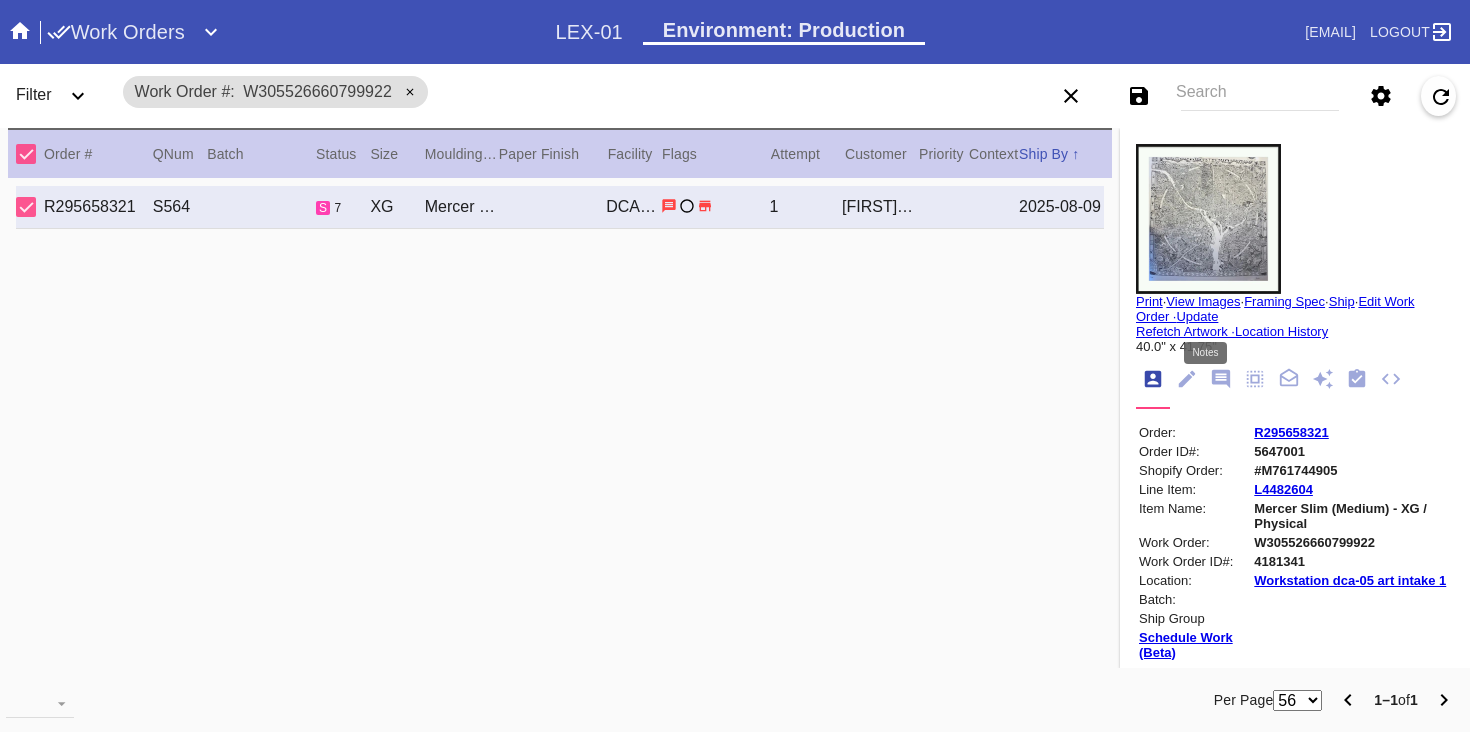 click 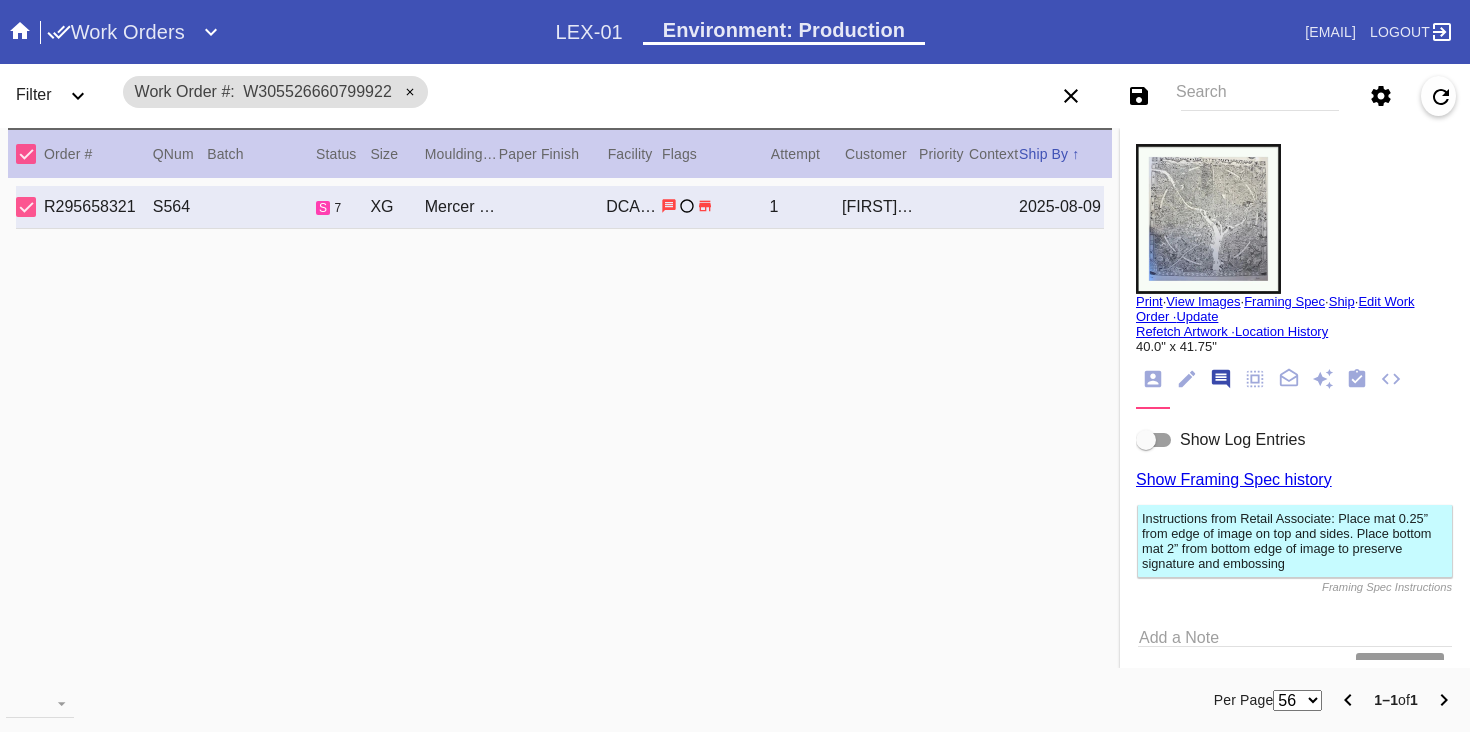 scroll, scrollTop: 123, scrollLeft: 0, axis: vertical 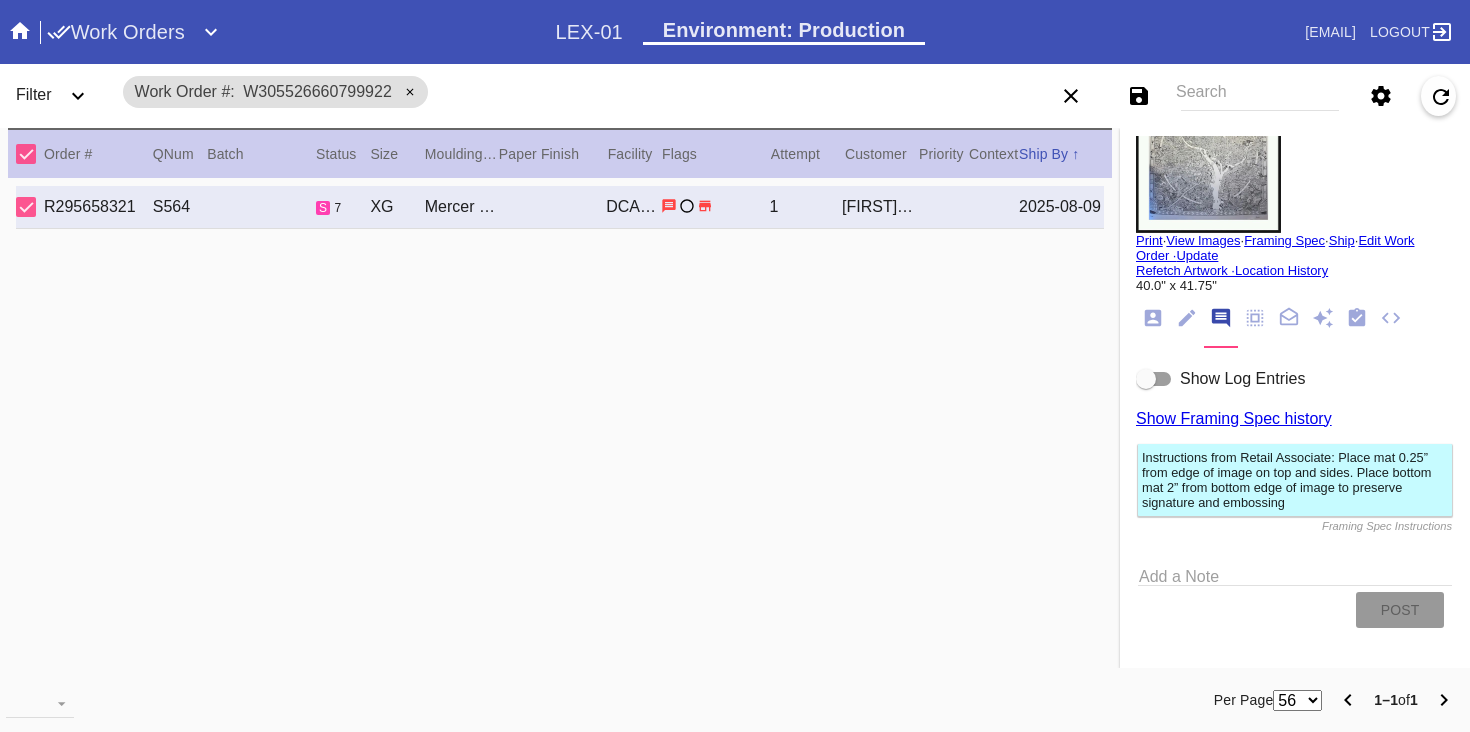 click on "Show Log Entries" at bounding box center [1242, 378] 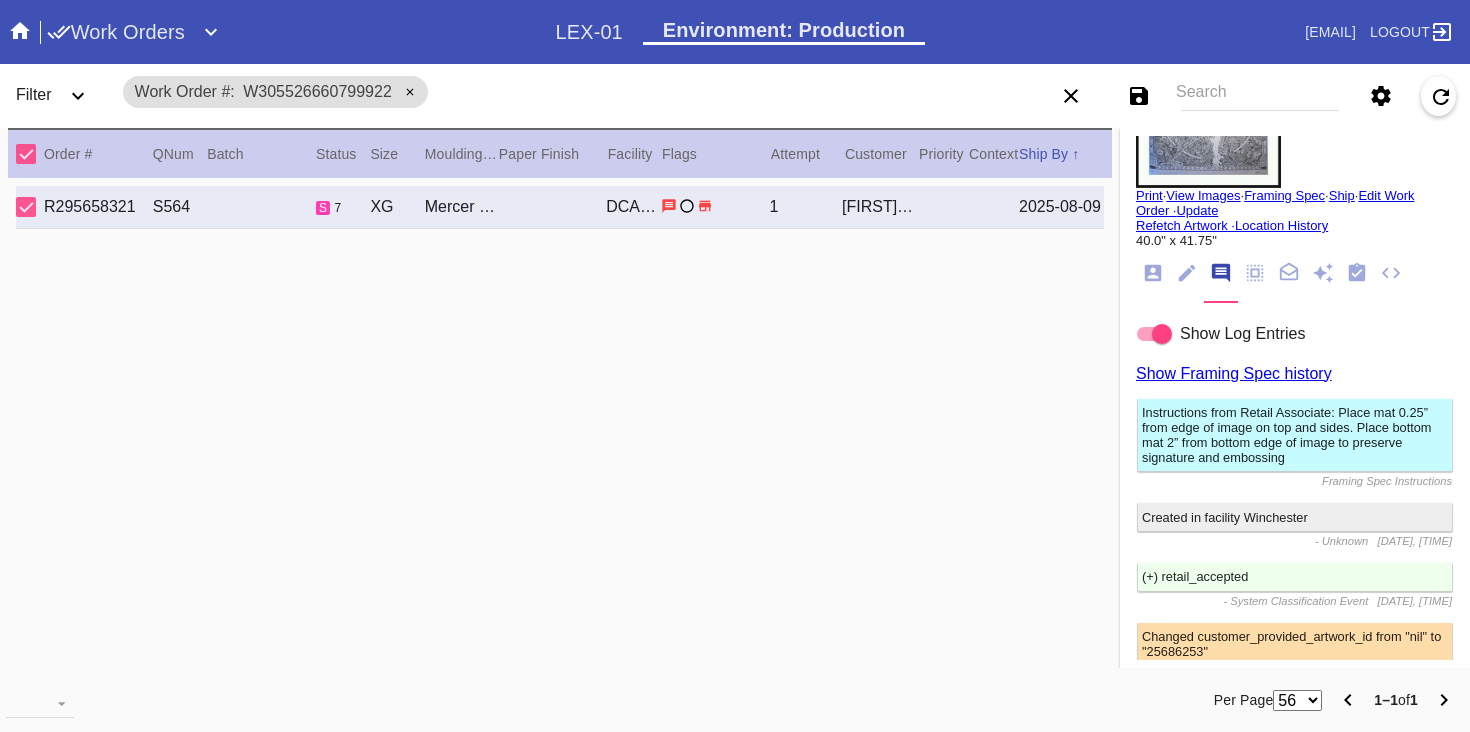 scroll, scrollTop: 0, scrollLeft: 0, axis: both 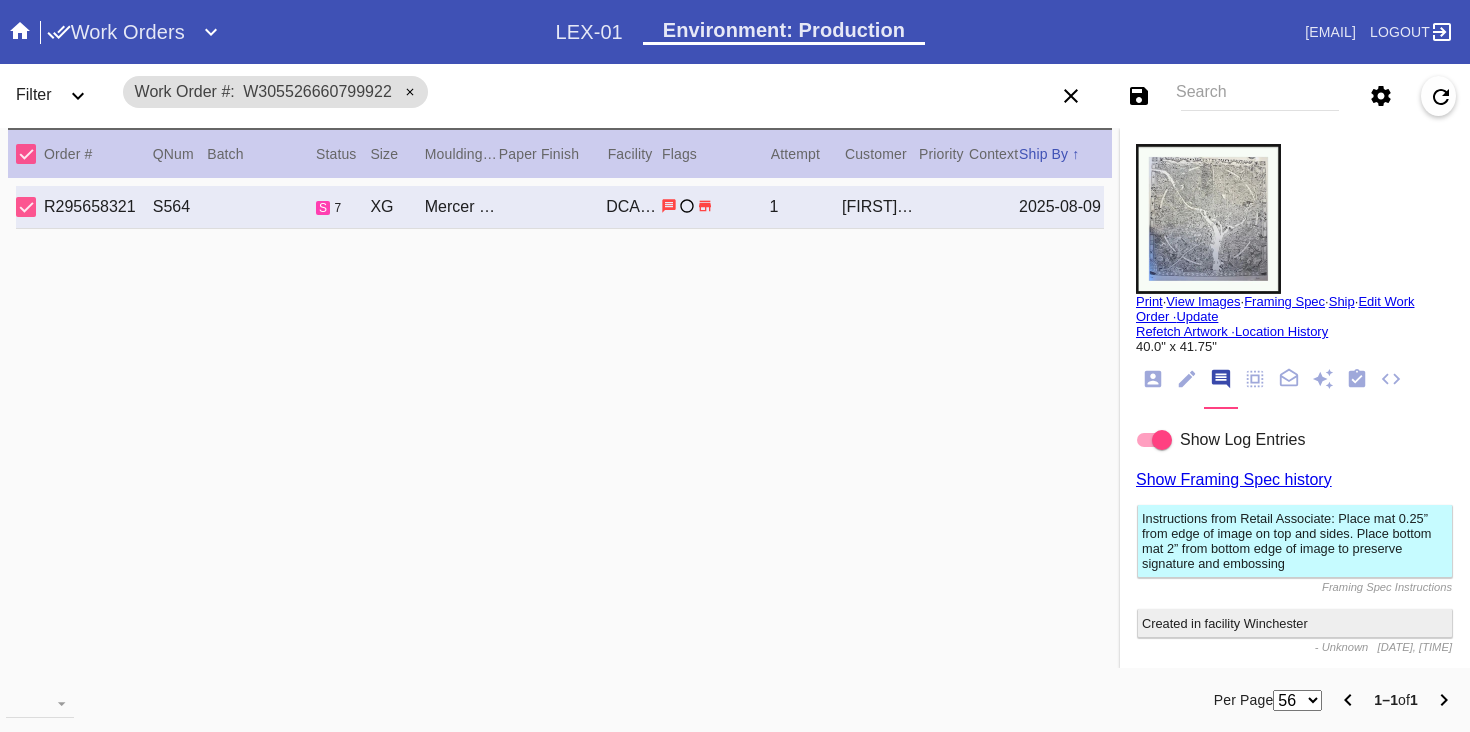 click on "Print" at bounding box center [1149, 301] 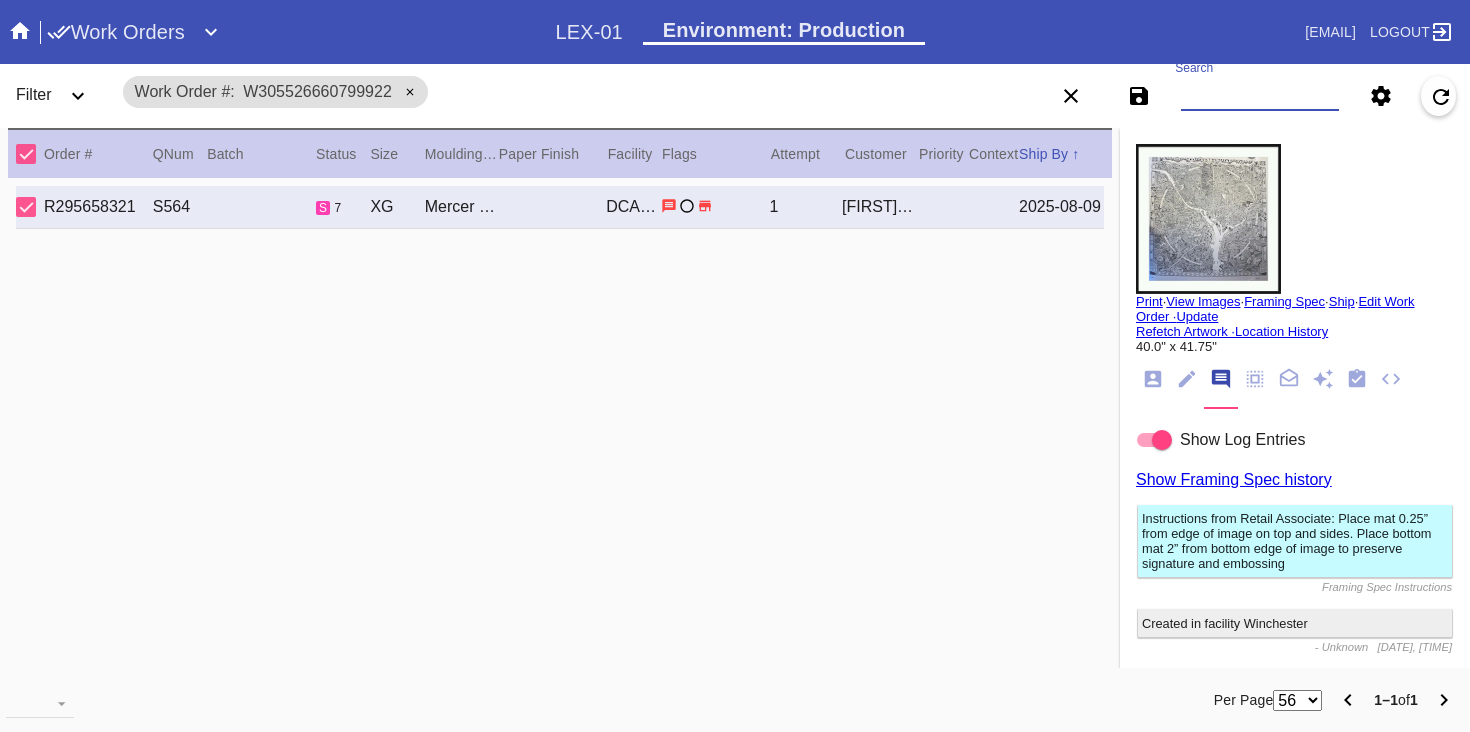 paste on "W966300193511376" 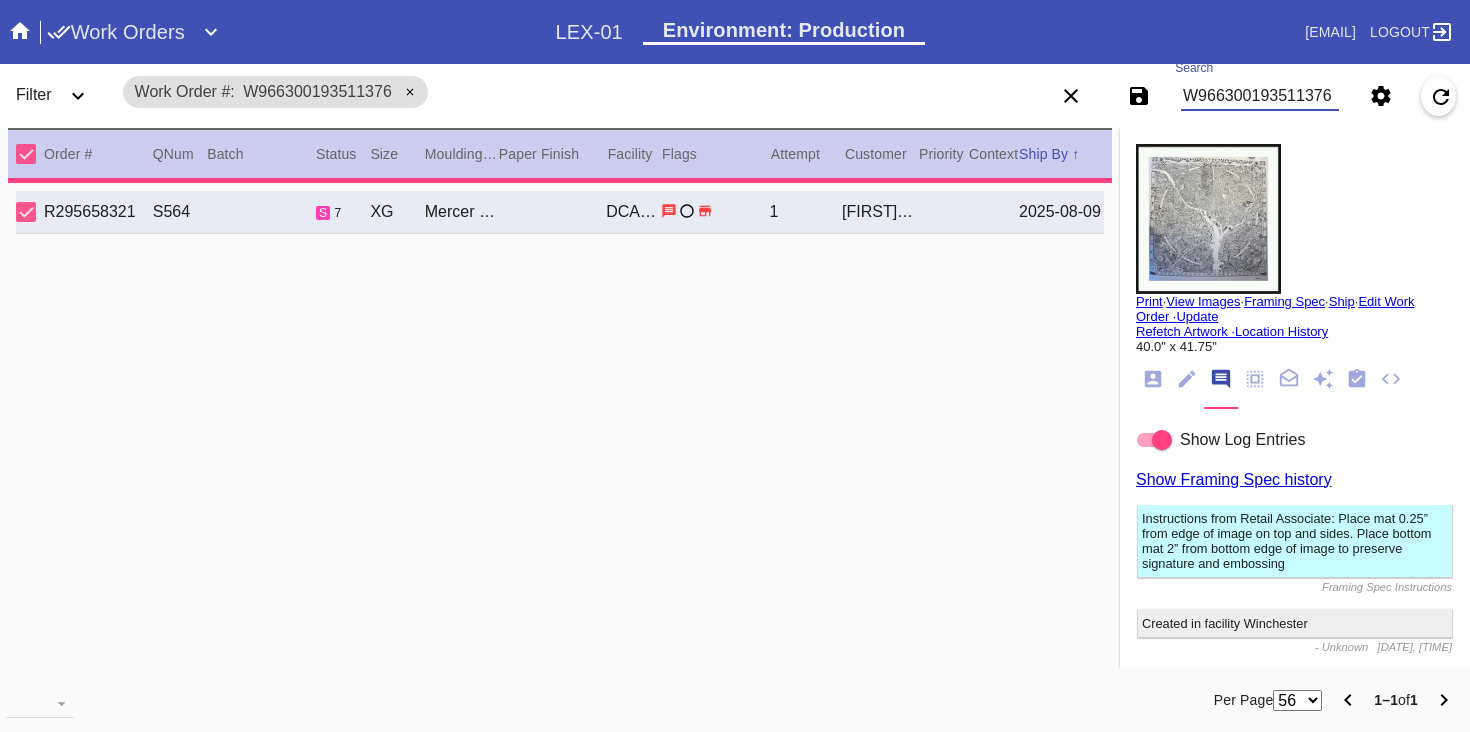 type on "W966300193511376" 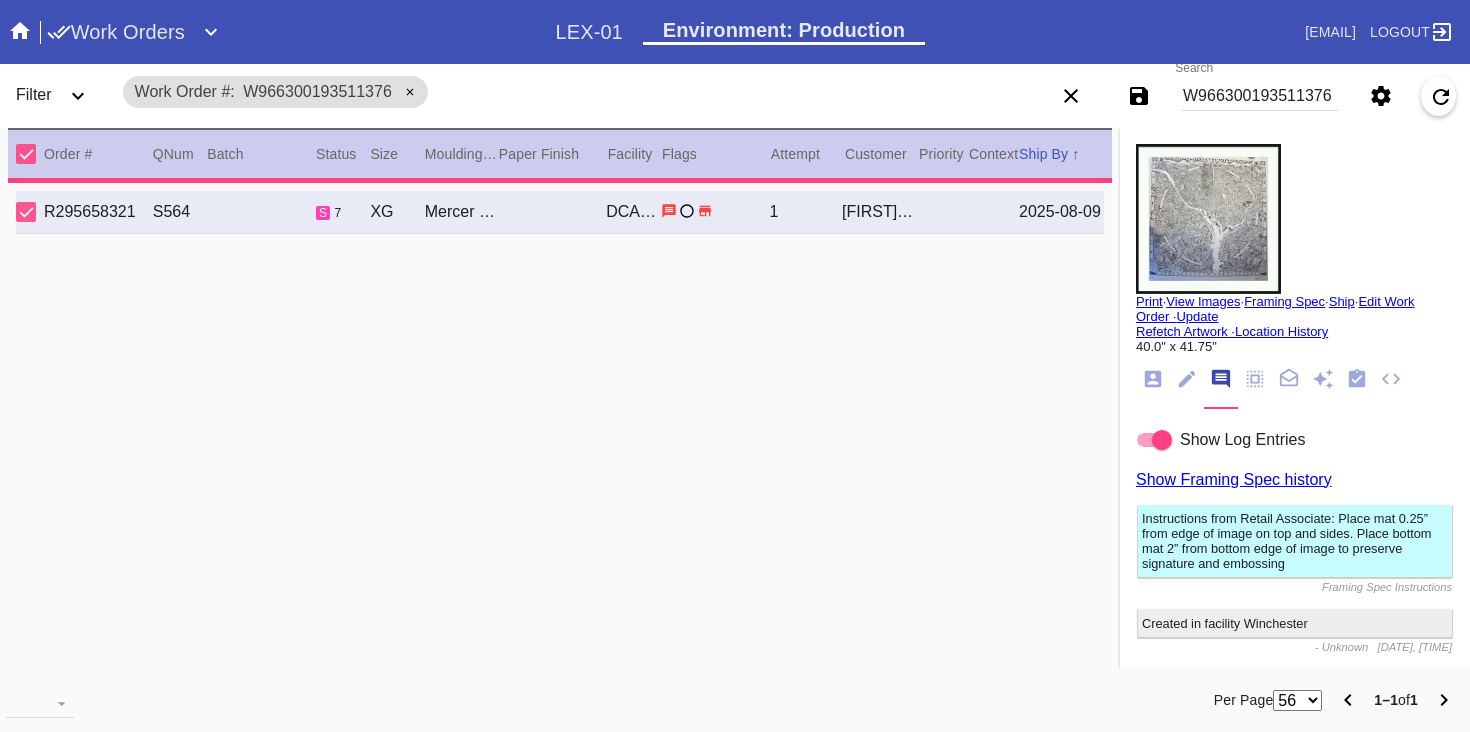 type on "1.5" 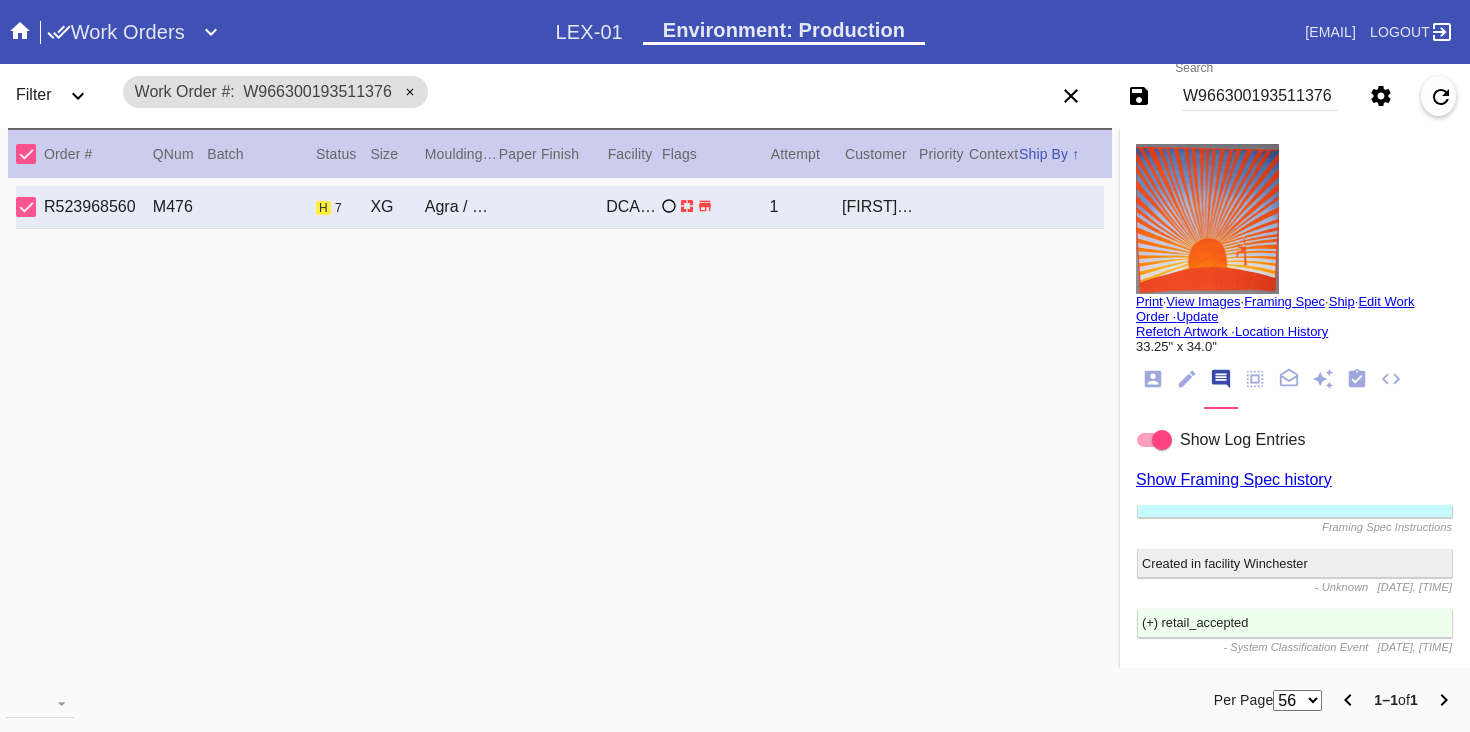click on "W966300193511376" at bounding box center [1260, 96] 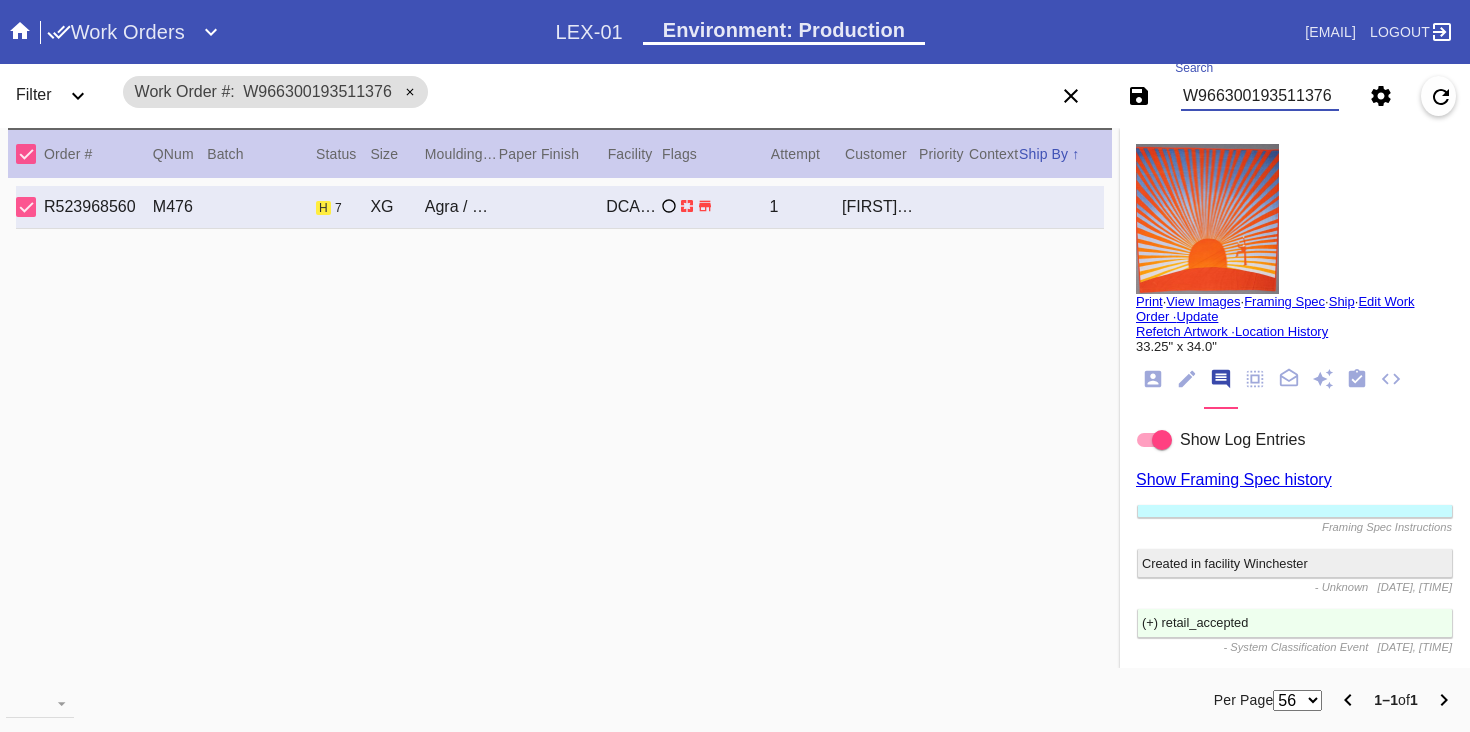 click on "W966300193511376" at bounding box center [1260, 96] 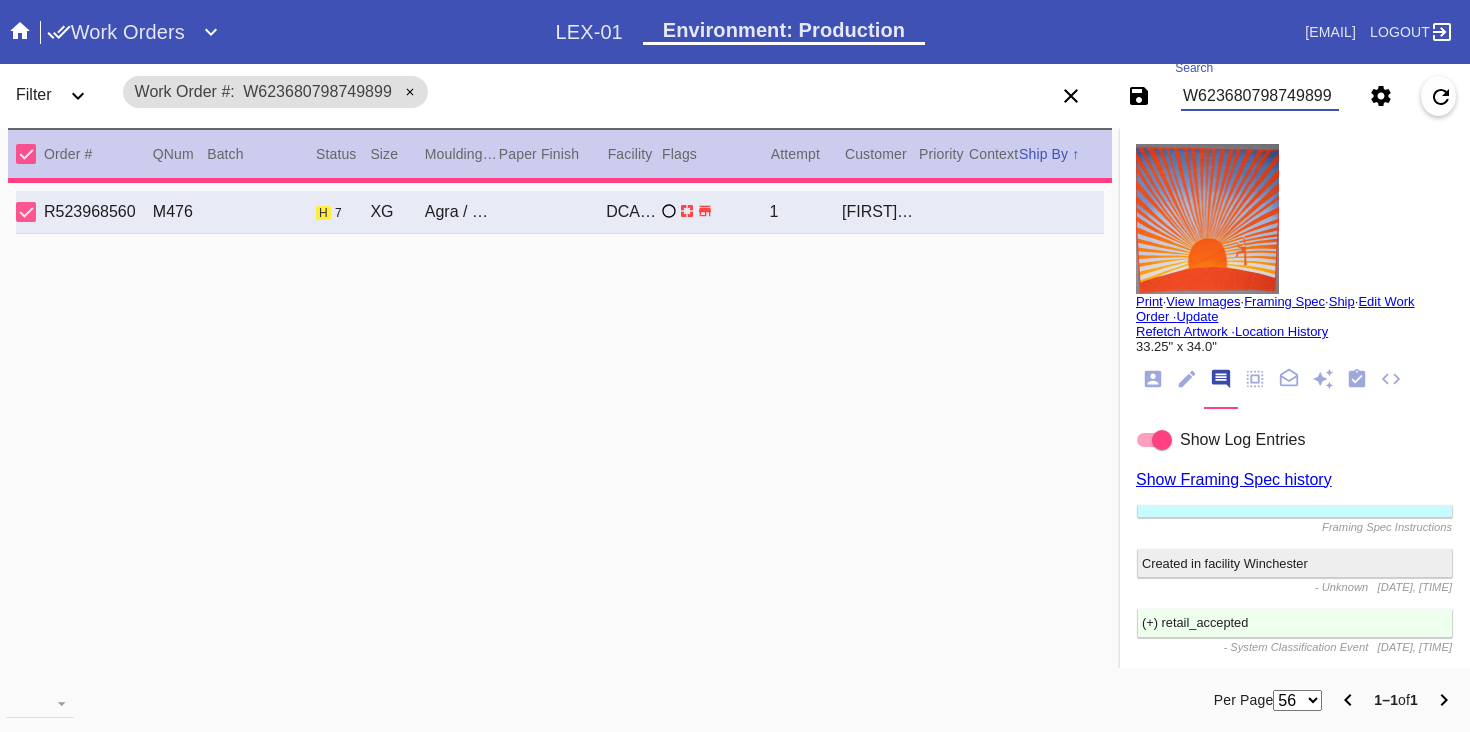 type on "1.0" 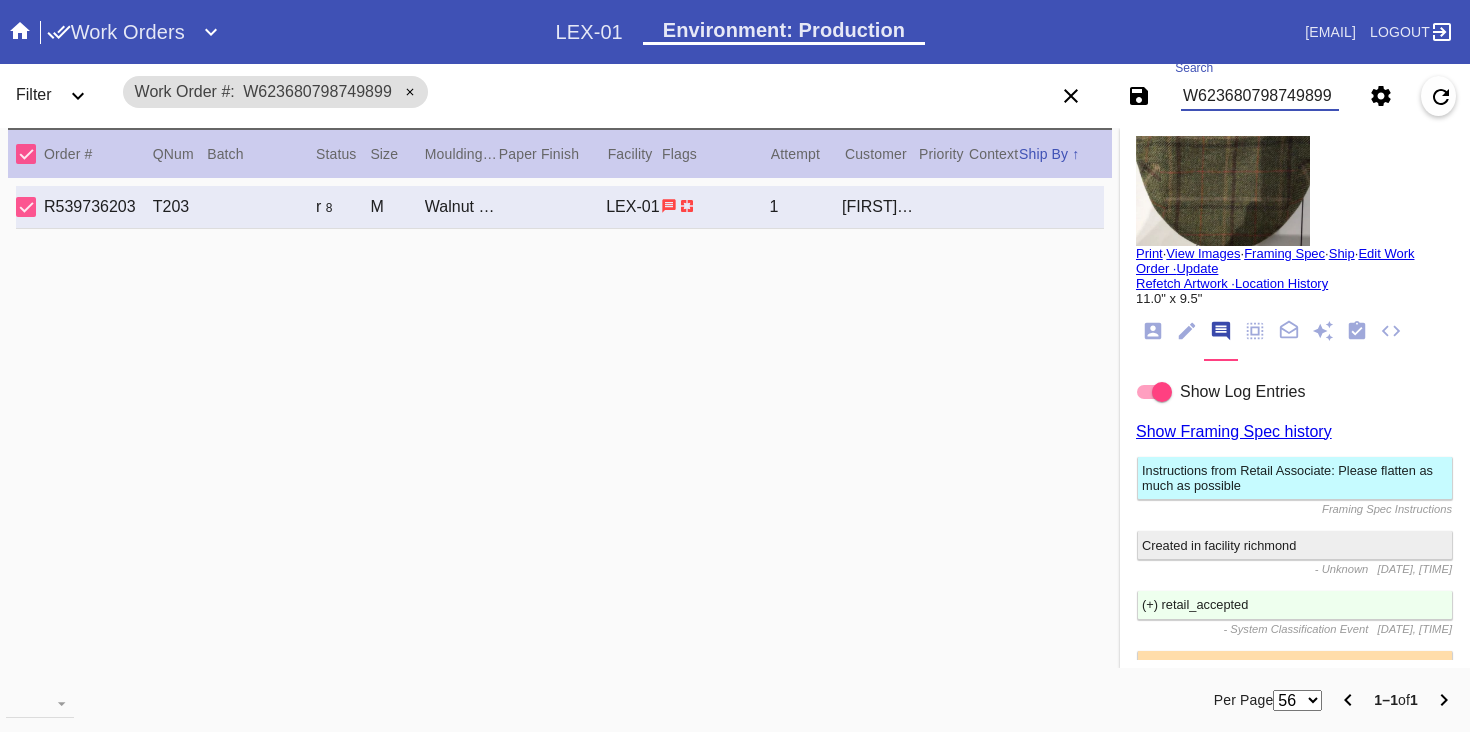 scroll, scrollTop: 0, scrollLeft: 0, axis: both 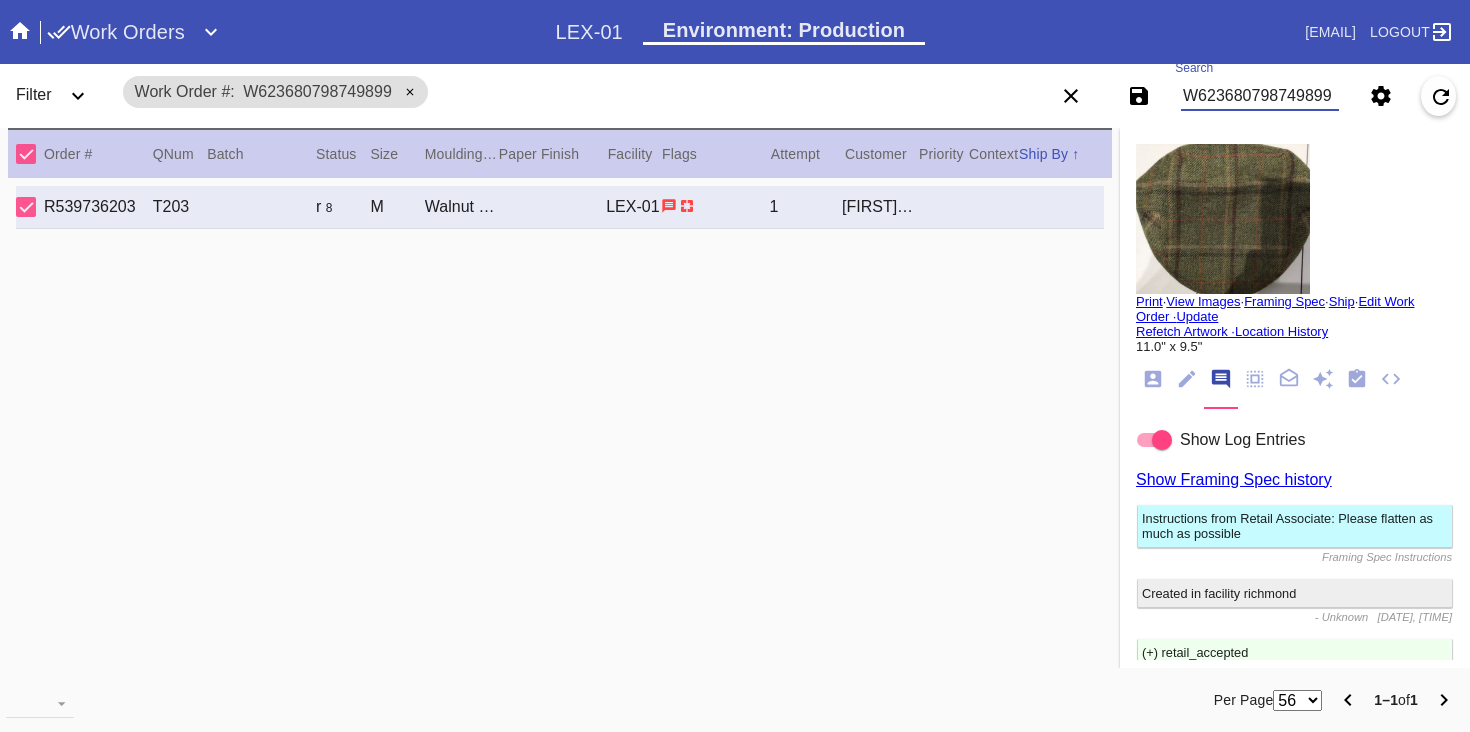 click on "Print" at bounding box center (1149, 301) 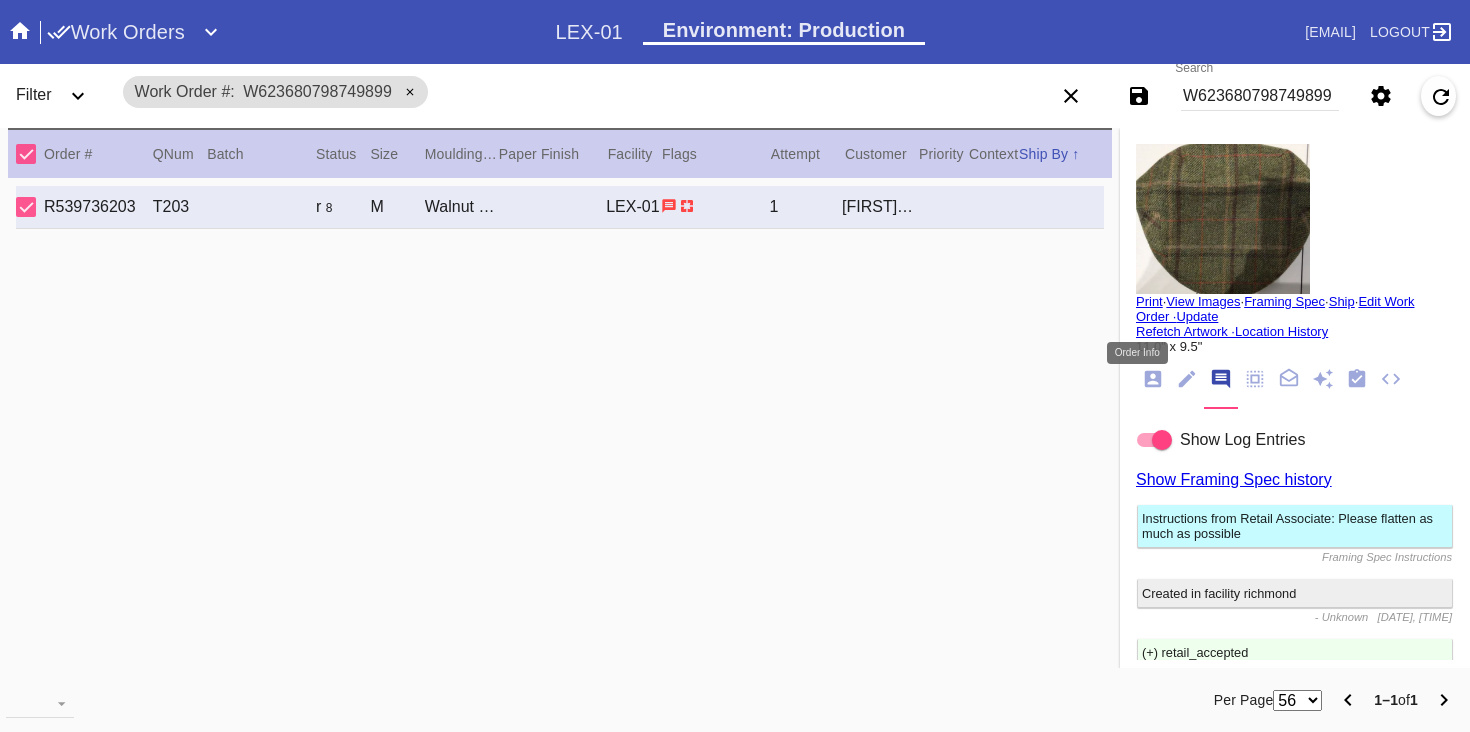 click 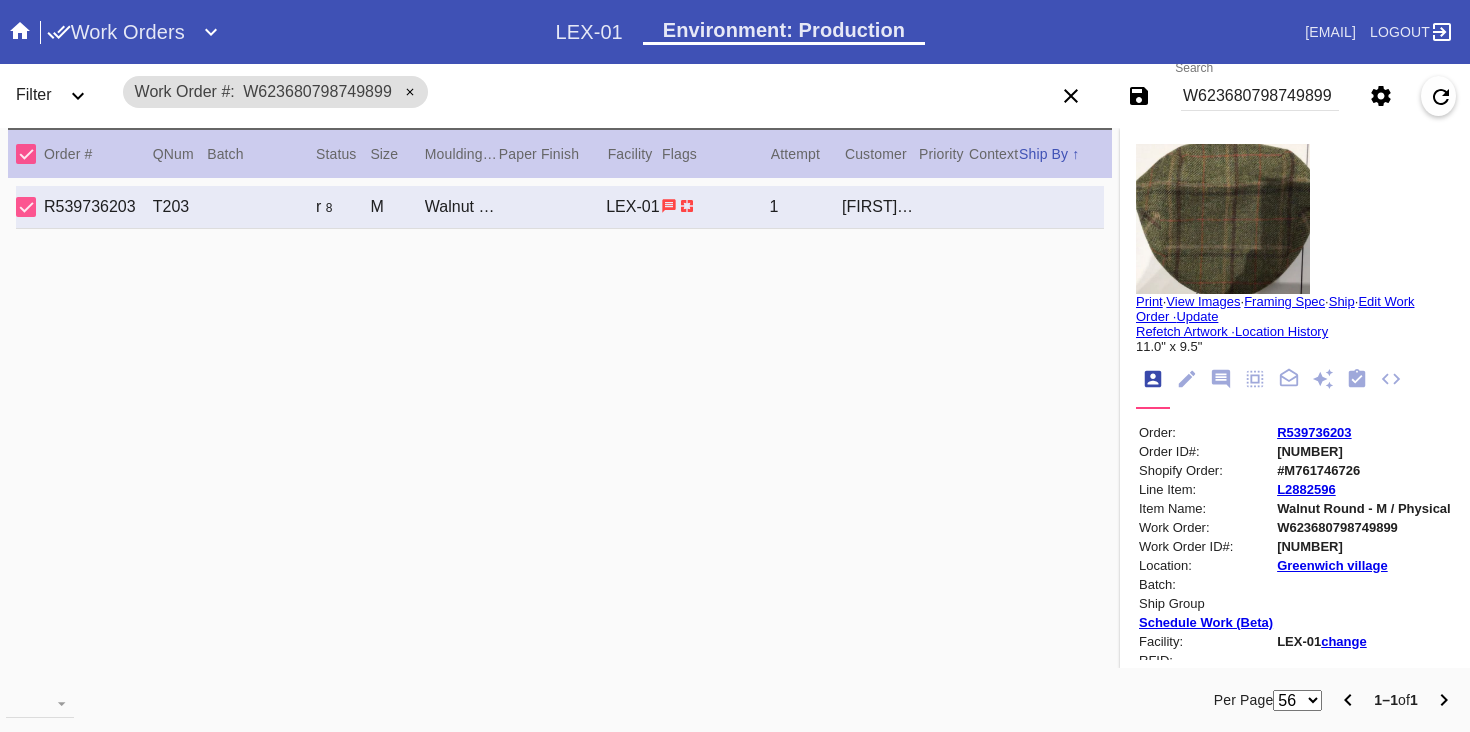 click on "R539736203" at bounding box center (1314, 432) 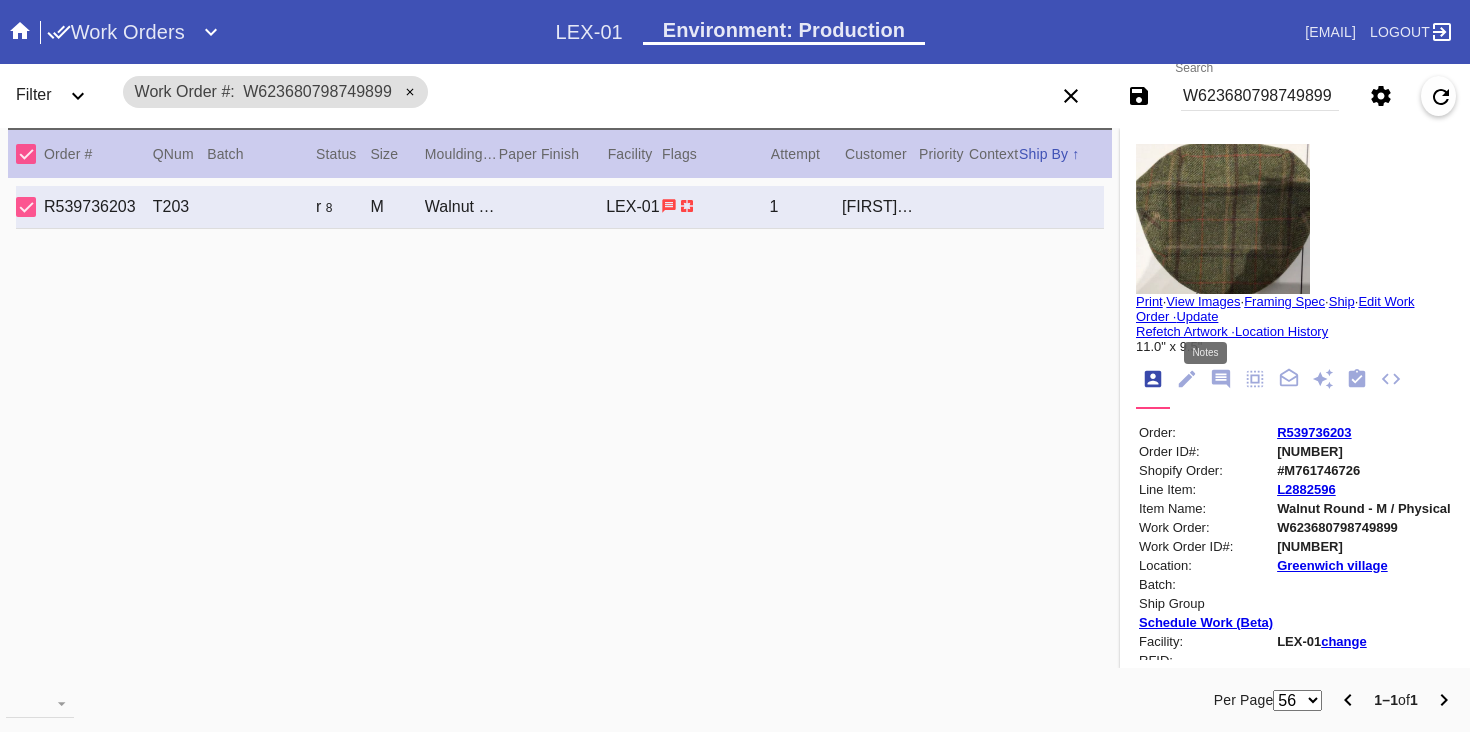 click 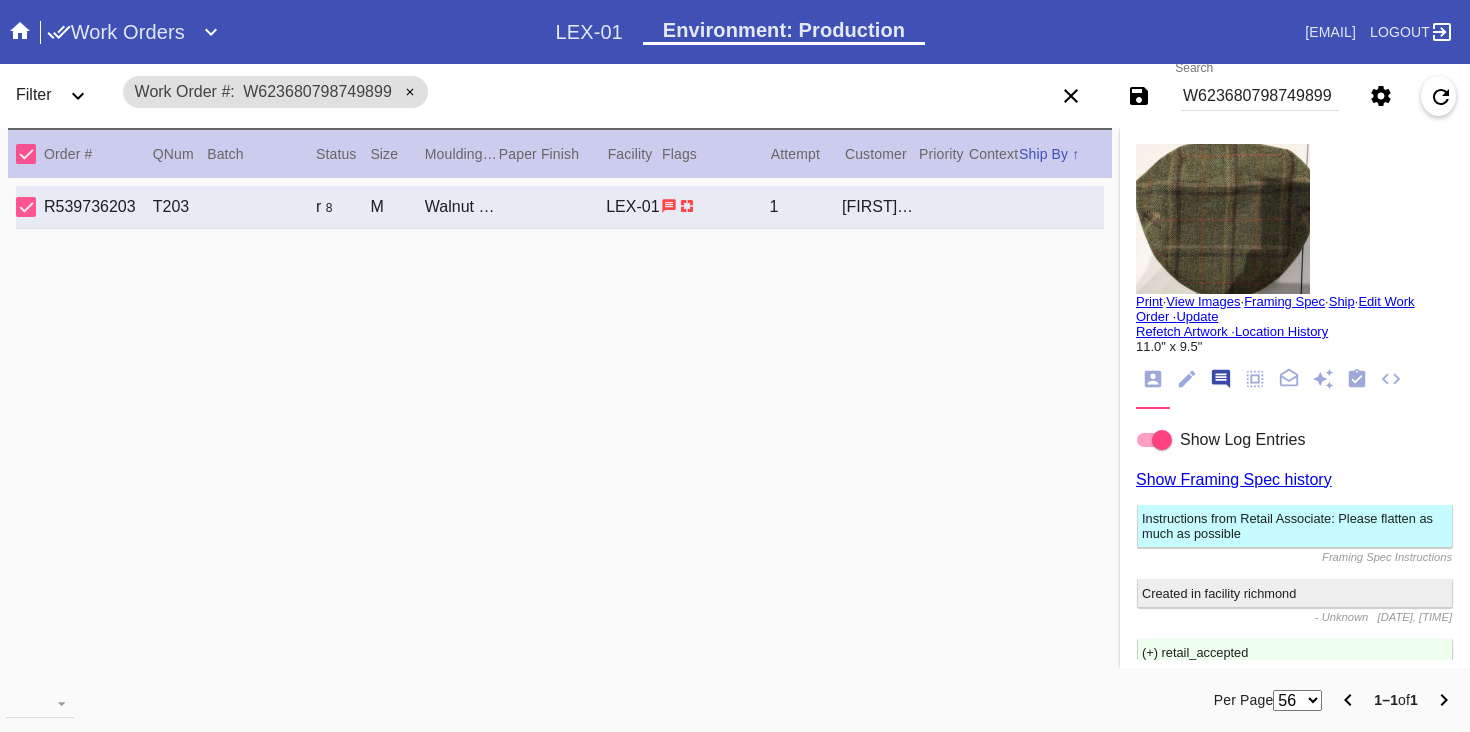 scroll, scrollTop: 123, scrollLeft: 0, axis: vertical 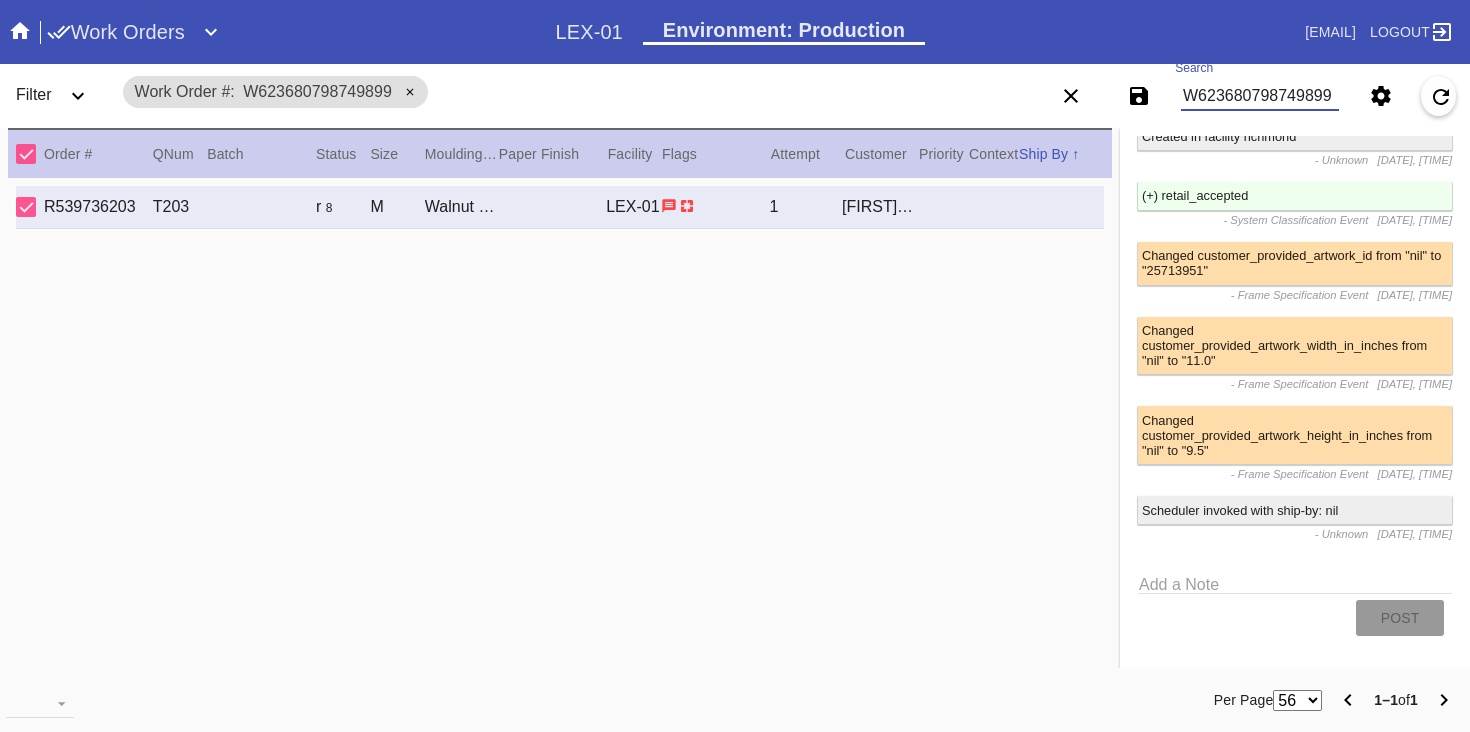 click on "W623680798749899" at bounding box center [1260, 96] 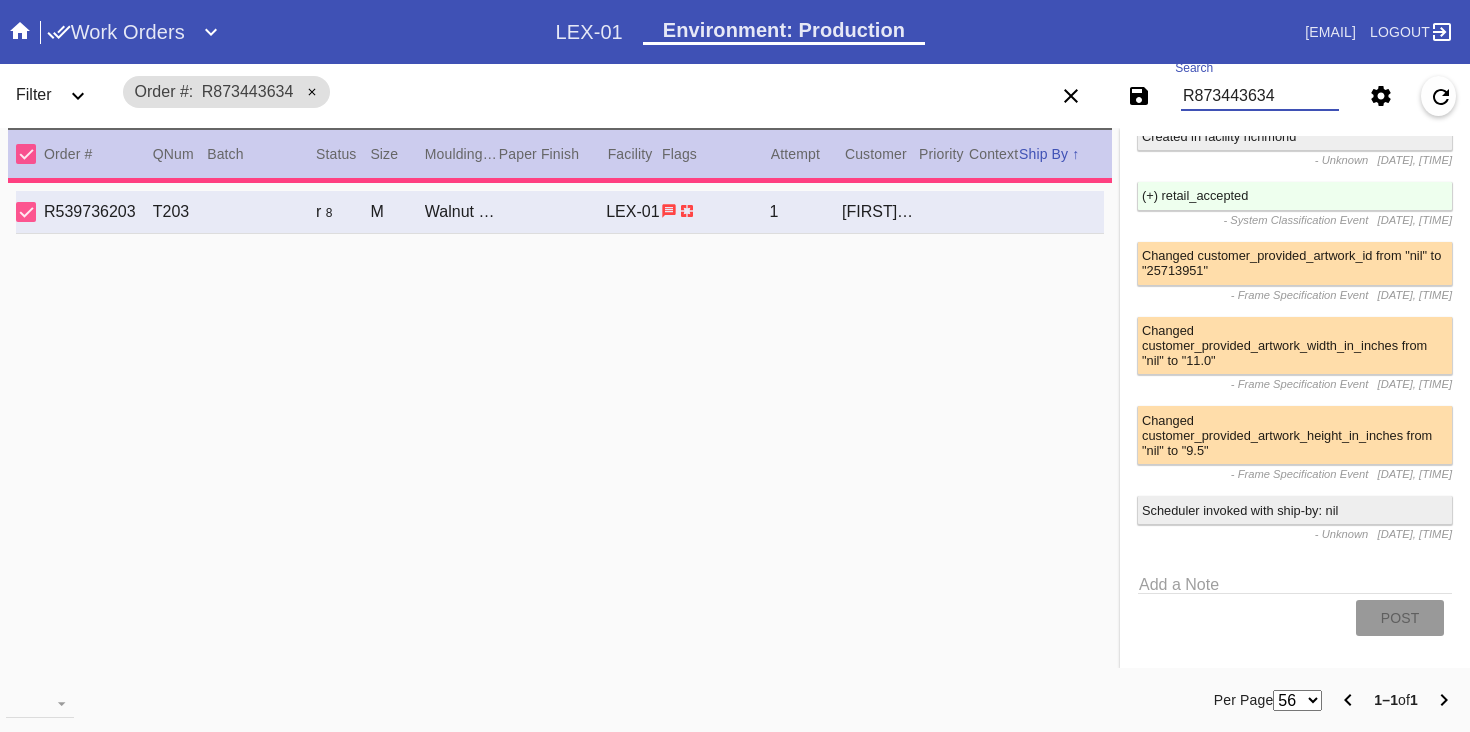 type 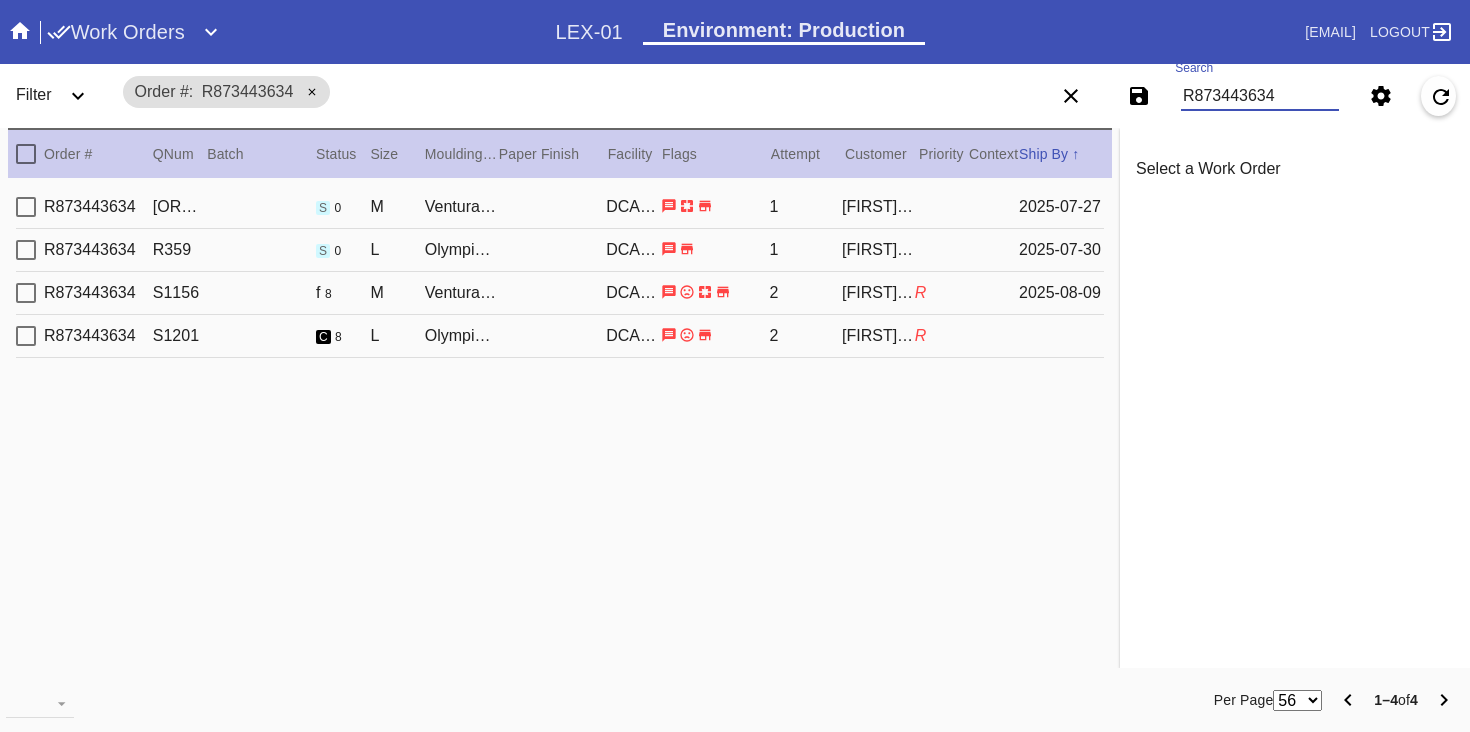 scroll, scrollTop: 0, scrollLeft: 0, axis: both 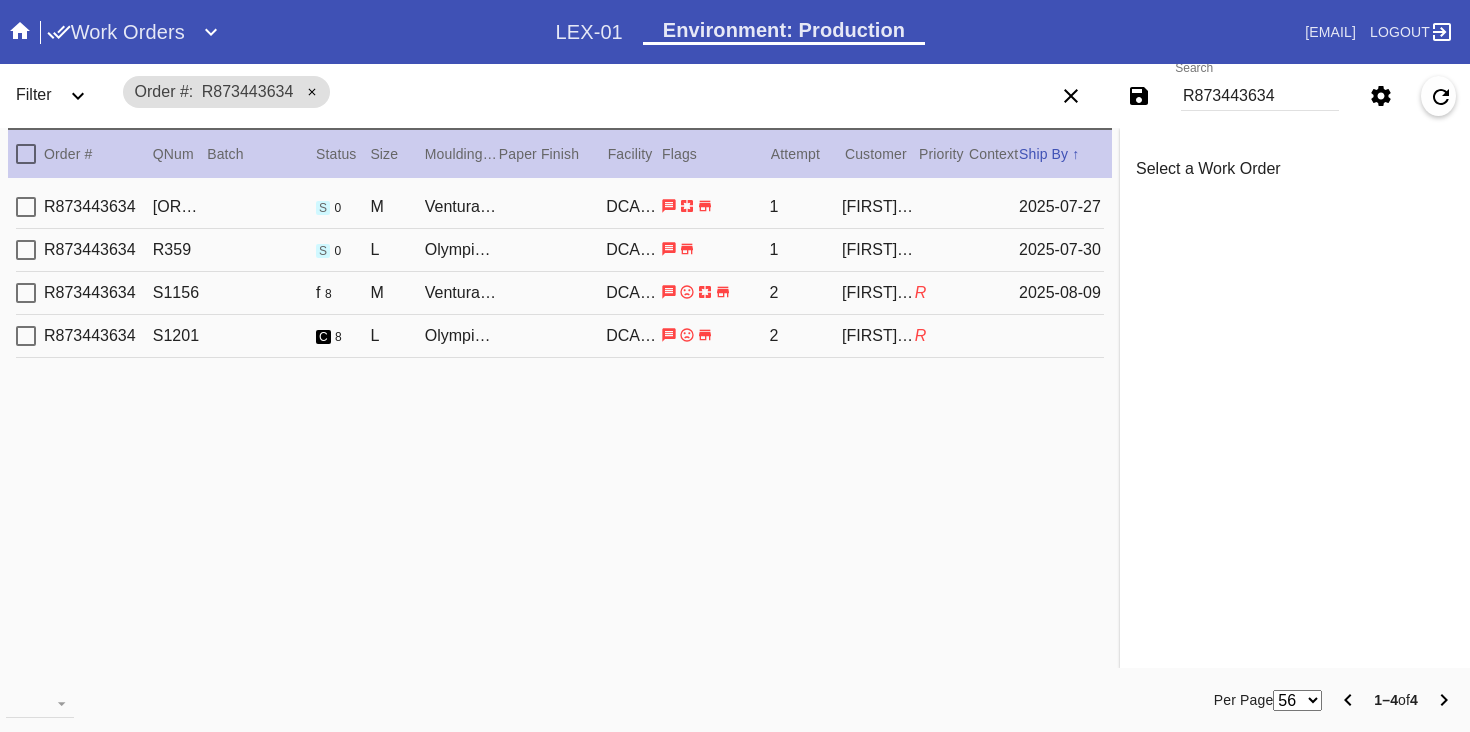 click on "2" at bounding box center [805, 336] 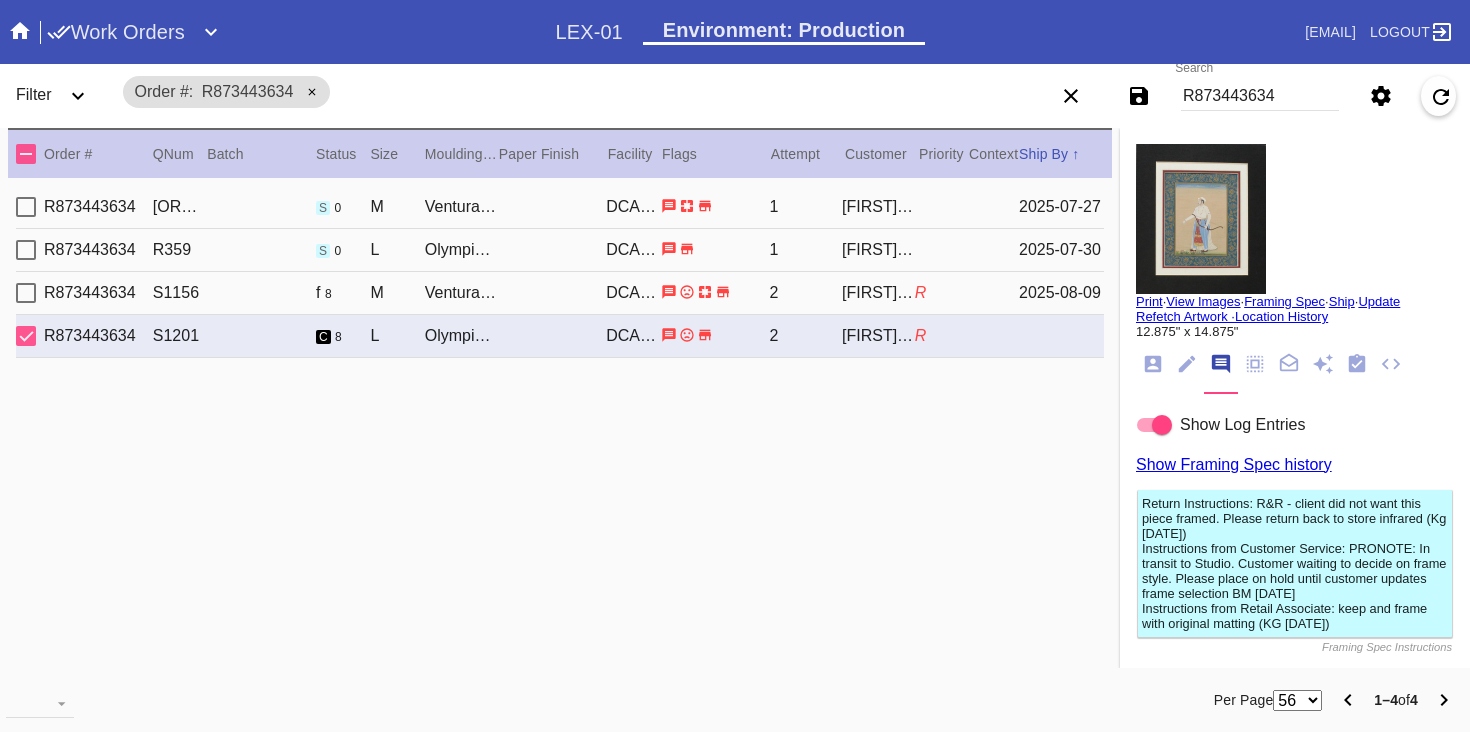 click on "[ORDER_ID] [PRODUCT_NAME] / [PRODUCT_NAME] DCA-05 [NUMBER] [FIRST] [LAST]
R
[DATE]" at bounding box center (560, 293) 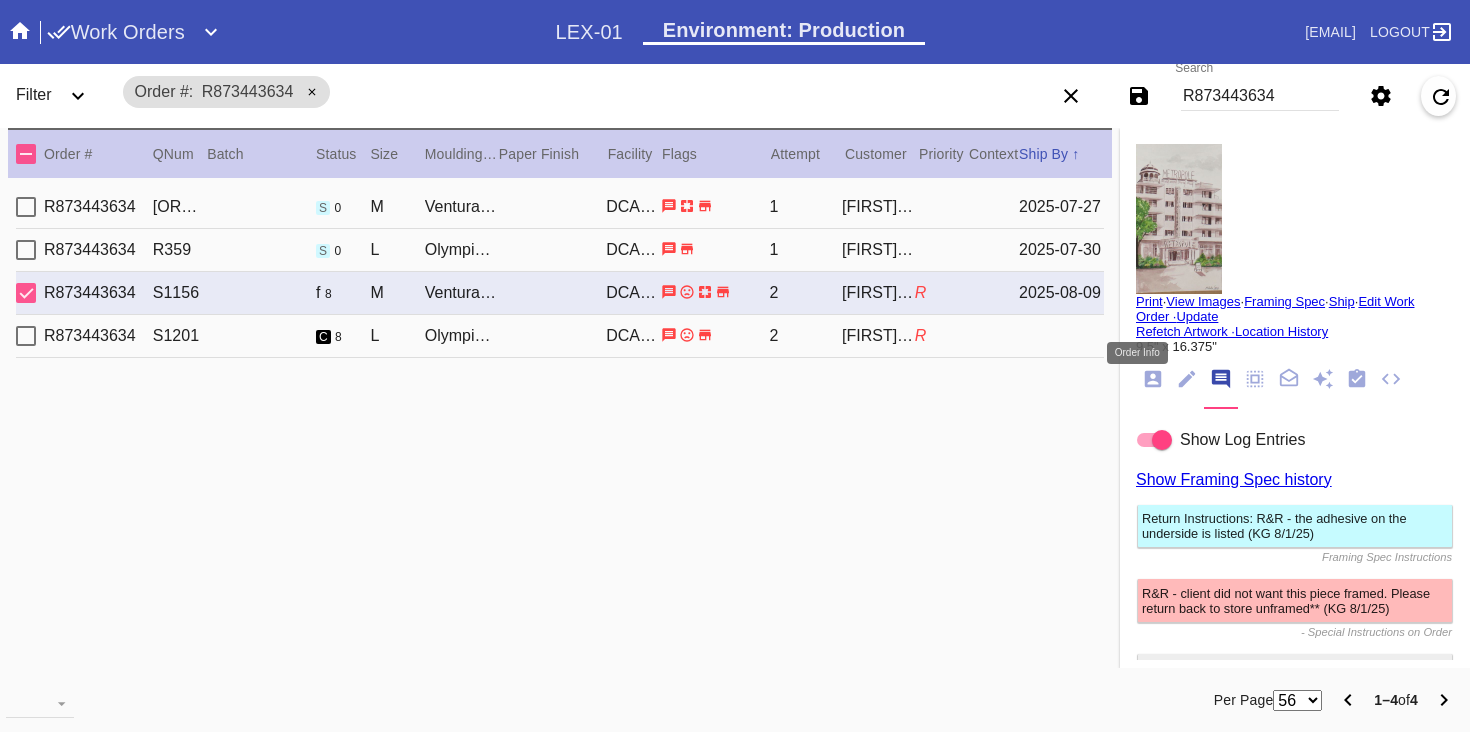 click 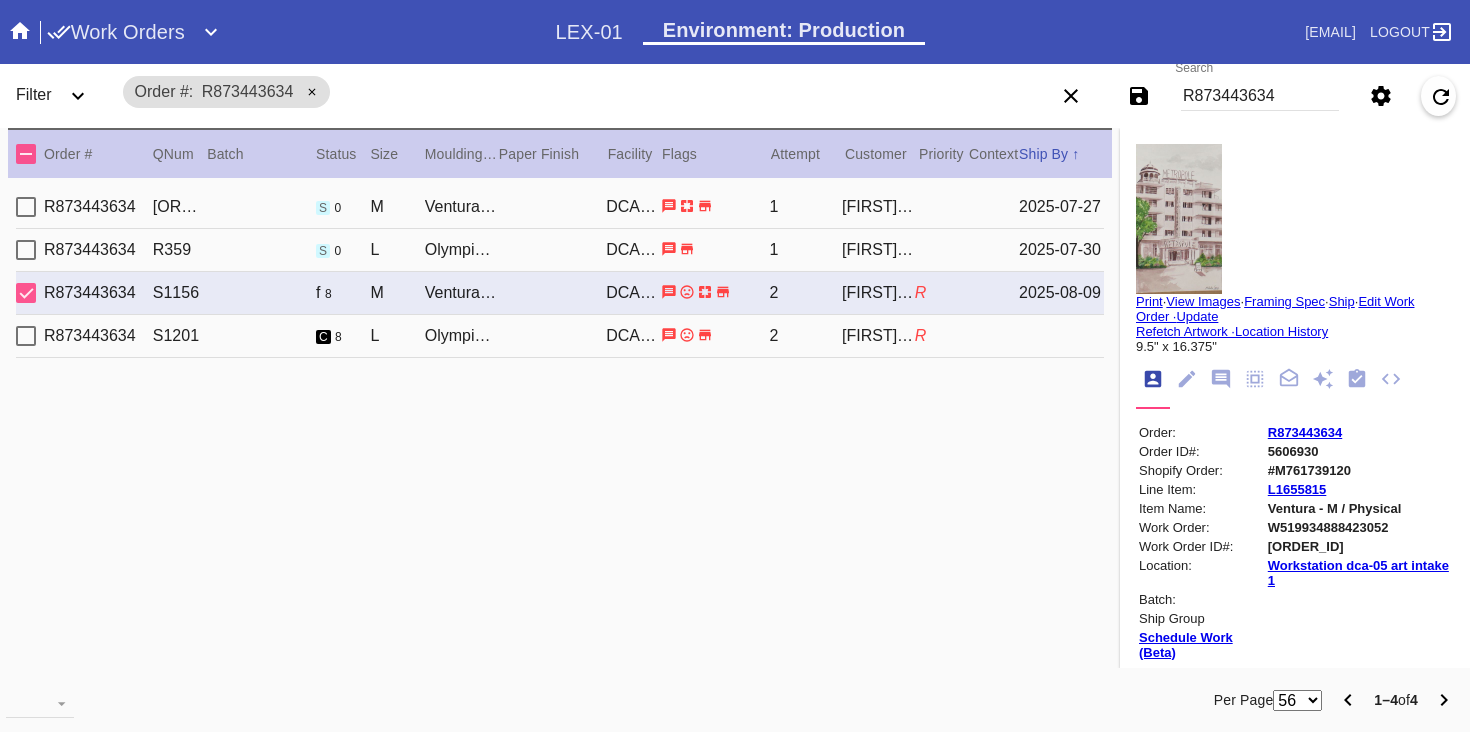 click on "R873443634 S1201 c   8 L Olympia / No Mat DCA-05 2 [FIRST] [LAST]
R" at bounding box center [560, 336] 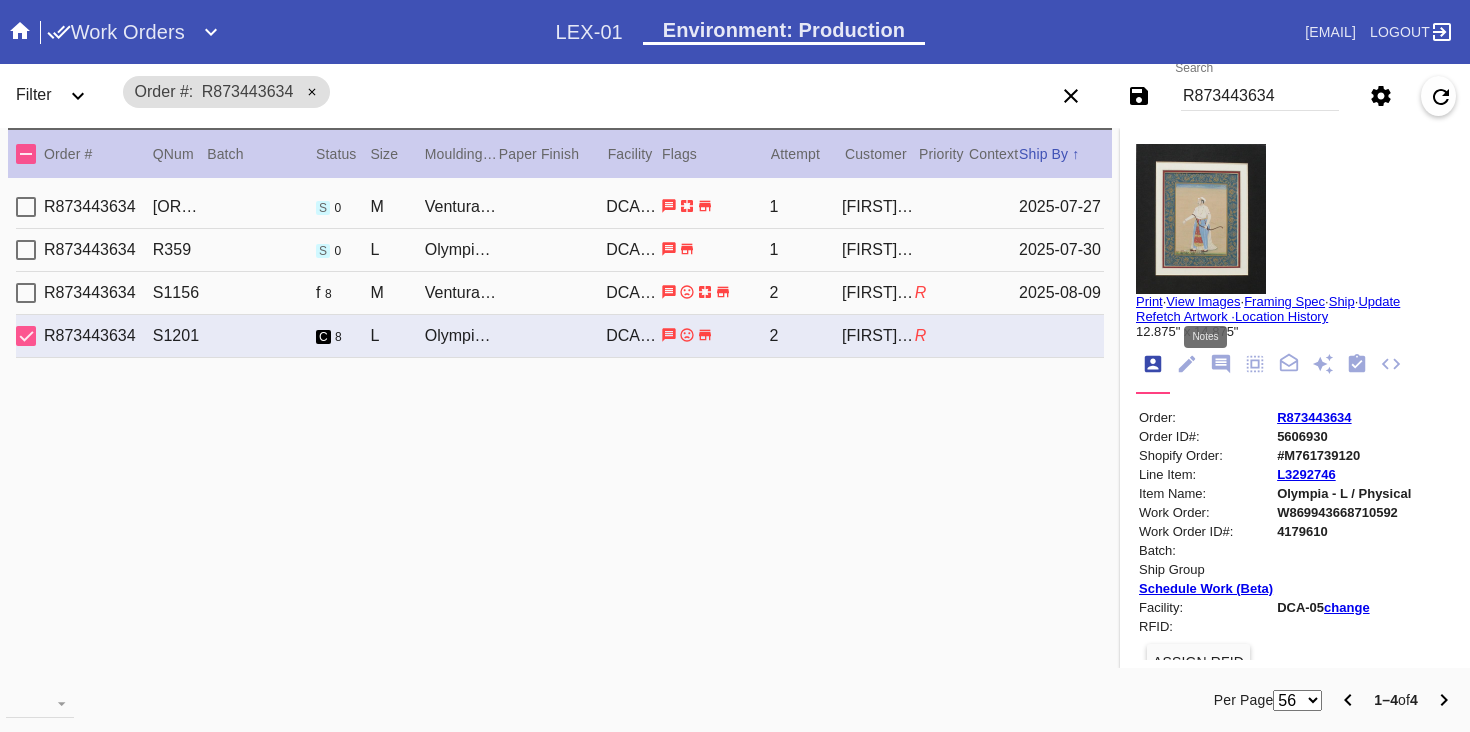 click 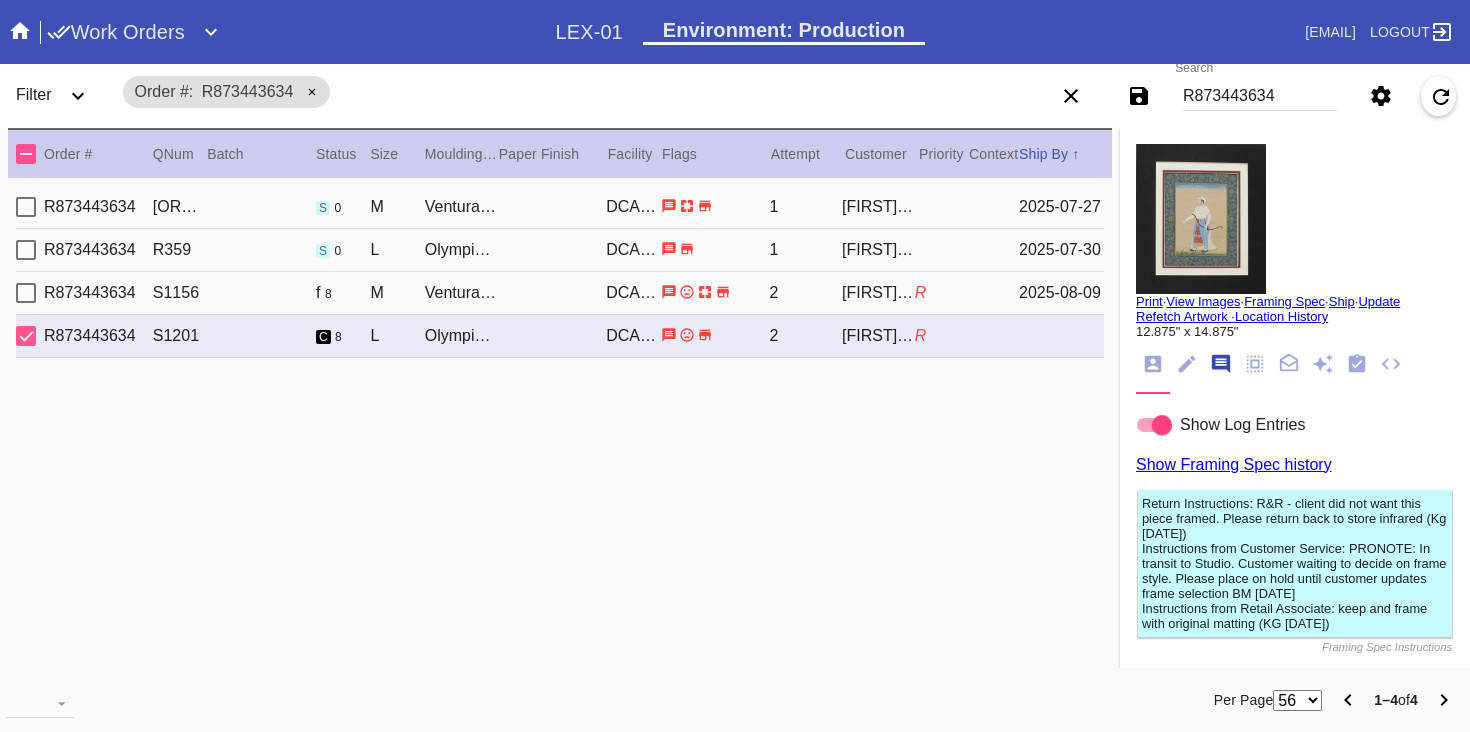 scroll, scrollTop: 123, scrollLeft: 0, axis: vertical 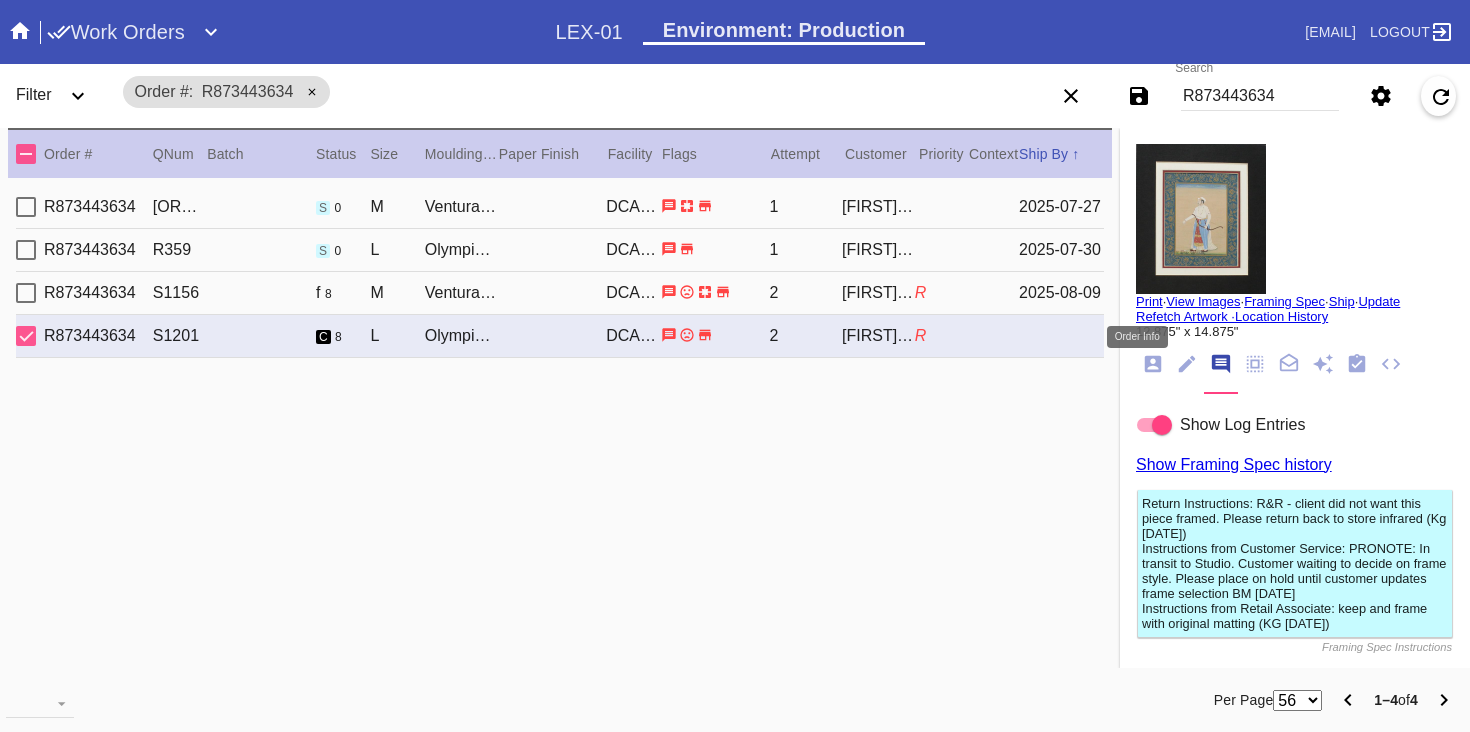 click 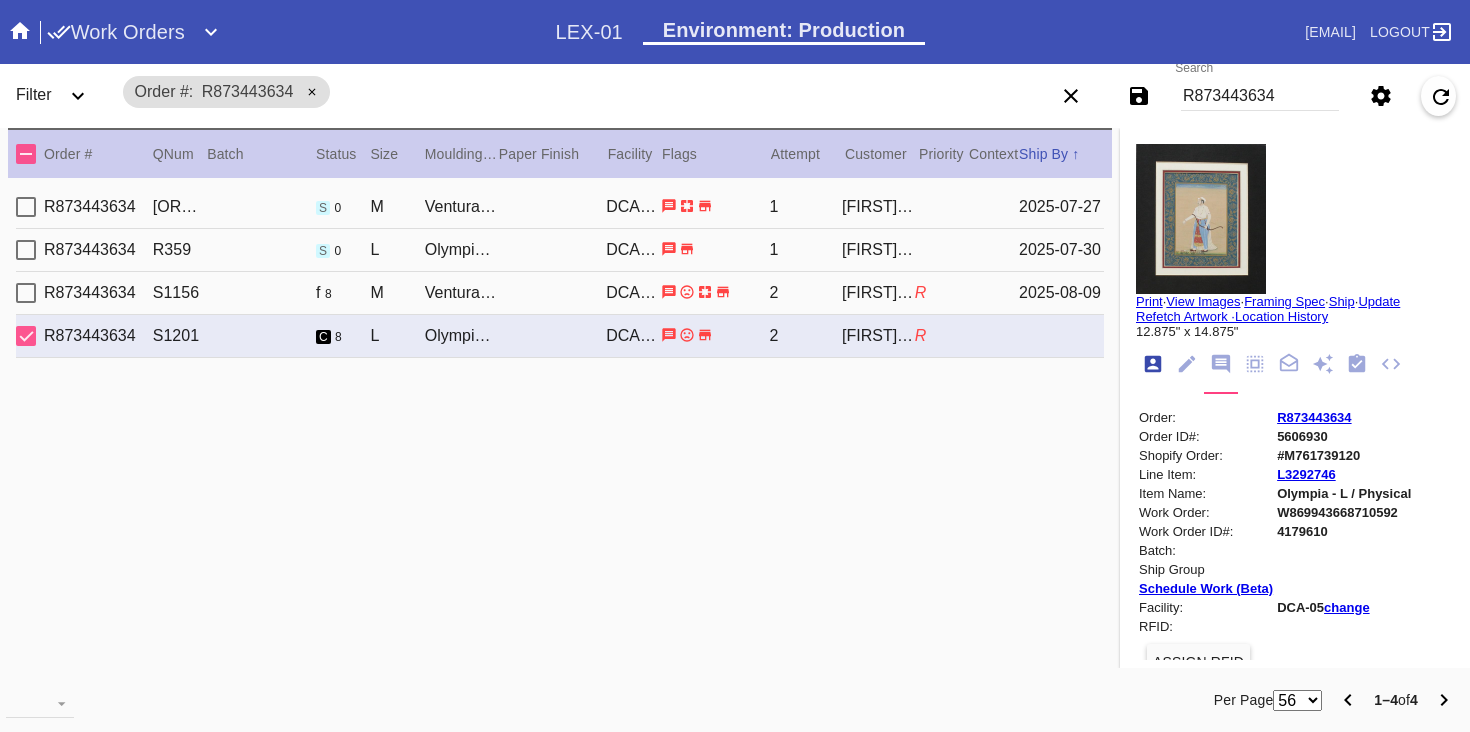 scroll, scrollTop: 24, scrollLeft: 0, axis: vertical 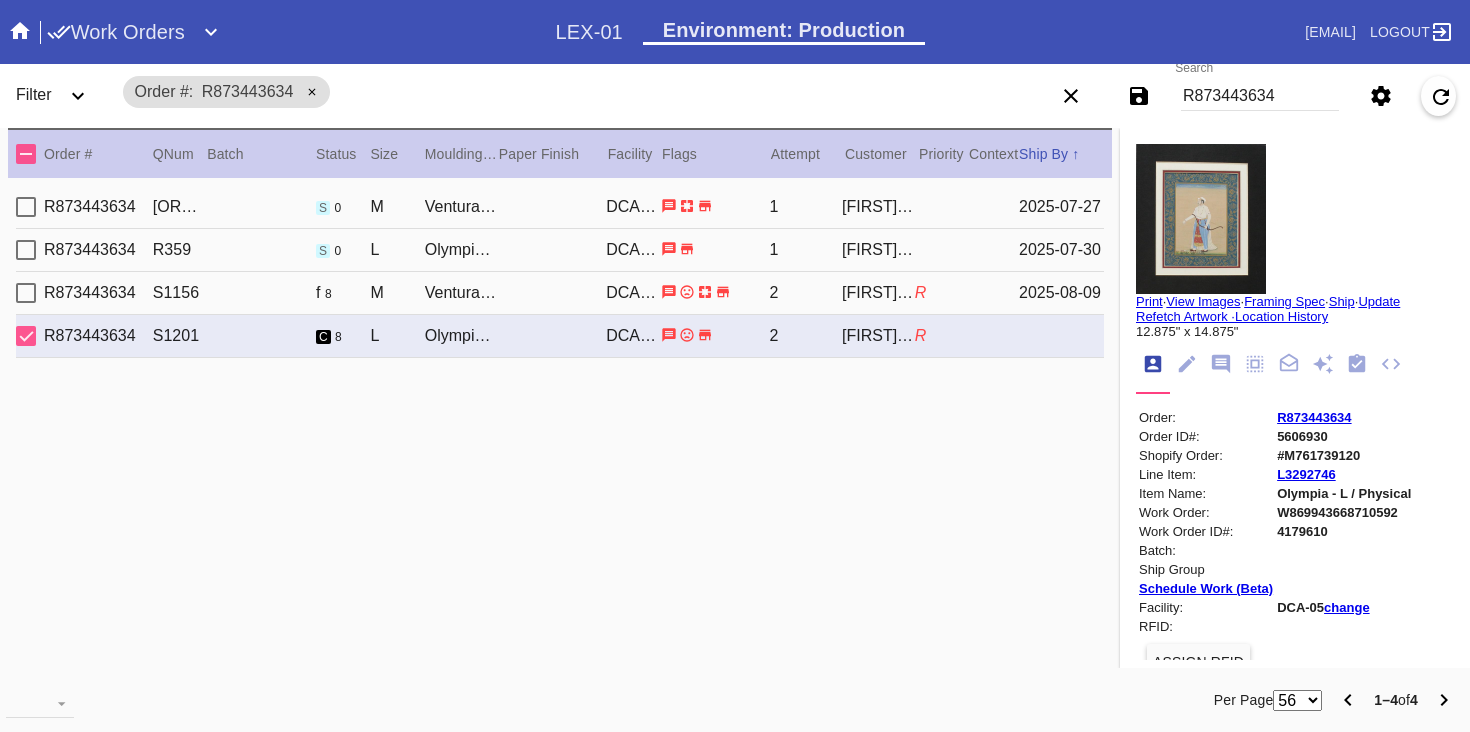 click on "W869943668710592" at bounding box center [1344, 512] 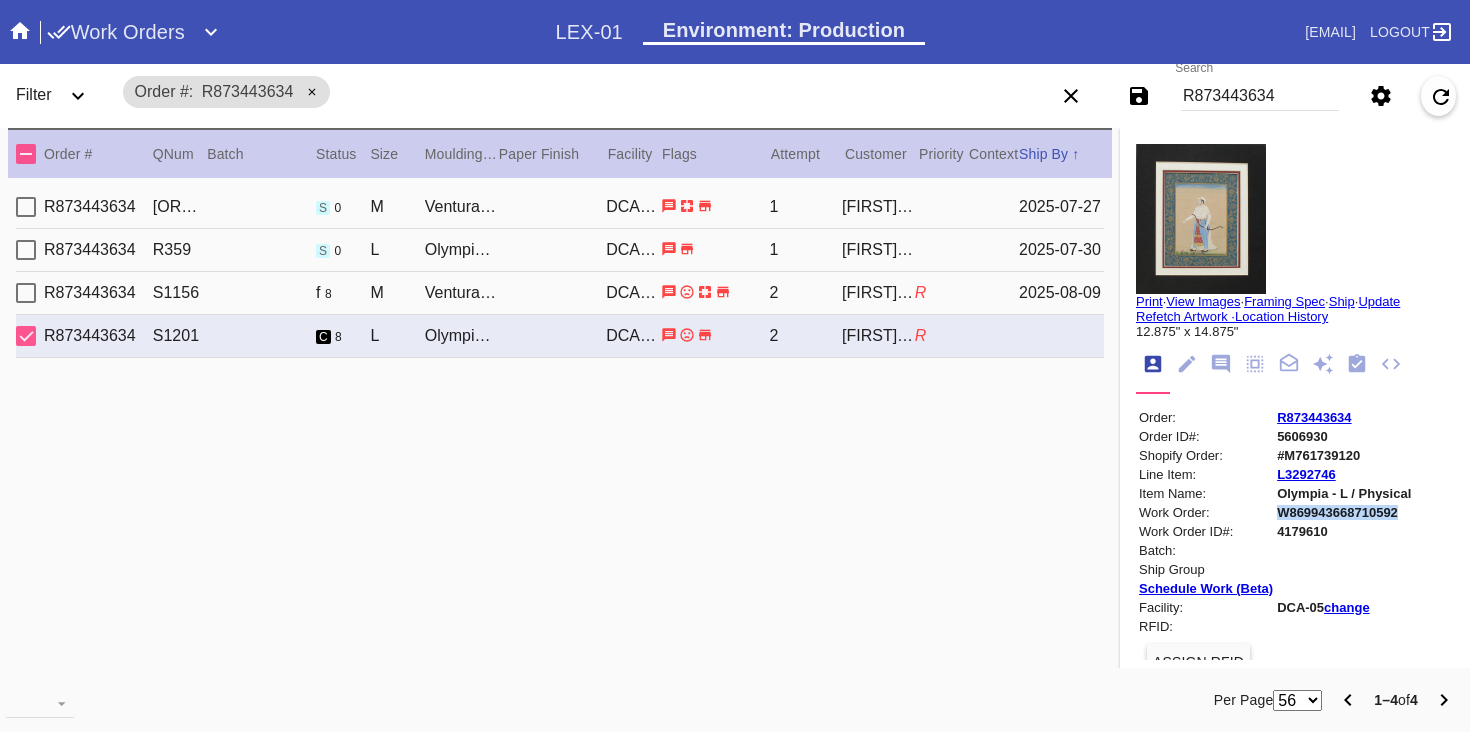 click on "W869943668710592" at bounding box center [1344, 512] 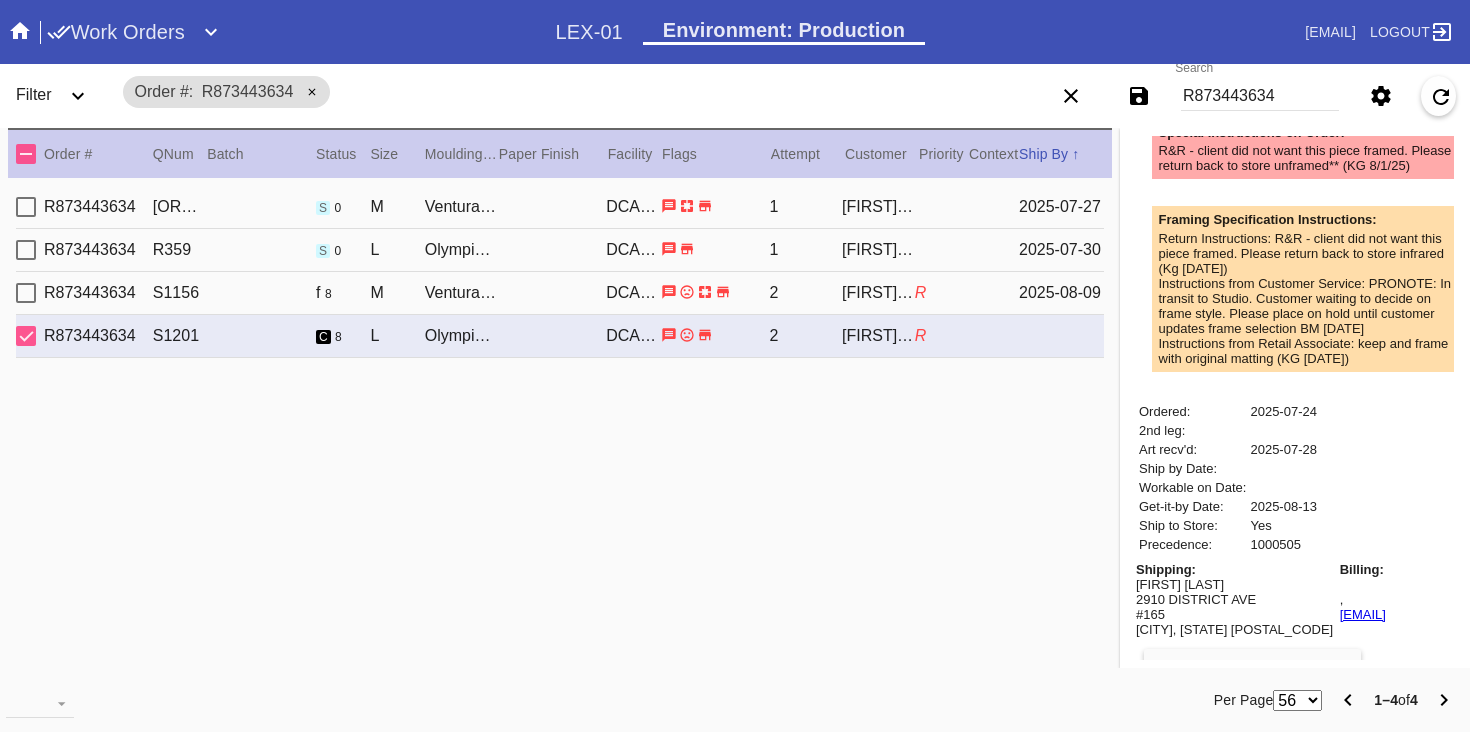 click on "[ORDER_ID] [PRODUCT_NAME] / [PRODUCT_NAME] DCA-05 [NUMBER] [FIRST] [LAST]
R
[DATE]" at bounding box center (560, 293) 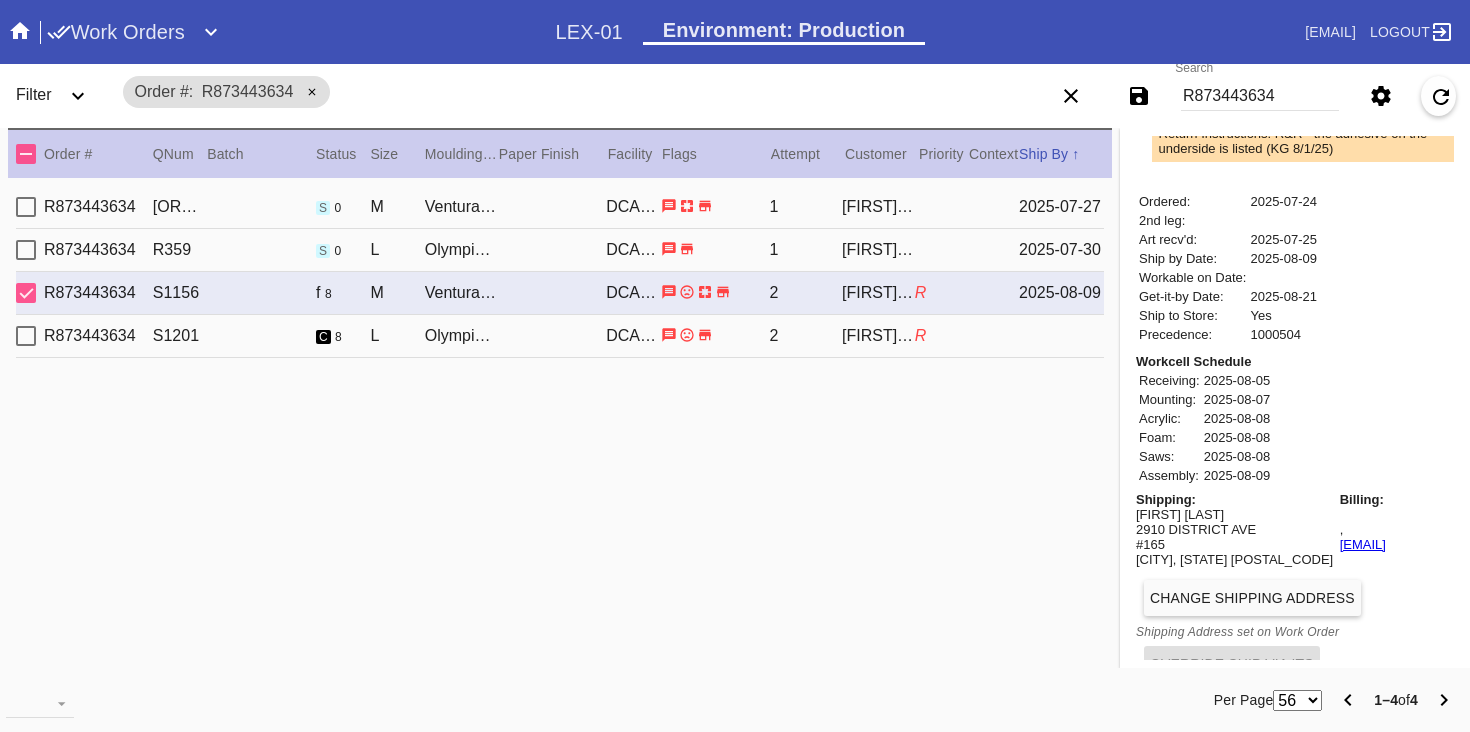 scroll, scrollTop: 935, scrollLeft: 0, axis: vertical 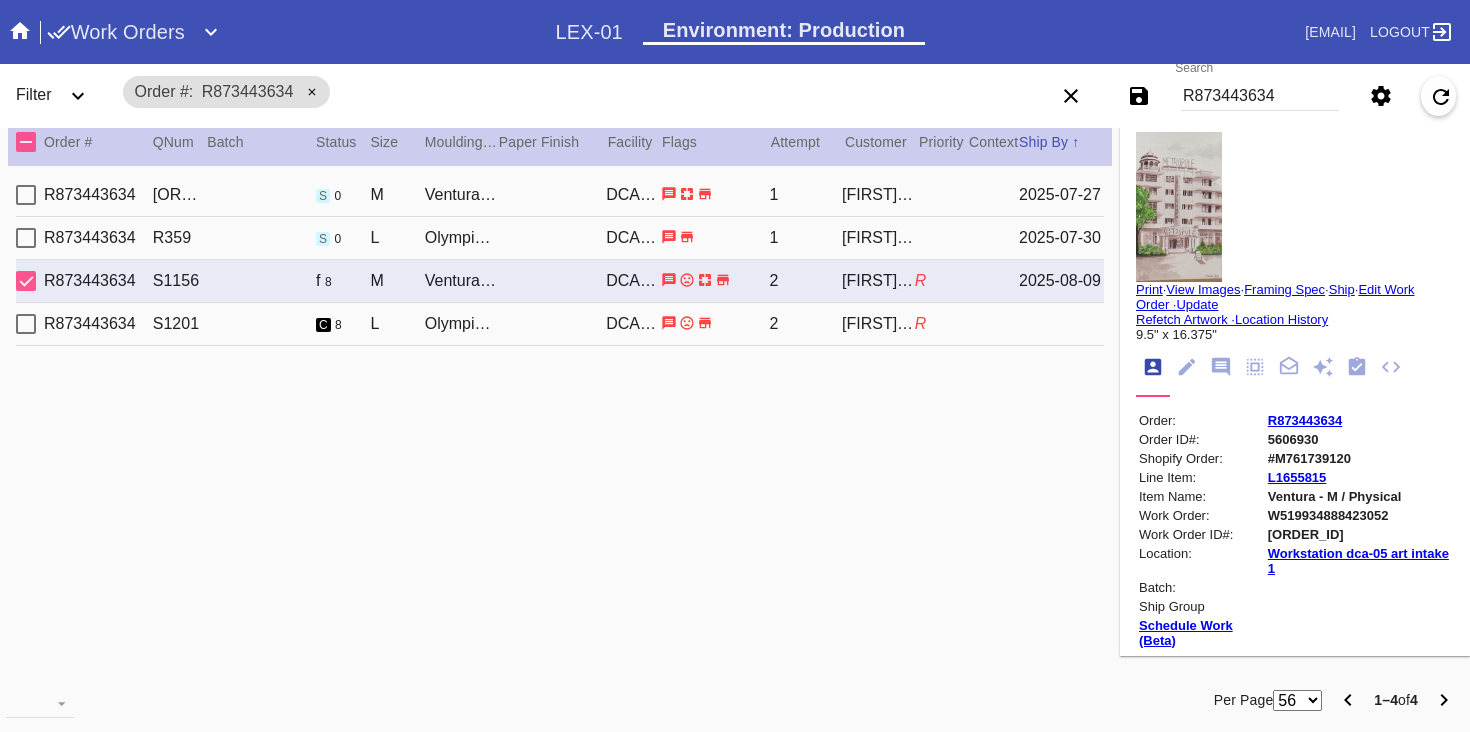 click at bounding box center (1179, 207) 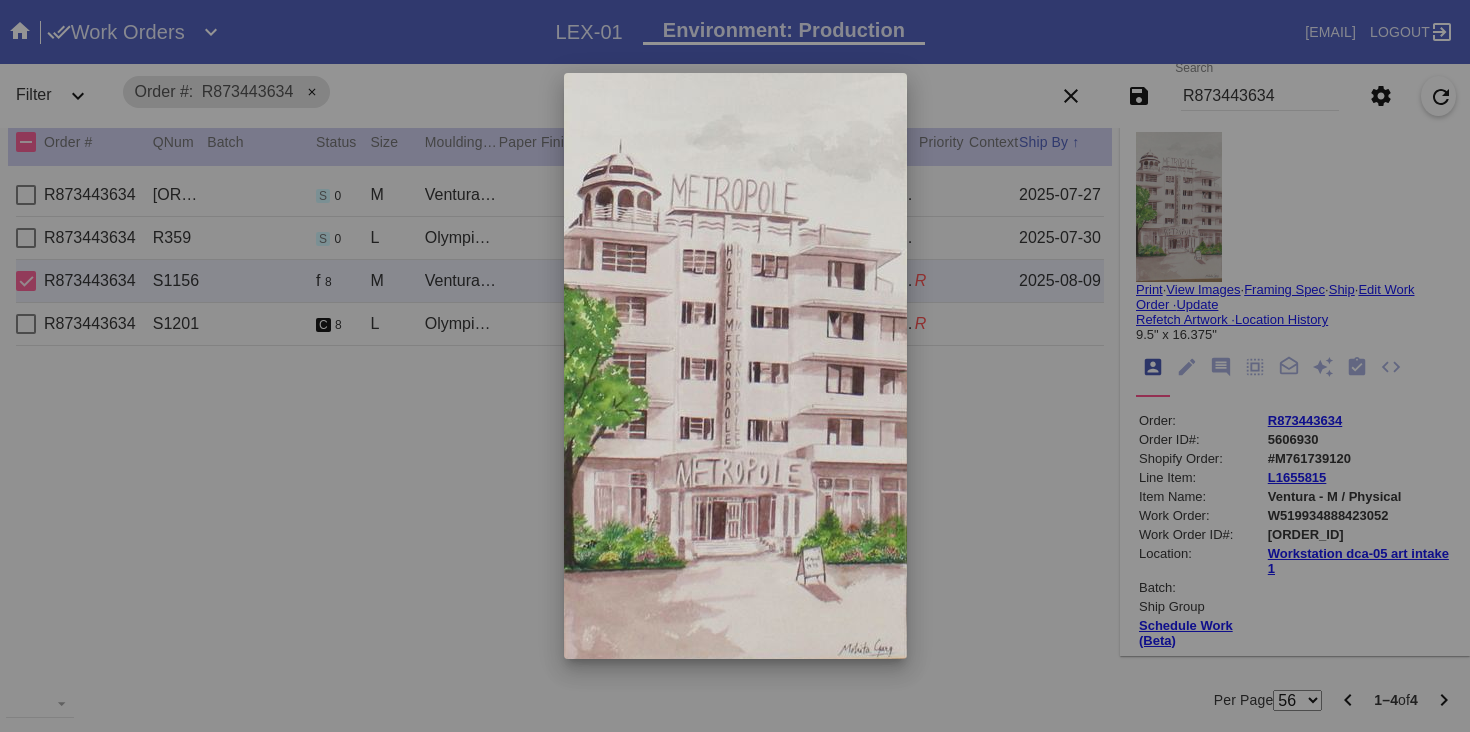 click at bounding box center (735, 366) 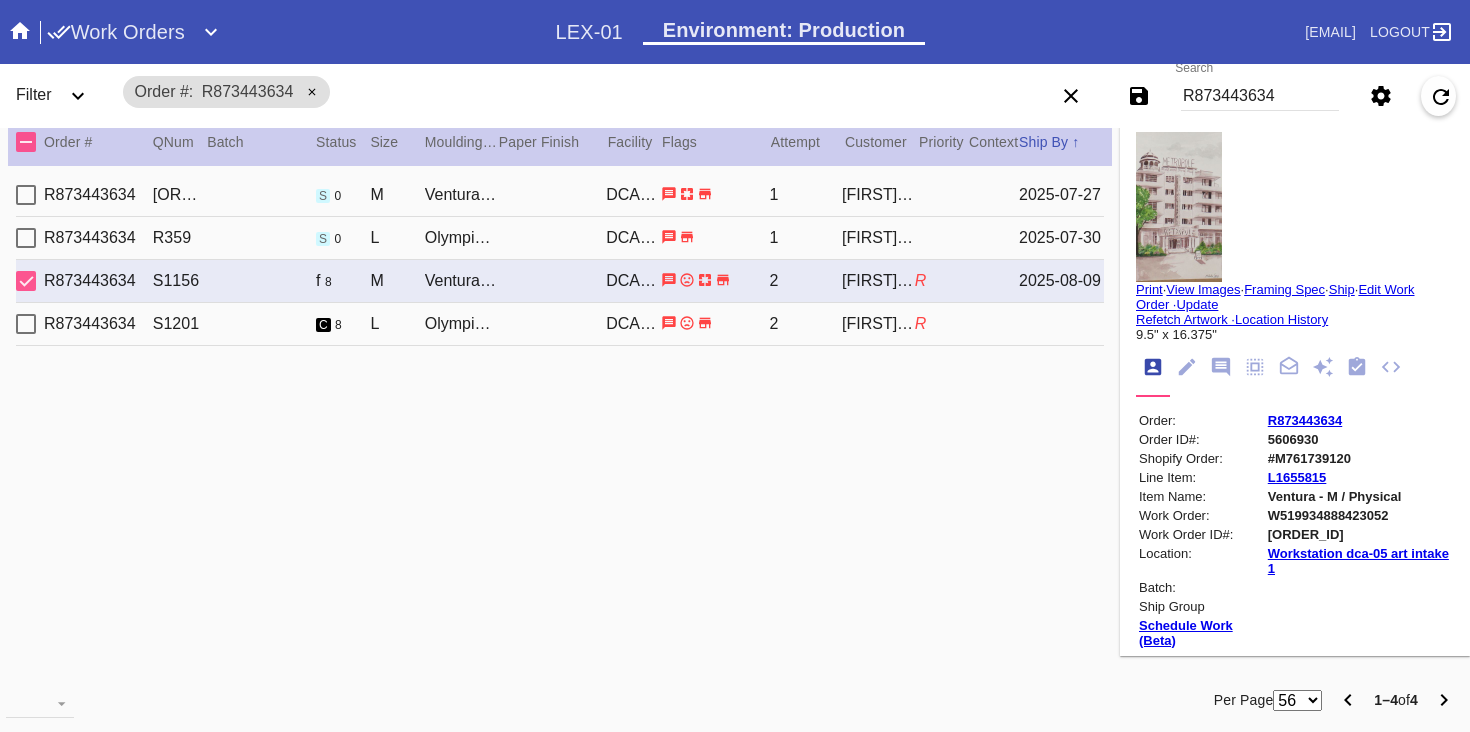 click on "R873443634" at bounding box center (1260, 96) 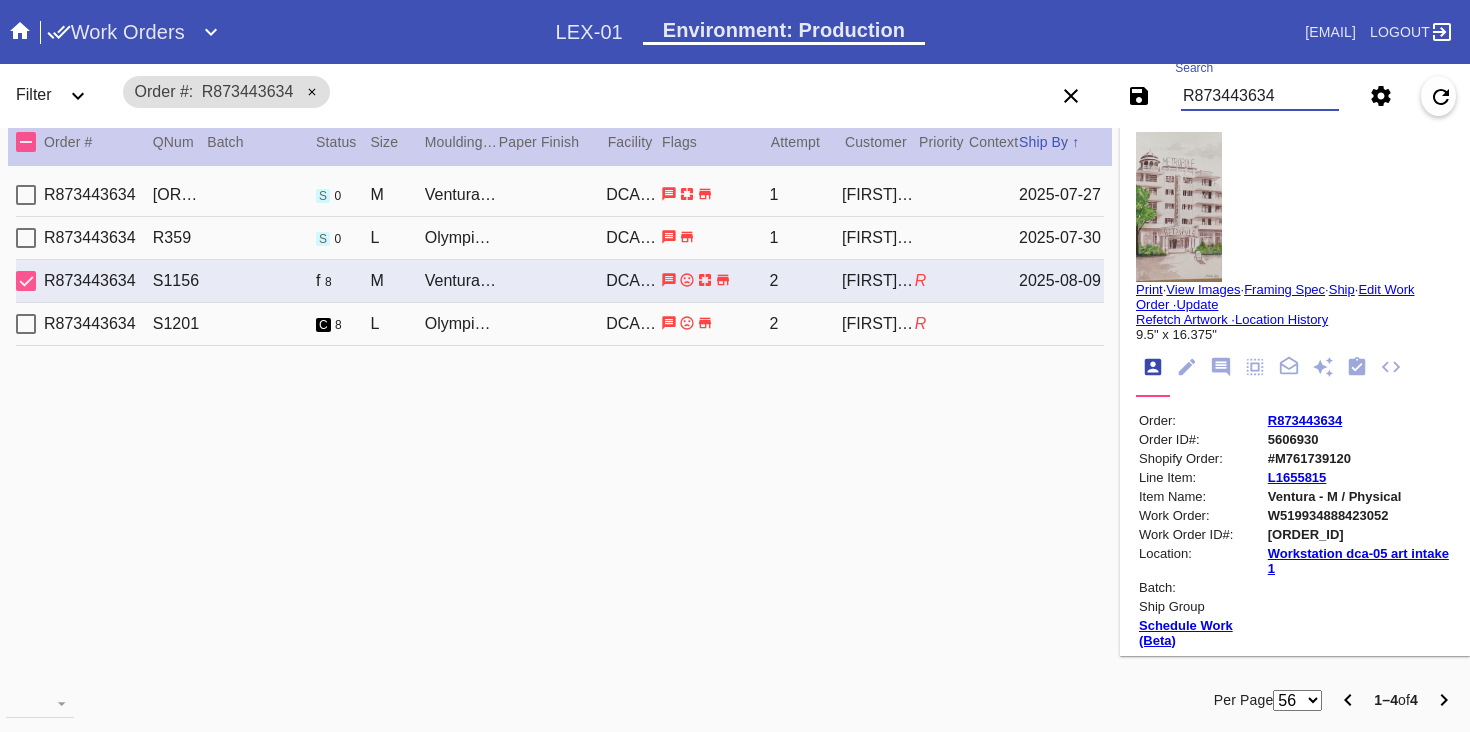 click on "R873443634" at bounding box center [1260, 96] 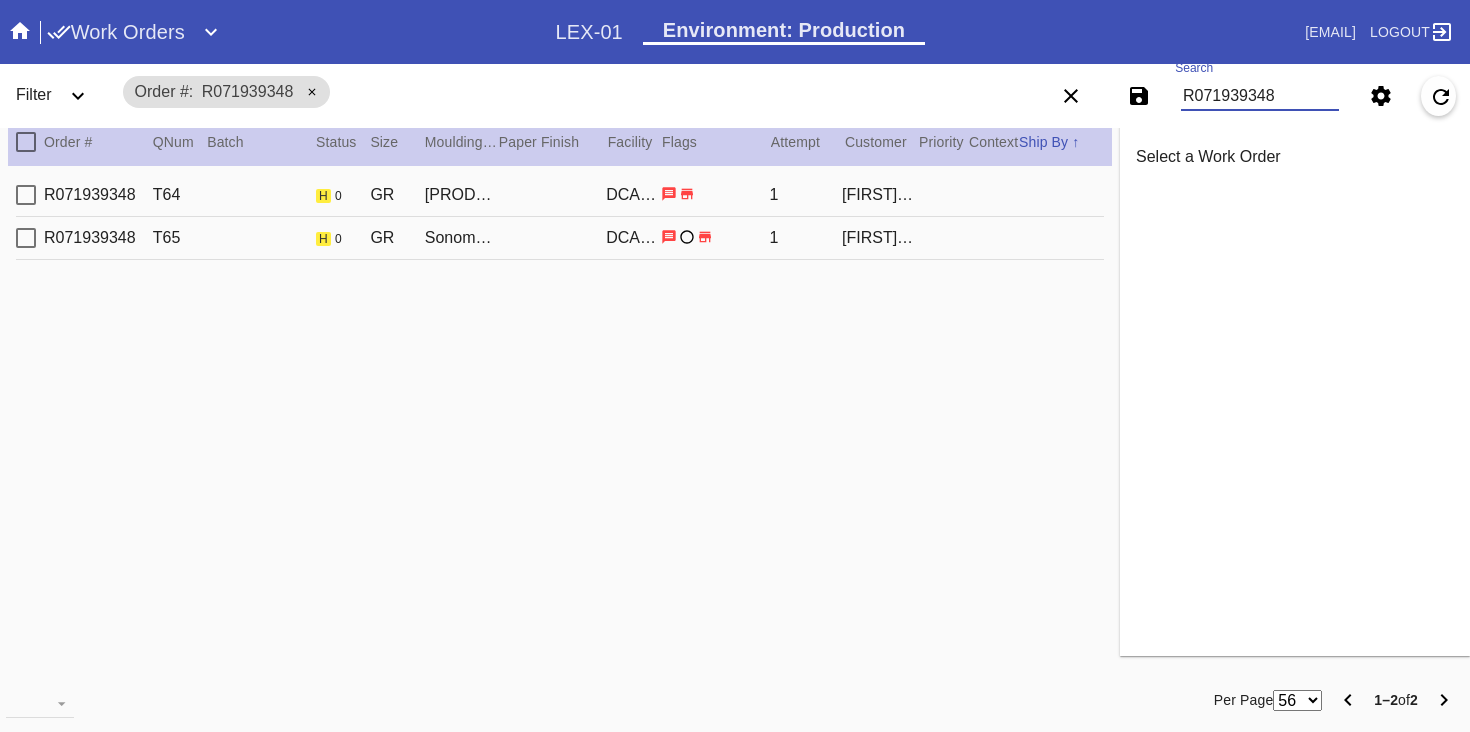 type on "R071939348" 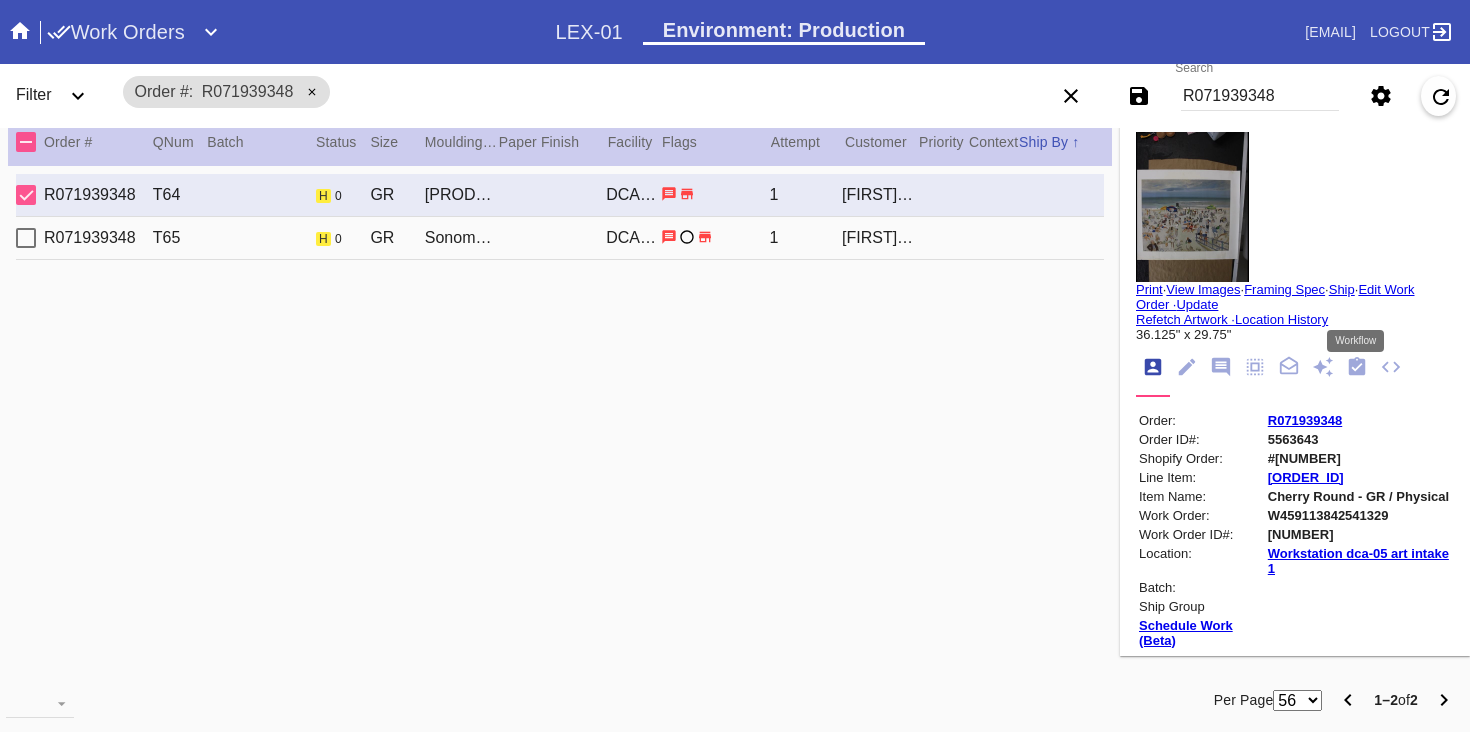 click 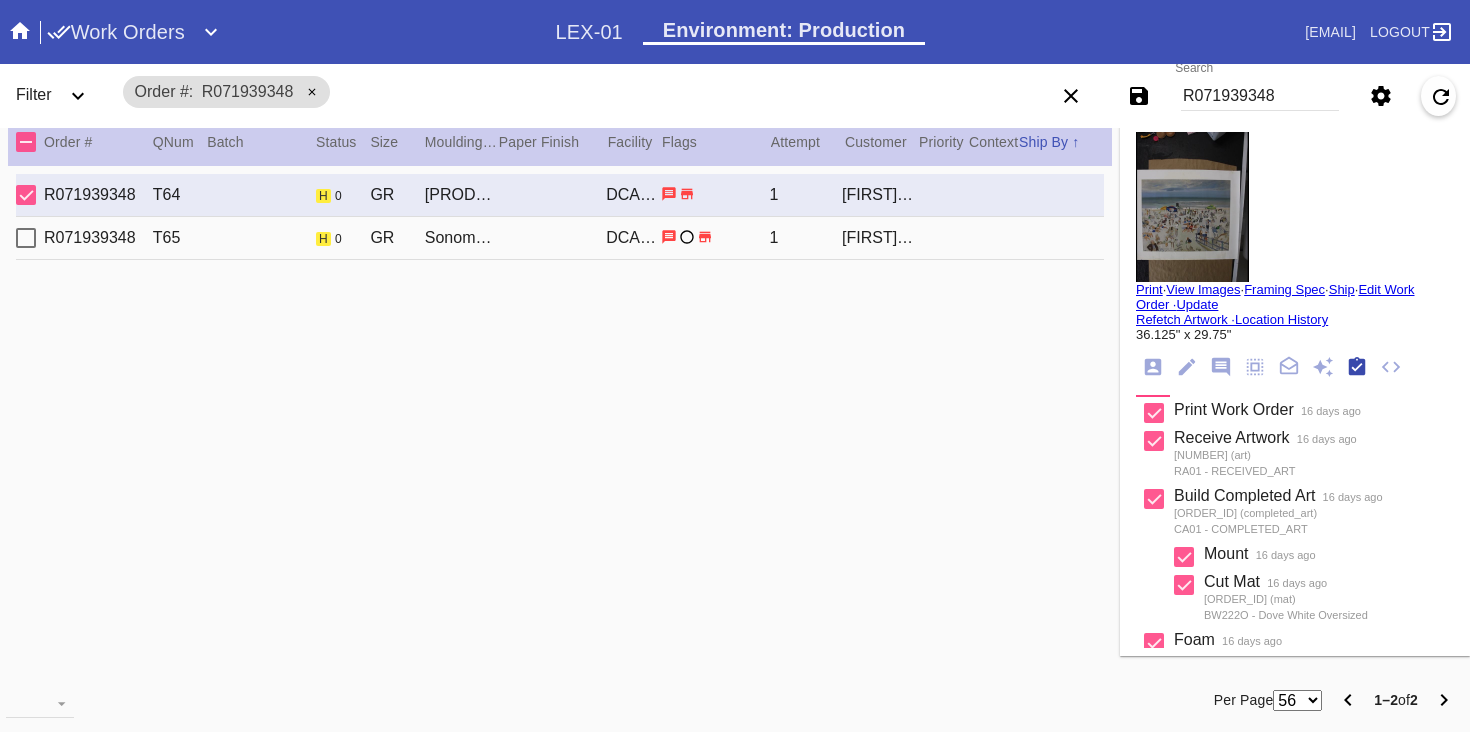 scroll, scrollTop: 320, scrollLeft: 0, axis: vertical 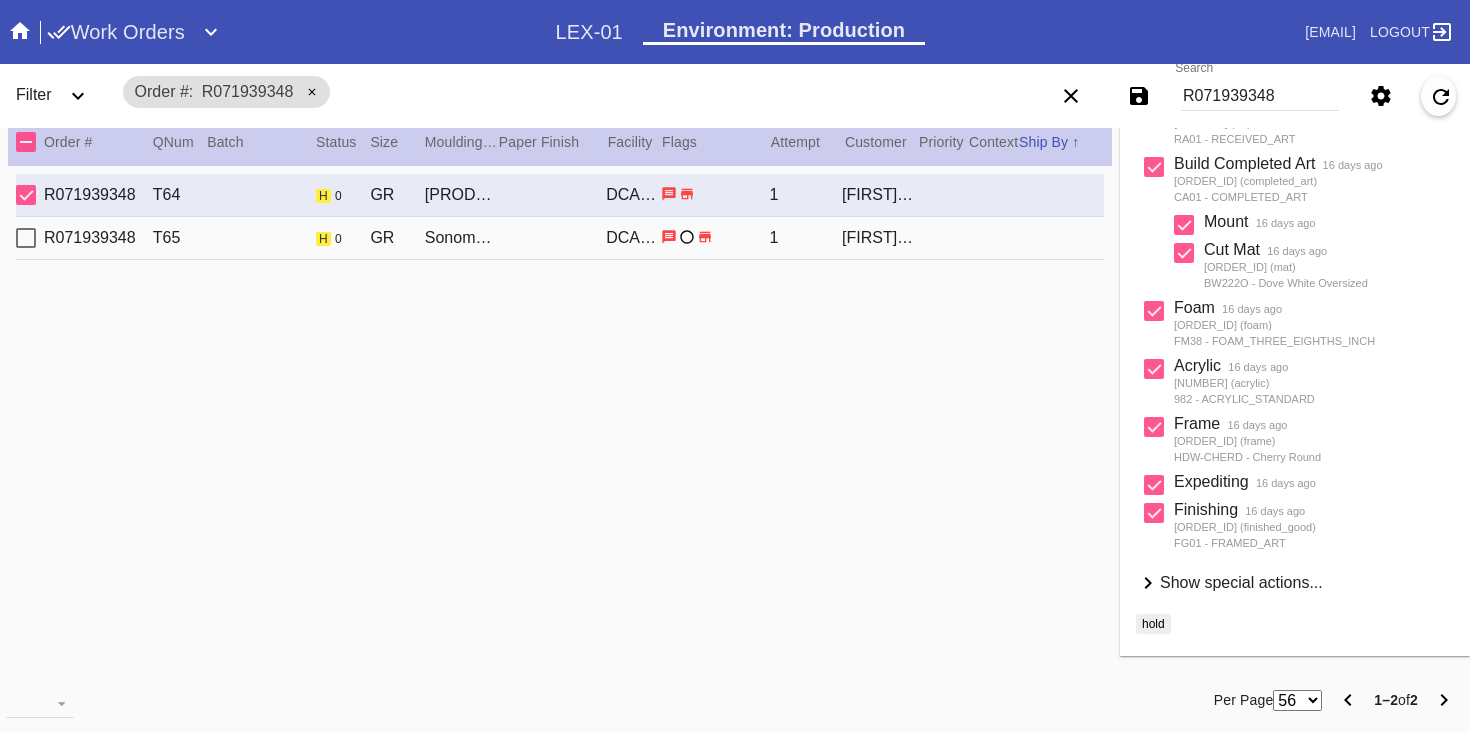 click on "Show special actions..." at bounding box center (1241, 582) 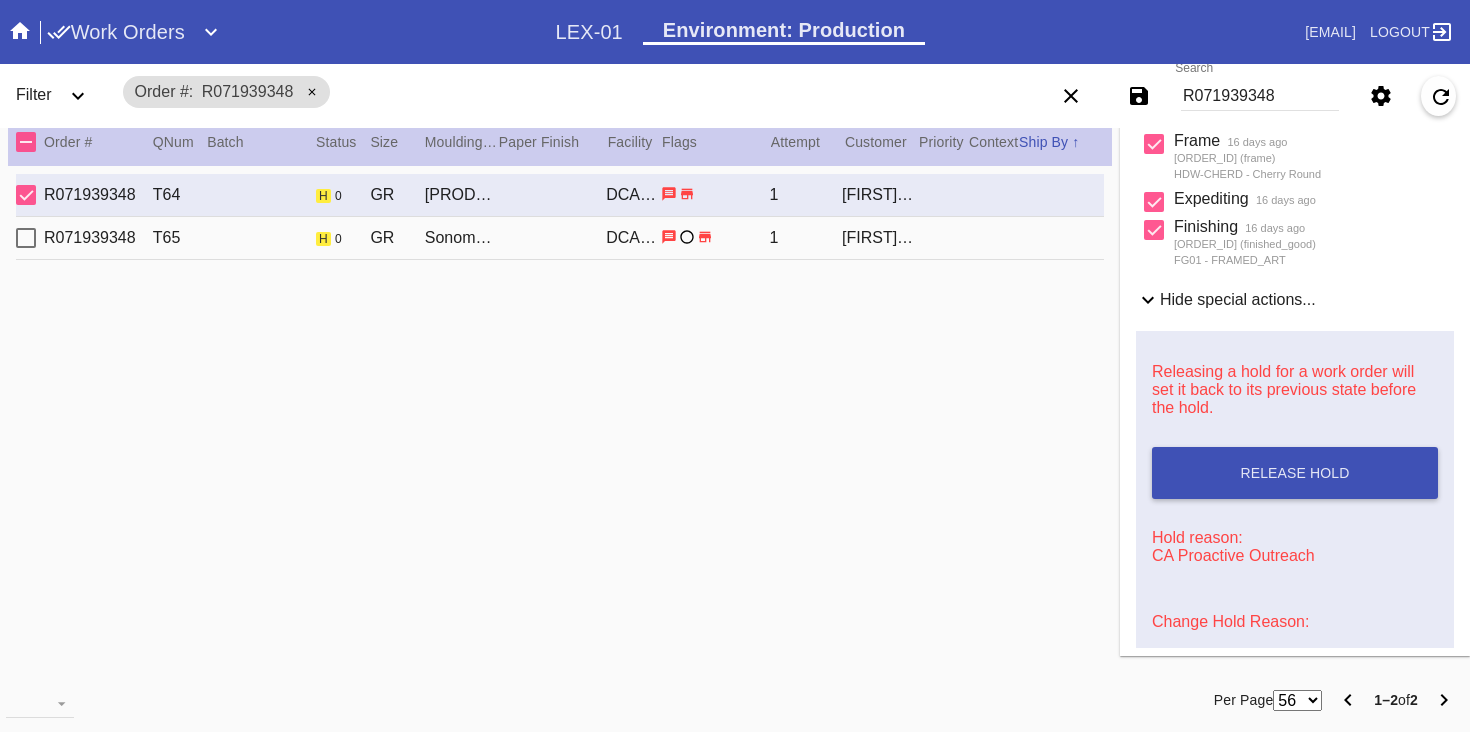 scroll, scrollTop: 802, scrollLeft: 0, axis: vertical 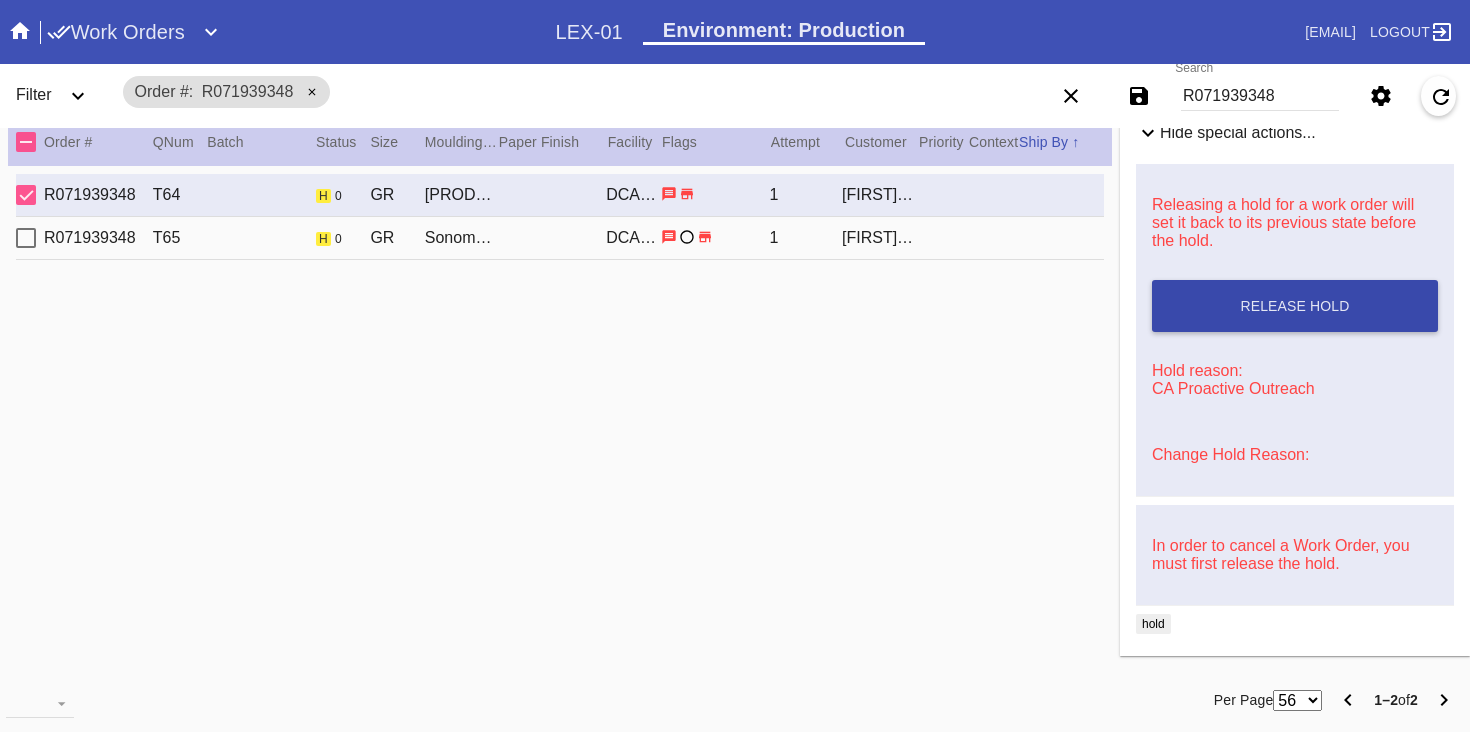 click on "Release Hold" at bounding box center [1295, 306] 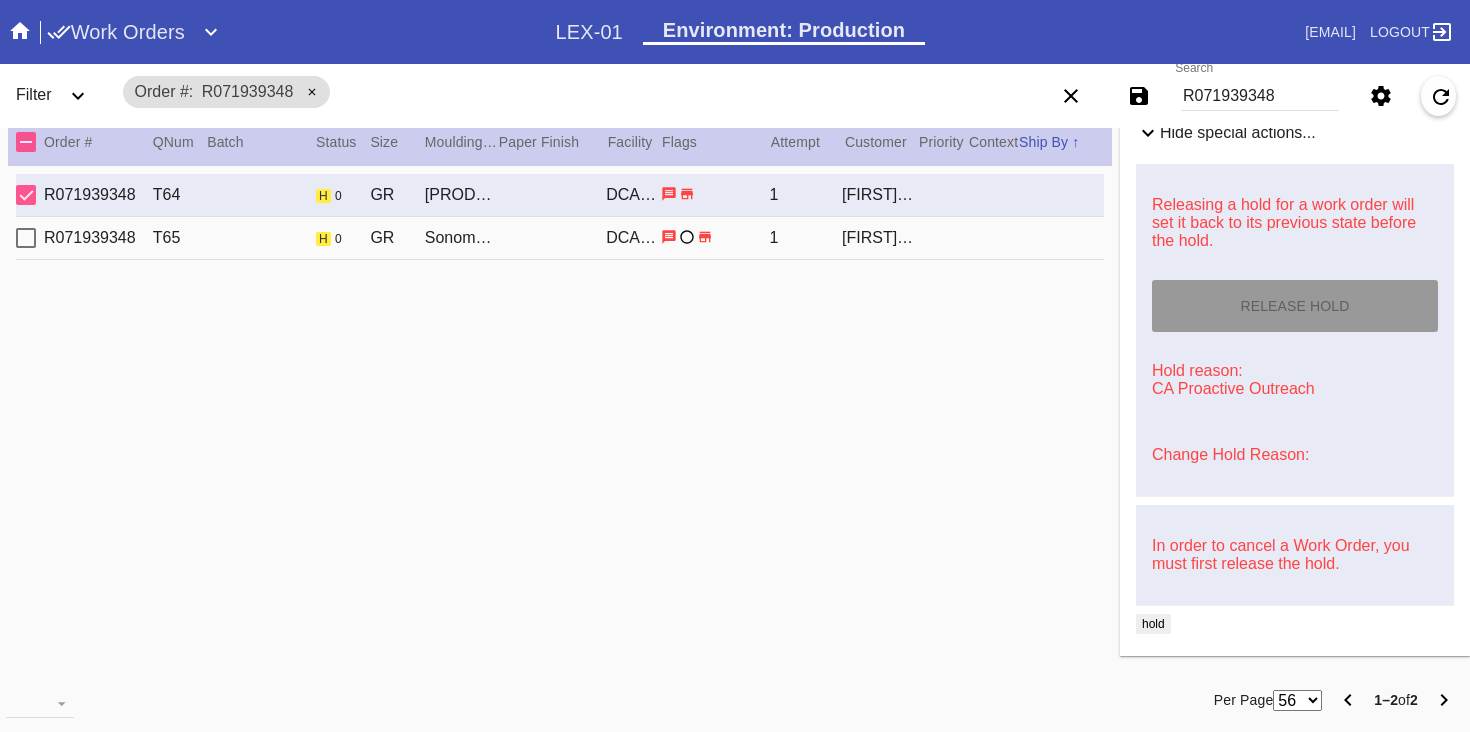 click on "R071939348 T65 h   0 GR Sonoma / Dove White Oversized DCA-05 1 [FIRST] [LAST]" at bounding box center (560, 238) 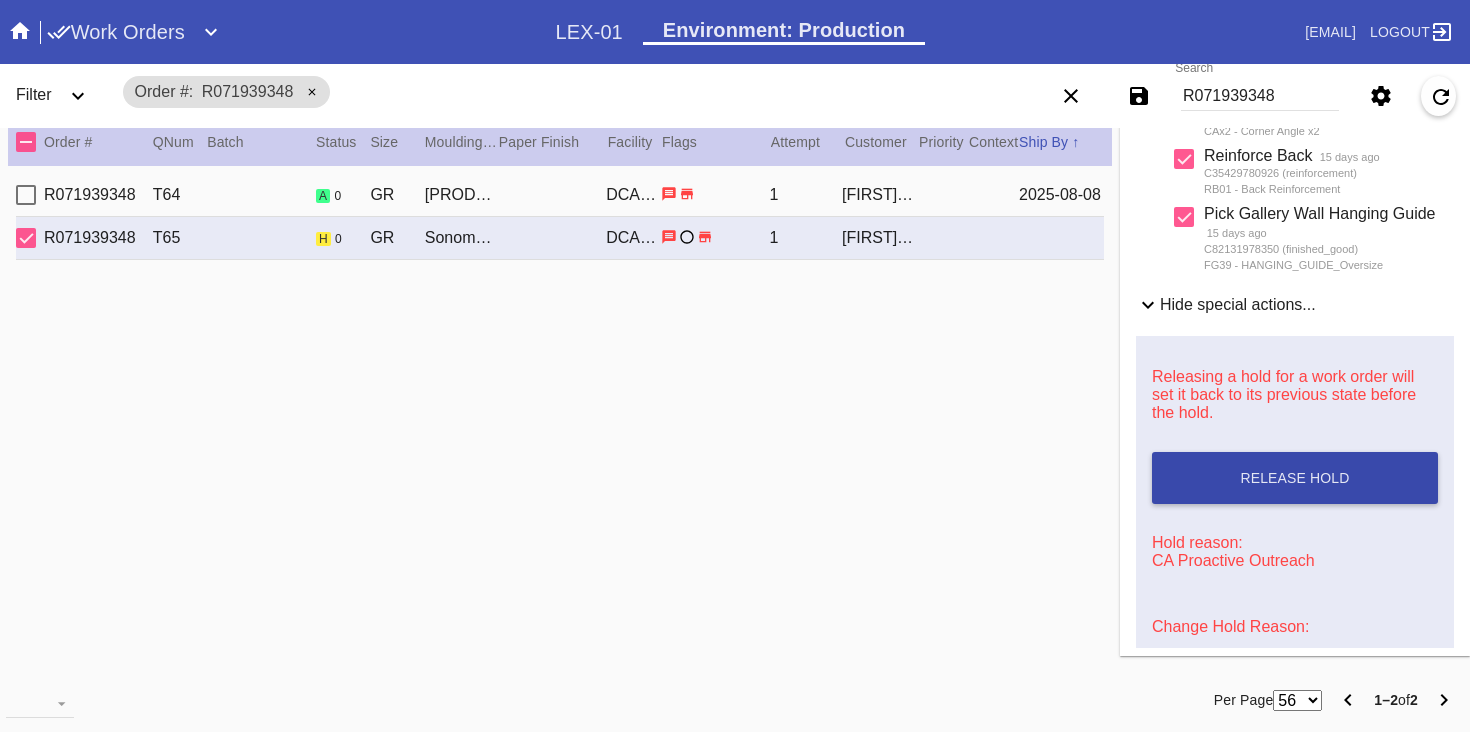 click on "Release Hold" at bounding box center [1295, 478] 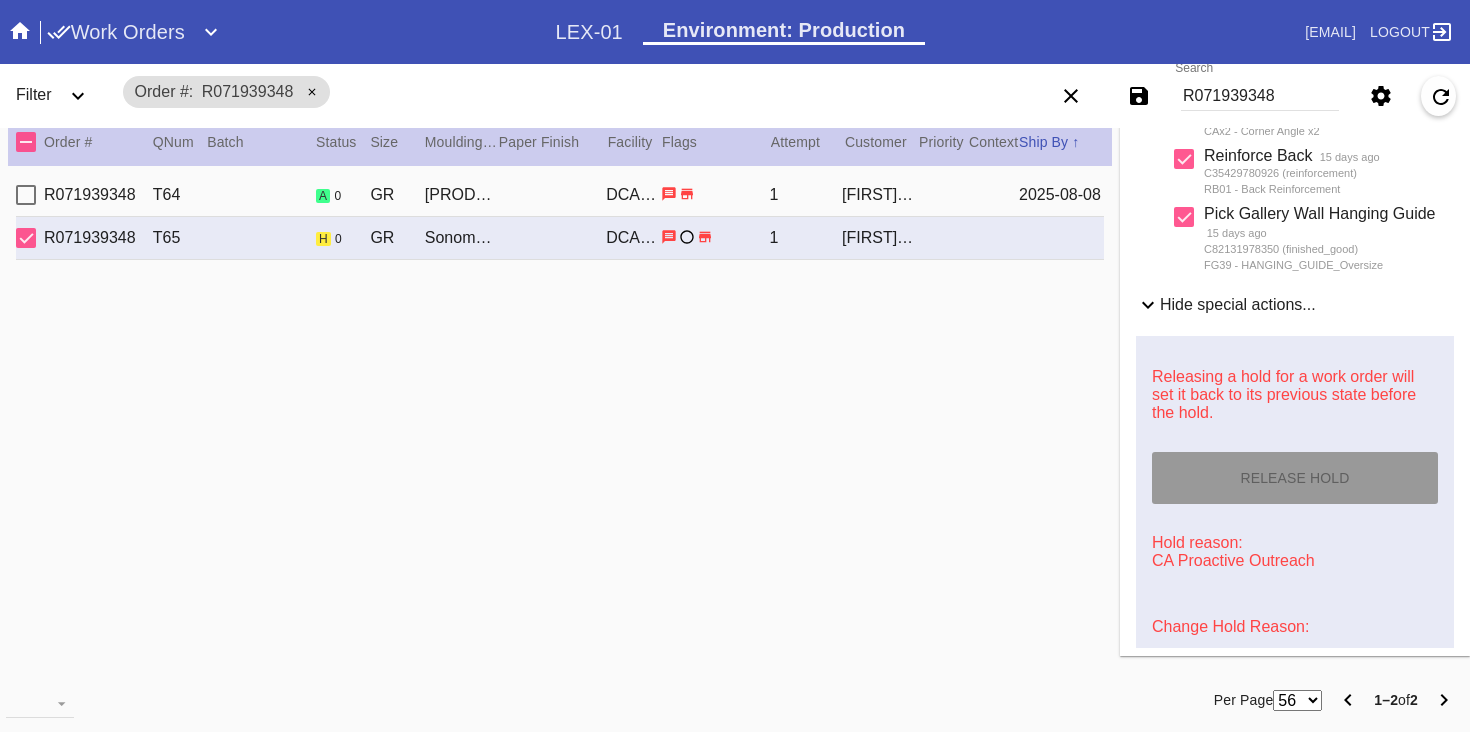 type on "8/8/2025" 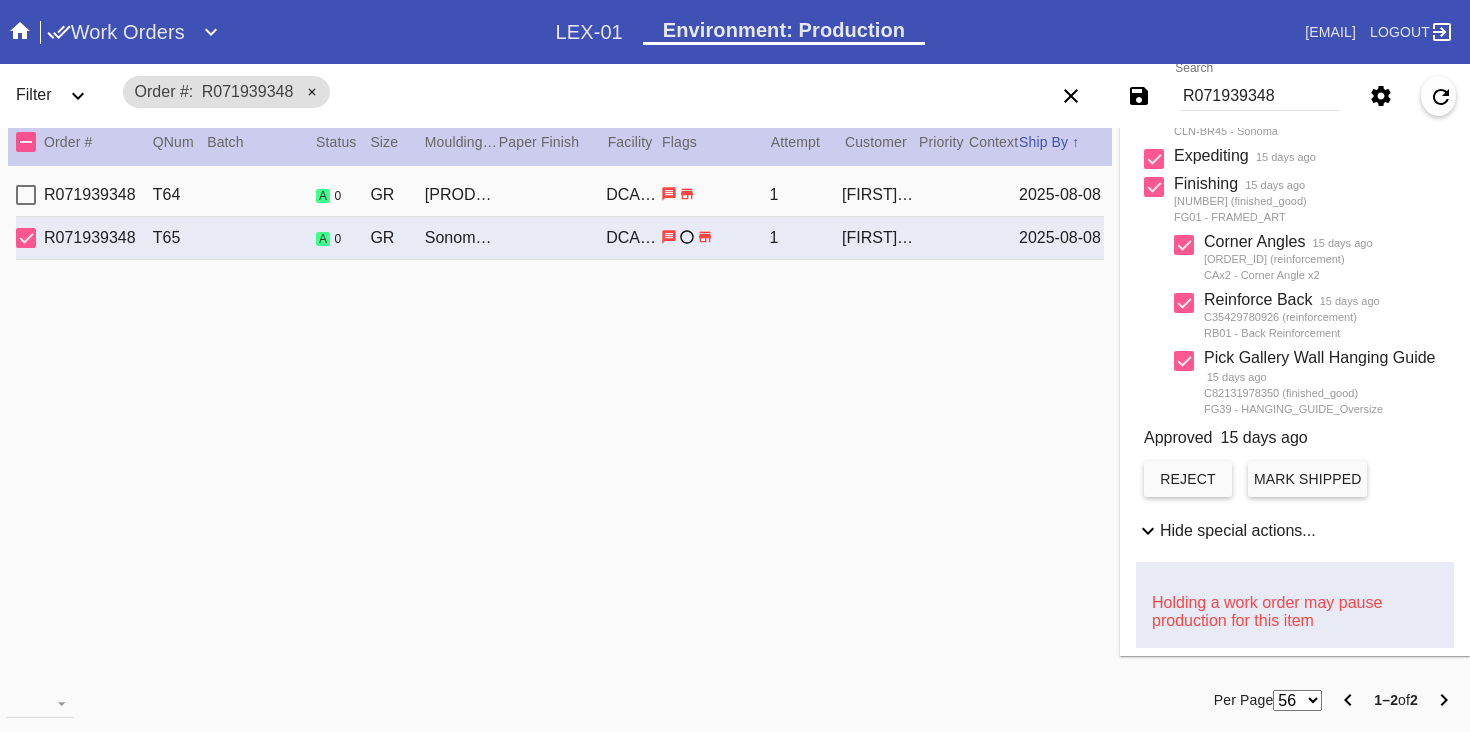 scroll, scrollTop: 801, scrollLeft: 0, axis: vertical 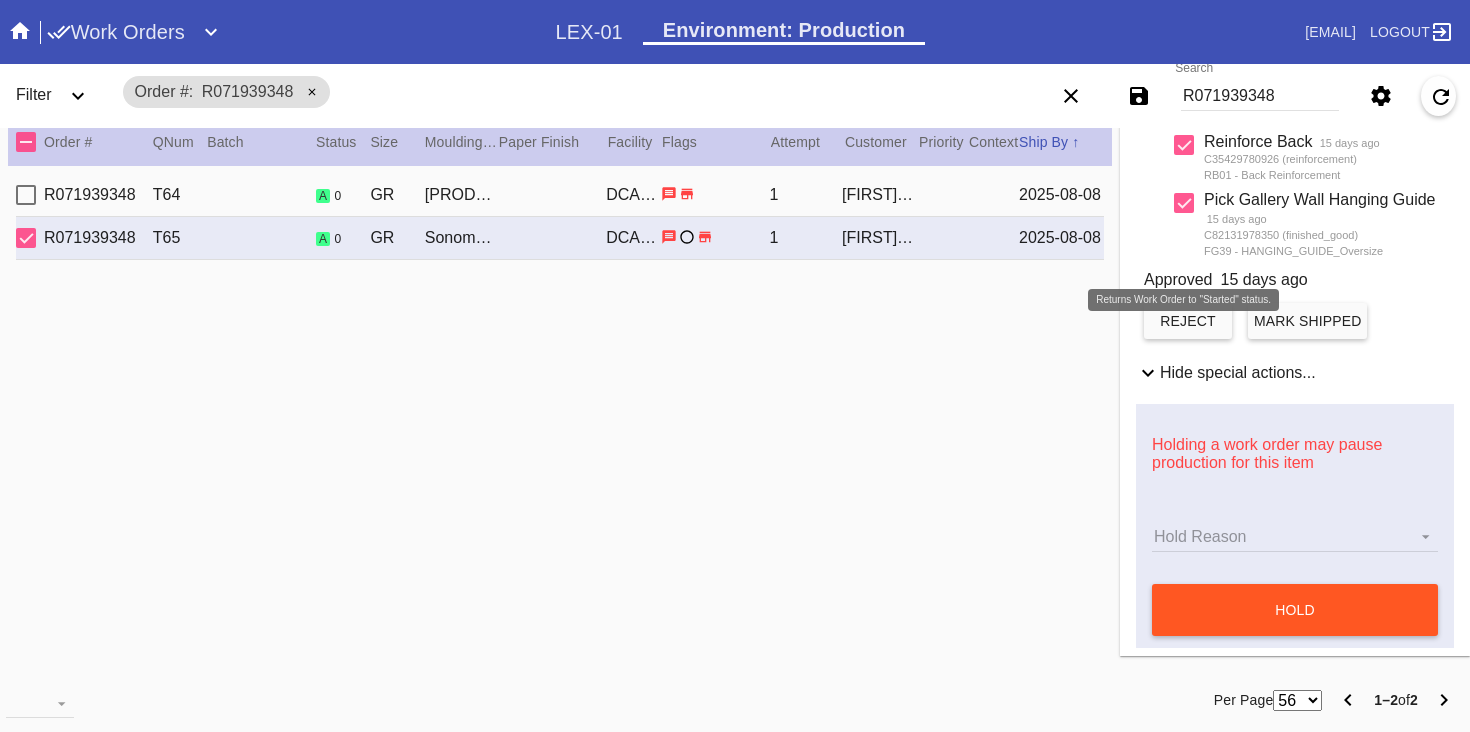 click on "reject" at bounding box center (1188, 321) 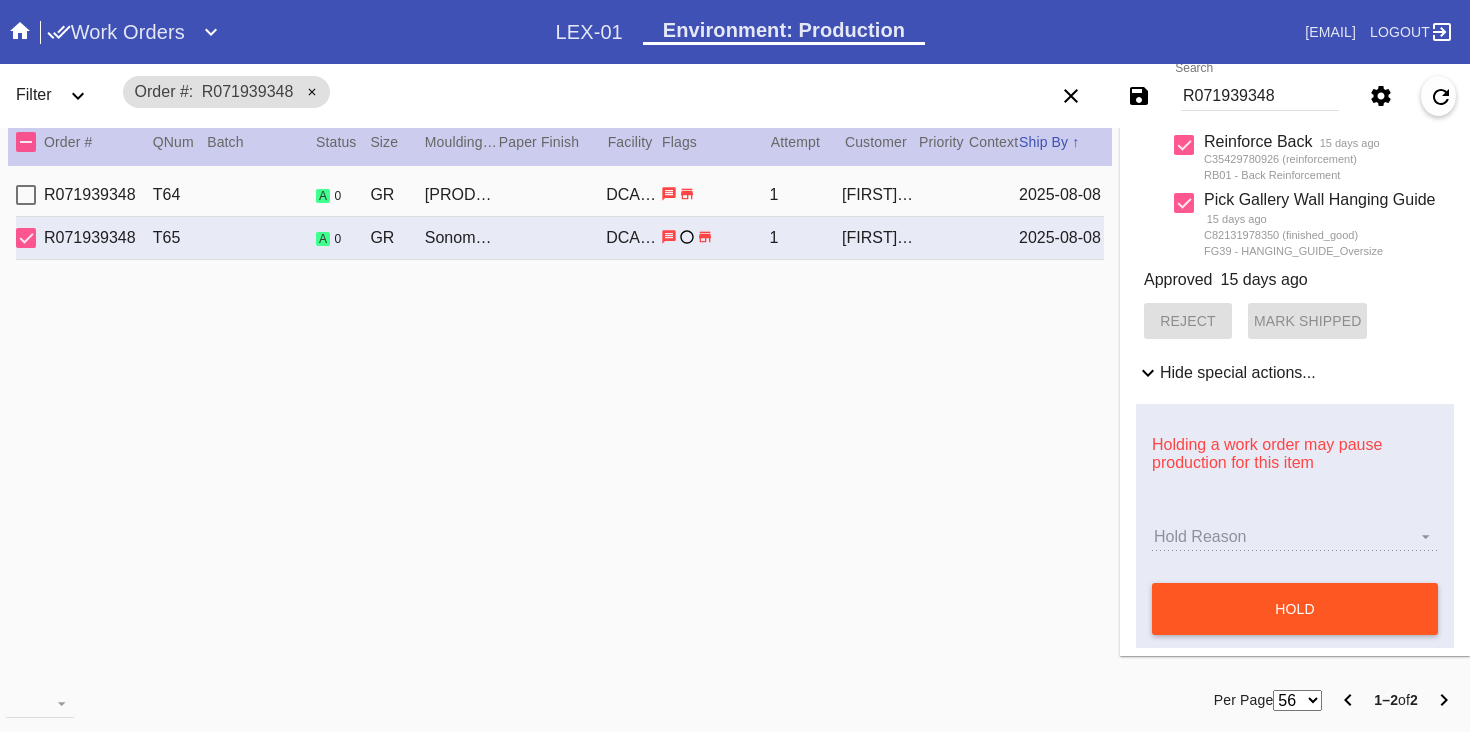 scroll, scrollTop: 817, scrollLeft: 0, axis: vertical 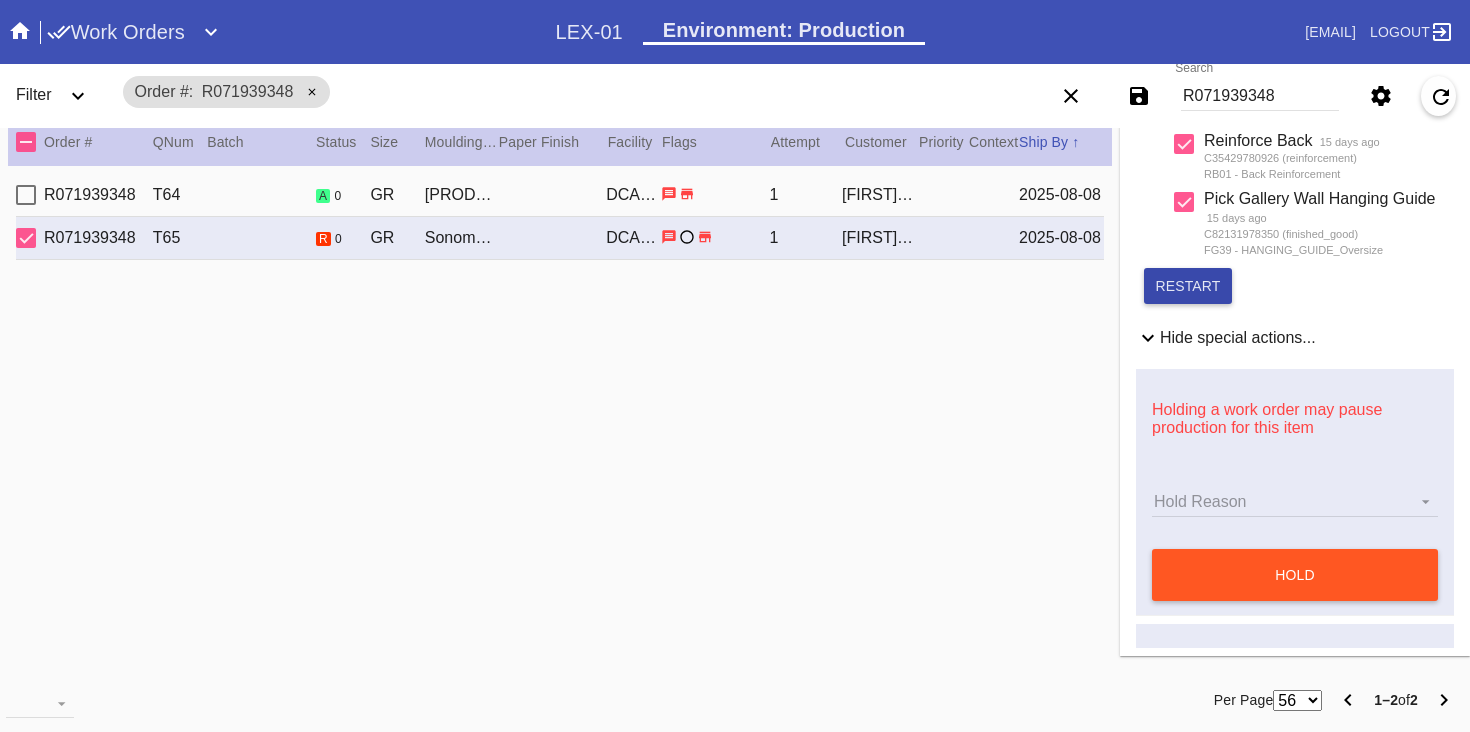 click on "restart" at bounding box center (1188, 286) 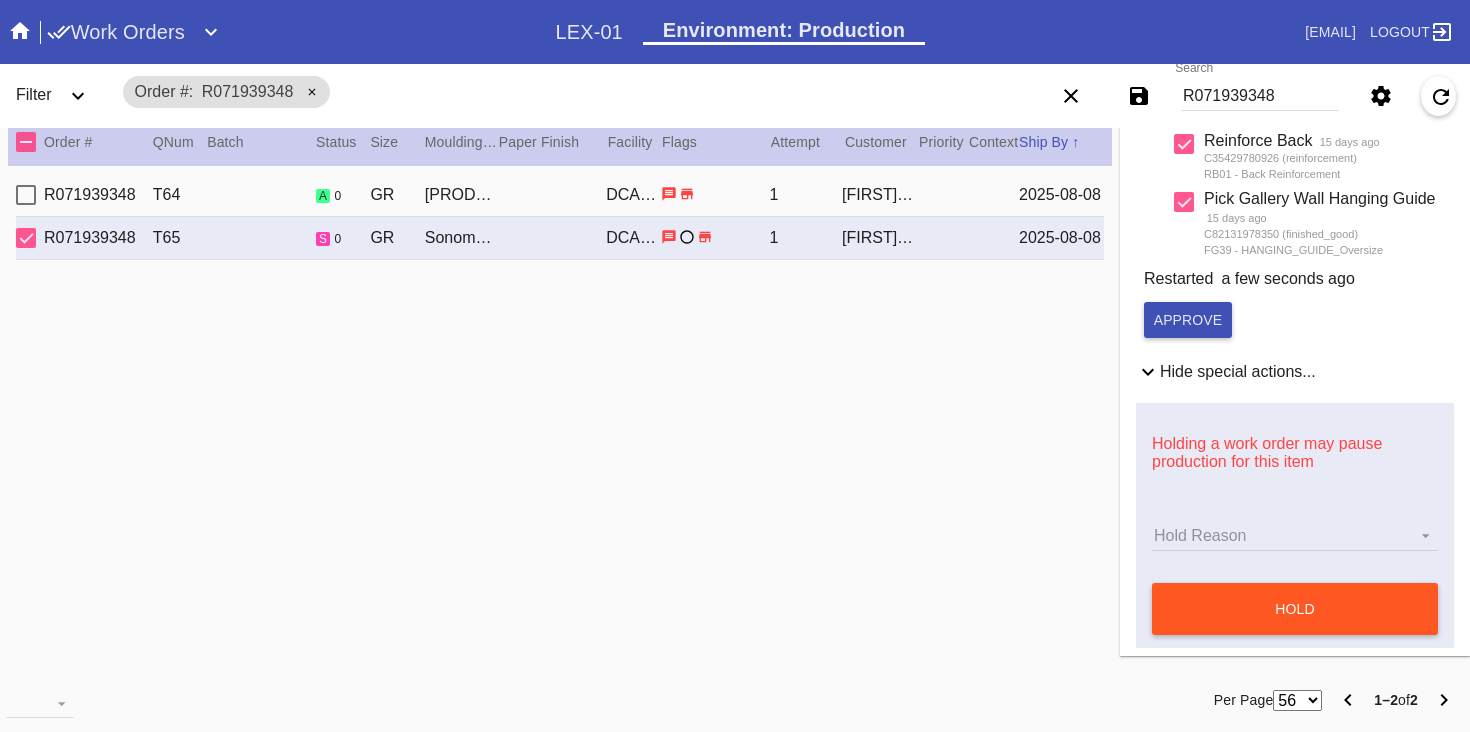 click on "[ORDER_ID] [PRODUCT_NAME] / [PRODUCT_NAME] [PRODUCT_NAME] DCA-05 [NUMBER] [FIRST] [LAST]
[DATE]" at bounding box center [560, 195] 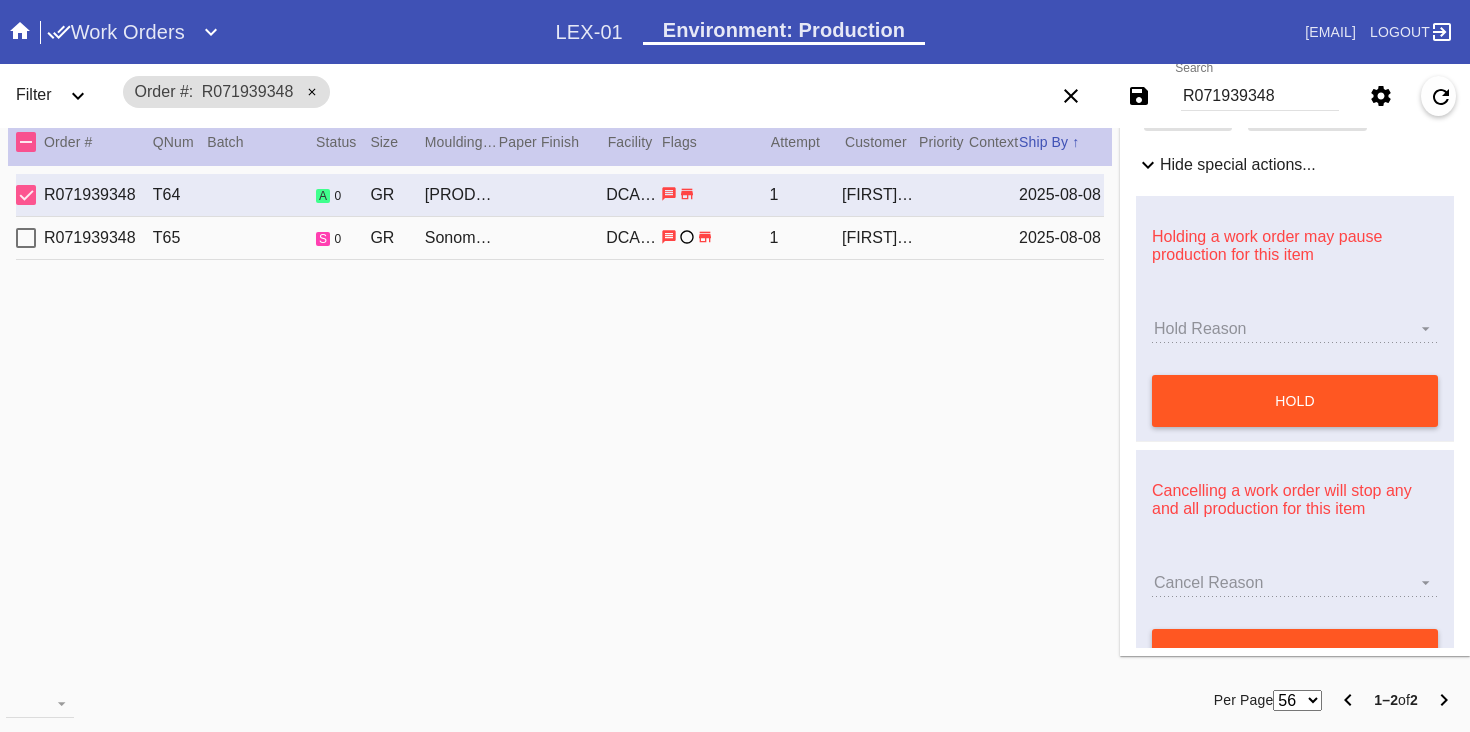 scroll, scrollTop: 801, scrollLeft: 0, axis: vertical 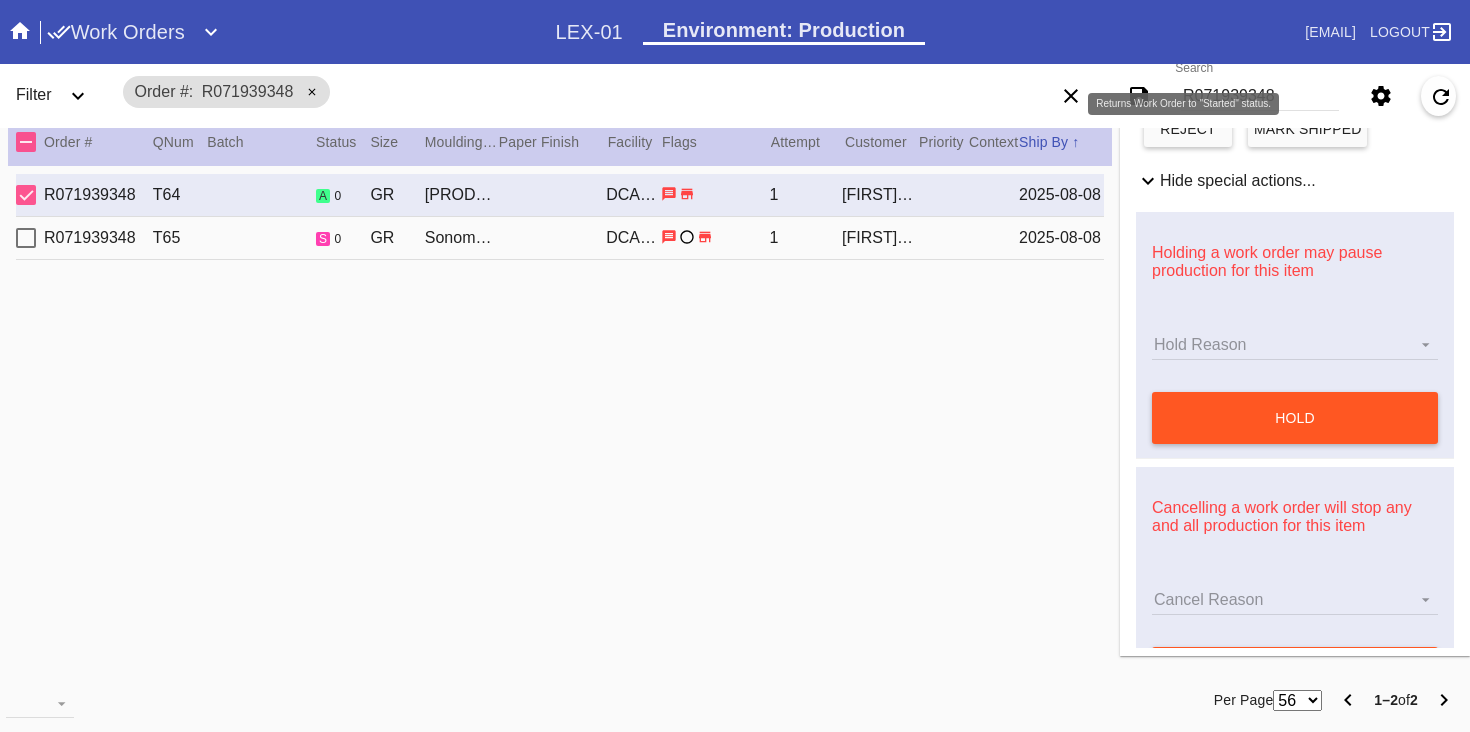click on "reject" at bounding box center (1188, 129) 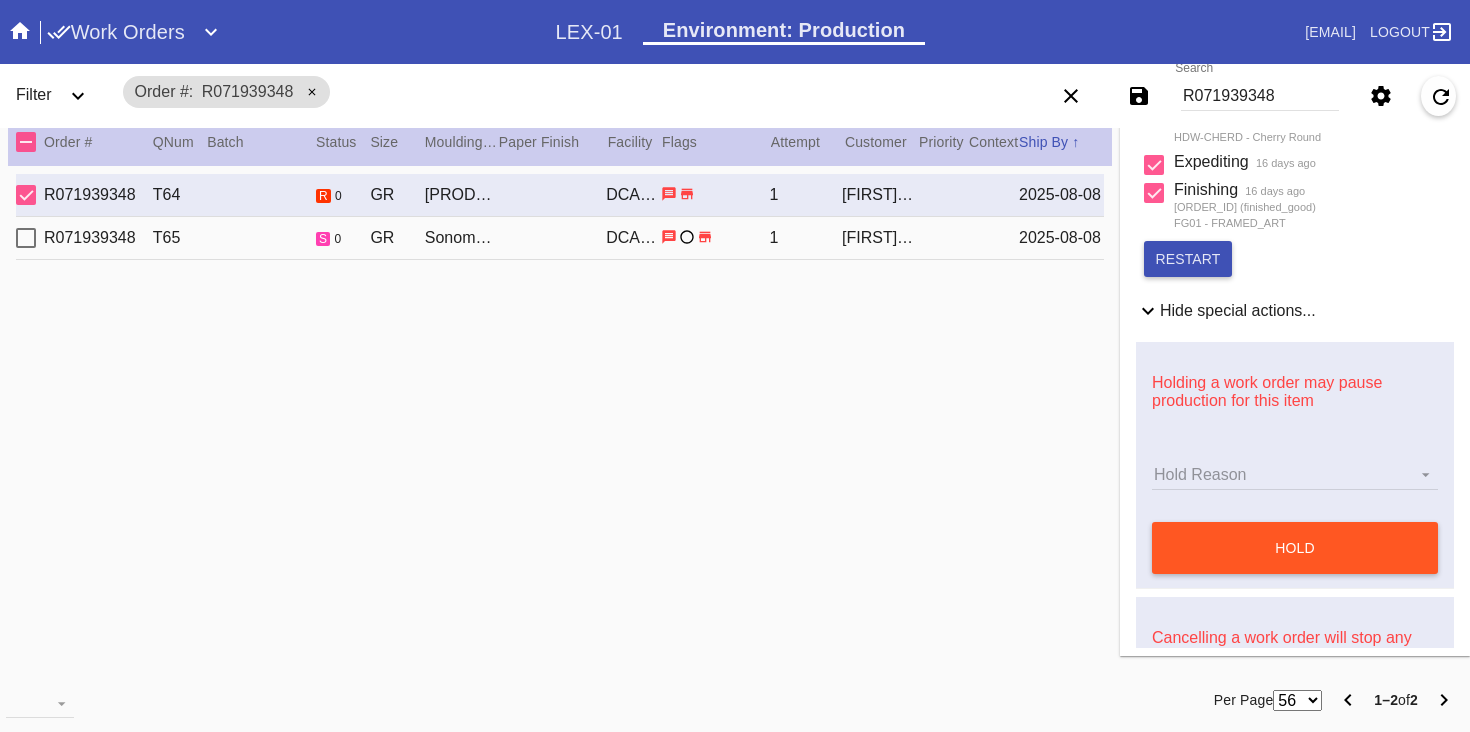 scroll, scrollTop: 617, scrollLeft: 0, axis: vertical 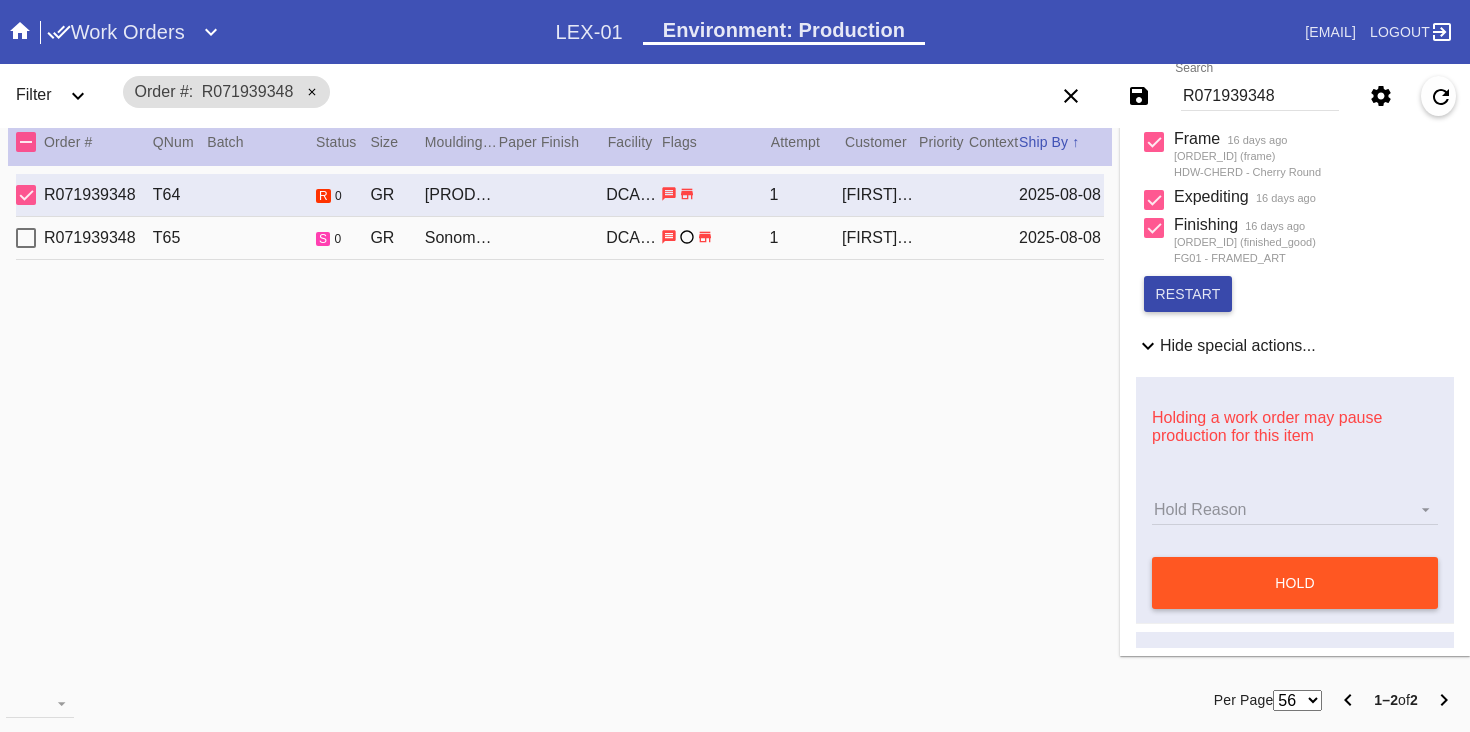click on "restart" at bounding box center [1188, 294] 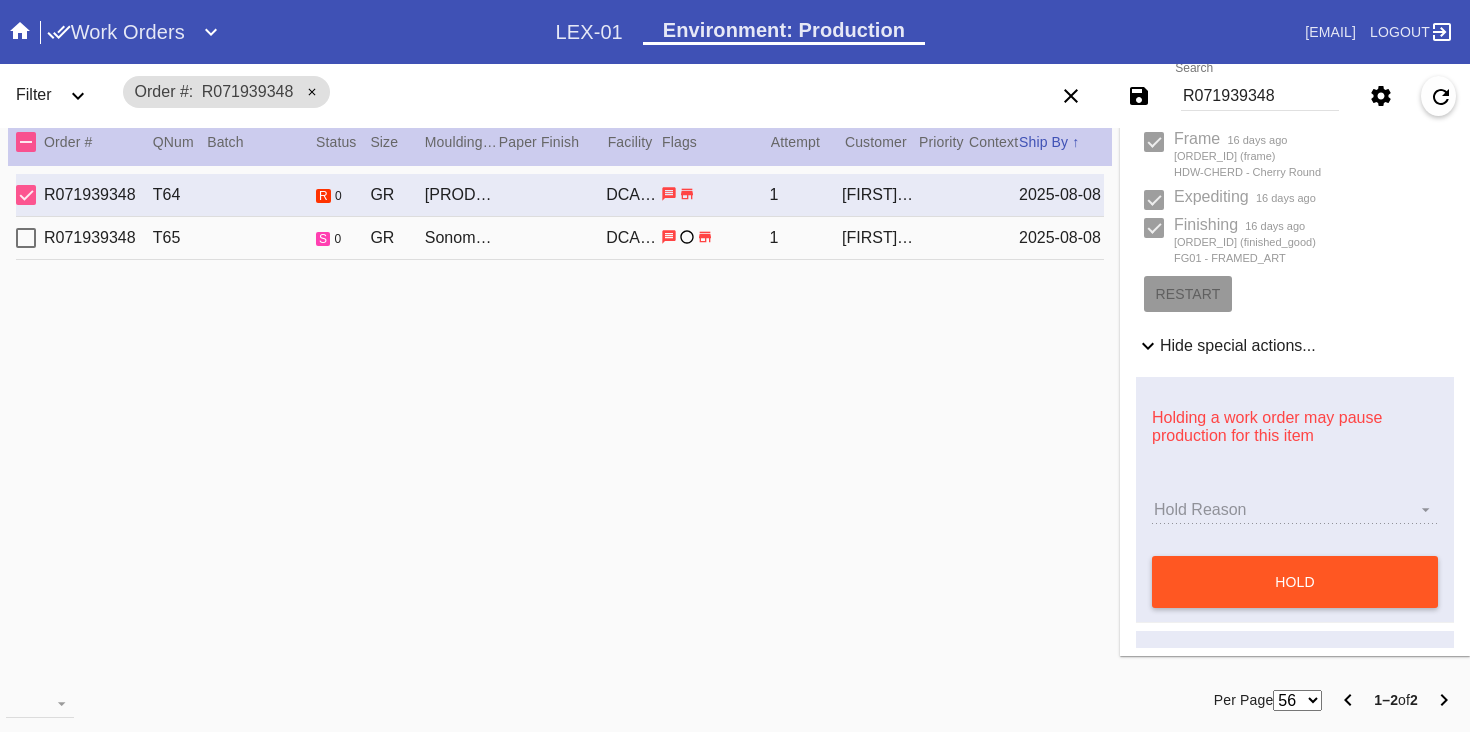 click on "R071939348 T64 r   0 GR Cherry Round / Dove White Oversized DCA-05 1 [FIRST] [LAST]
[DATE]" at bounding box center [560, 195] 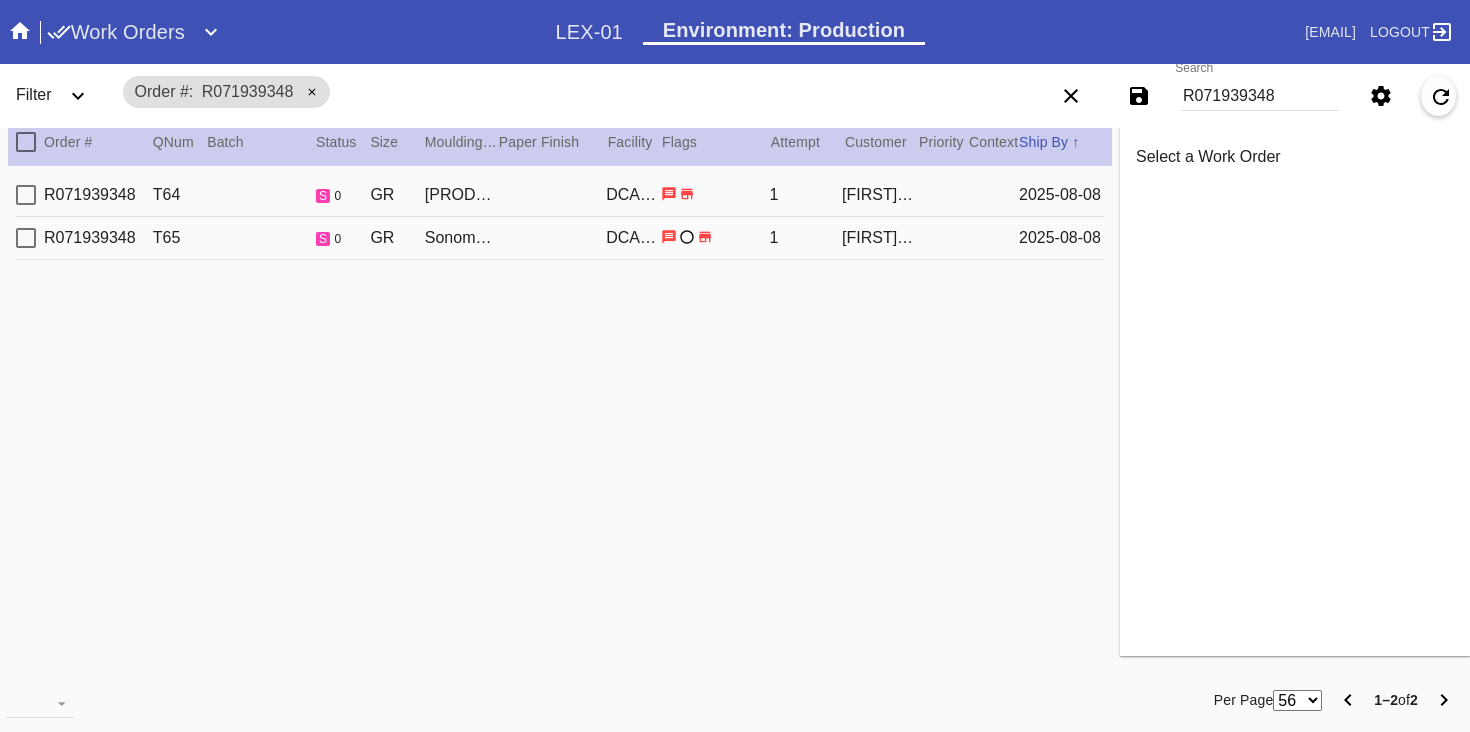 scroll, scrollTop: 0, scrollLeft: 0, axis: both 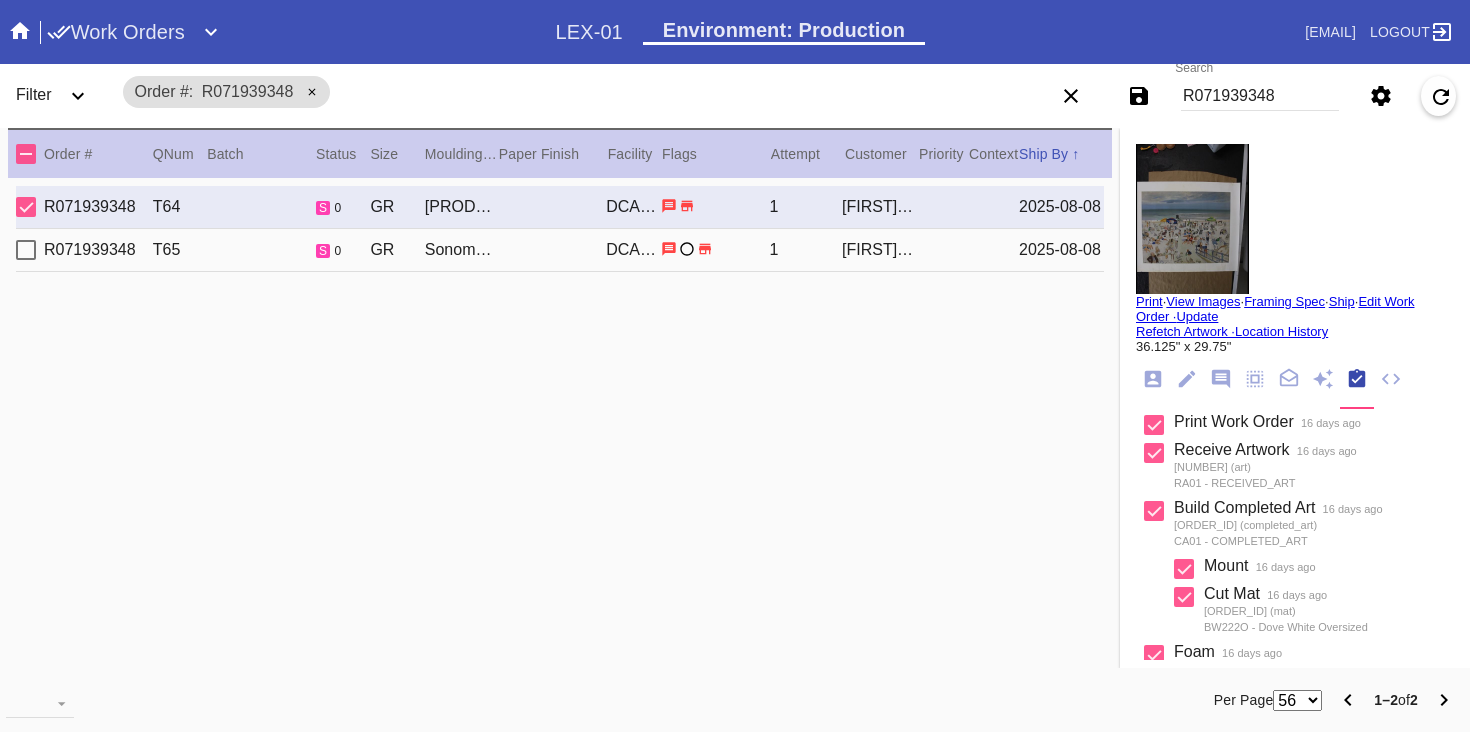 click on "Print" at bounding box center (1149, 301) 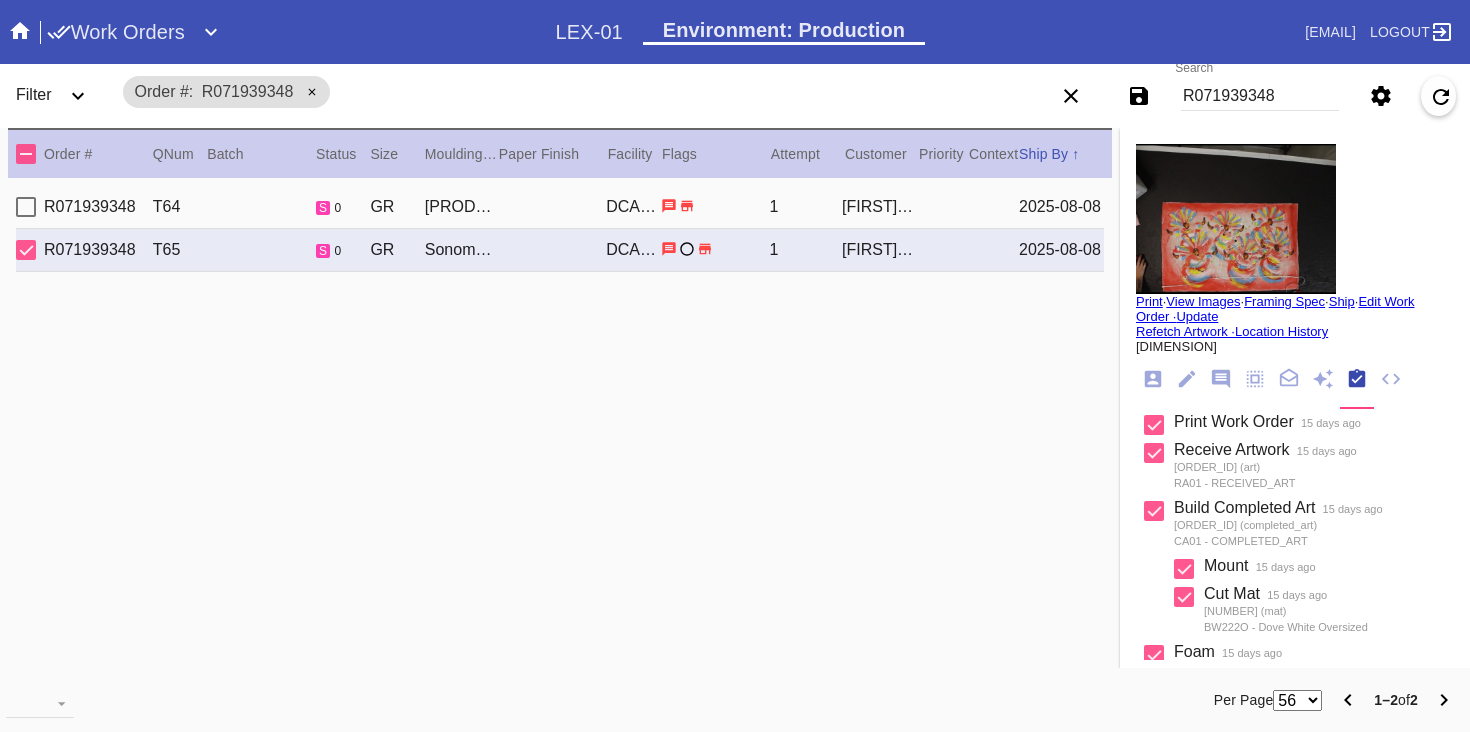 click on "Print" at bounding box center [1149, 301] 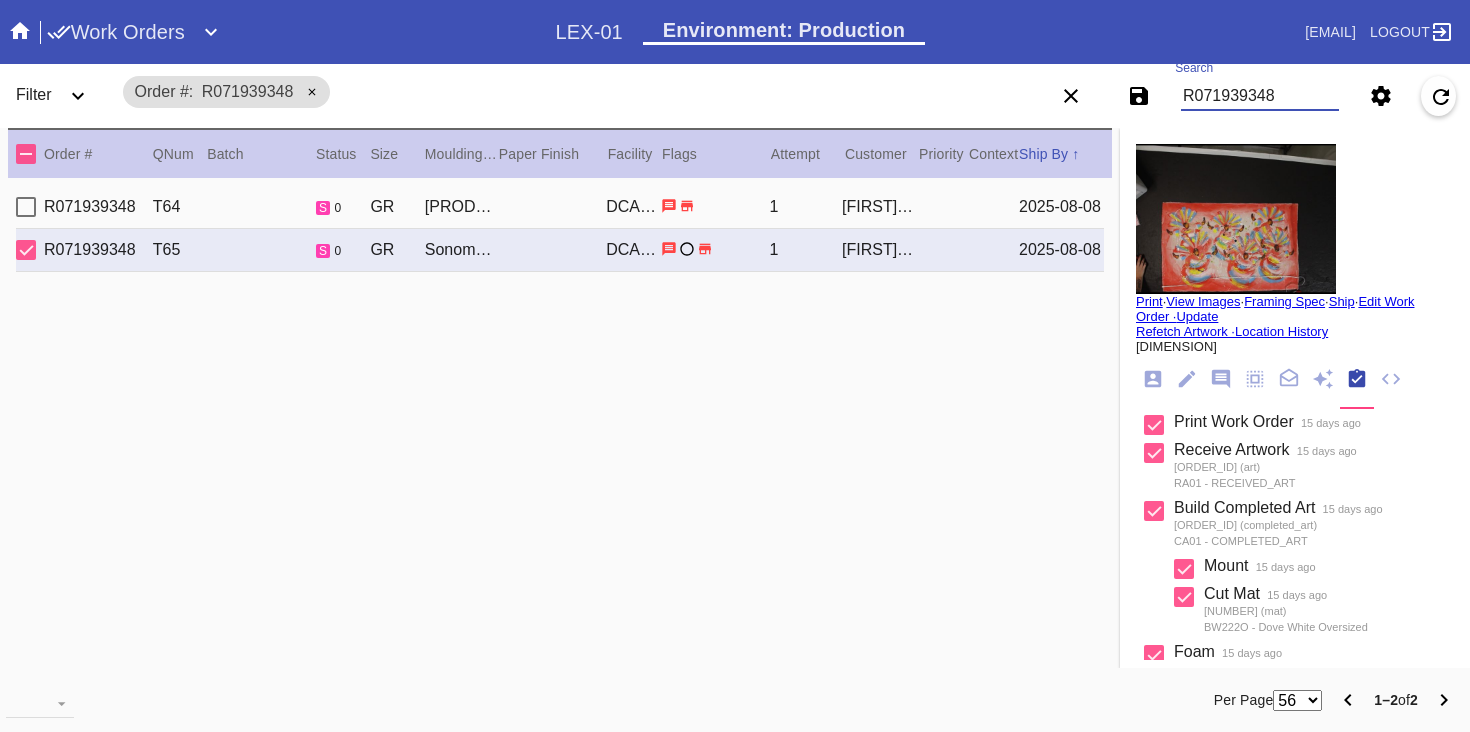 click on "R071939348" at bounding box center (1260, 96) 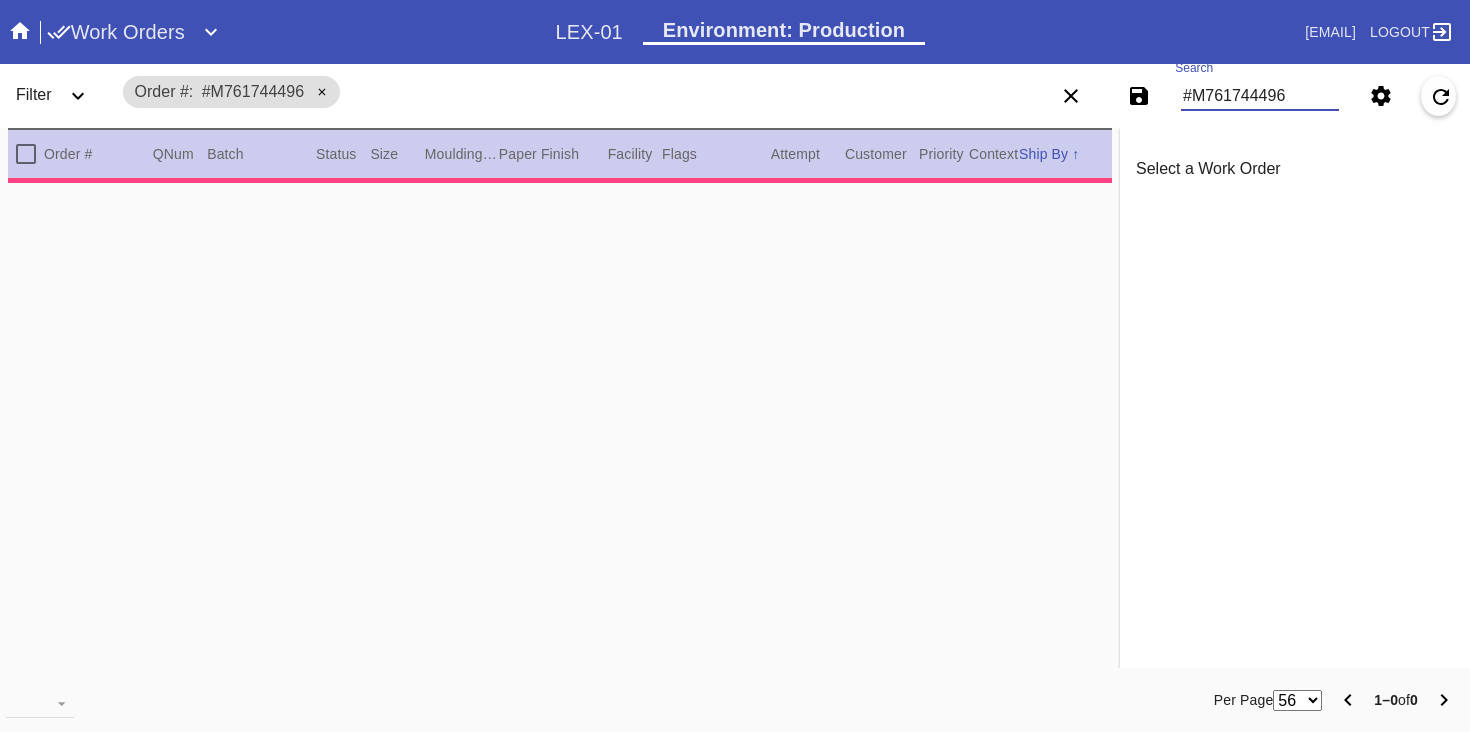 click on "#M761744496" at bounding box center [1260, 96] 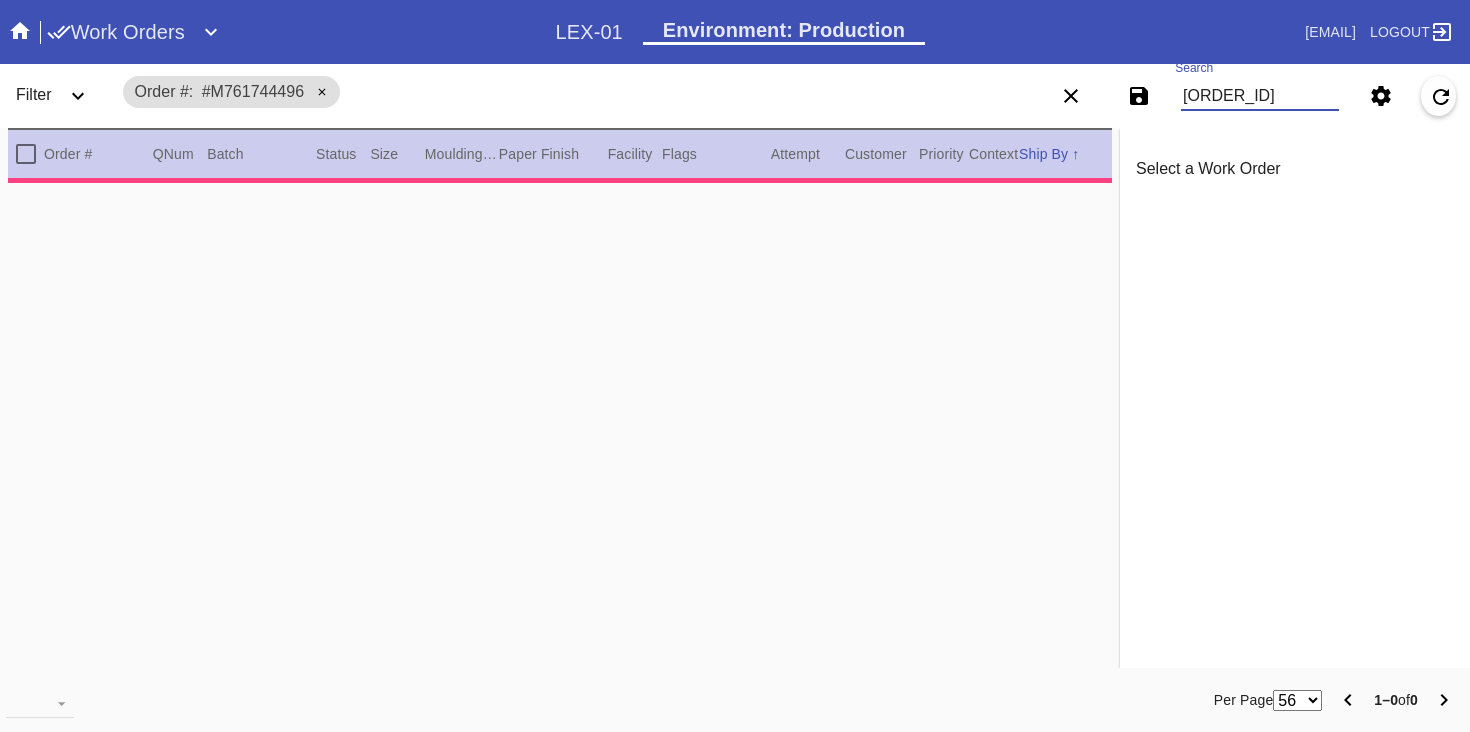 type on "#M761744196" 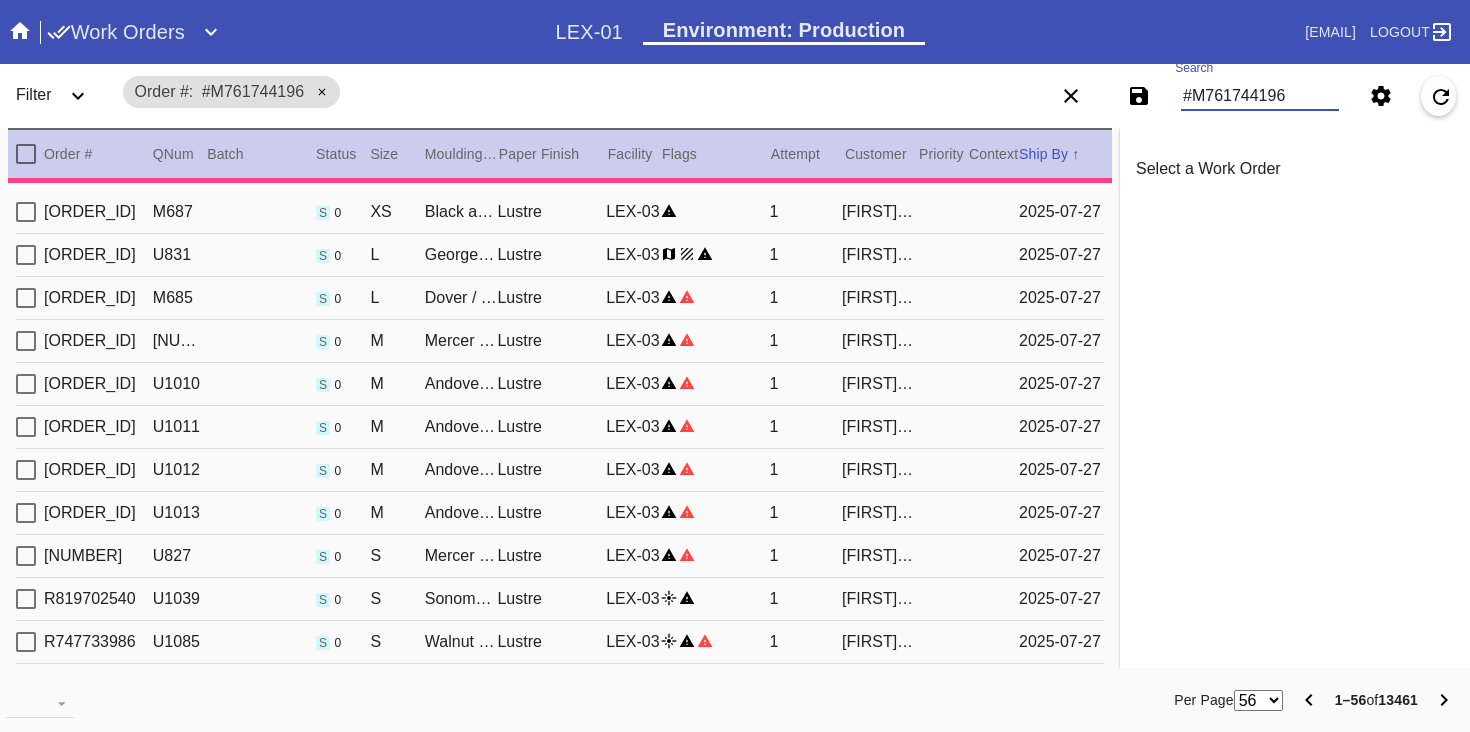 type on "0.0" 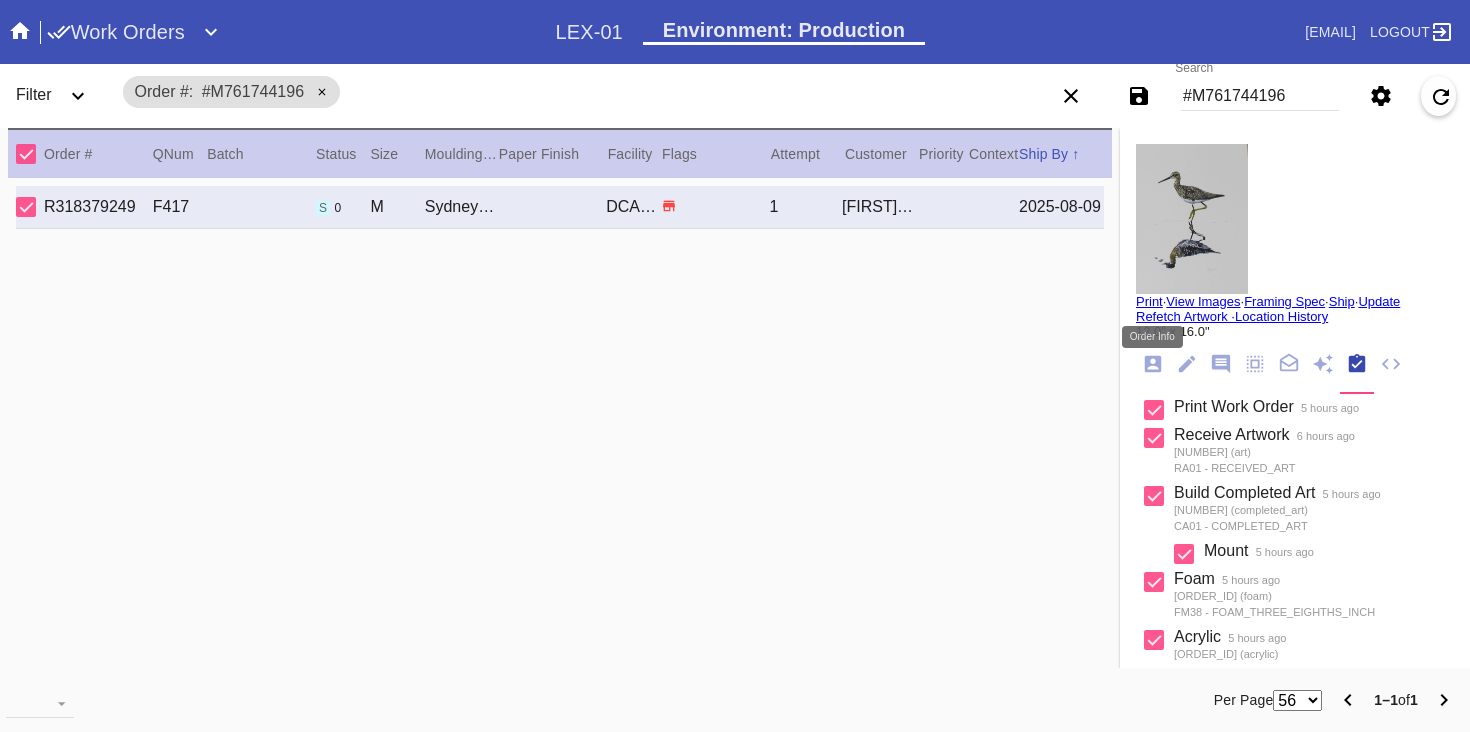 click 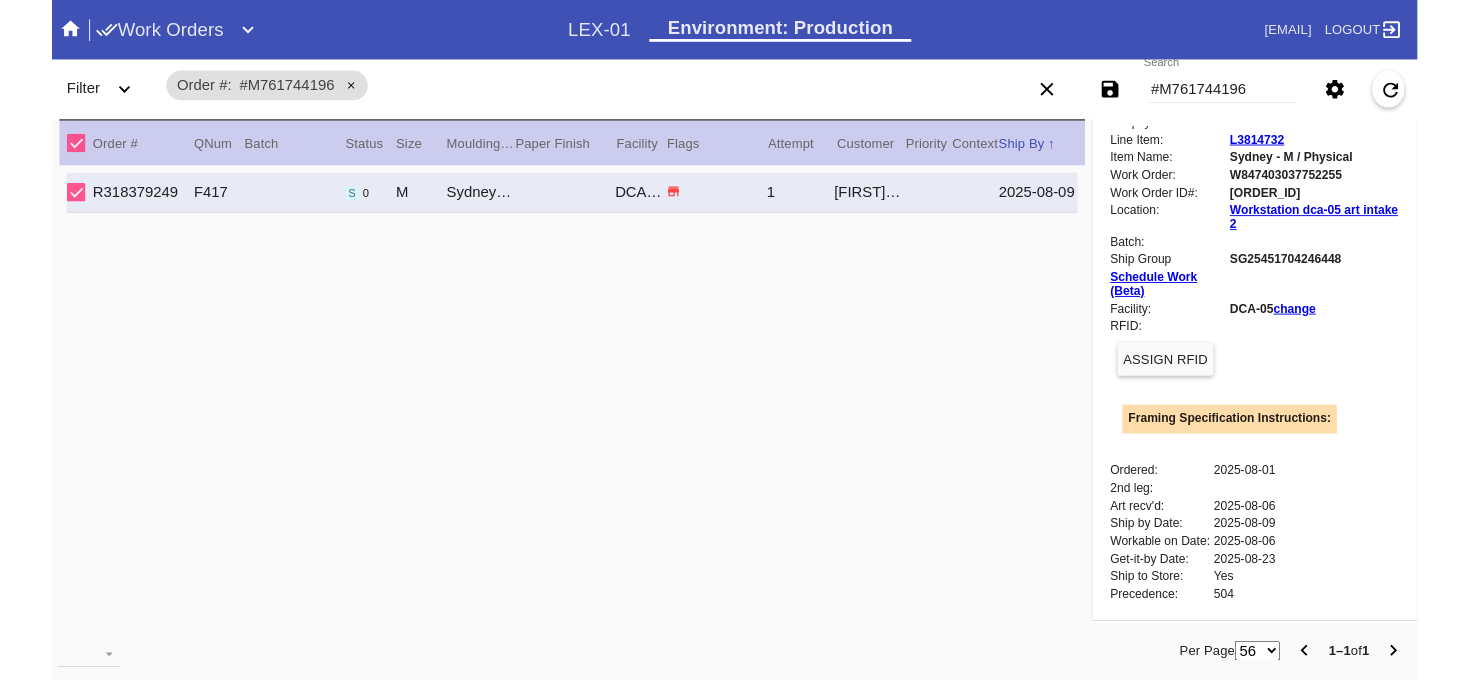 scroll, scrollTop: 727, scrollLeft: 0, axis: vertical 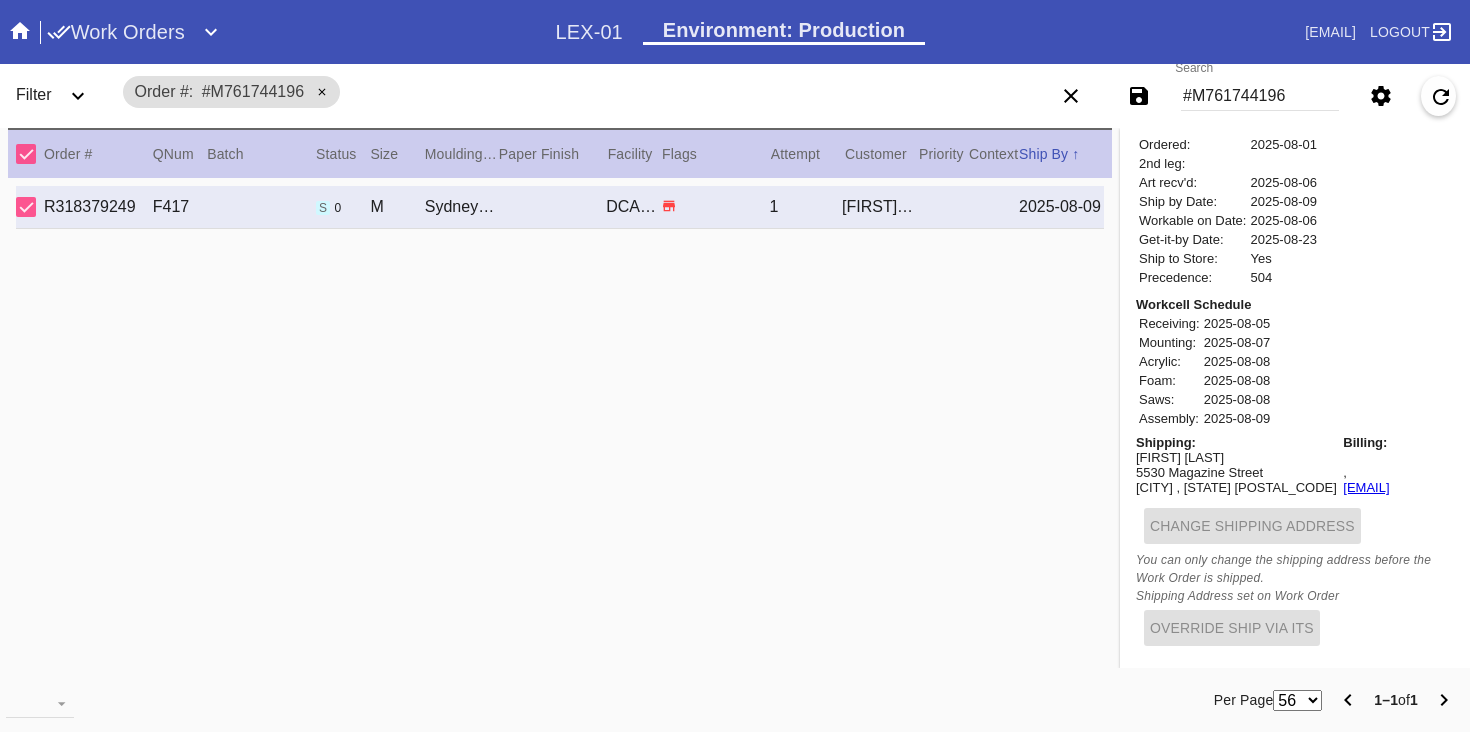 drag, startPoint x: 1428, startPoint y: 489, endPoint x: 1311, endPoint y: 470, distance: 118.5327 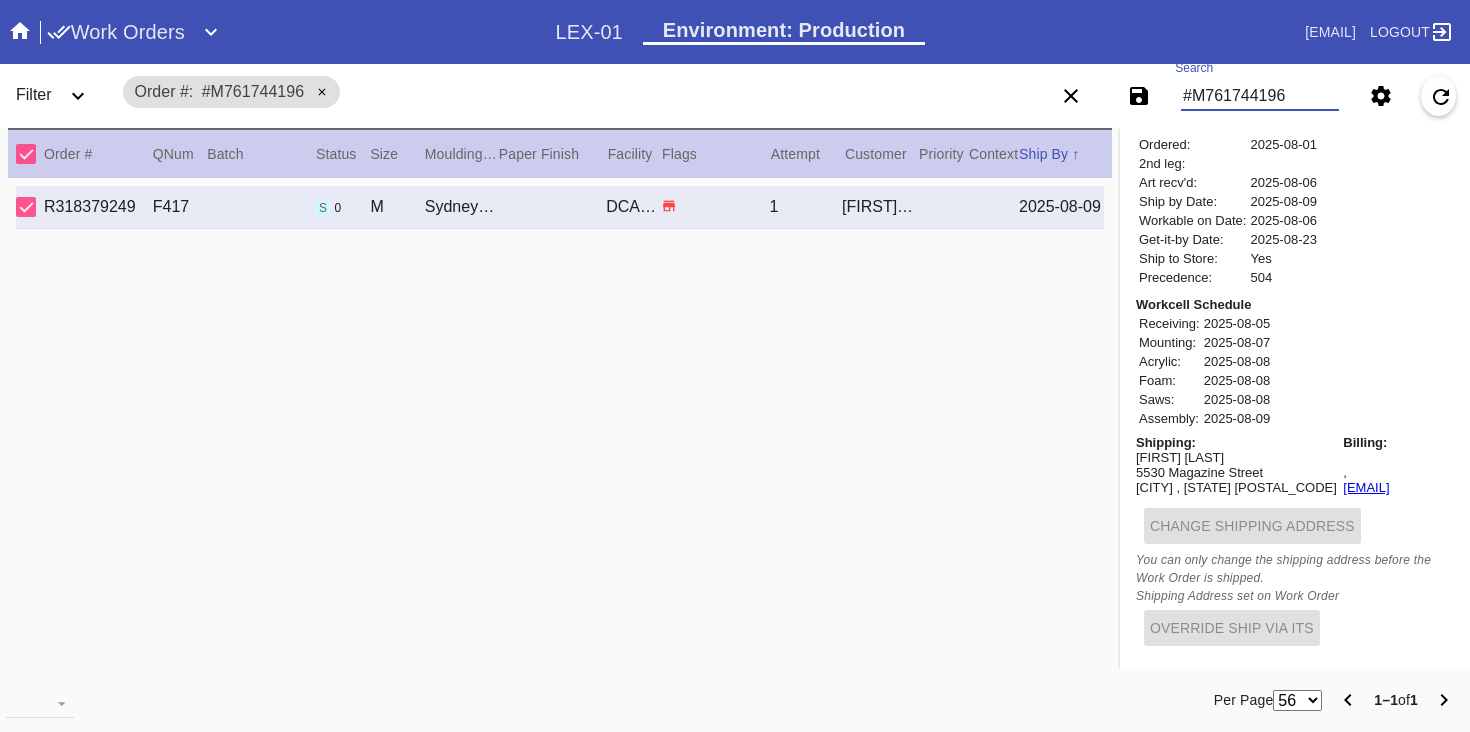 click on "#M761744196" at bounding box center [1260, 96] 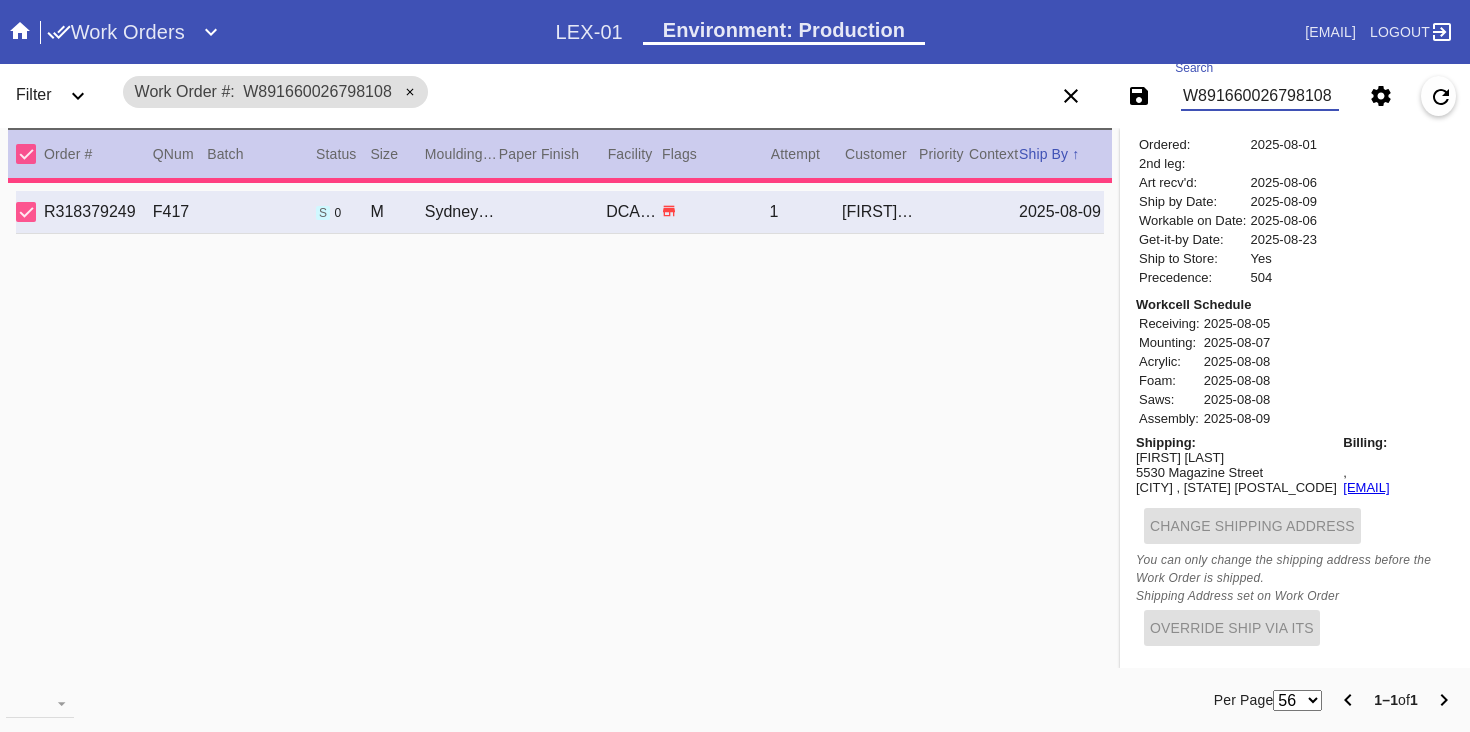 type on "W891660026798108" 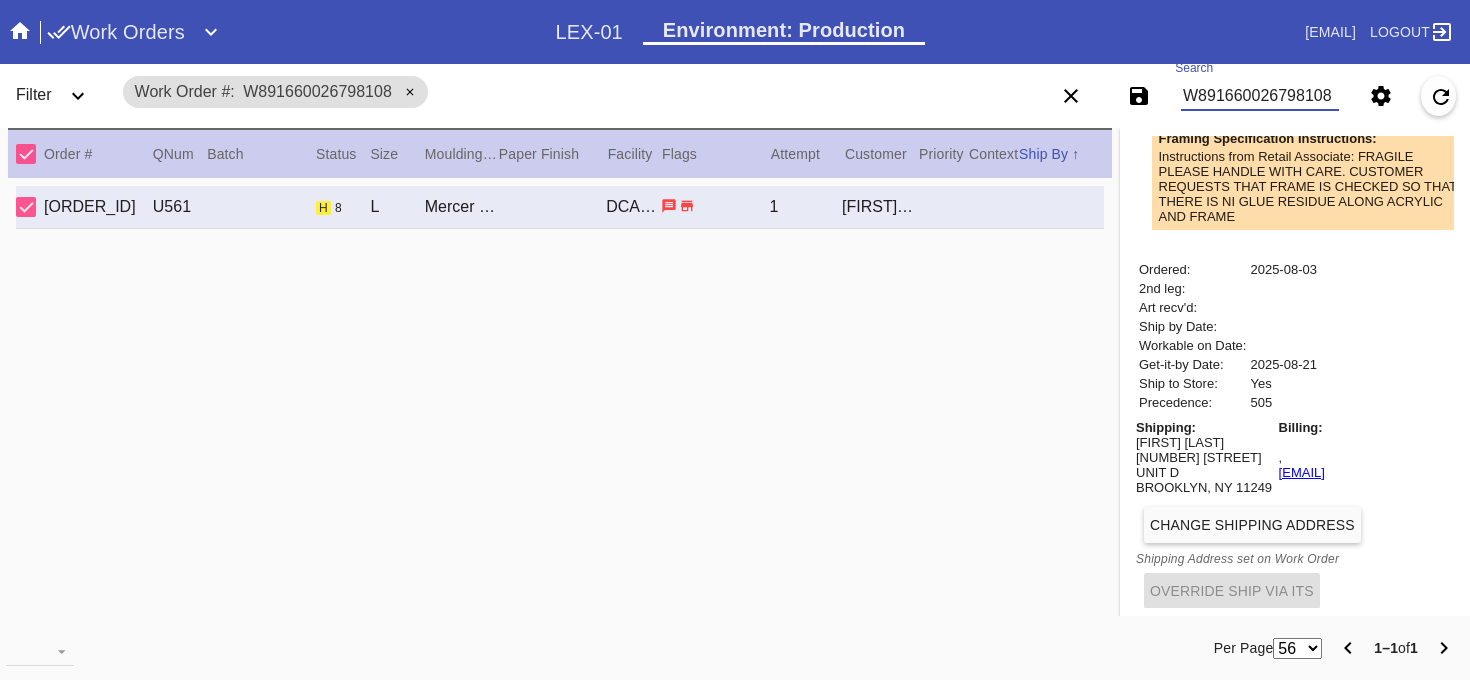 click on "W891660026798108" at bounding box center [1260, 96] 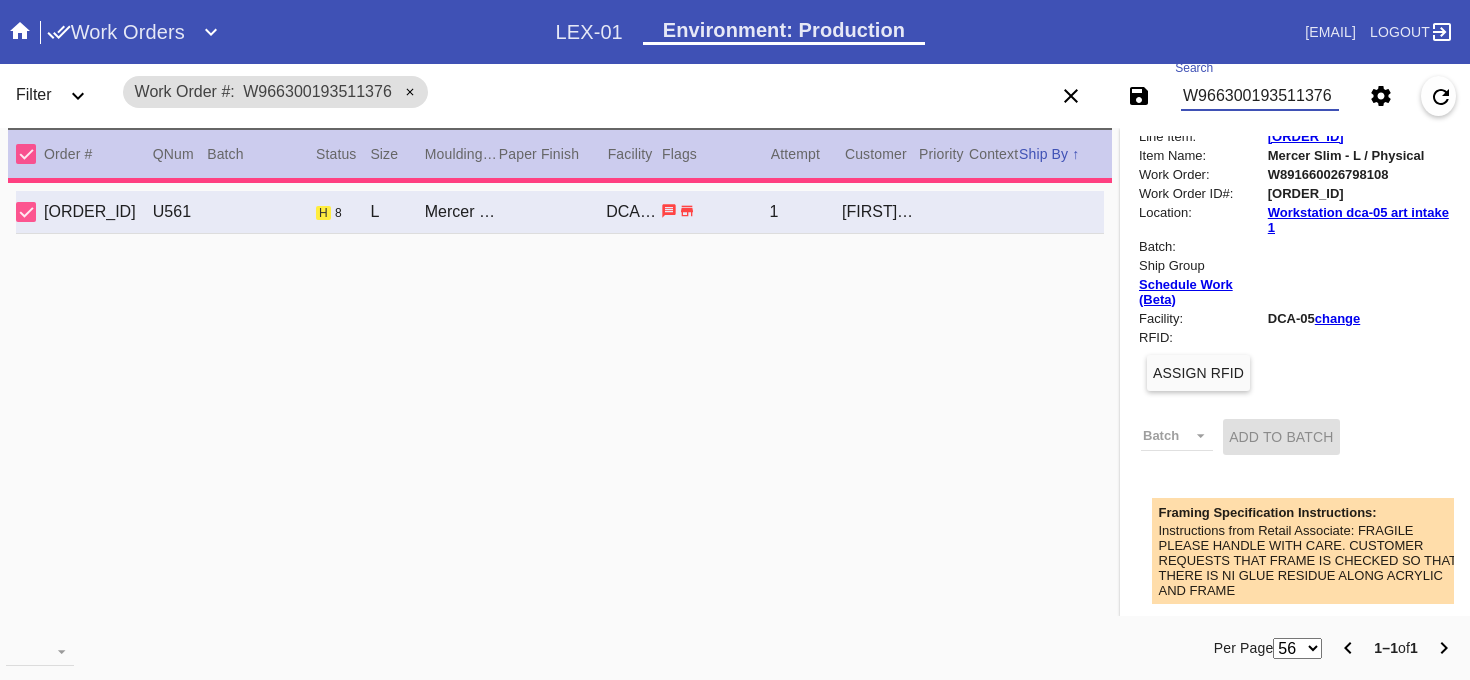 scroll, scrollTop: 34, scrollLeft: 0, axis: vertical 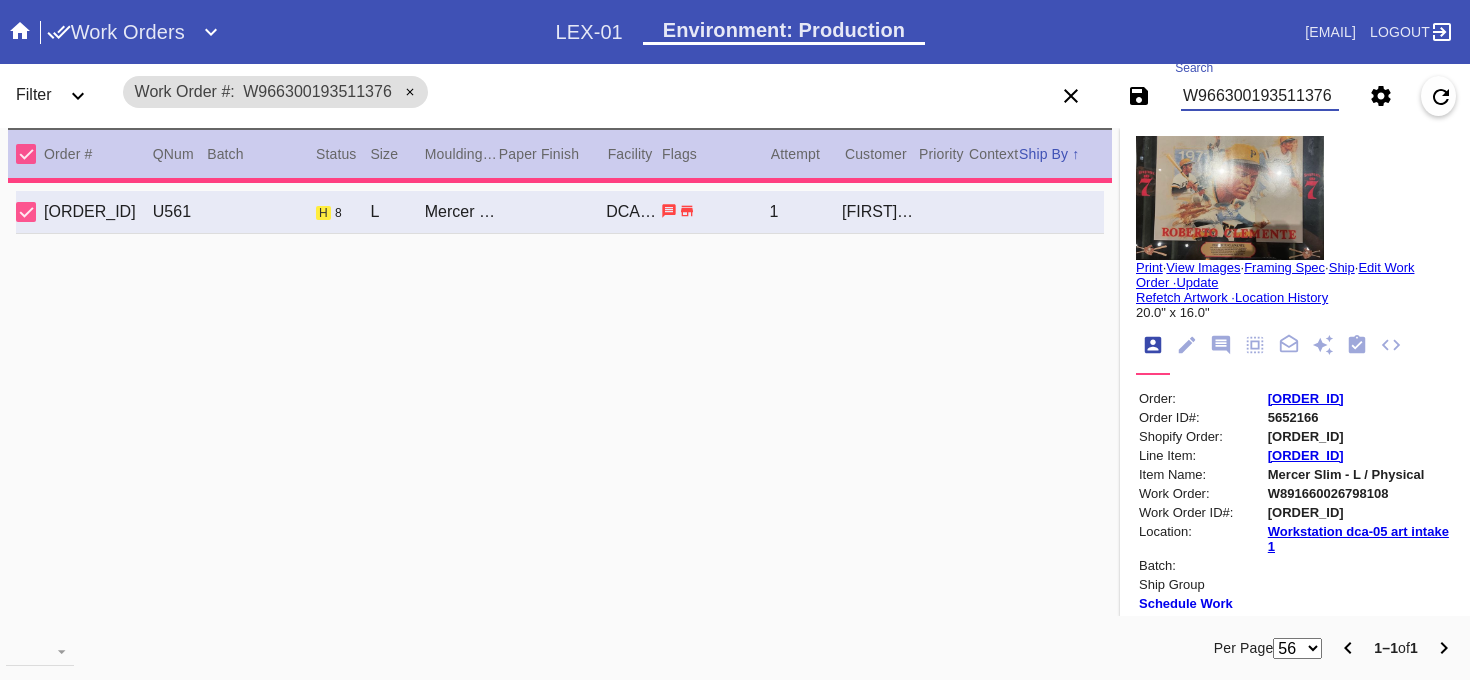 type on "1.5" 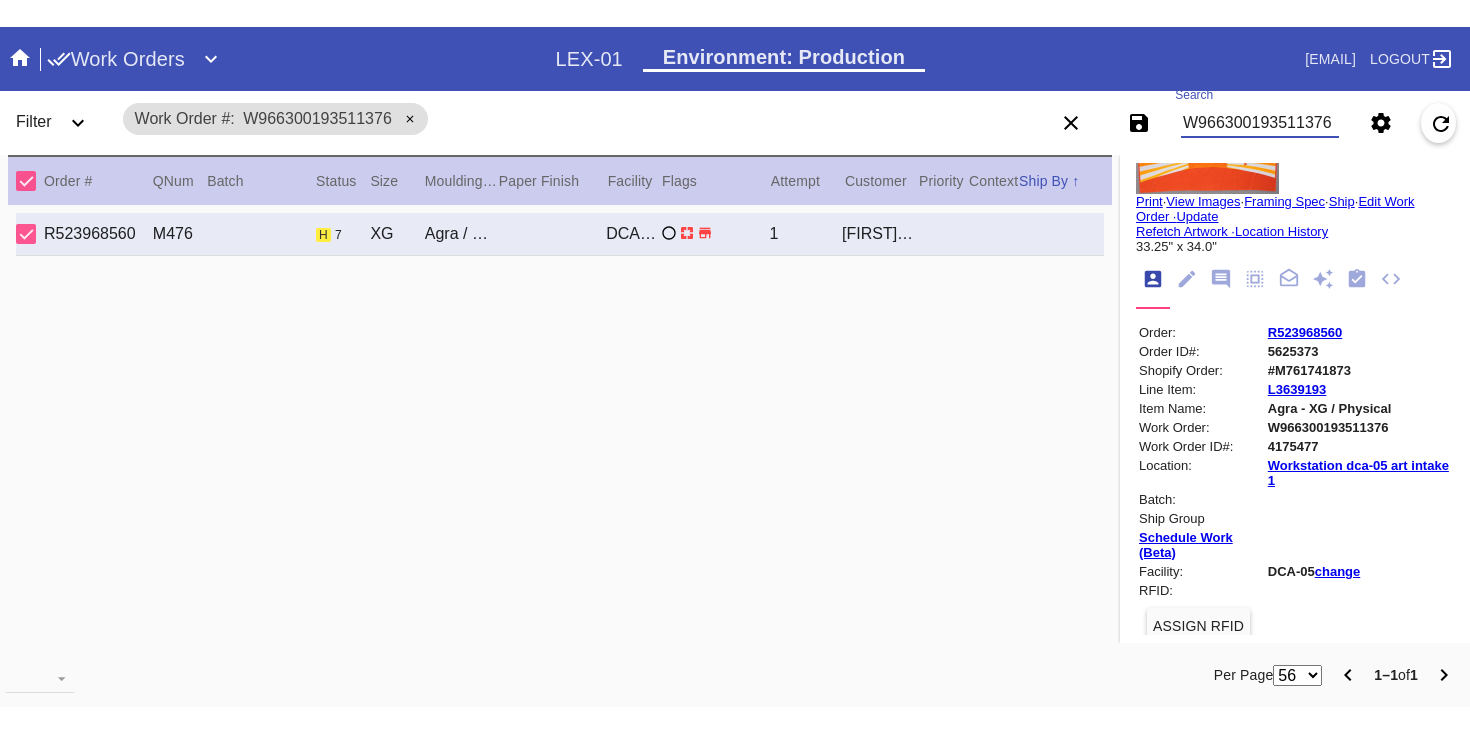 scroll, scrollTop: 13, scrollLeft: 0, axis: vertical 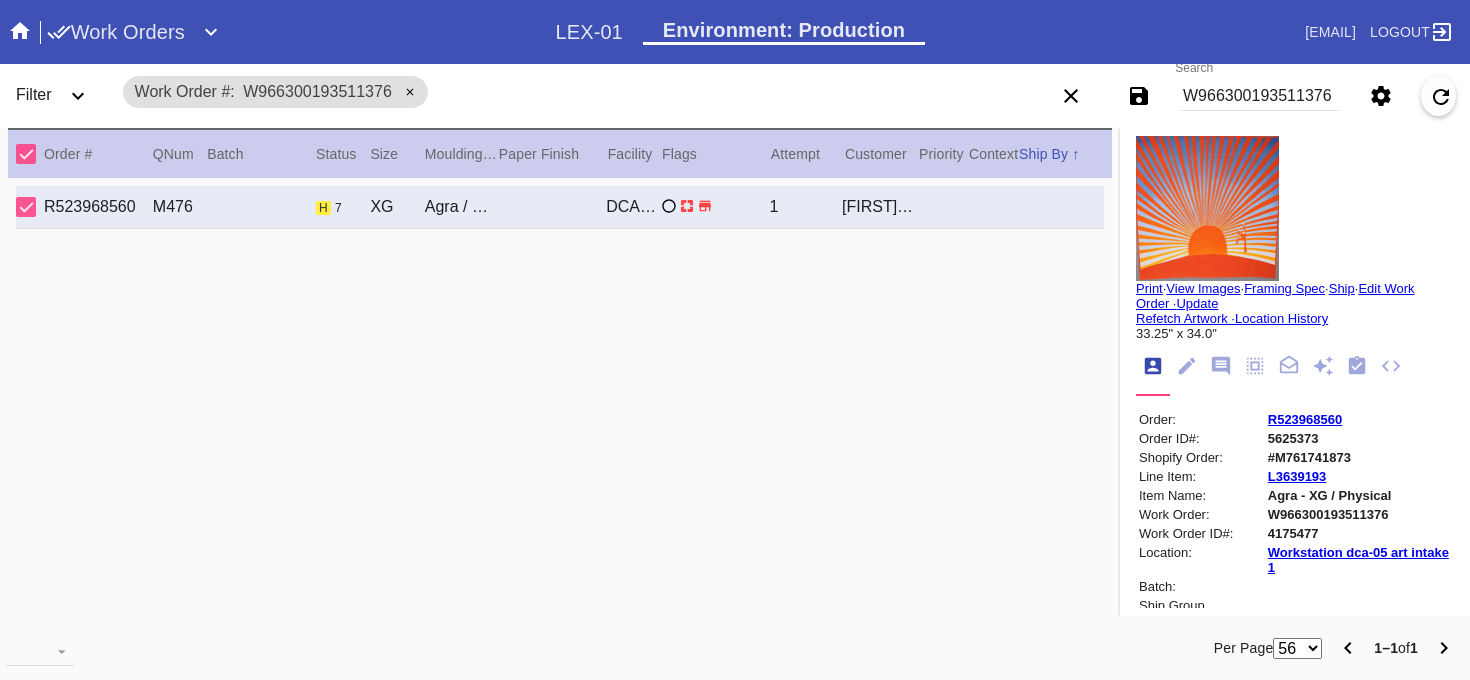 click on "Print" at bounding box center [1149, 288] 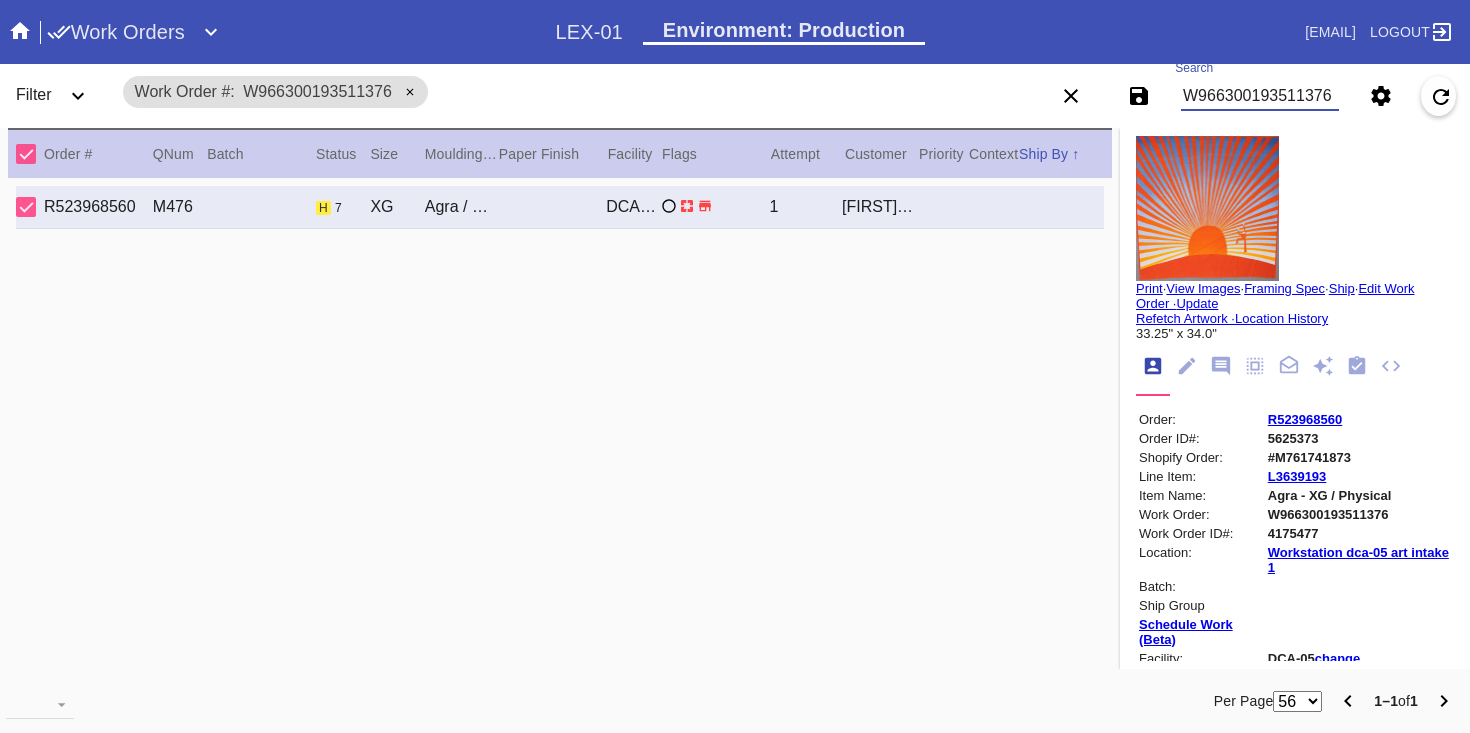 click on "W966300193511376" at bounding box center [1260, 96] 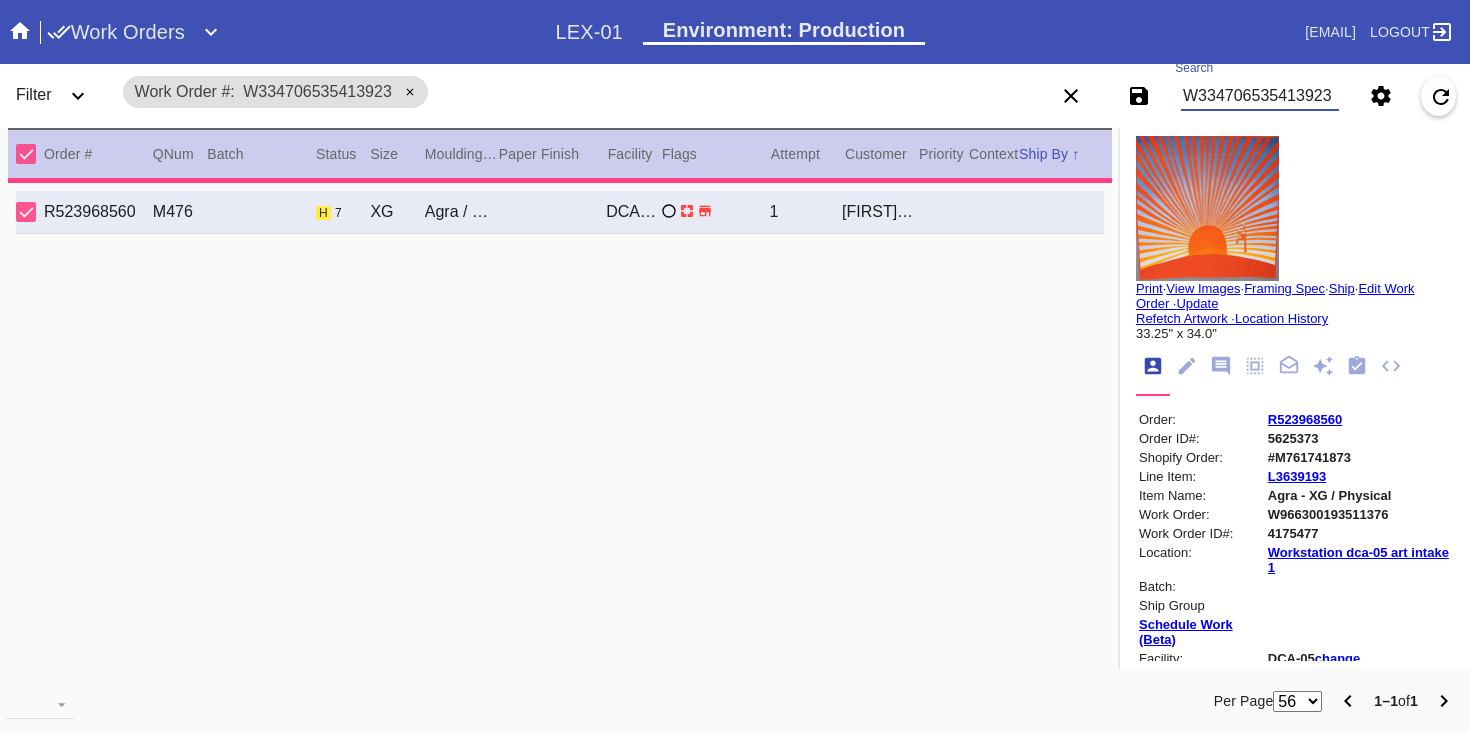 type on "3.0" 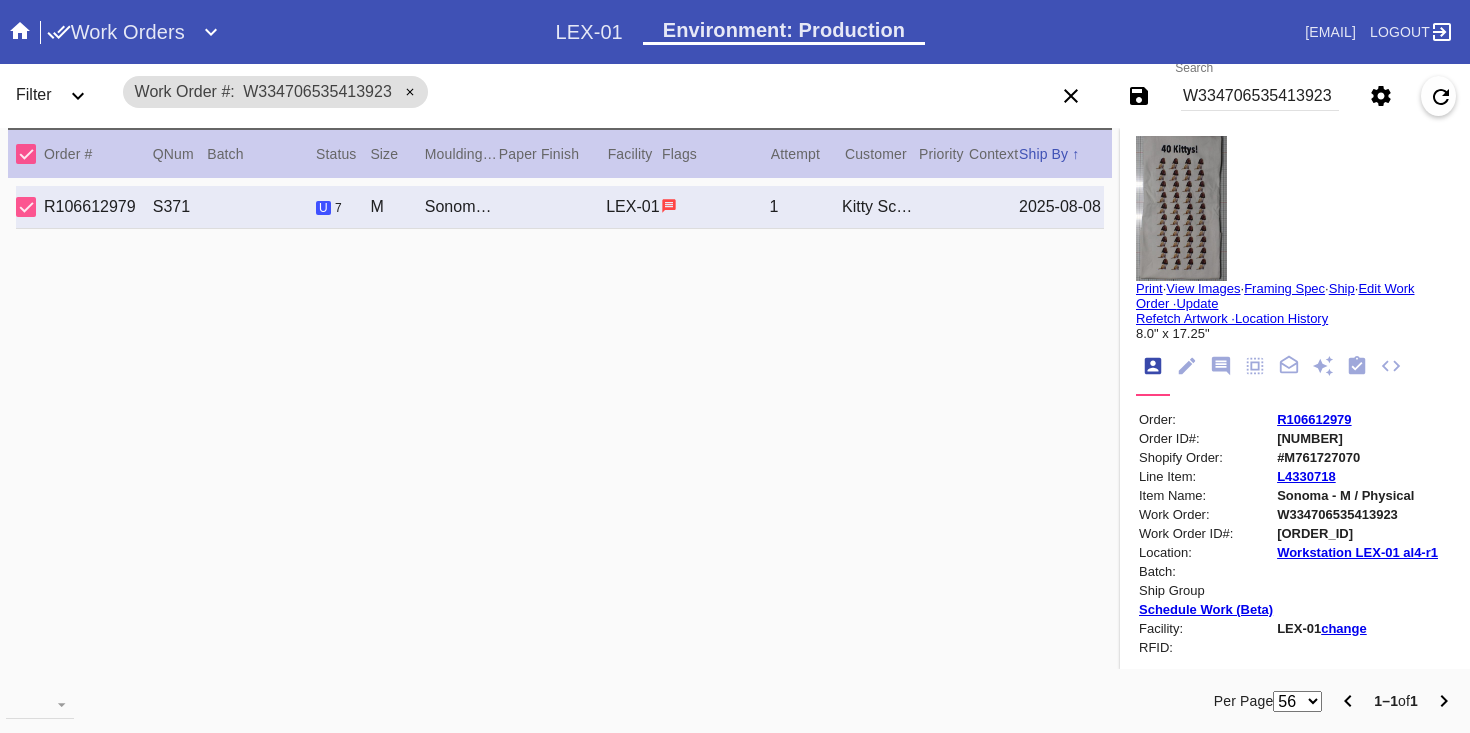 click on "Print  ·  View Images  ·  Framing Spec  ·  Ship  ·  Edit Work Order ·  Update   Refetch Artwork ·  Location History 8.0" x 17.25"" at bounding box center [1295, 311] 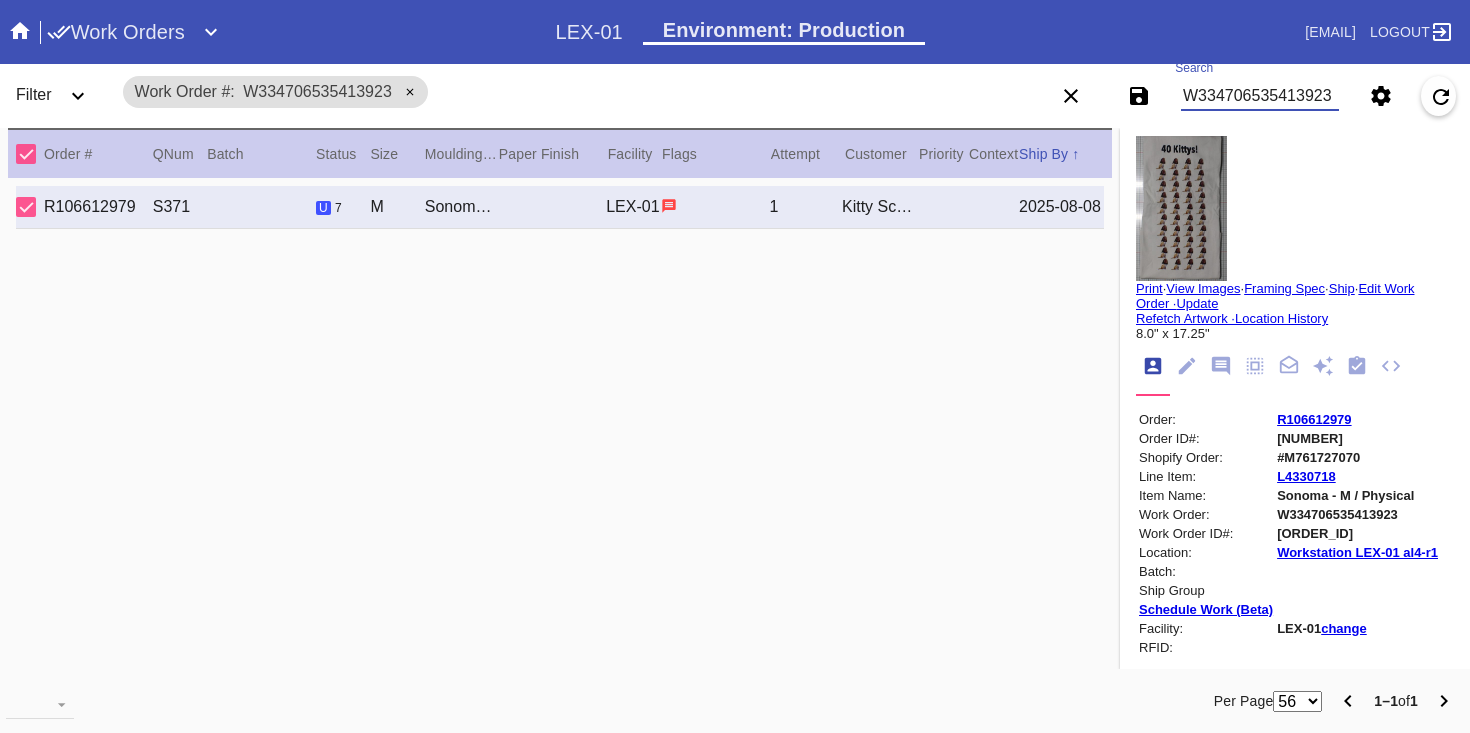 click on "W334706535413923" at bounding box center (1260, 96) 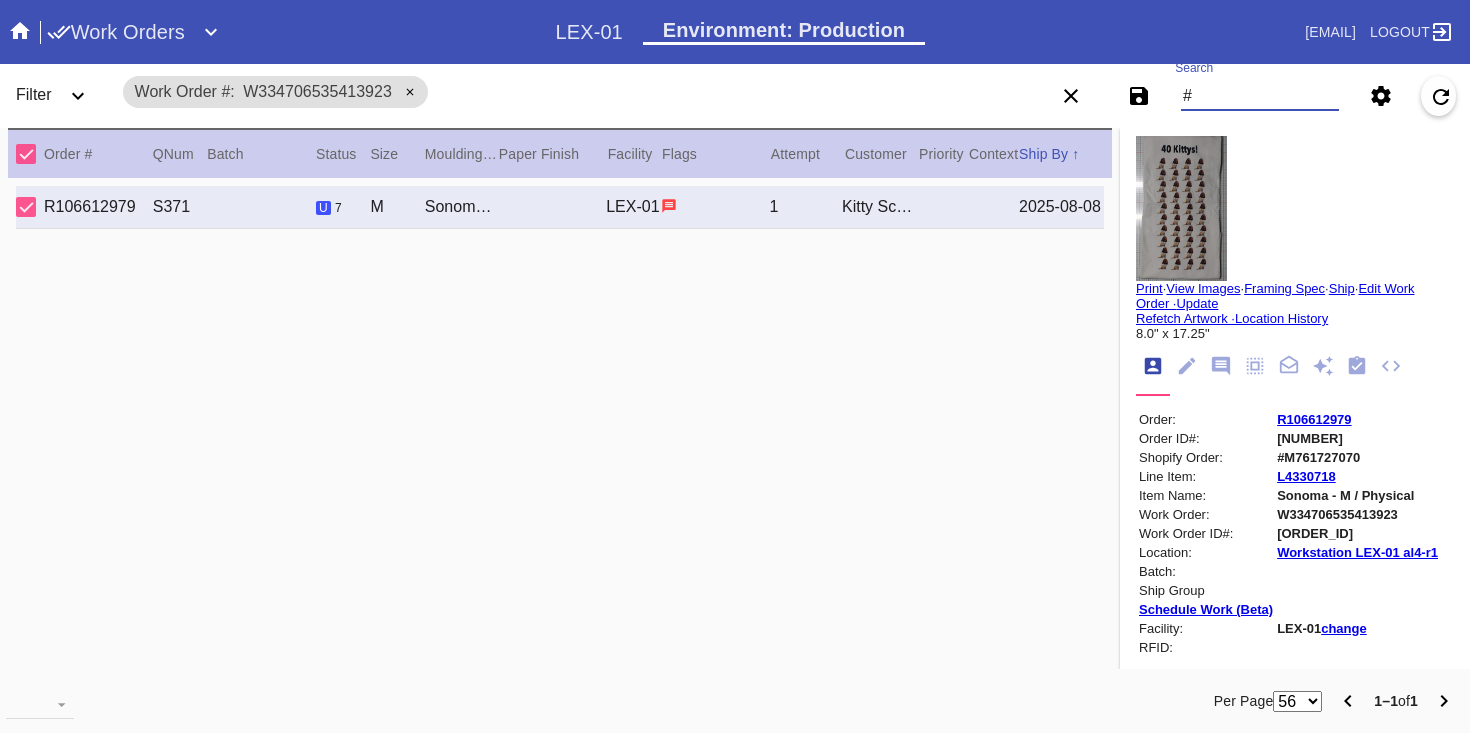 paste on "#[NUMBER]" 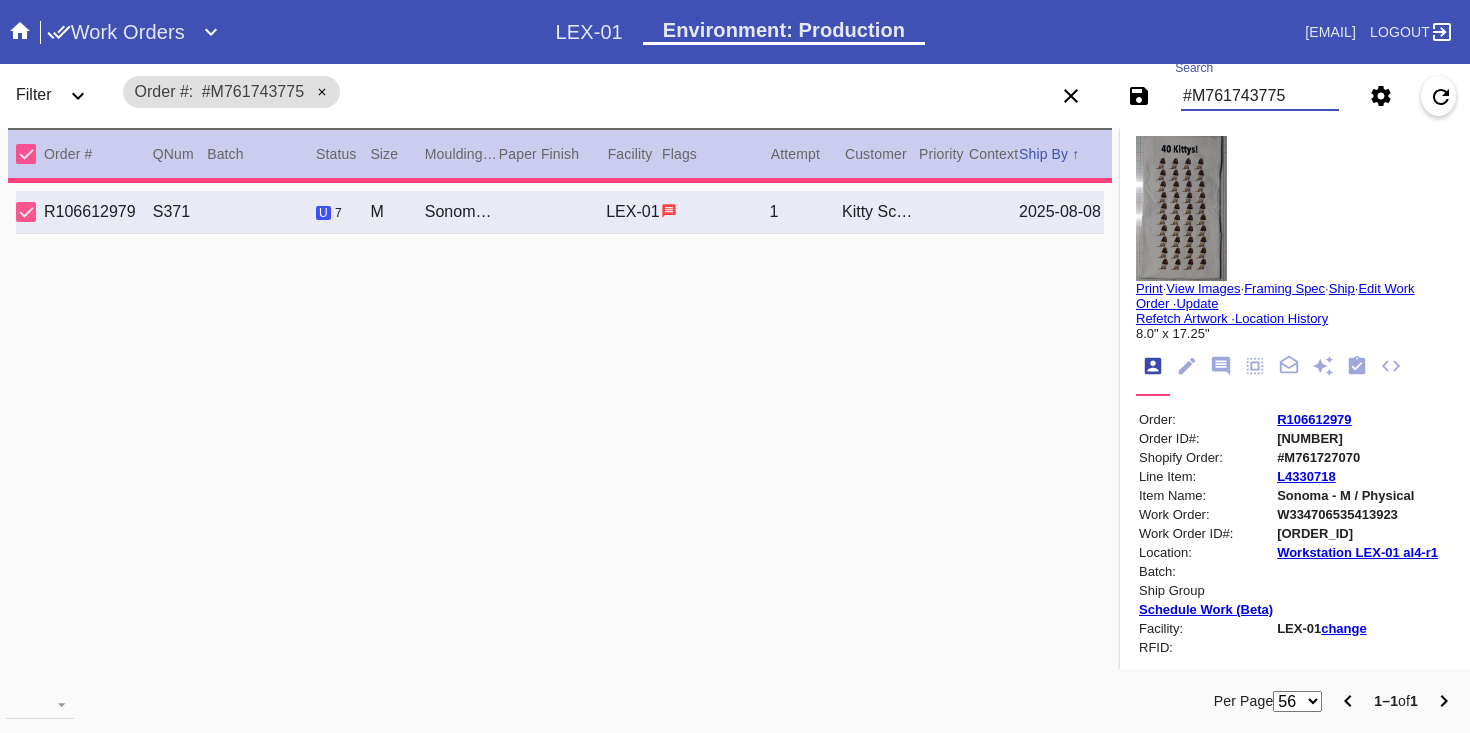 type on "2.5" 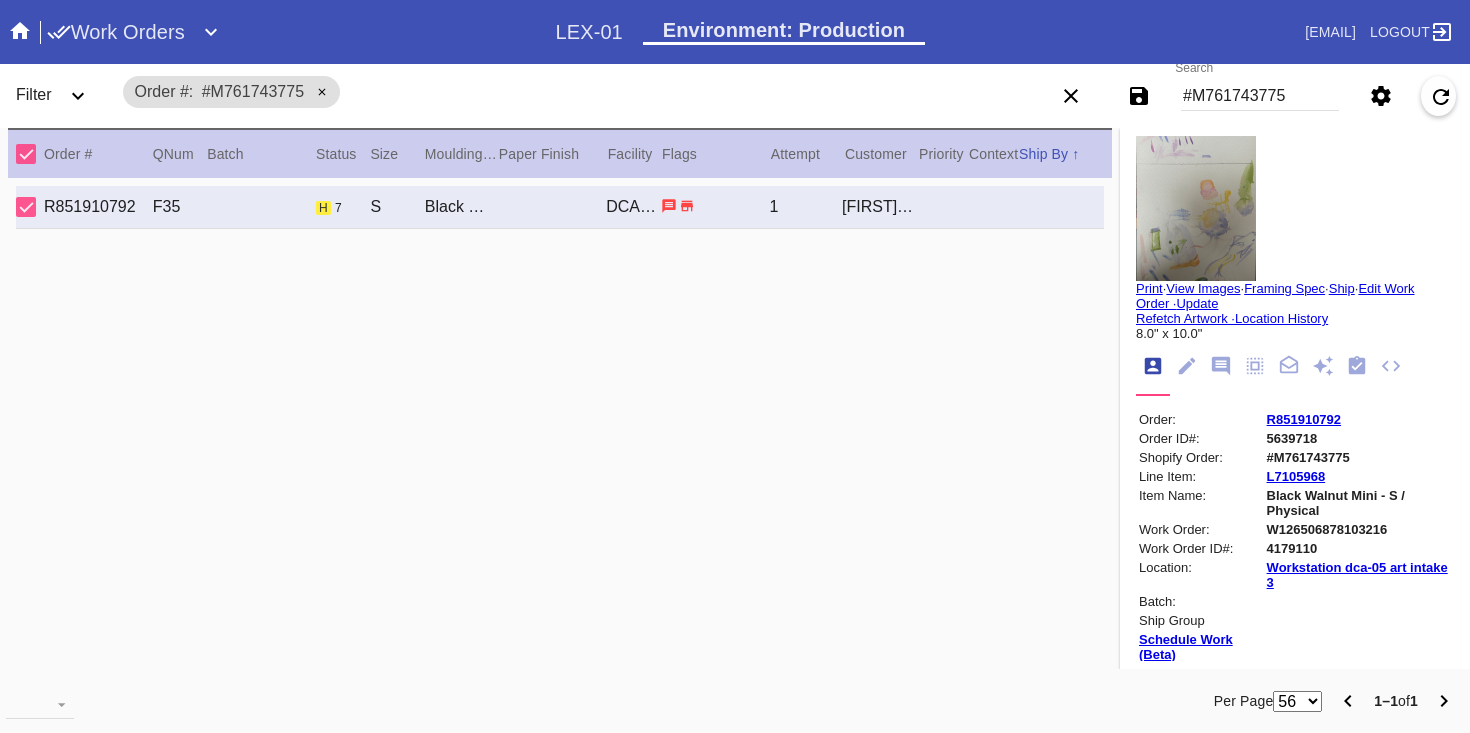 click on "Print" at bounding box center (1149, 288) 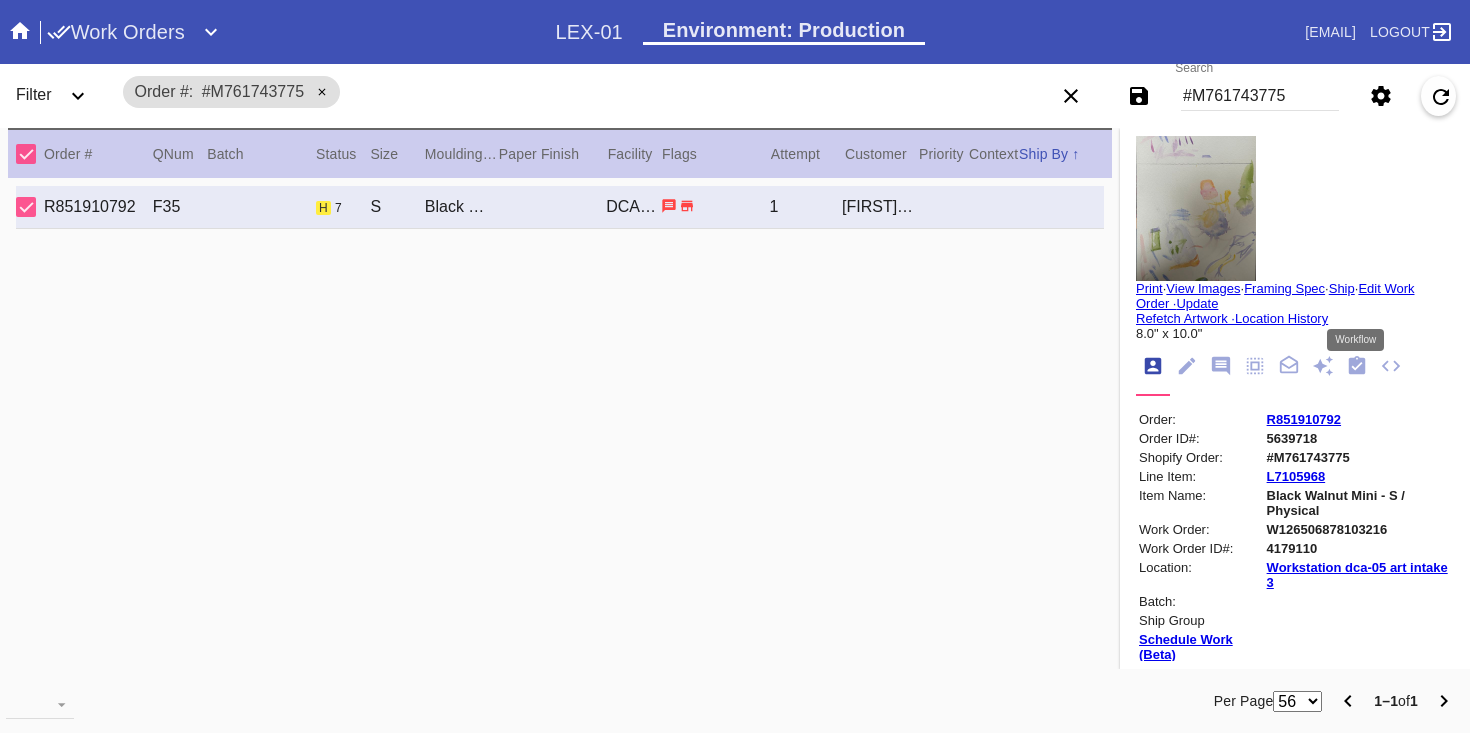 click 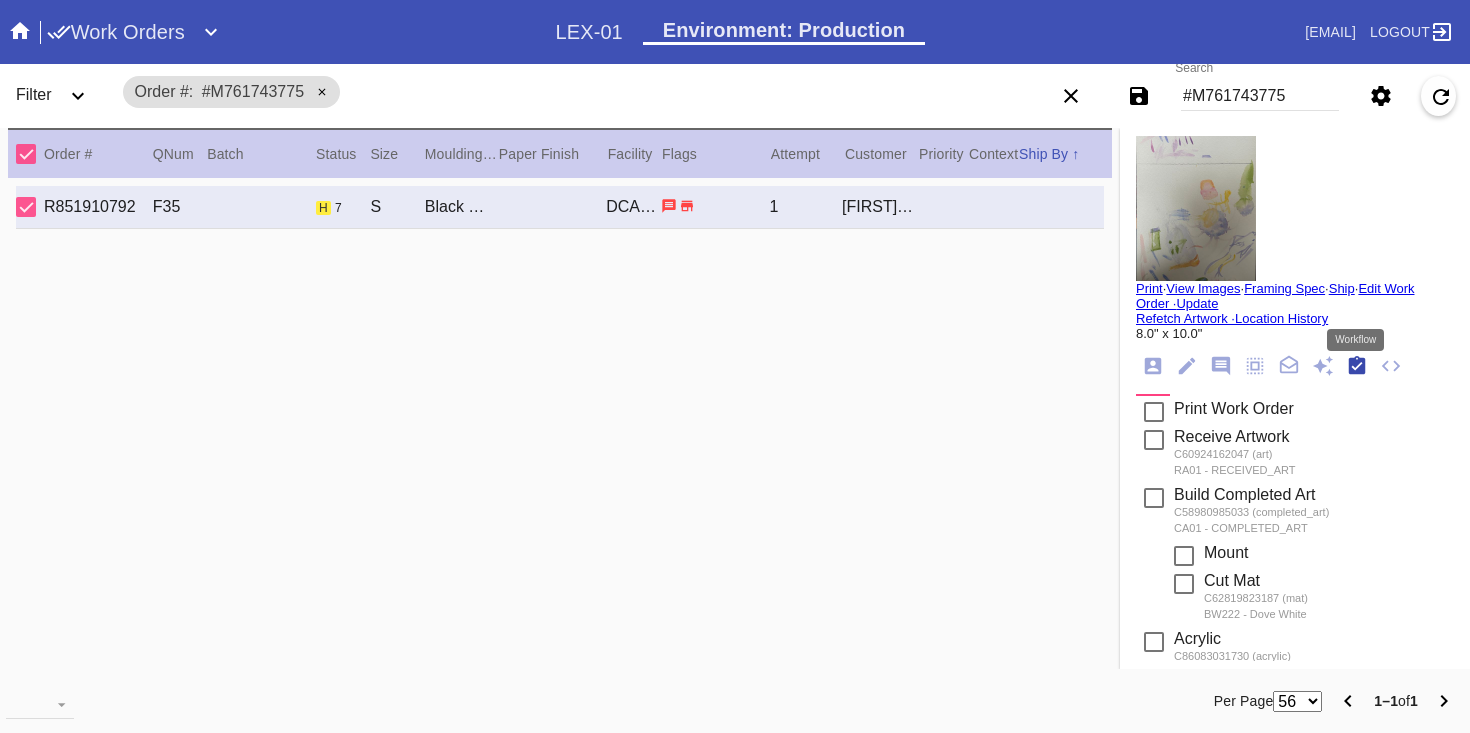 scroll, scrollTop: 320, scrollLeft: 0, axis: vertical 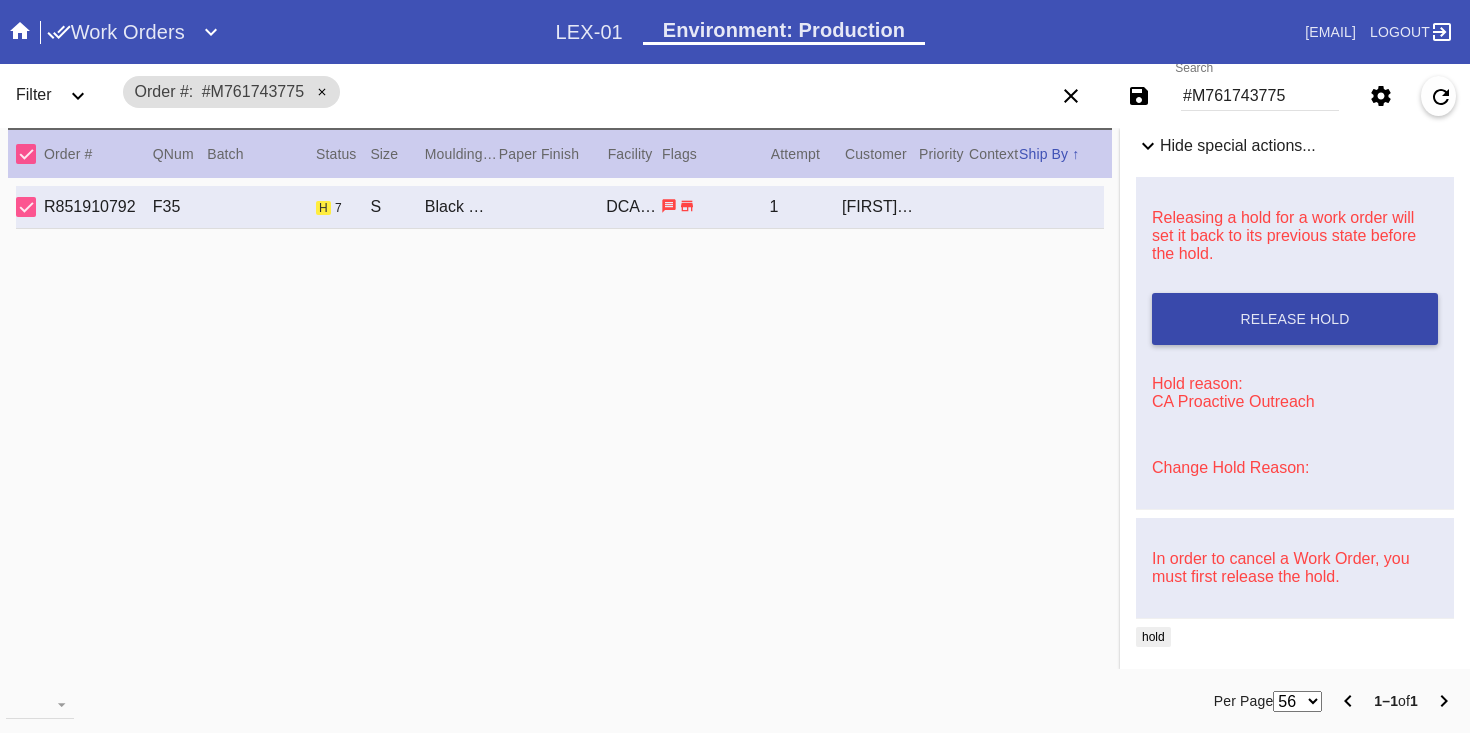 click on "Release Hold" at bounding box center [1294, 319] 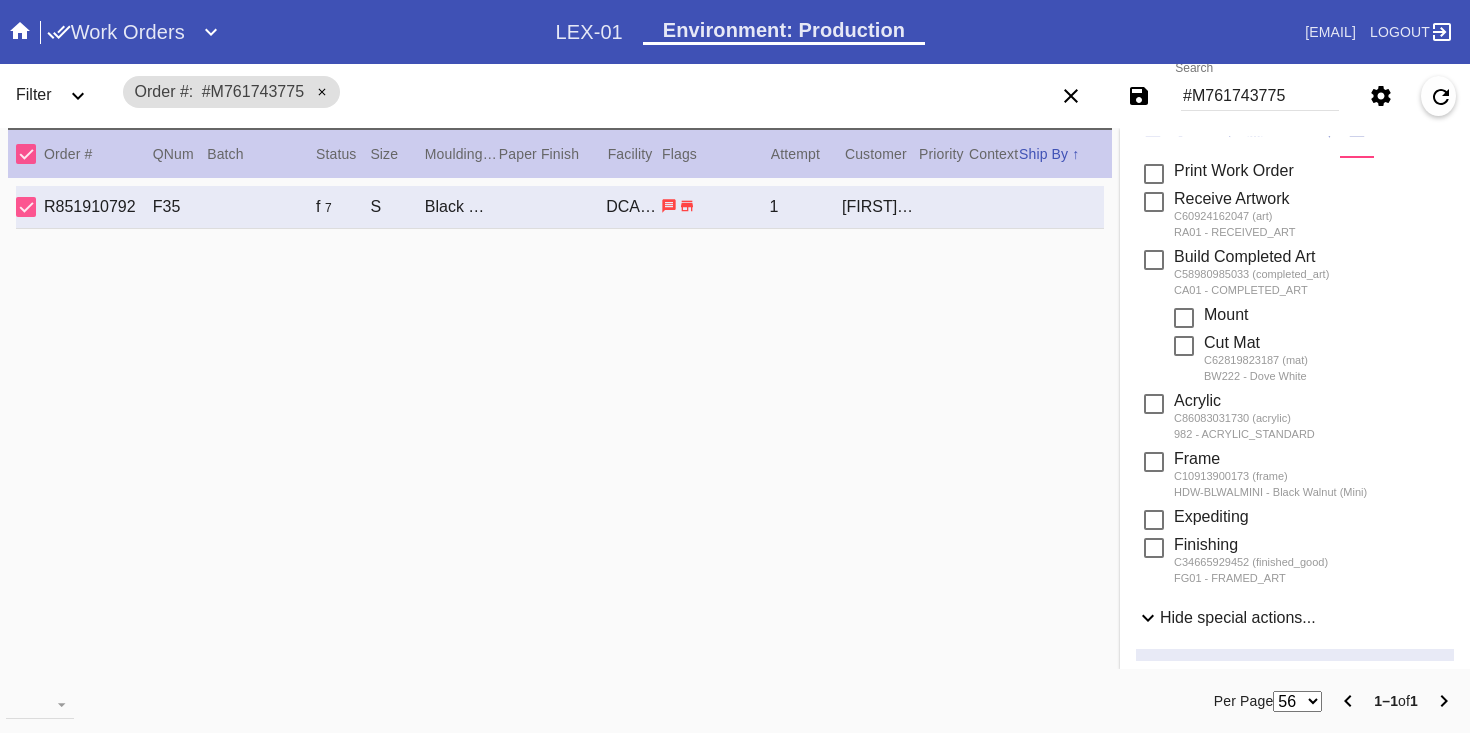 scroll, scrollTop: 0, scrollLeft: 0, axis: both 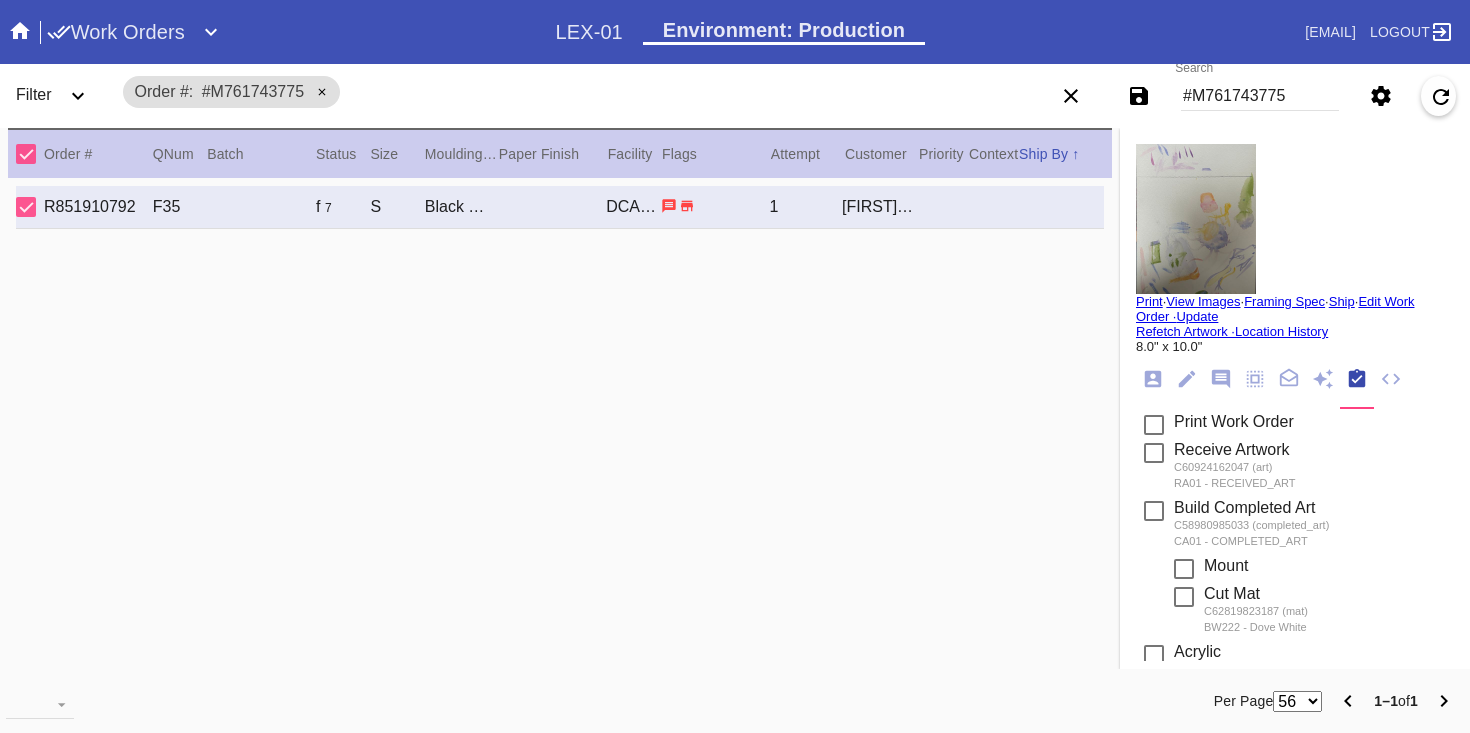 click on "Print" at bounding box center [1149, 301] 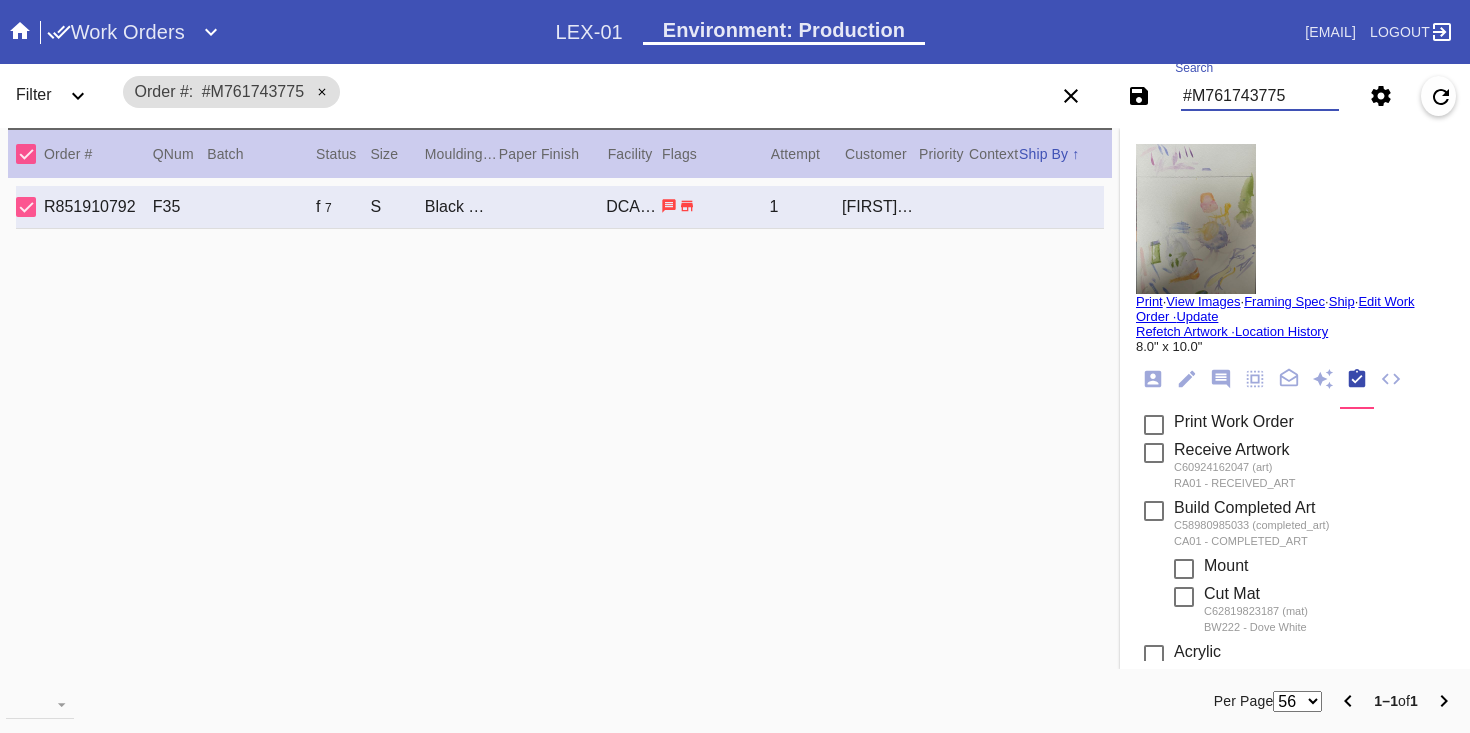 click on "#M761743775" at bounding box center (1260, 96) 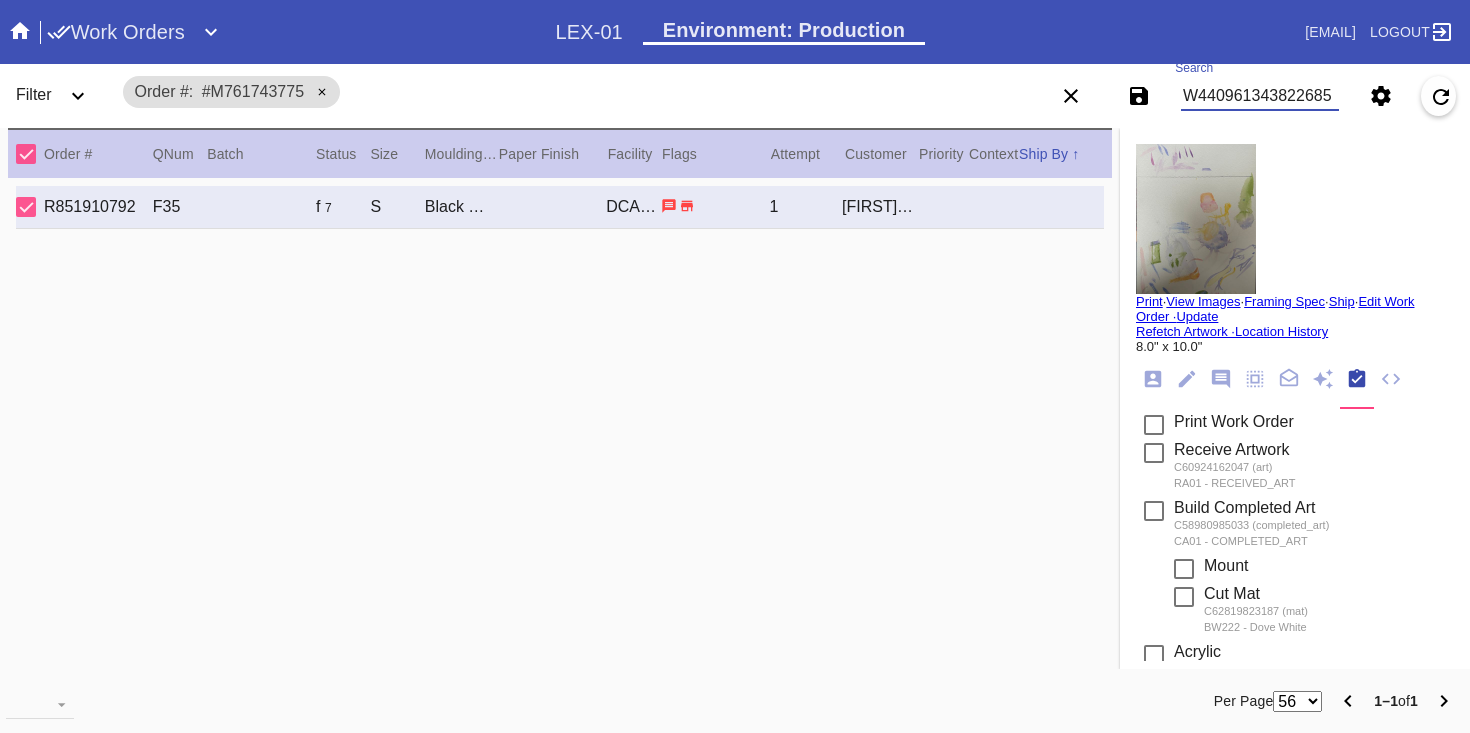 type on "W440961343822685" 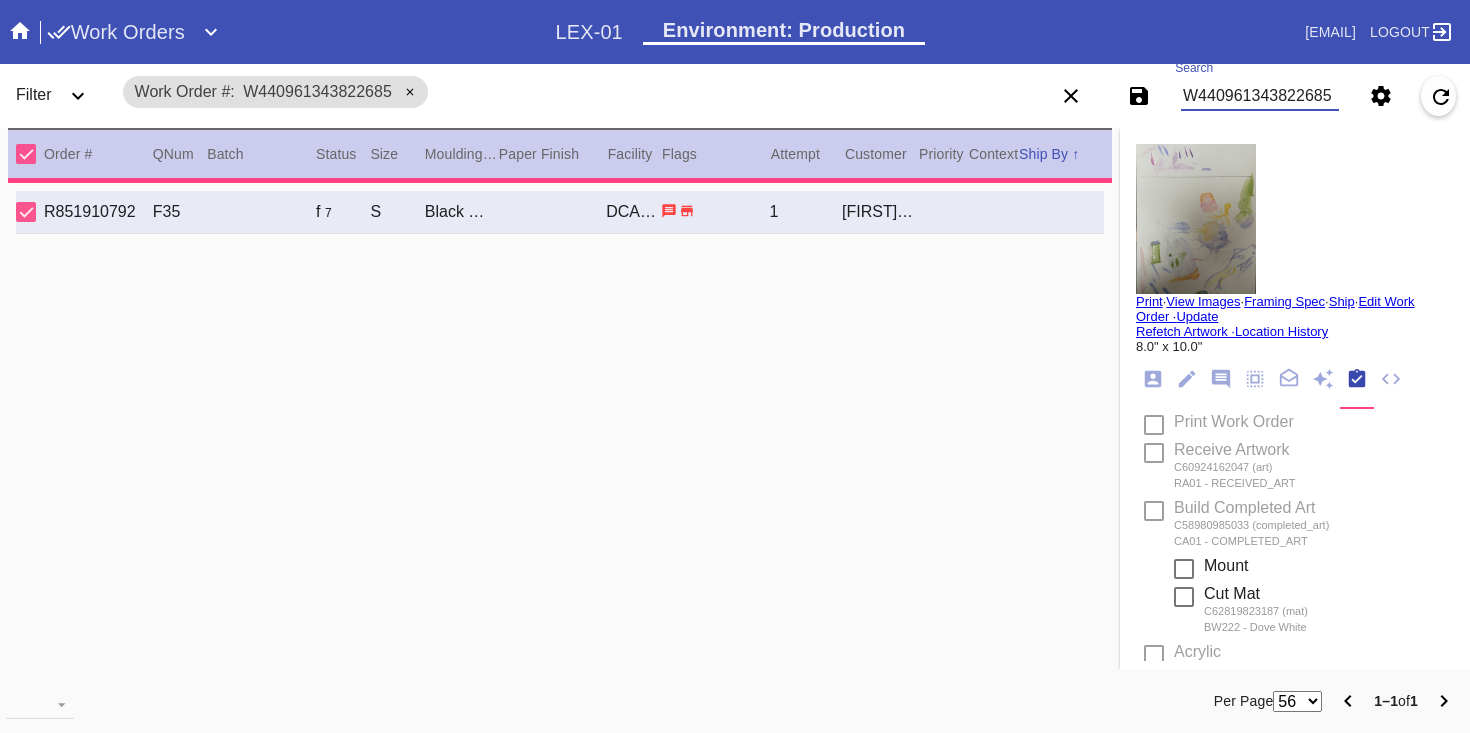 type on "0.0" 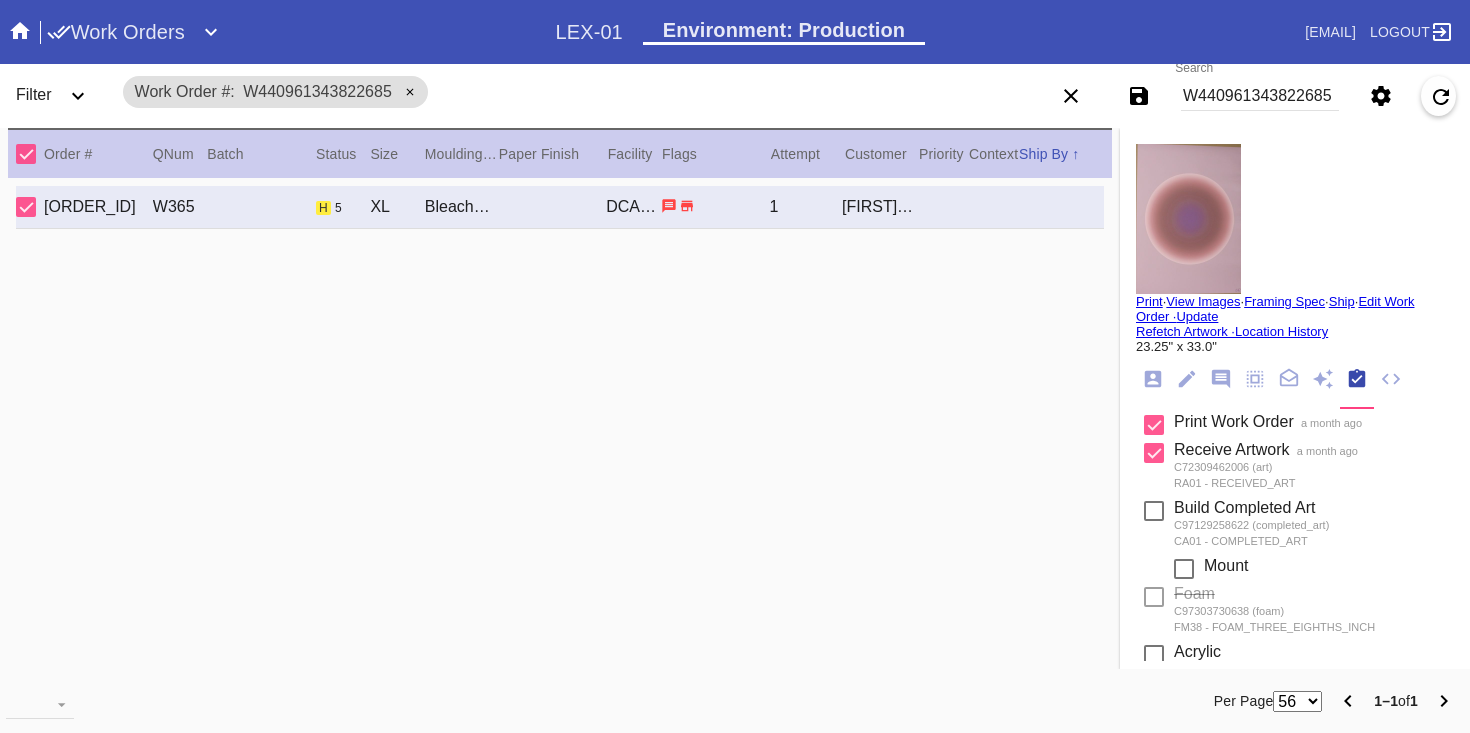 click on "Print" at bounding box center (1149, 301) 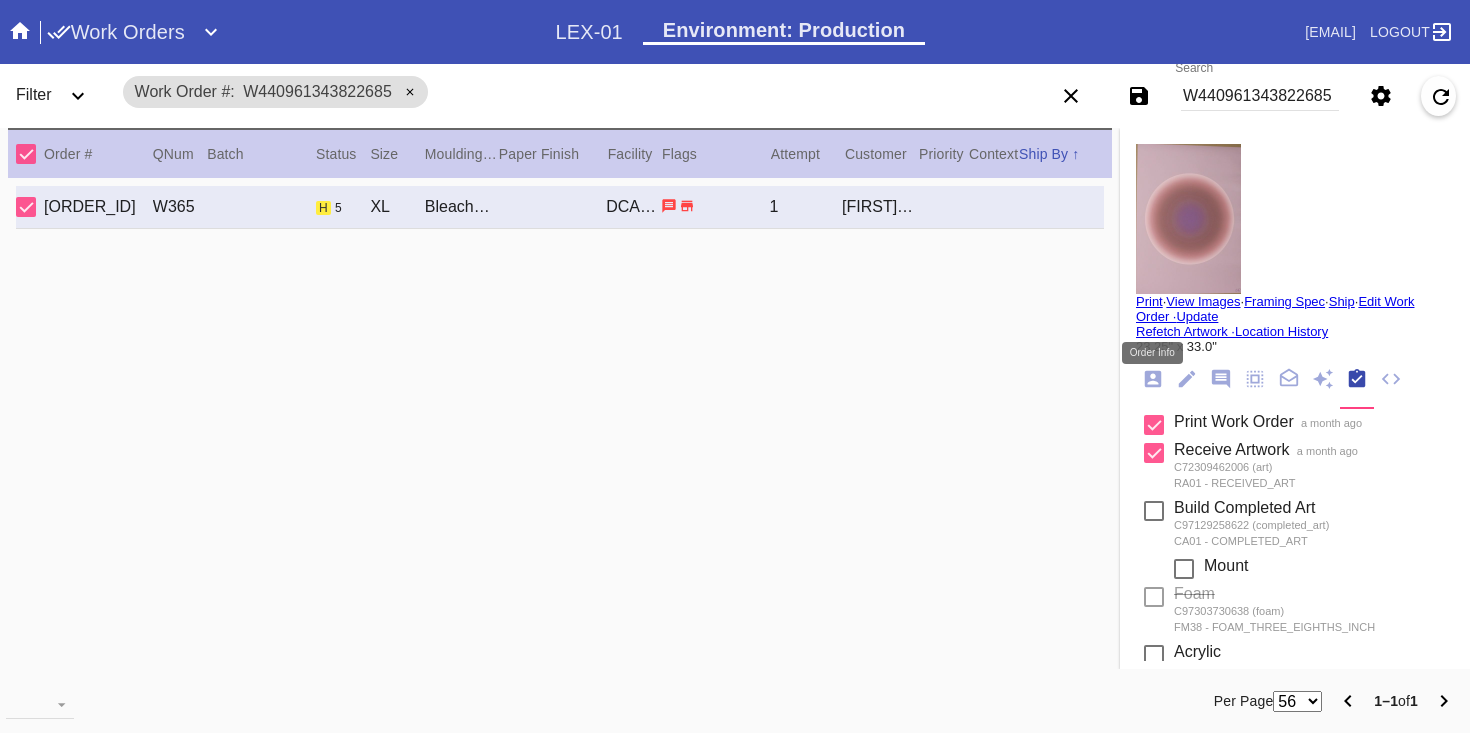 click 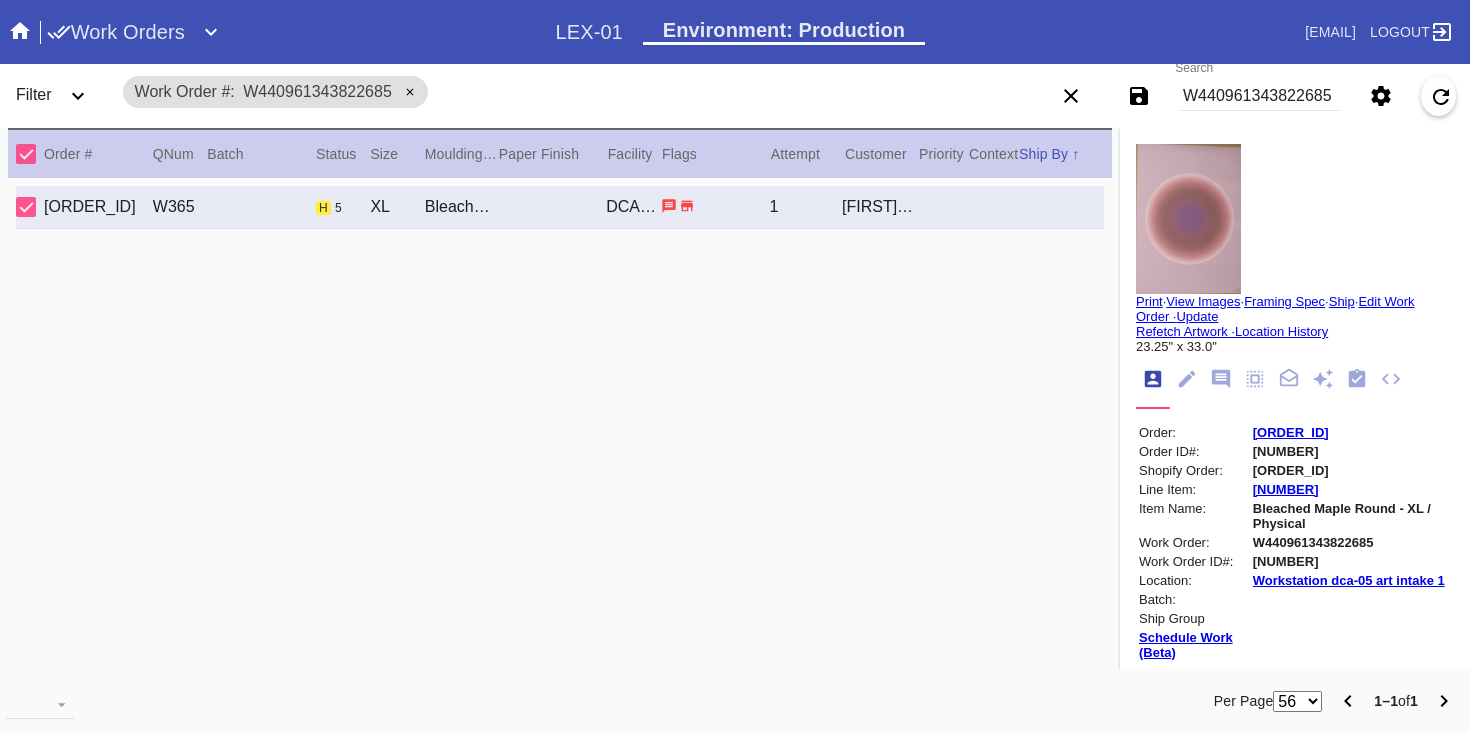 click on "[ORDER_ID]" at bounding box center [1291, 432] 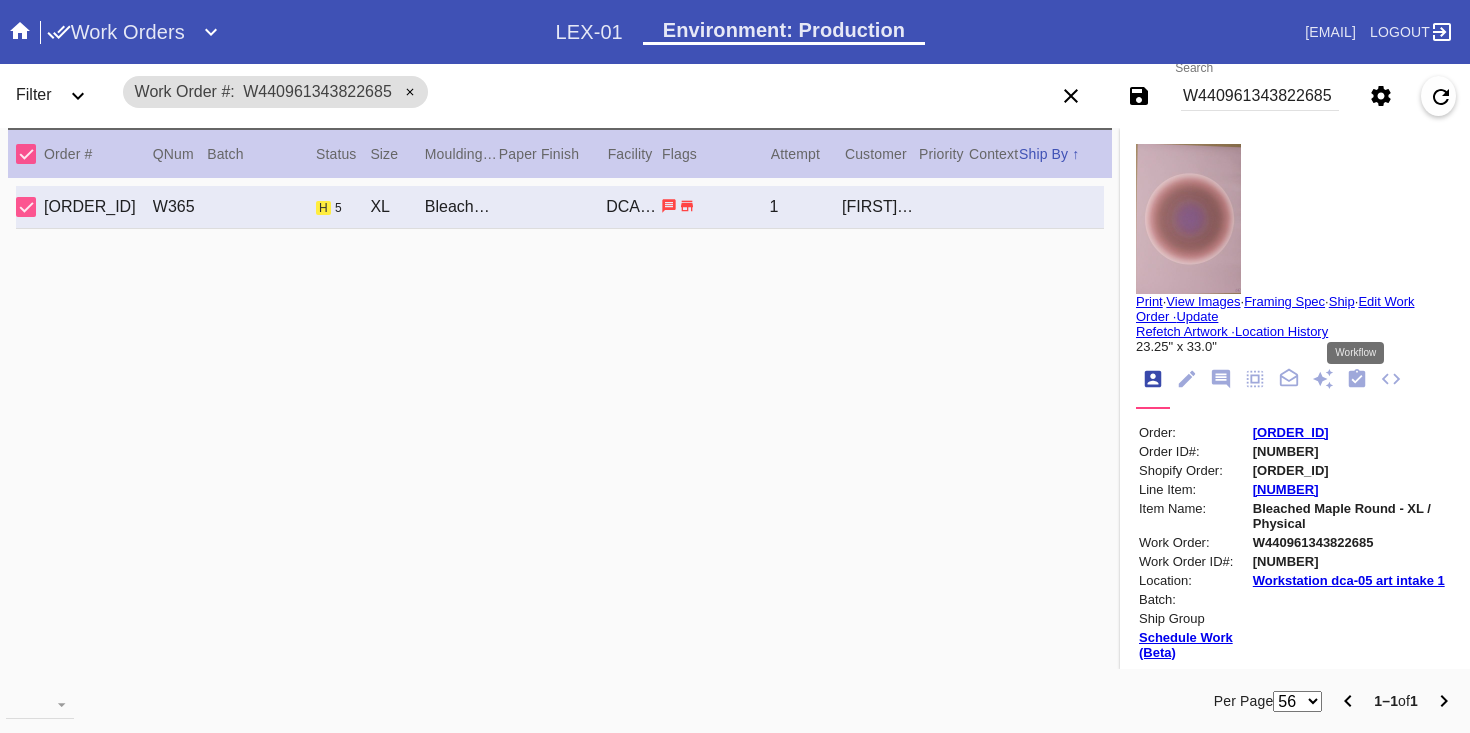 click 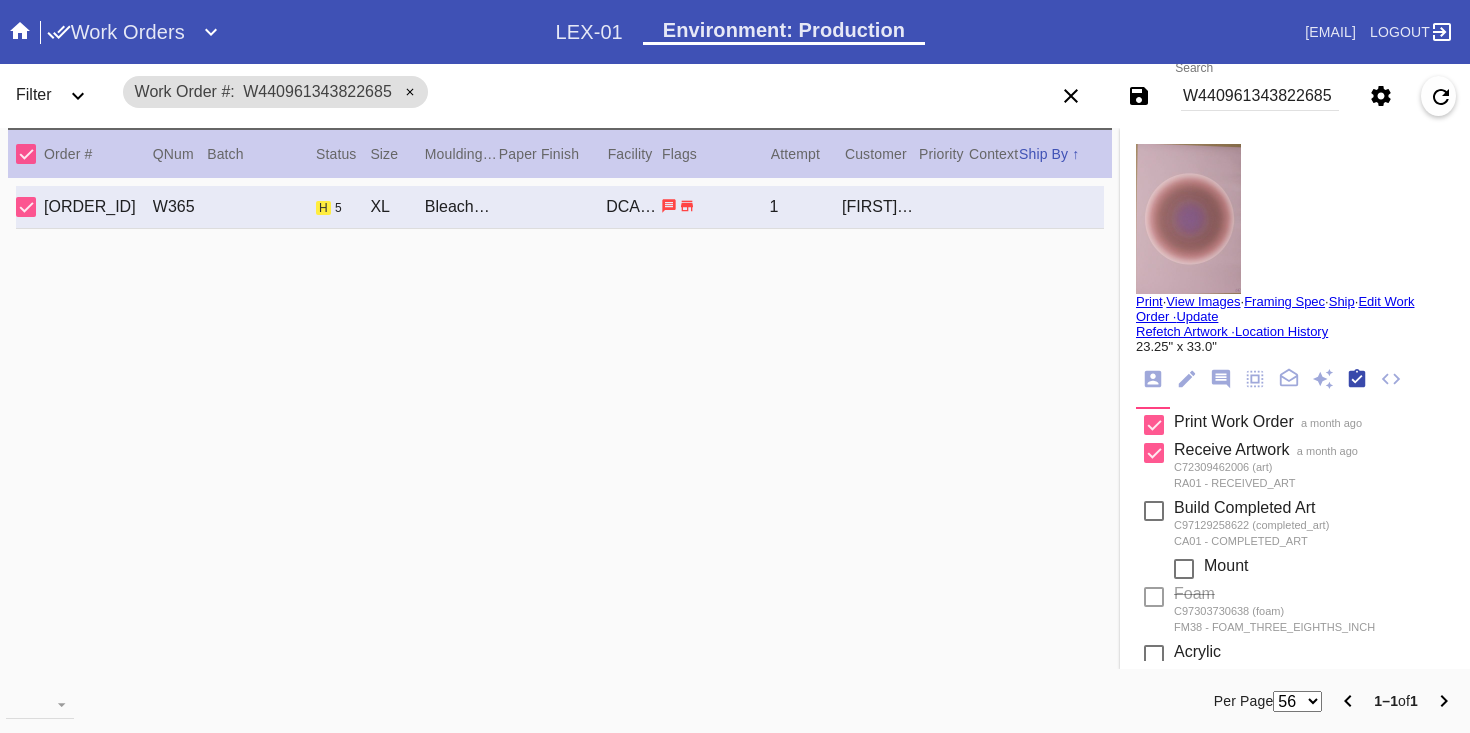 scroll, scrollTop: 320, scrollLeft: 0, axis: vertical 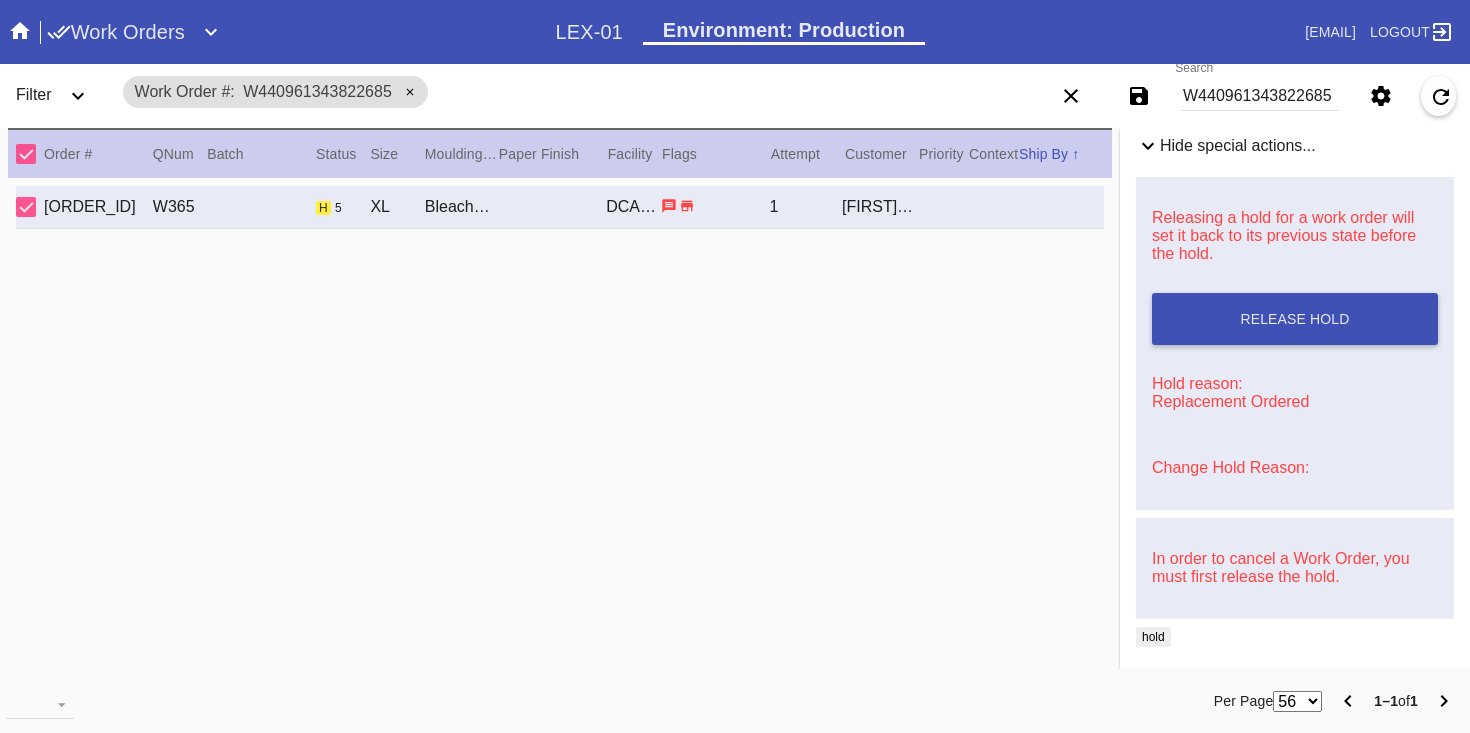 click on "Change Hold Reason:" at bounding box center [1230, 467] 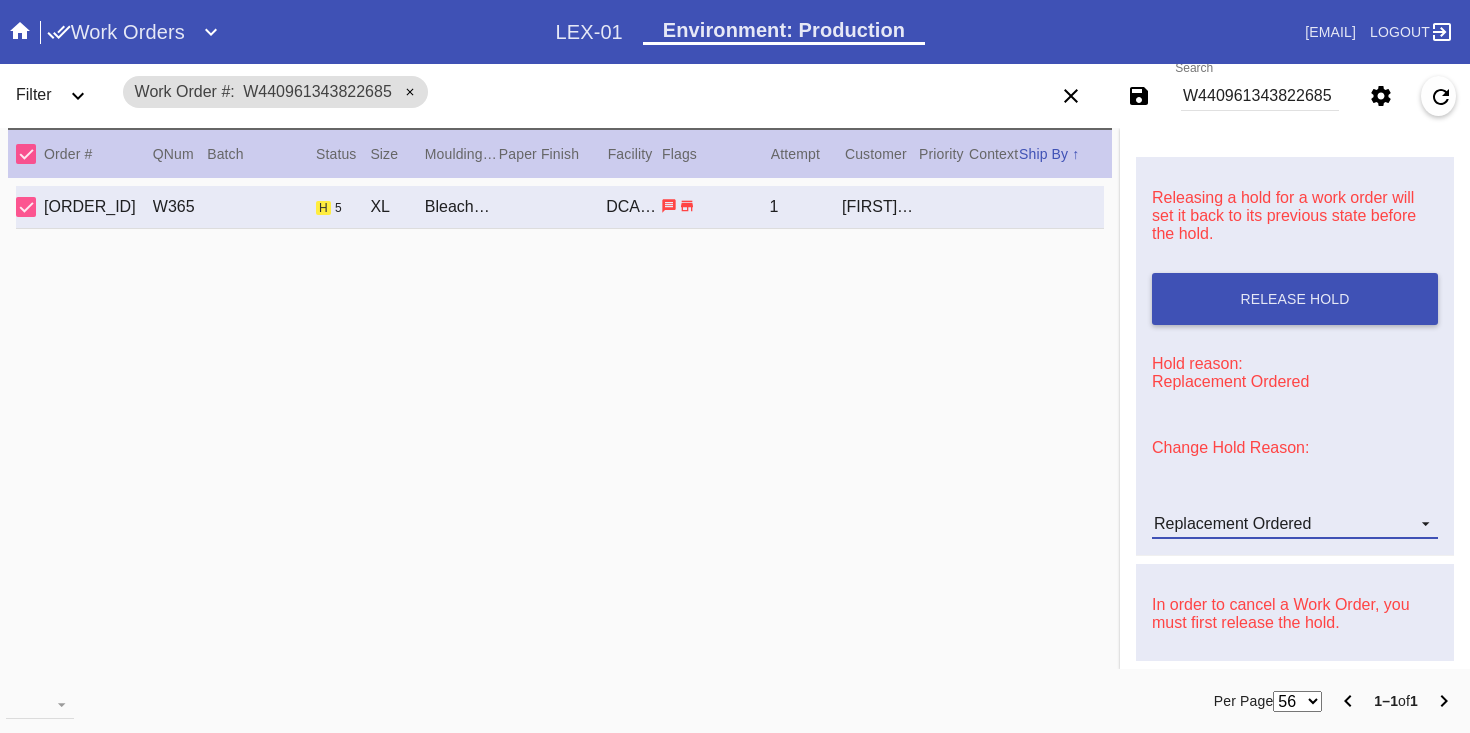 click on "Replacement Ordered" at bounding box center [1295, 524] 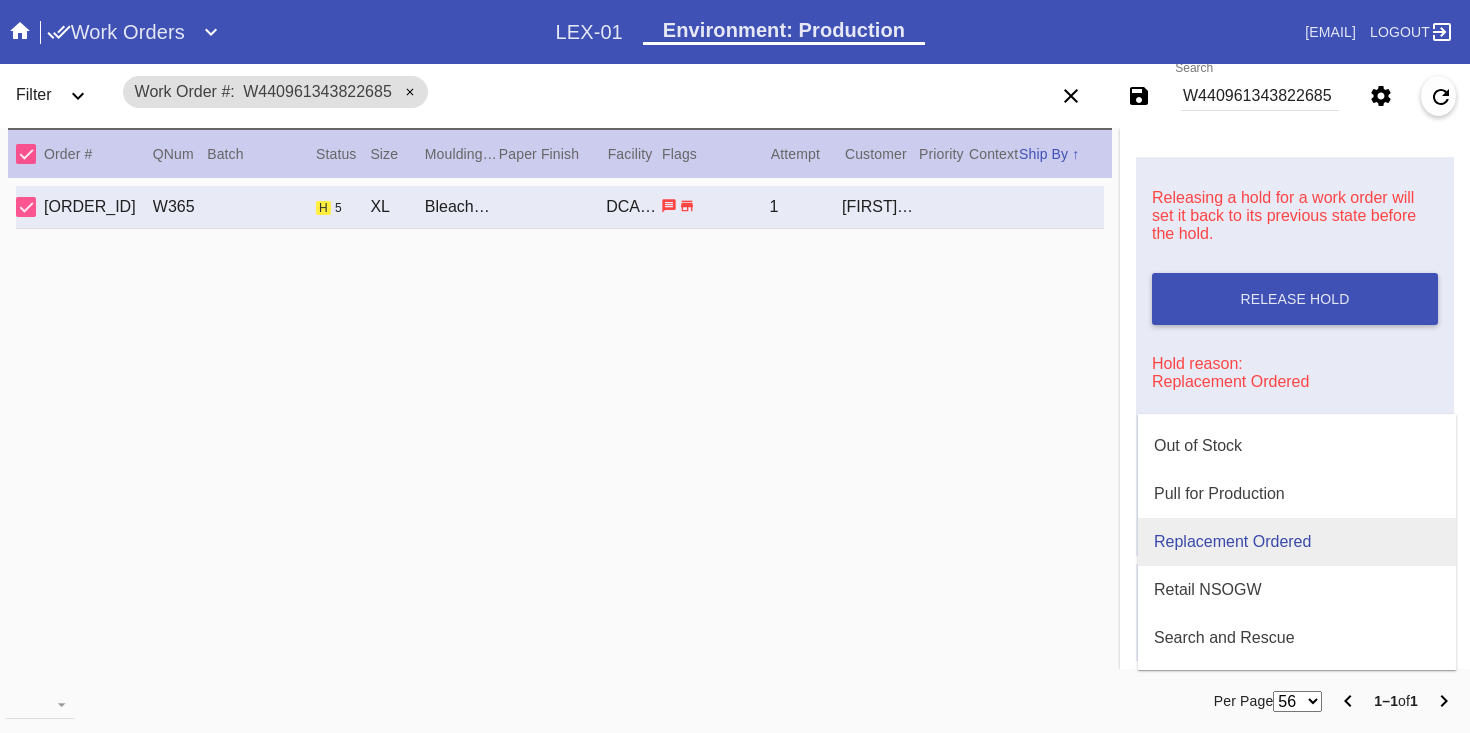 scroll, scrollTop: 608, scrollLeft: 0, axis: vertical 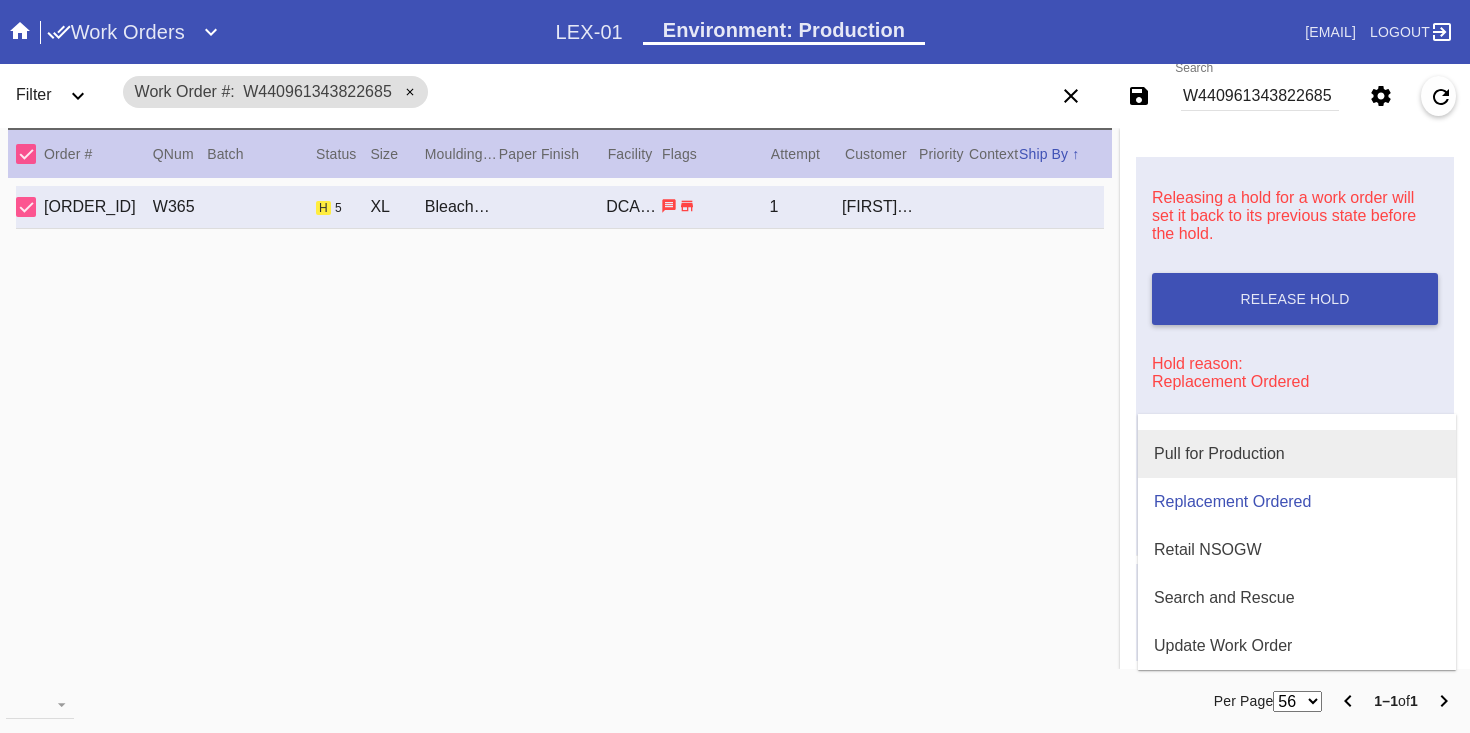 click on "Pull for Production" at bounding box center (1297, 454) 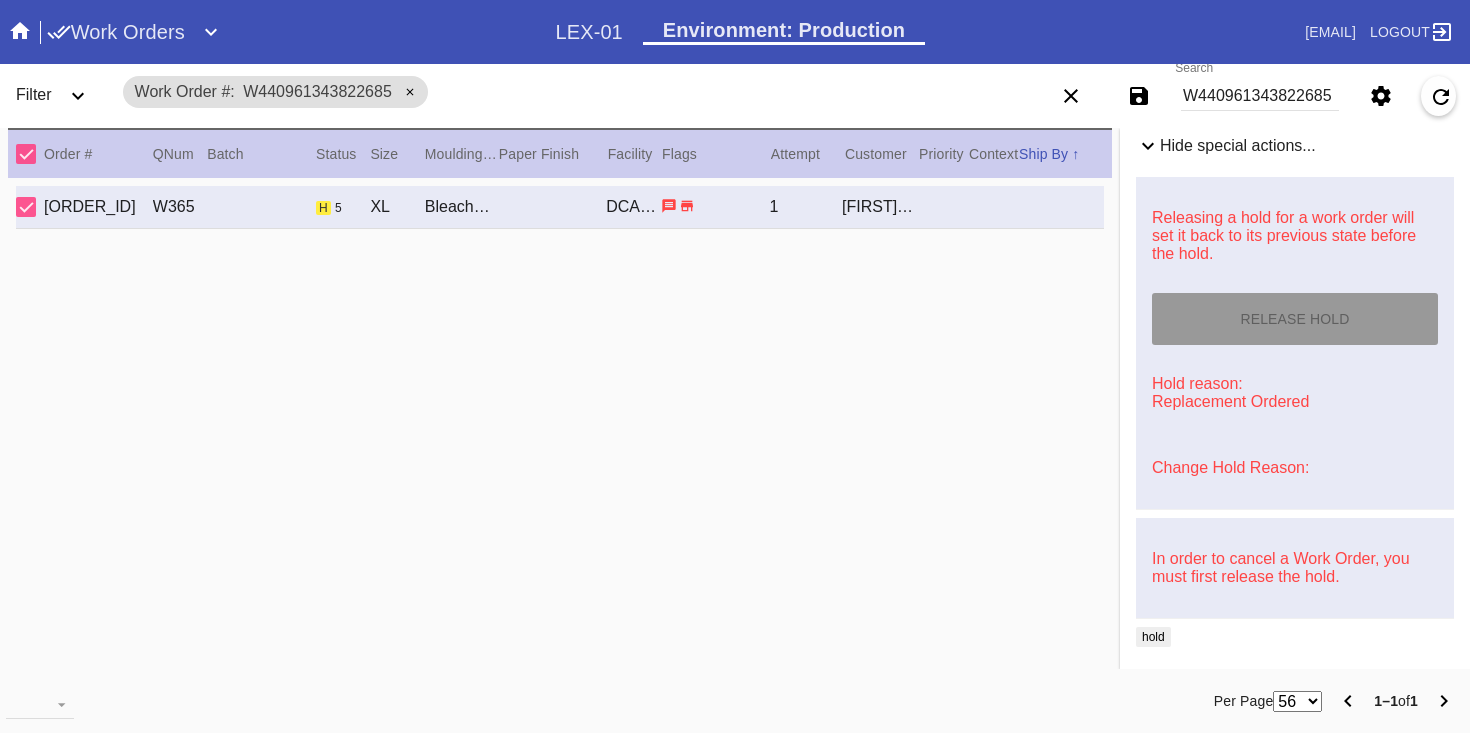 type on "[DATE]" 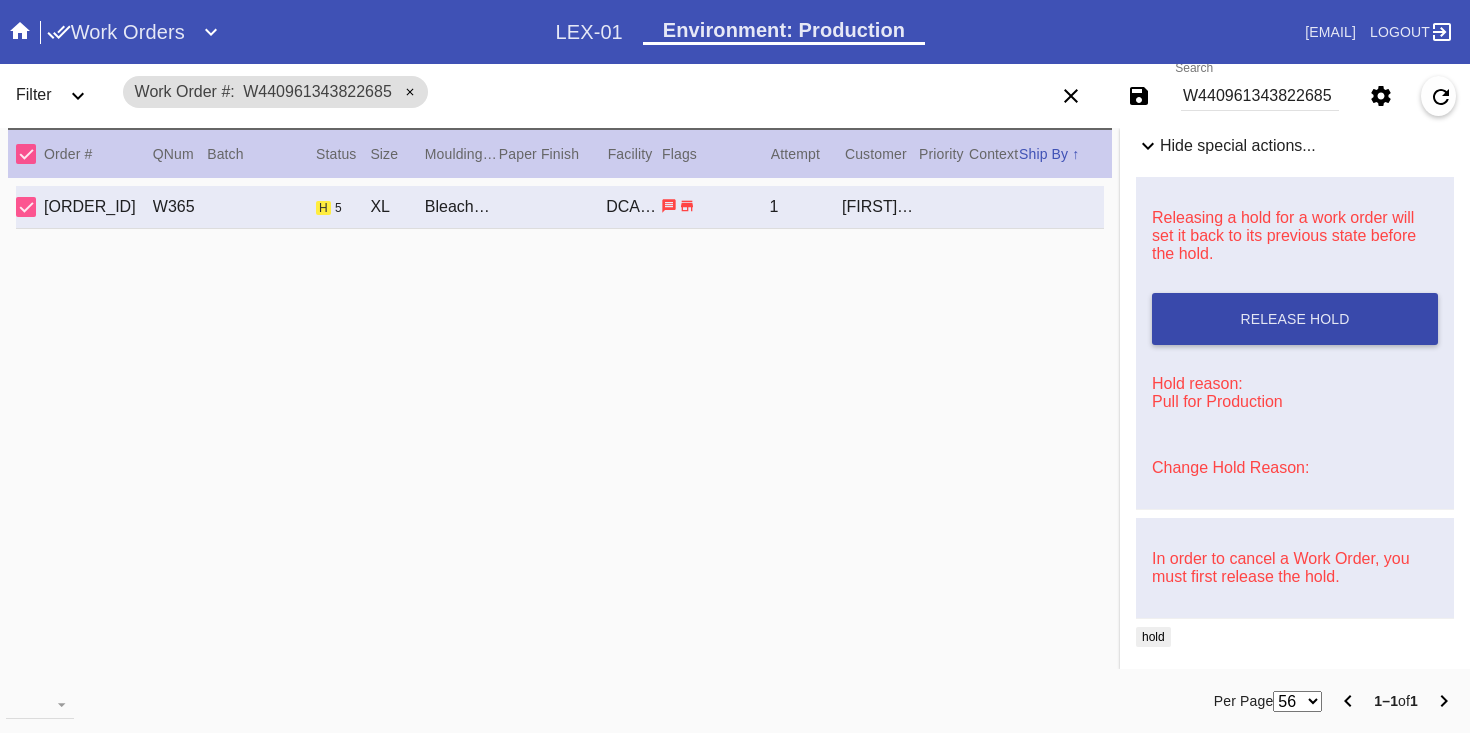 click on "Release Hold" at bounding box center (1294, 319) 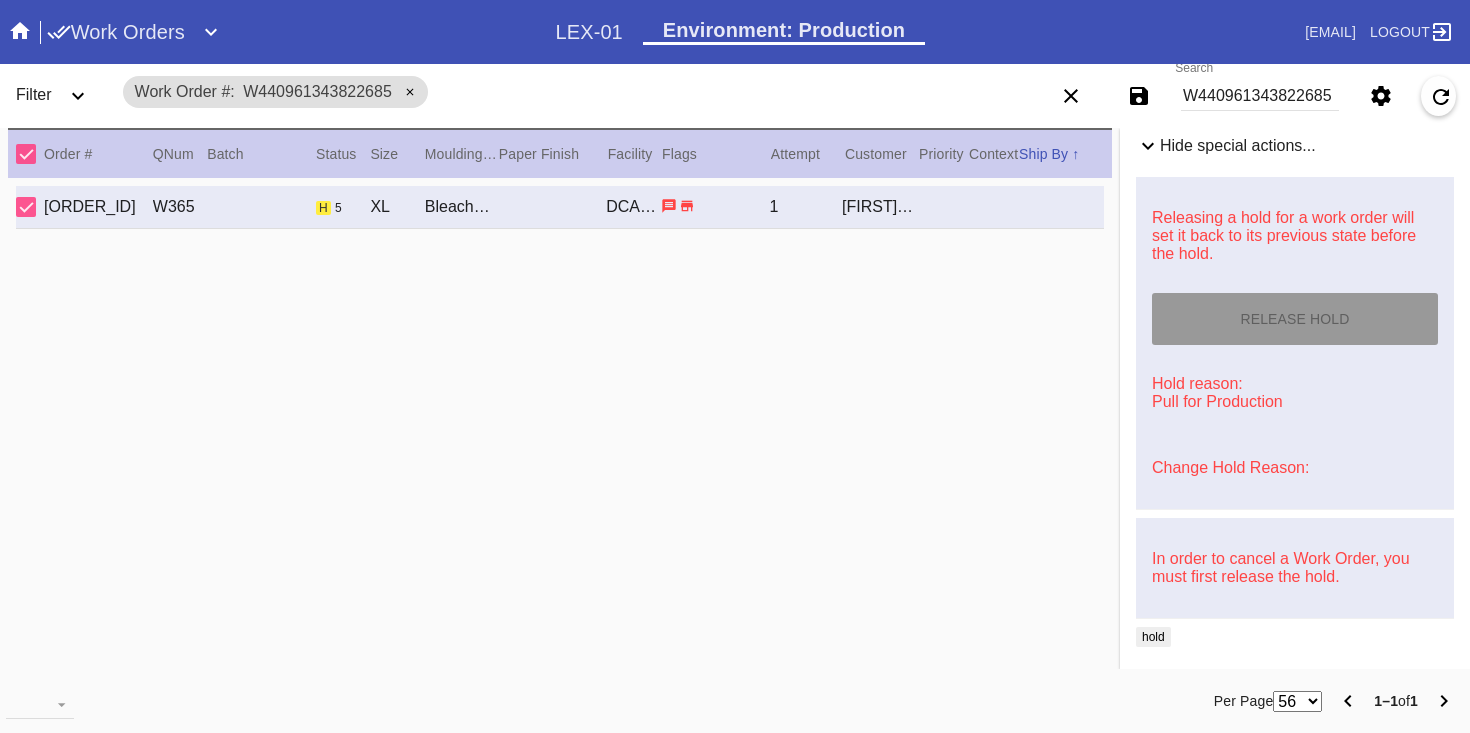 type on "8/8/2025" 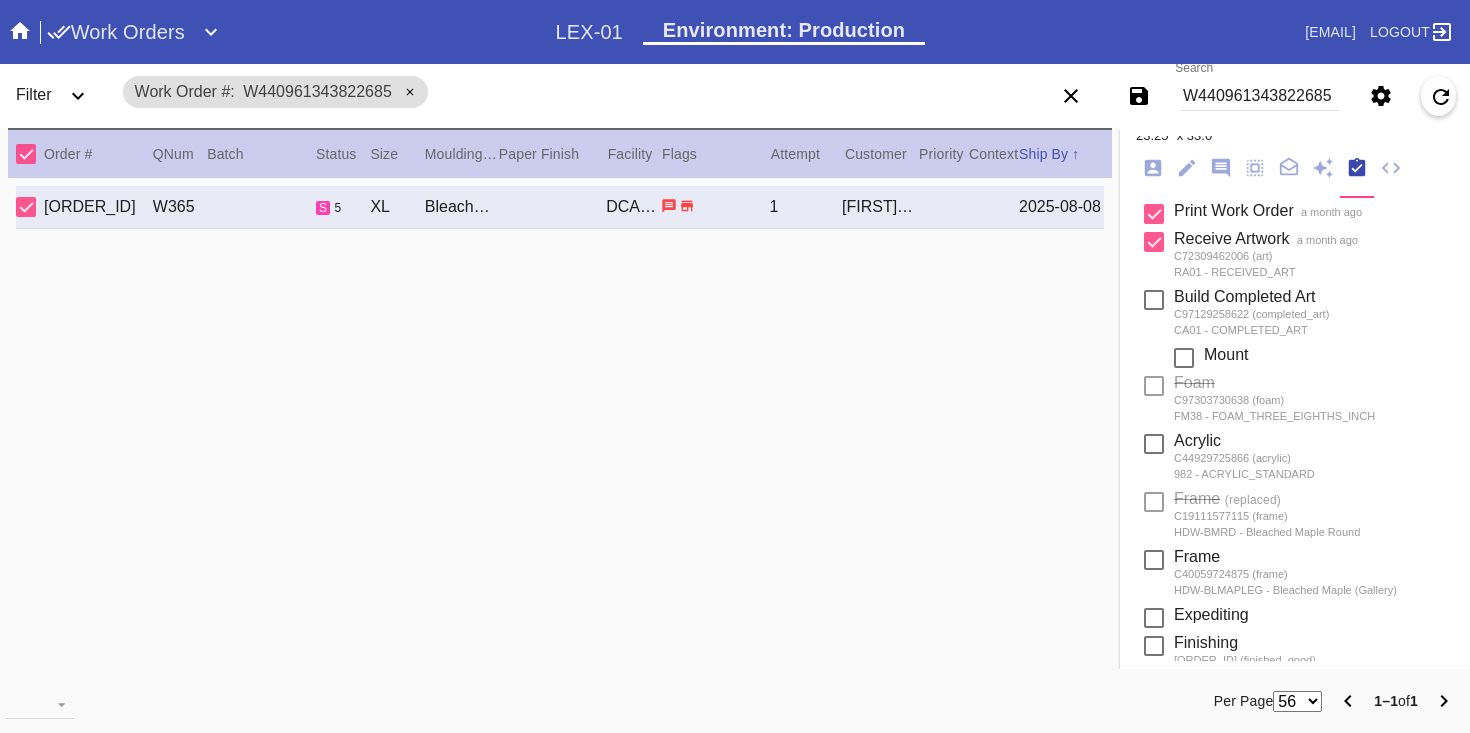 scroll, scrollTop: 0, scrollLeft: 0, axis: both 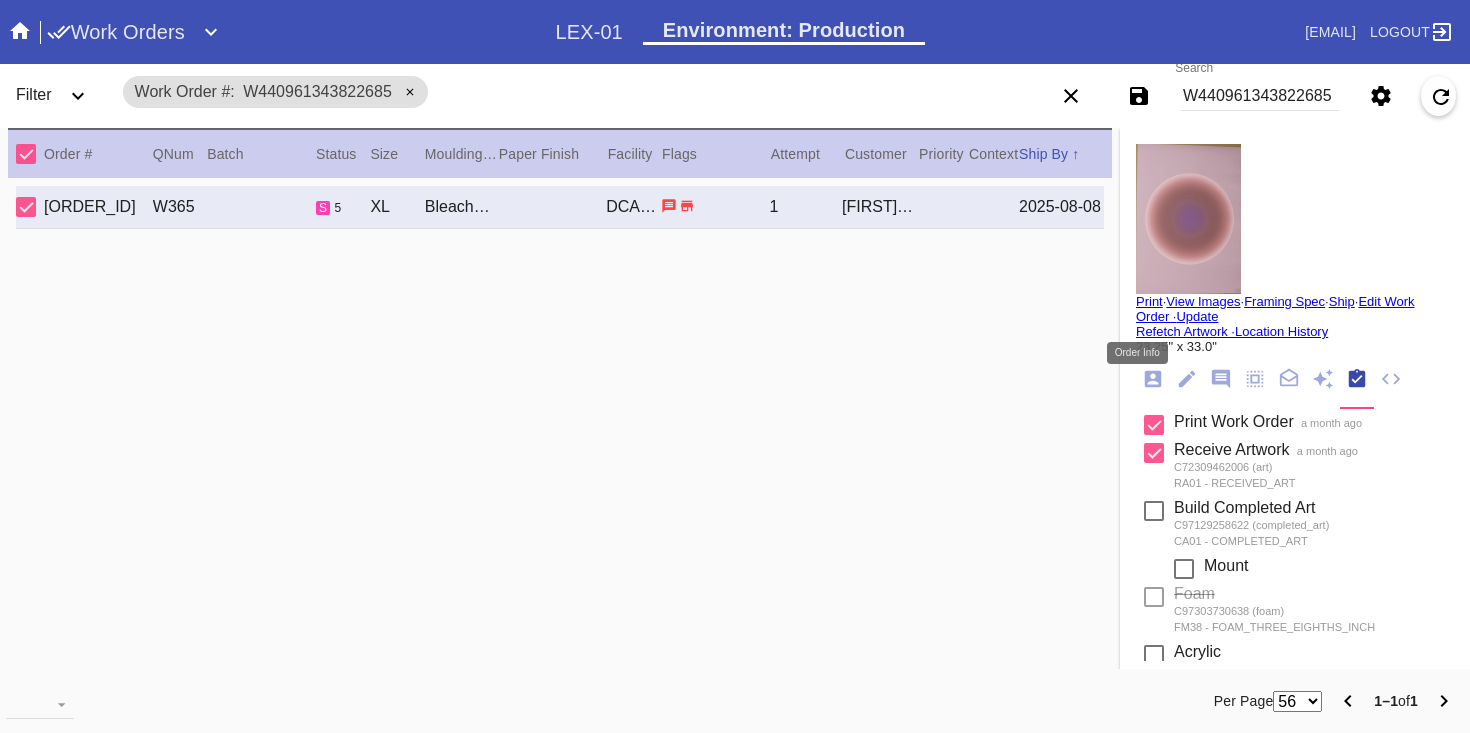 click 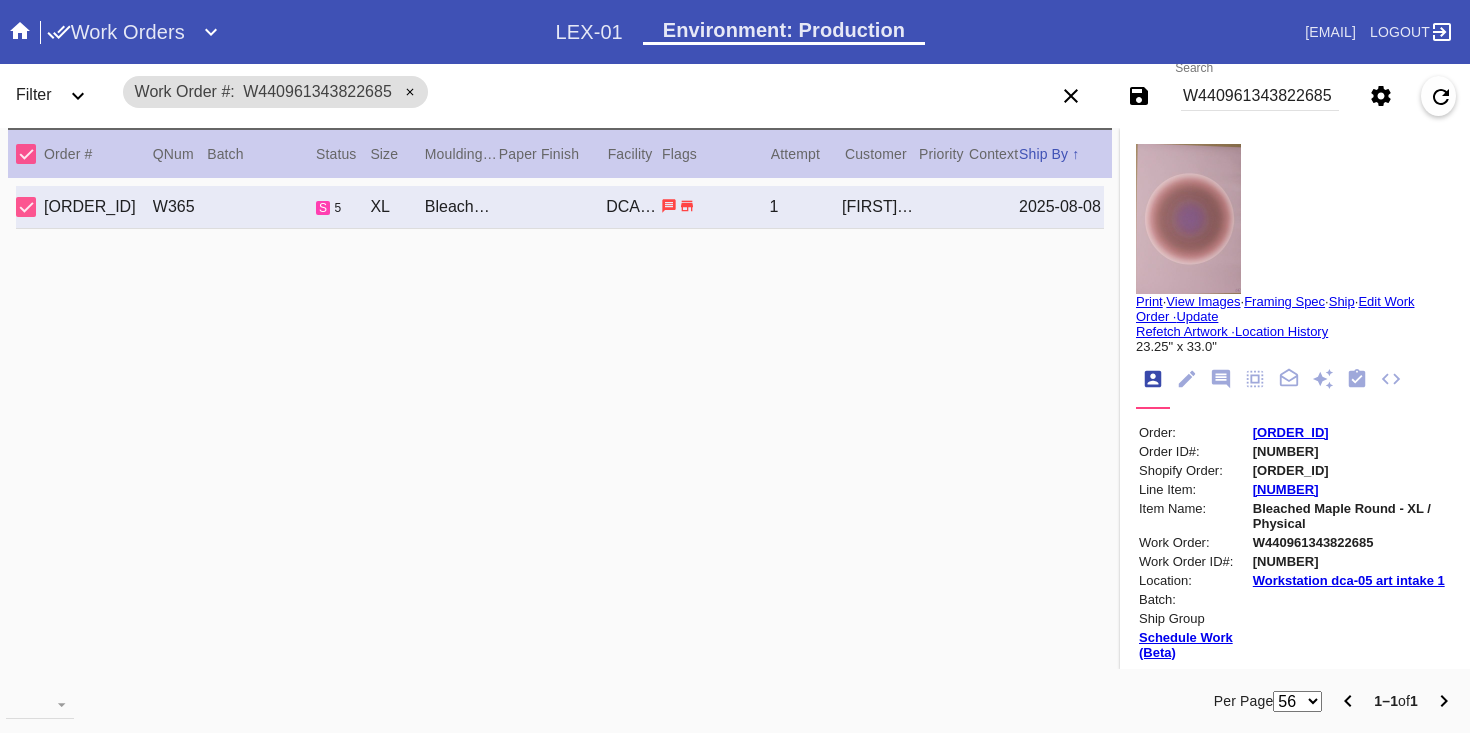 click on "[ORDER_ID]" at bounding box center (1352, 470) 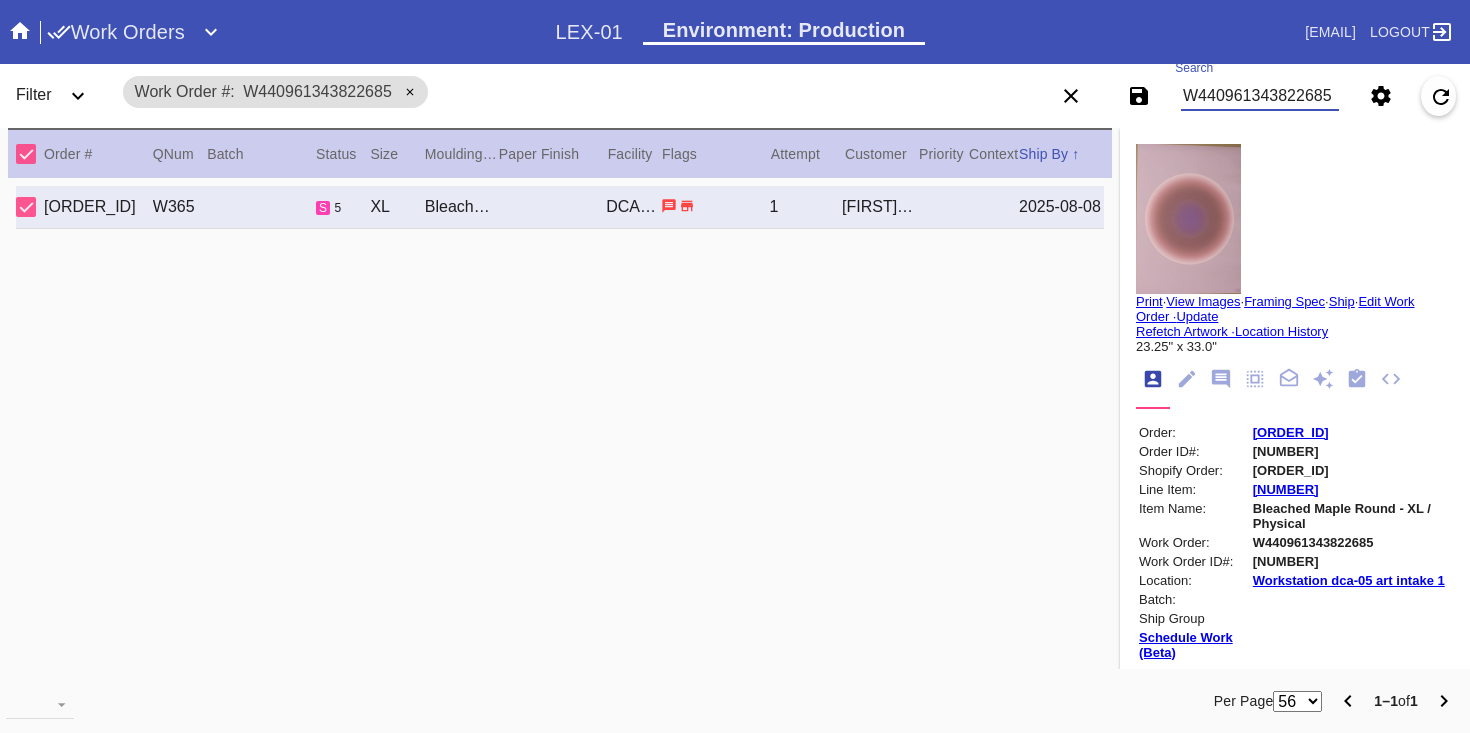 click on "W440961343822685" at bounding box center [1260, 96] 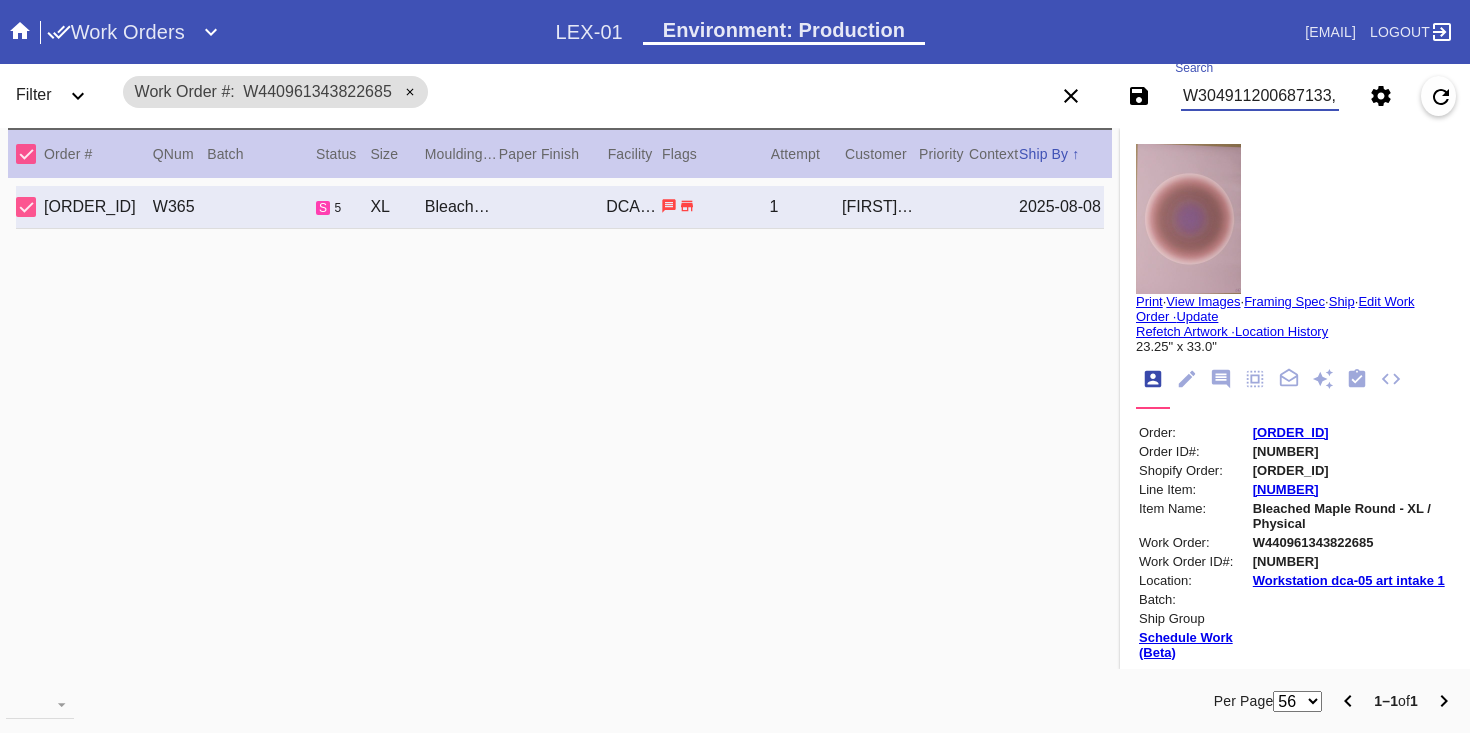 scroll, scrollTop: 0, scrollLeft: 152, axis: horizontal 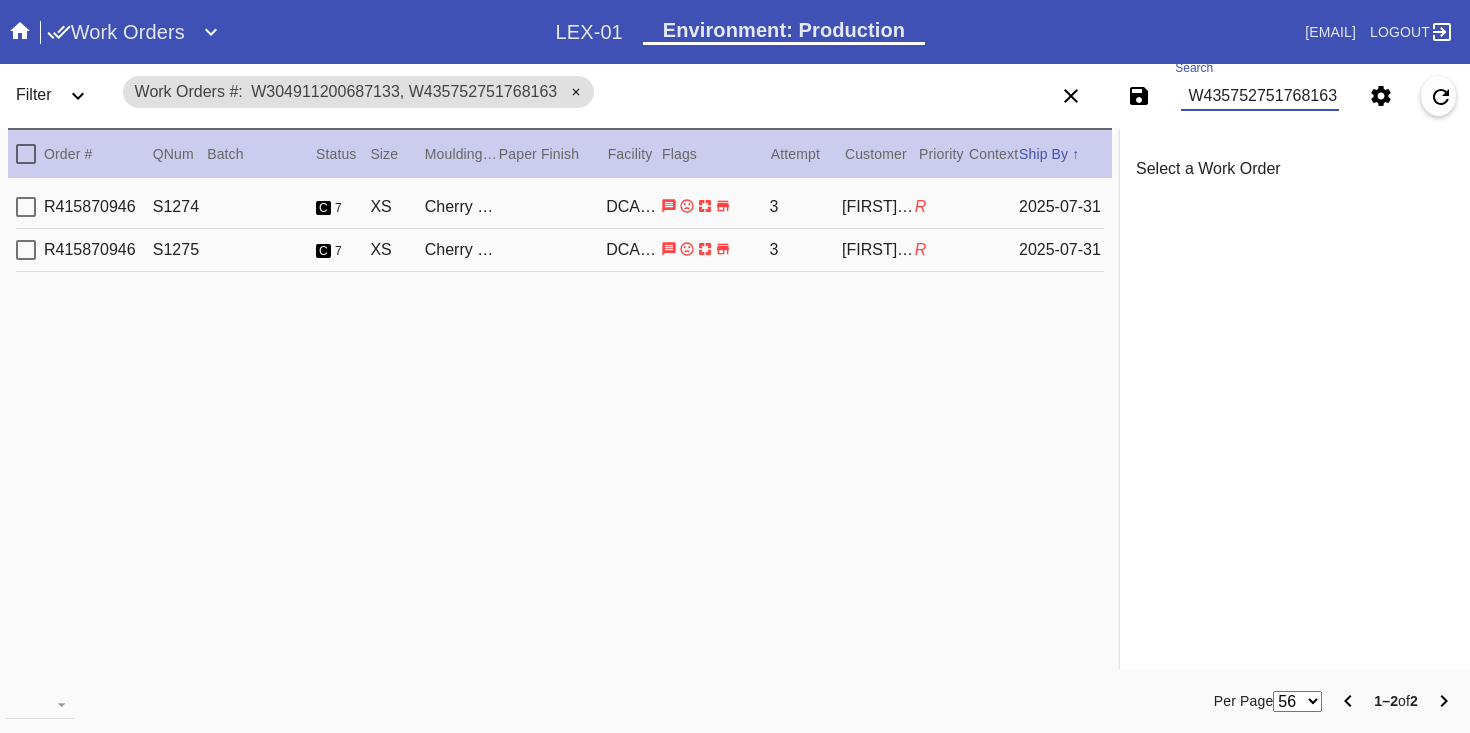 type on "W304911200687133, W435752751768163" 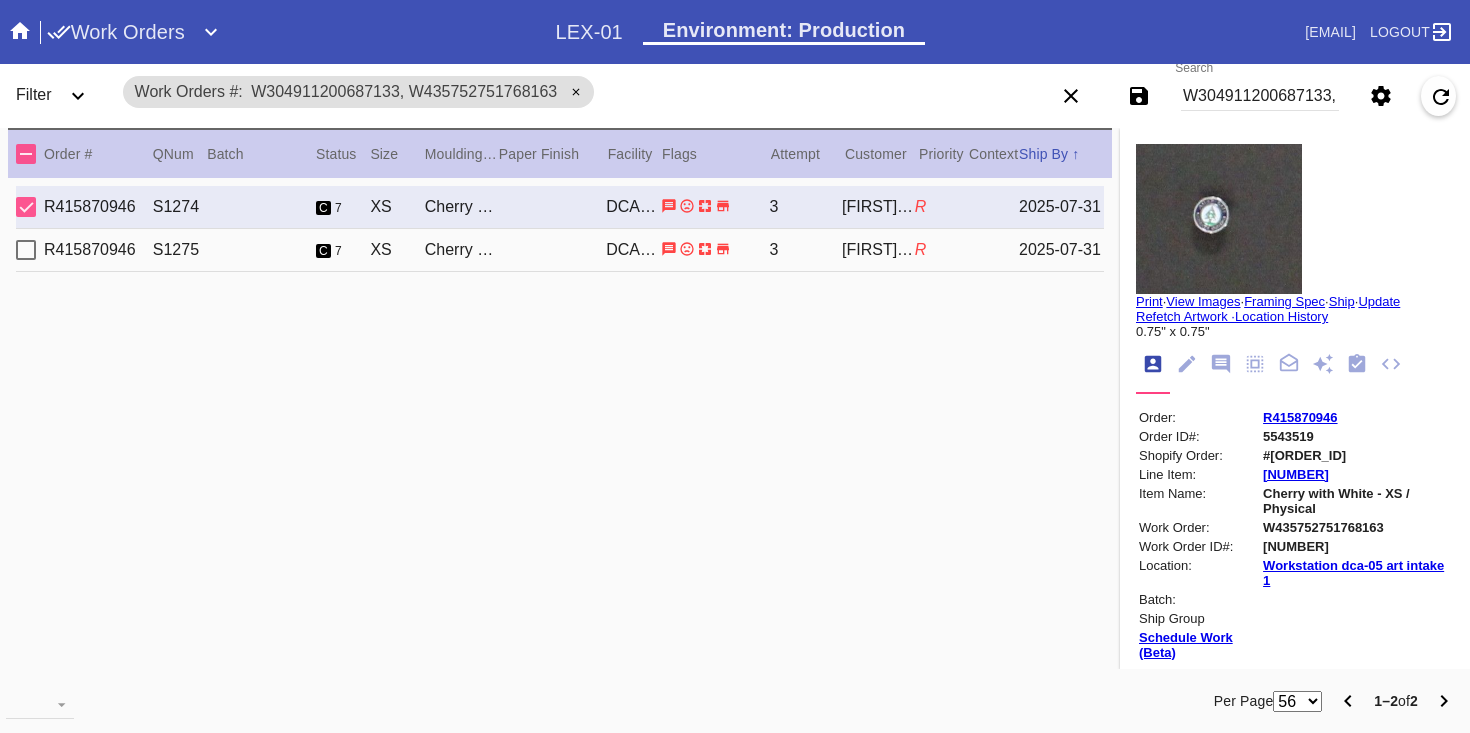 click on "R415870946" at bounding box center (1300, 417) 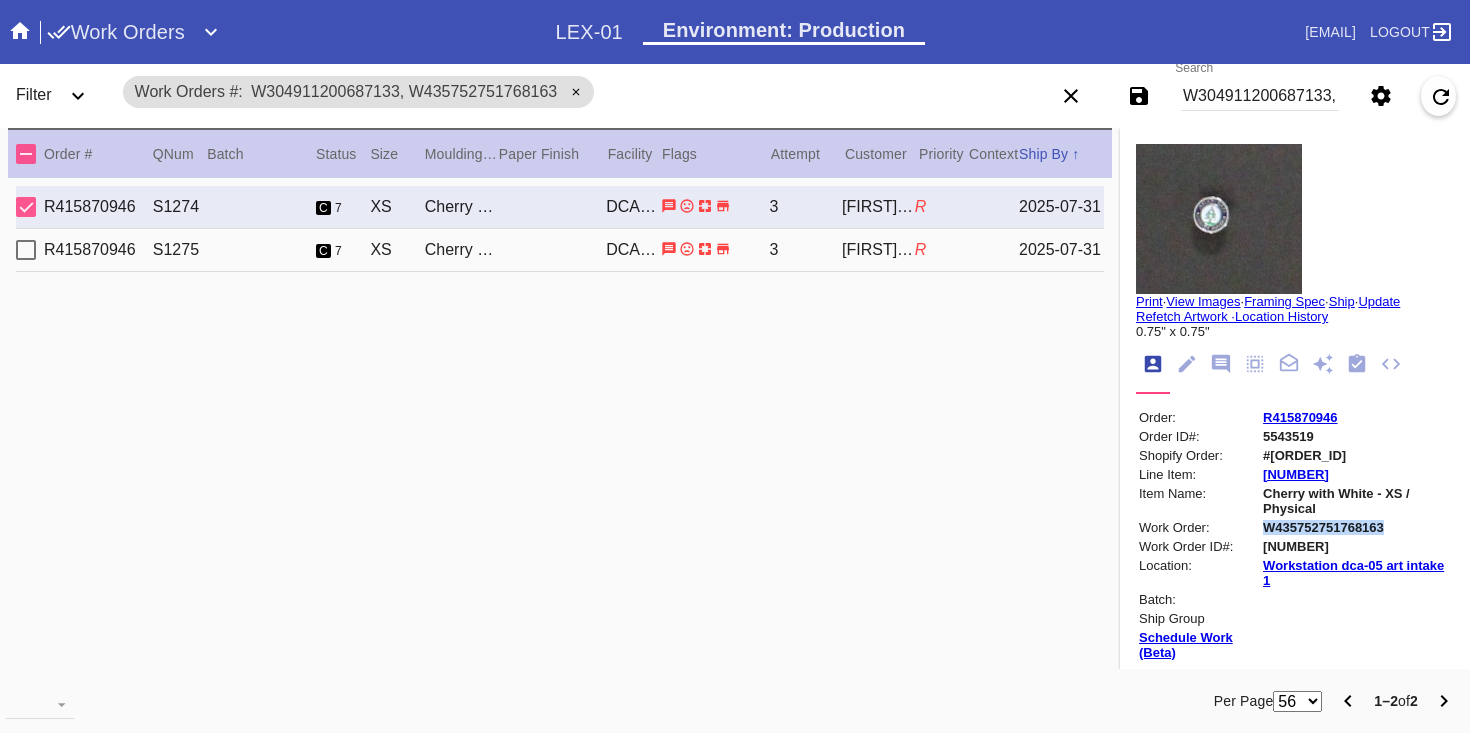 click on "W435752751768163" at bounding box center [1357, 527] 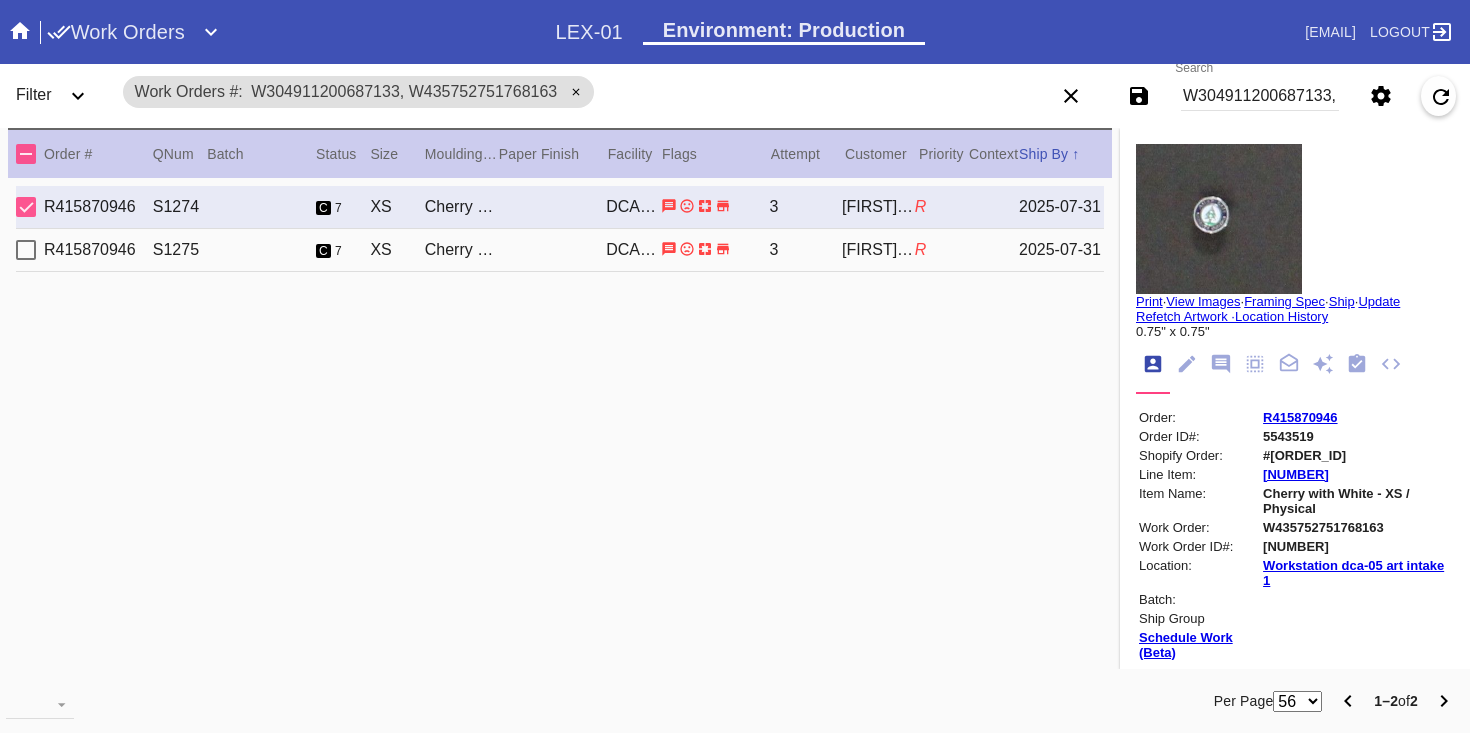 click on "Search [ORDER_ID], [ORDER_ID]" at bounding box center (1260, 96) 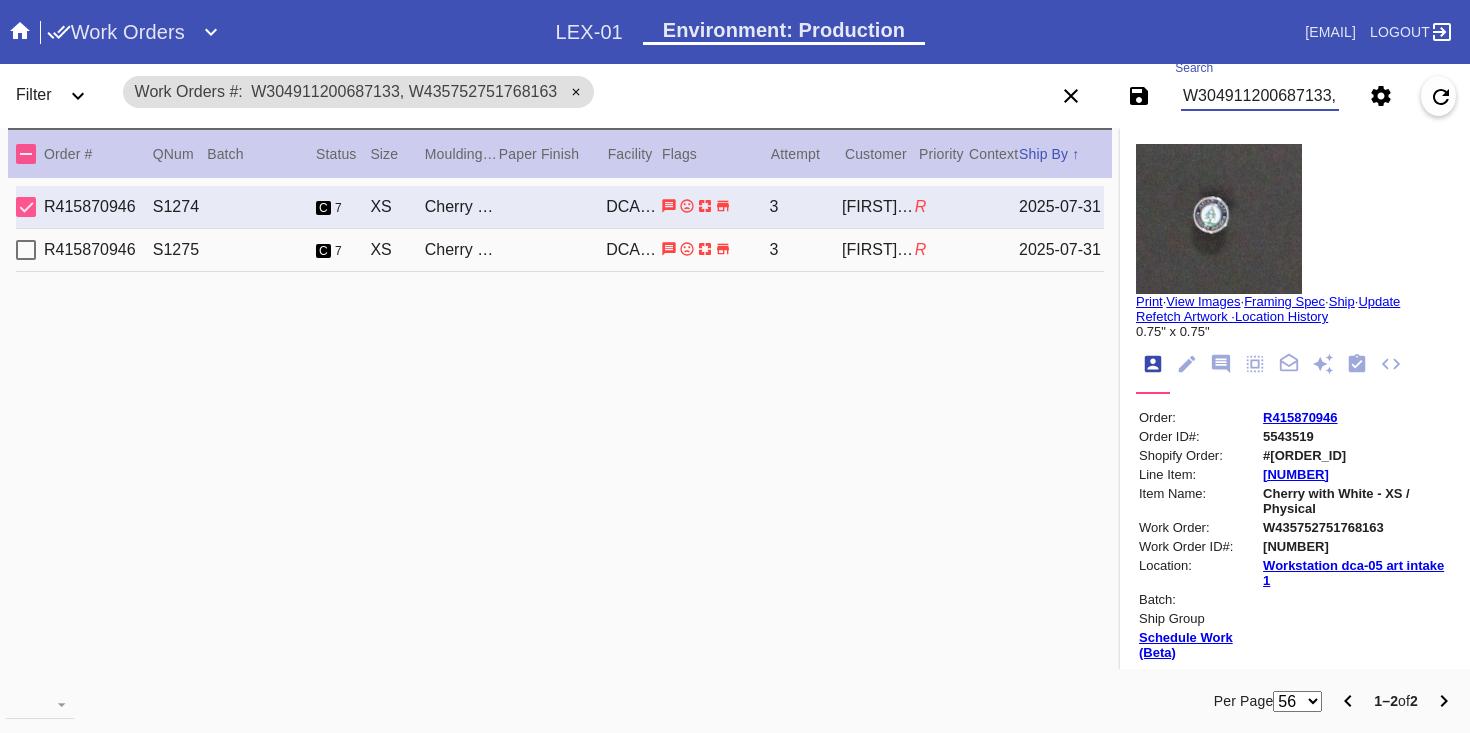 type on "pin is good conditions" 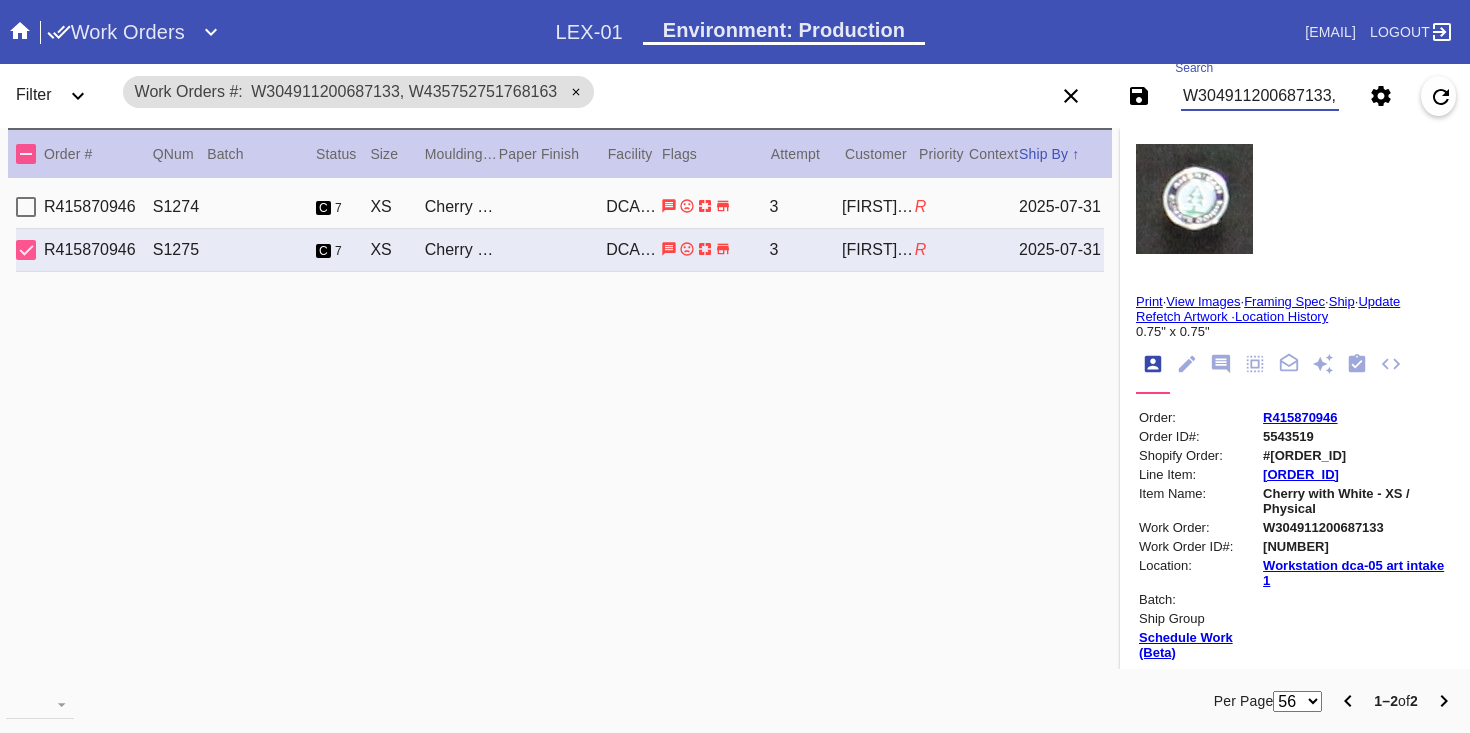 click on "W304911200687133, W435752751768163" at bounding box center (1260, 96) 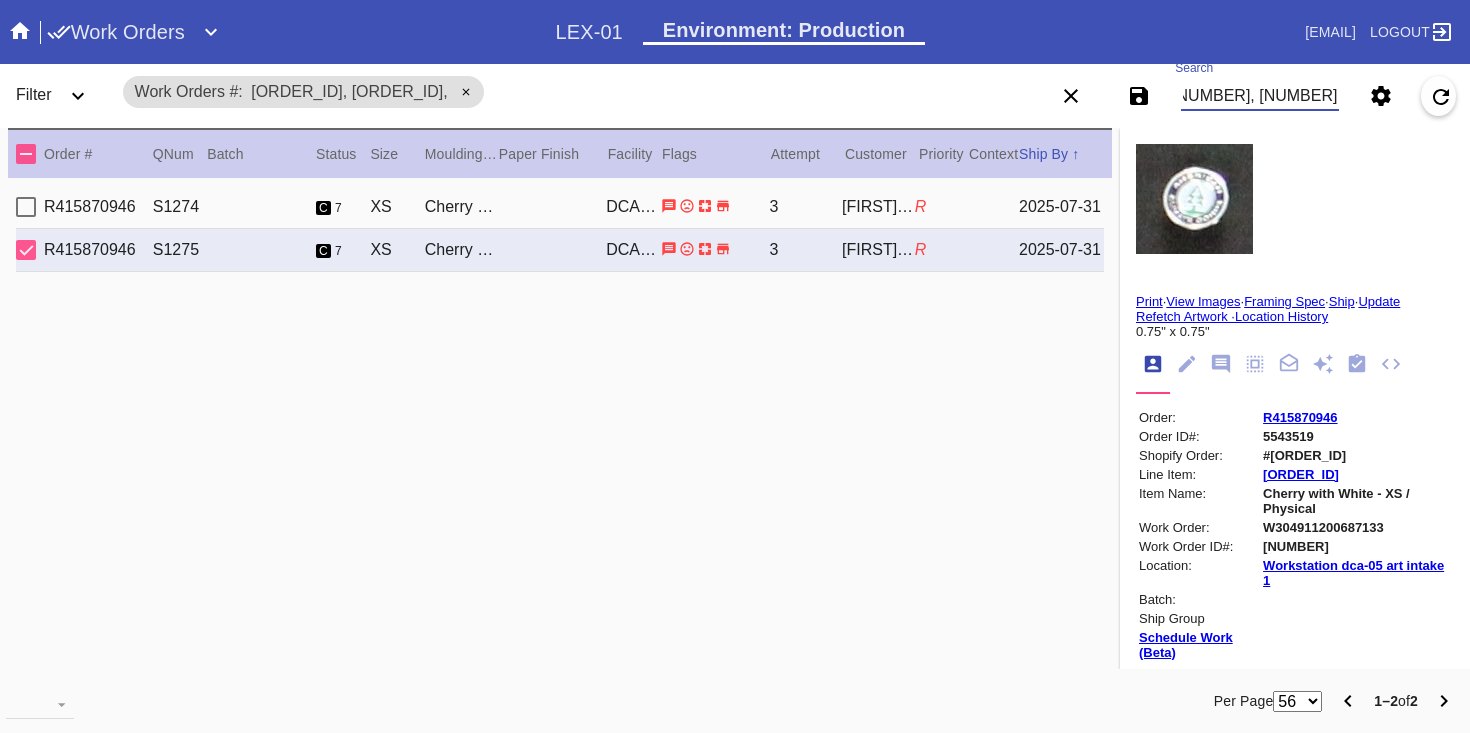 scroll, scrollTop: 0, scrollLeft: 310, axis: horizontal 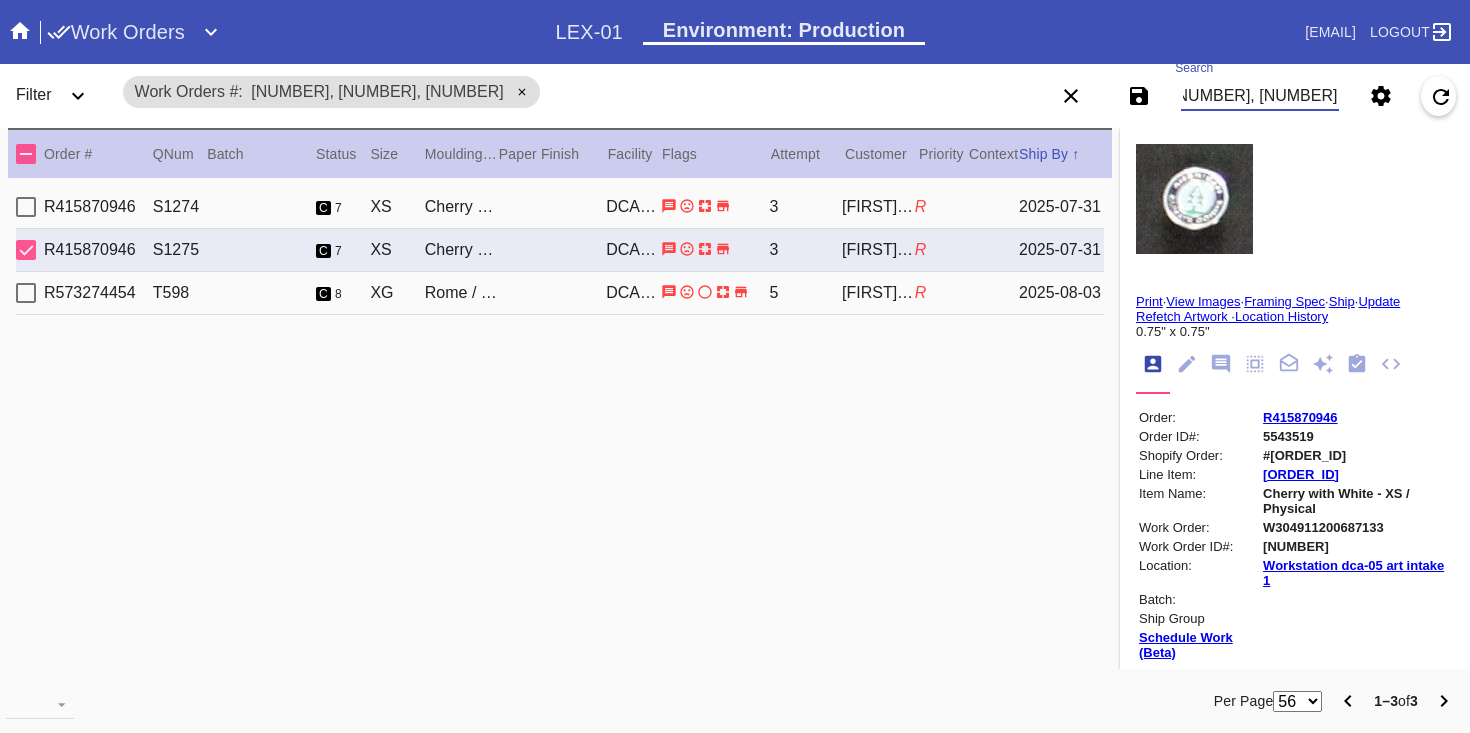 type on "[NUMBER], [NUMBER], [NUMBER]" 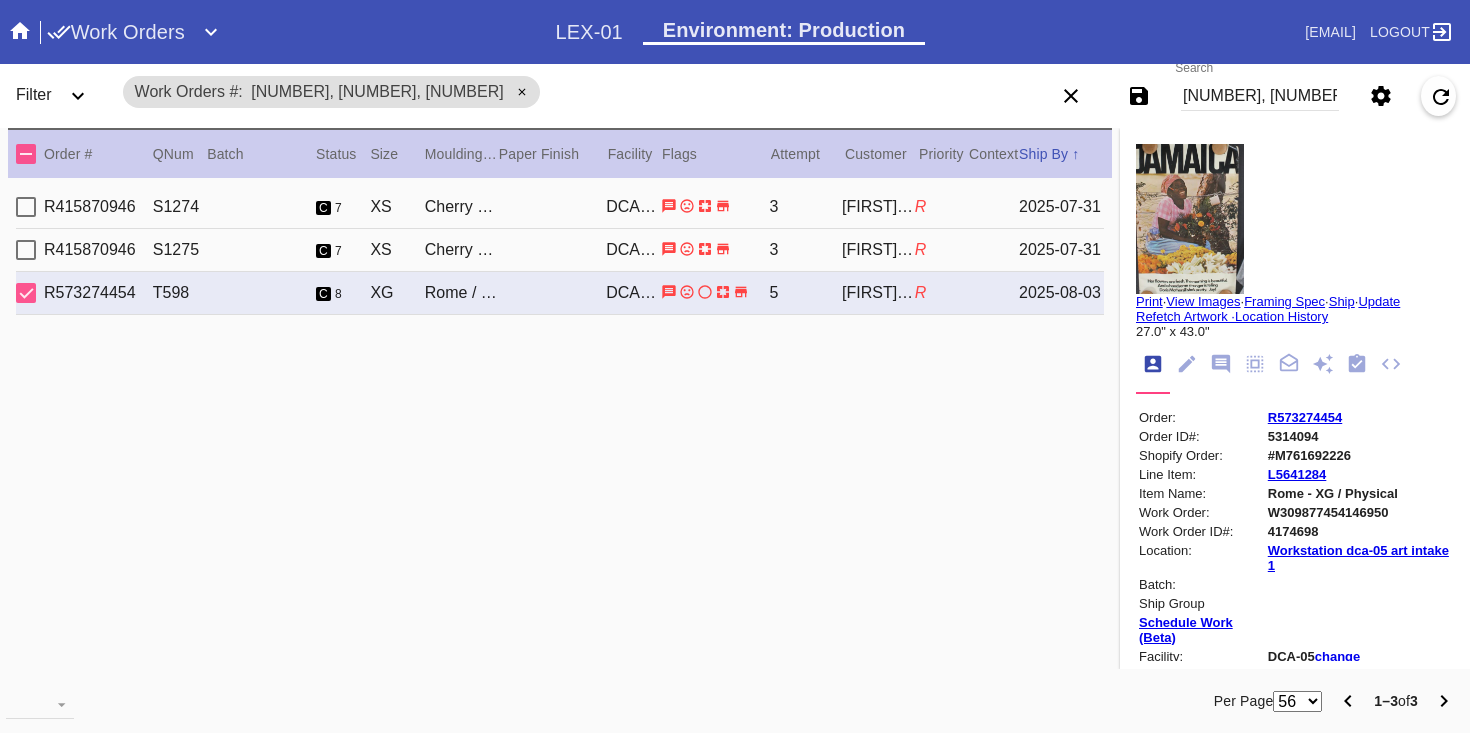 click on "Print" at bounding box center [1149, 301] 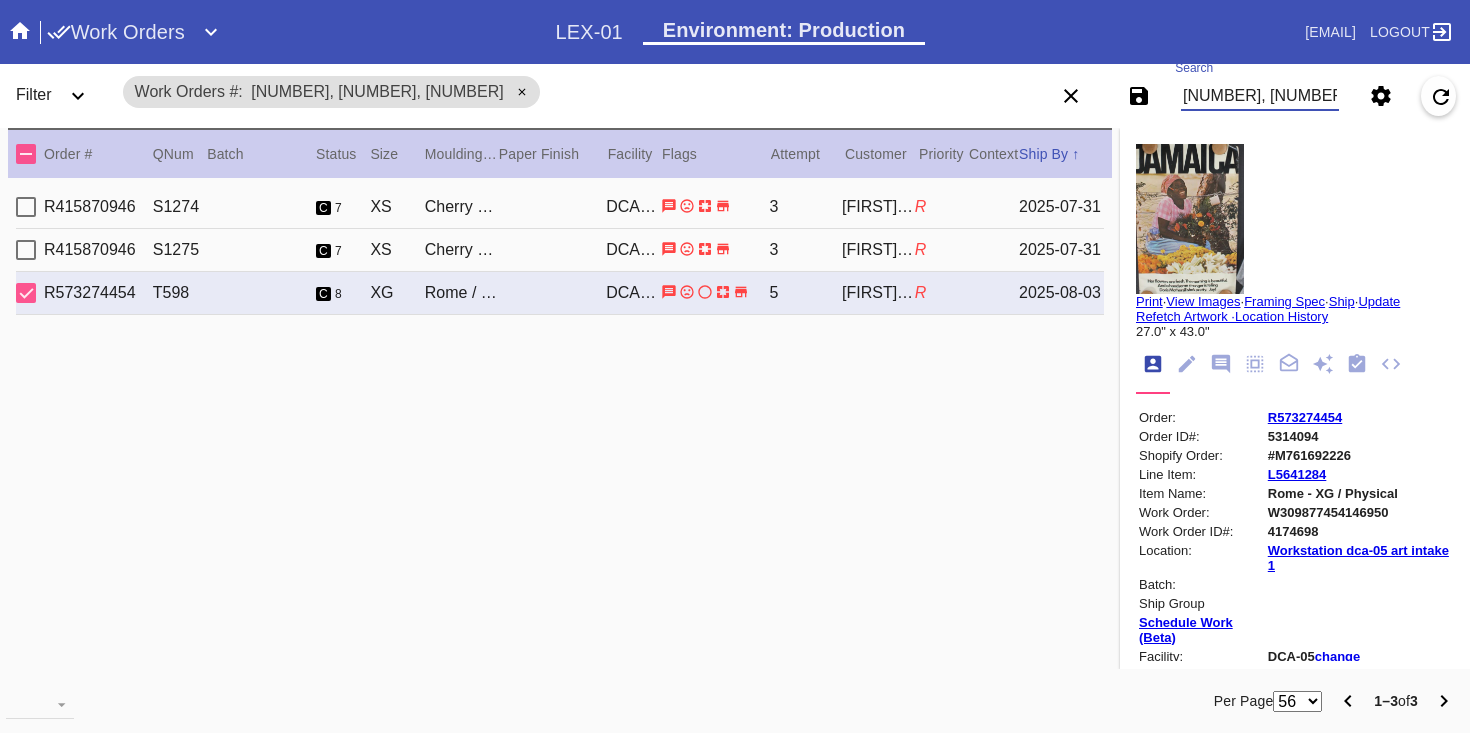 click on "[NUMBER], [NUMBER], [NUMBER]" at bounding box center (1260, 96) 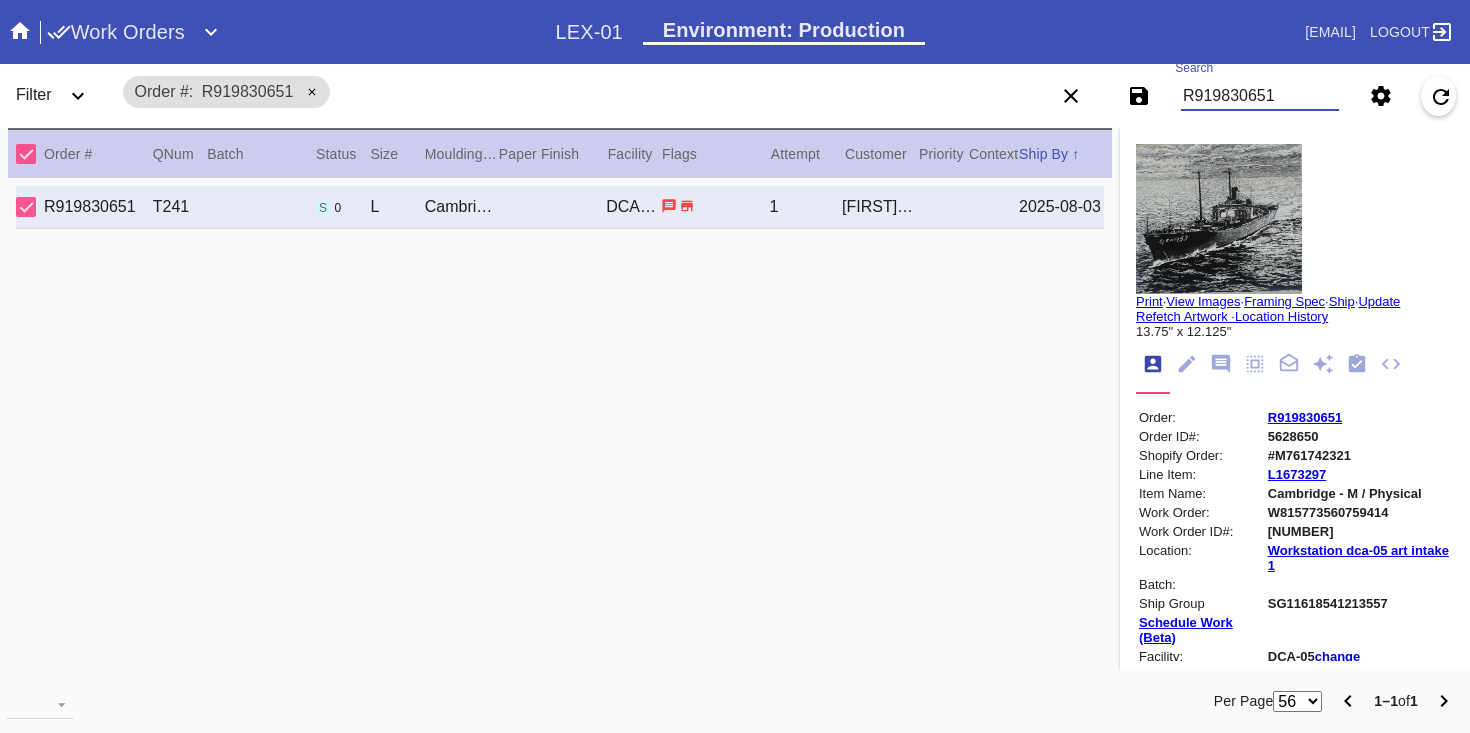 click on "Print" at bounding box center (1149, 301) 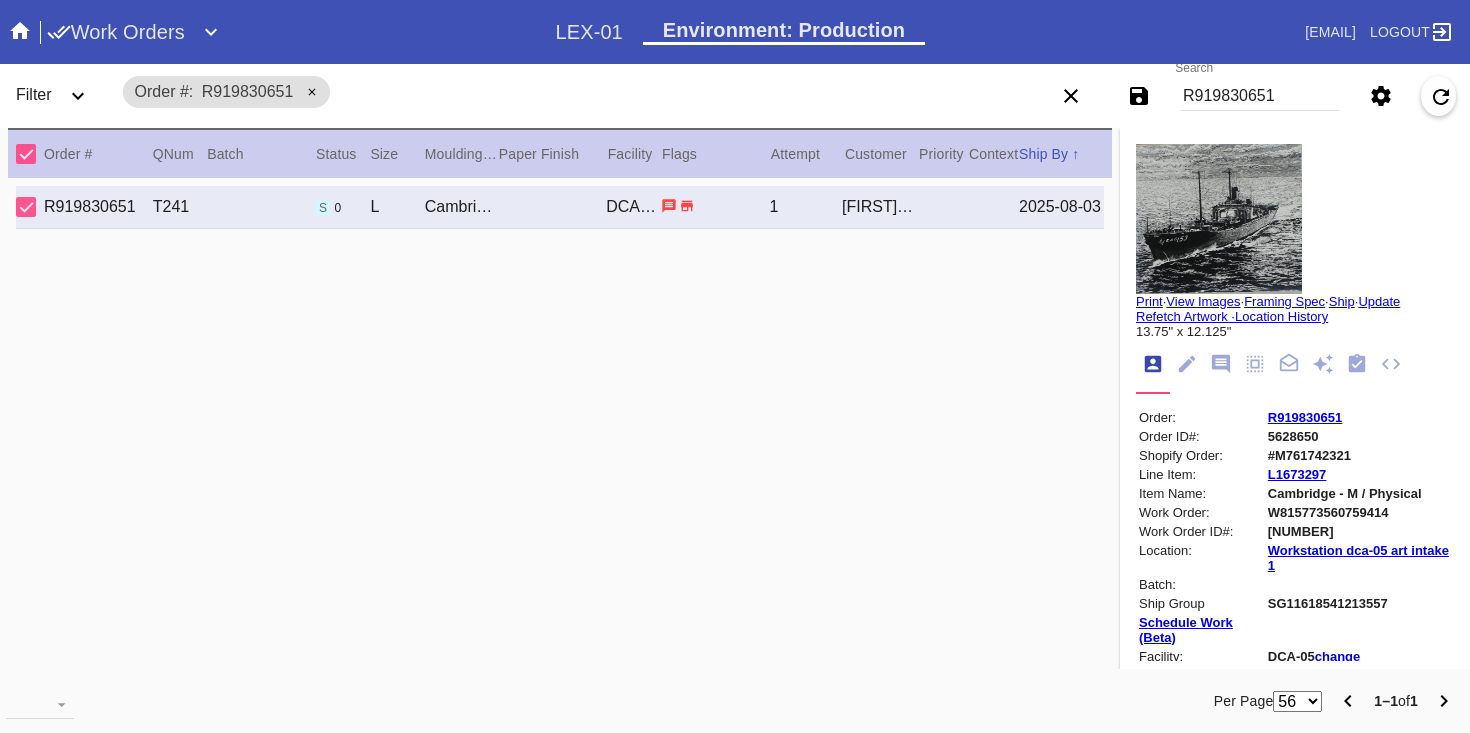 click on "R919830651" at bounding box center [1260, 96] 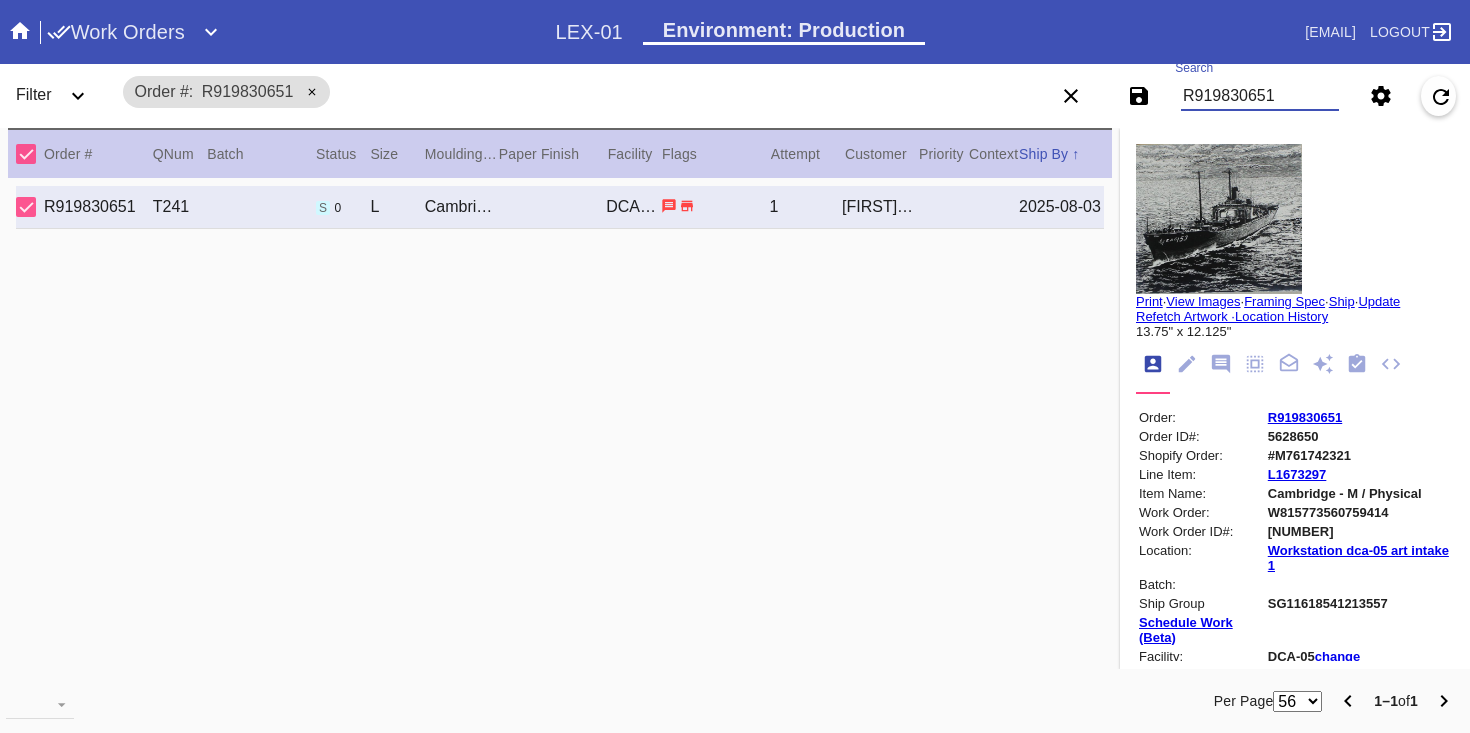 click on "R919830651" at bounding box center (1260, 96) 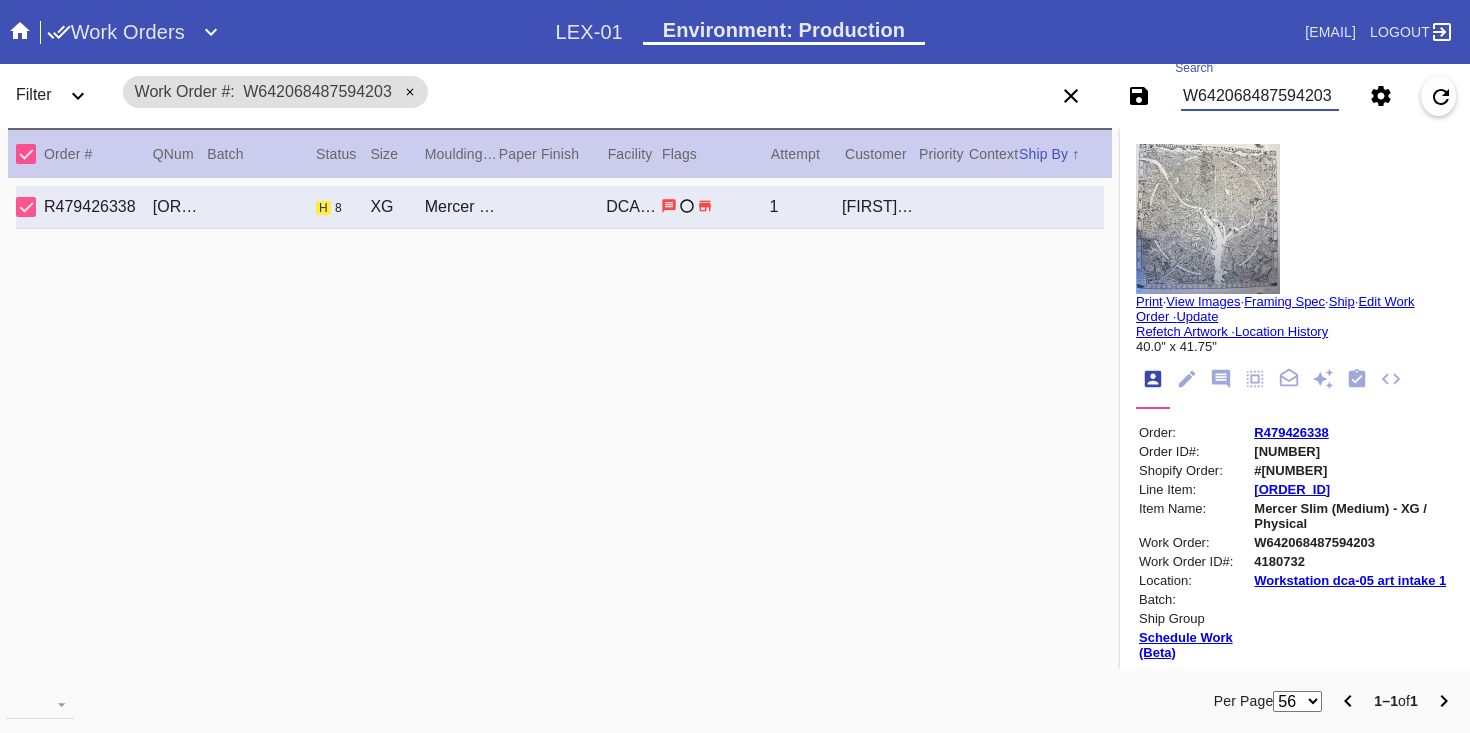 click on "Print" at bounding box center (1149, 301) 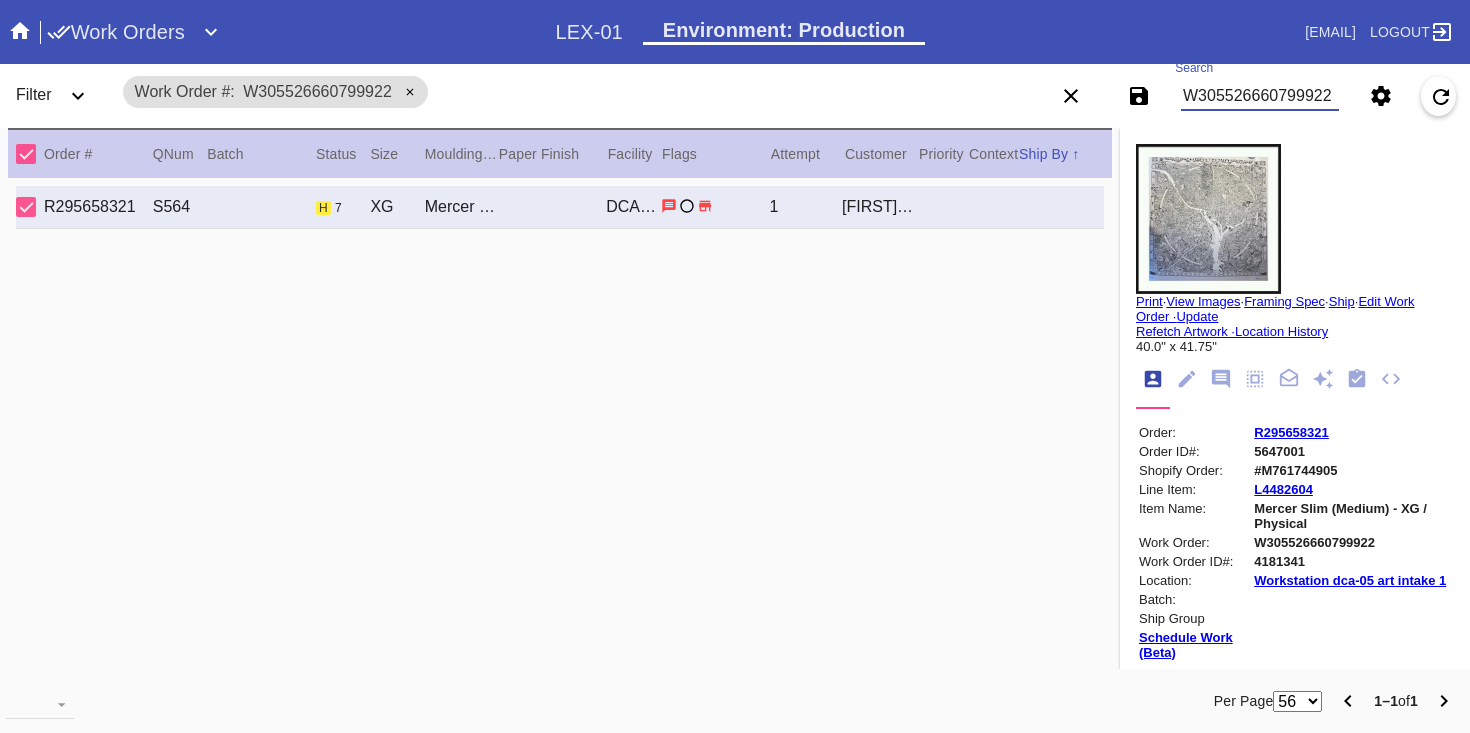 click on "Print" at bounding box center [1149, 301] 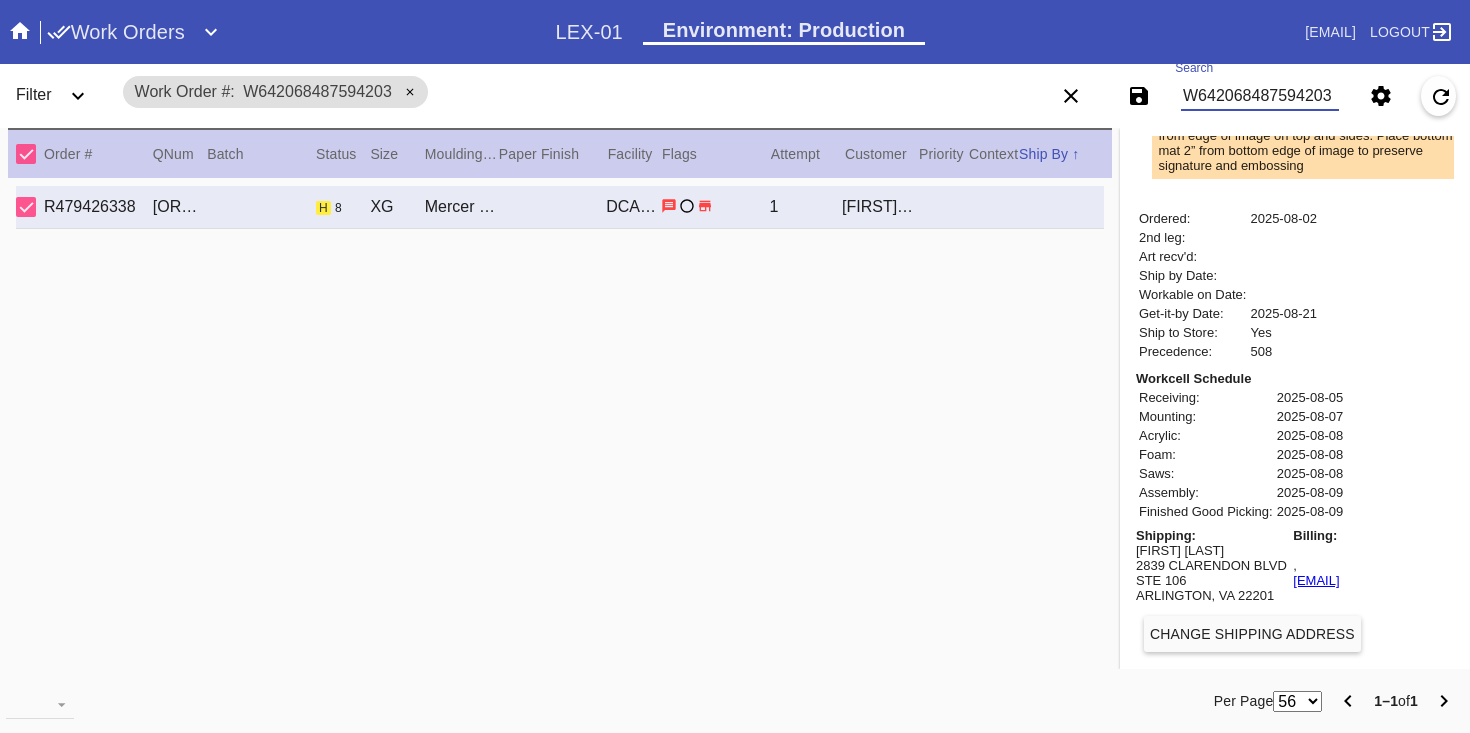 scroll, scrollTop: 880, scrollLeft: 0, axis: vertical 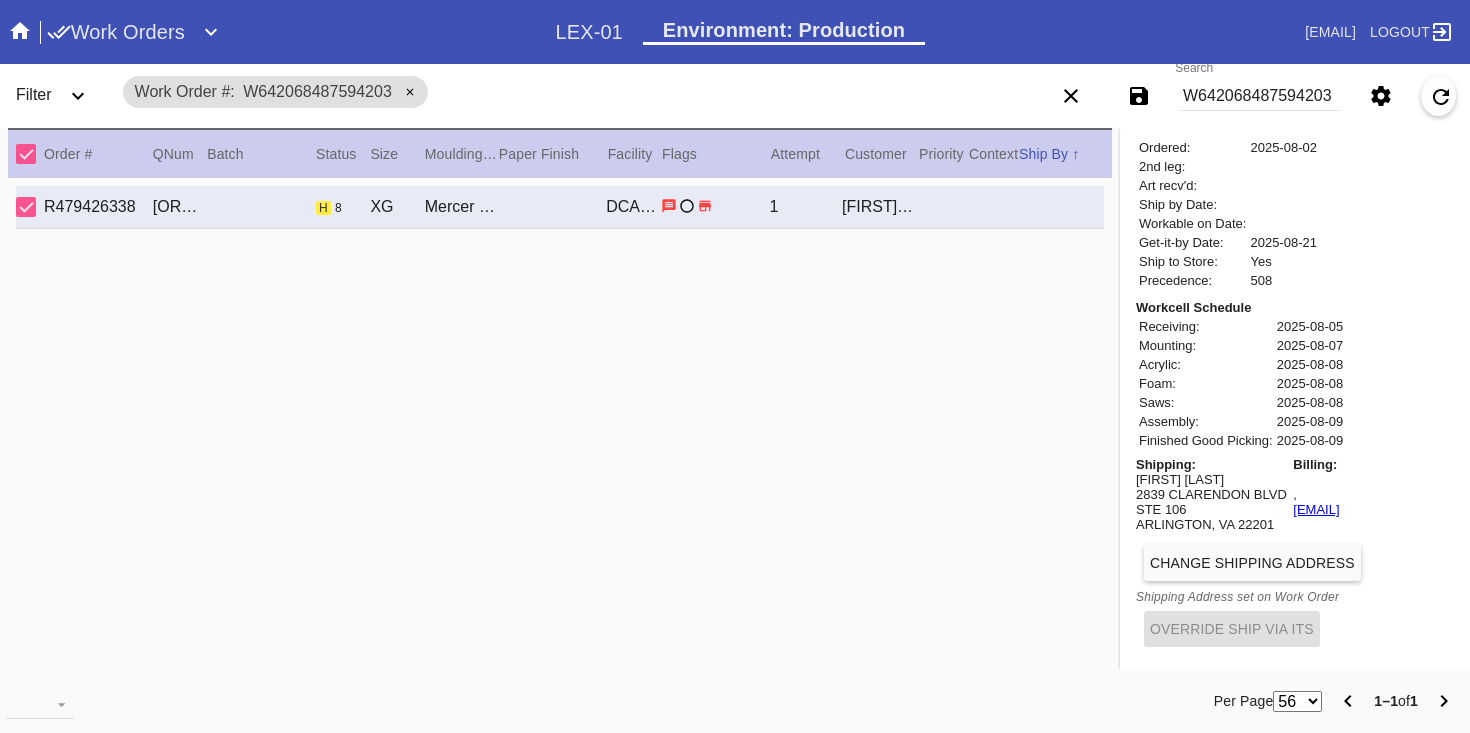 drag, startPoint x: 1422, startPoint y: 526, endPoint x: 1292, endPoint y: 508, distance: 131.24023 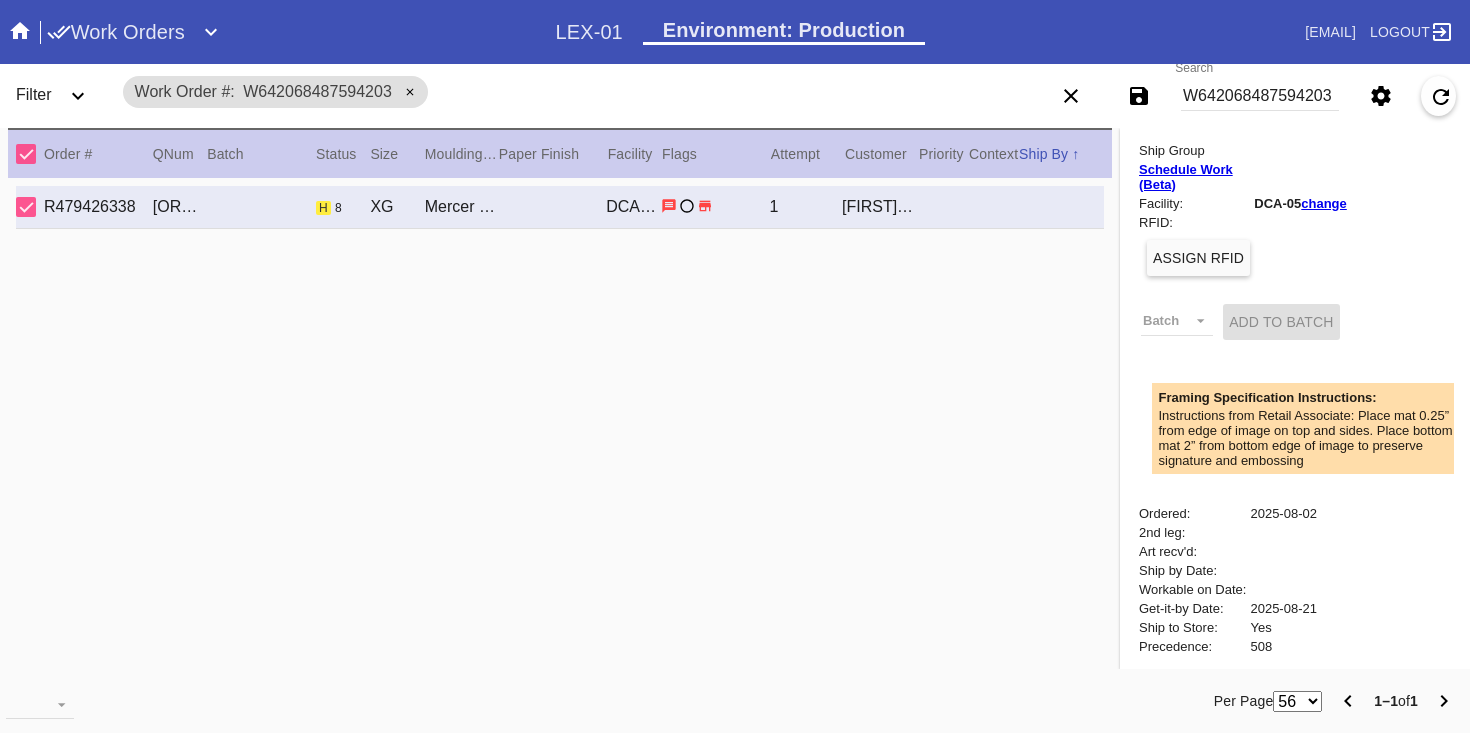 scroll, scrollTop: 0, scrollLeft: 0, axis: both 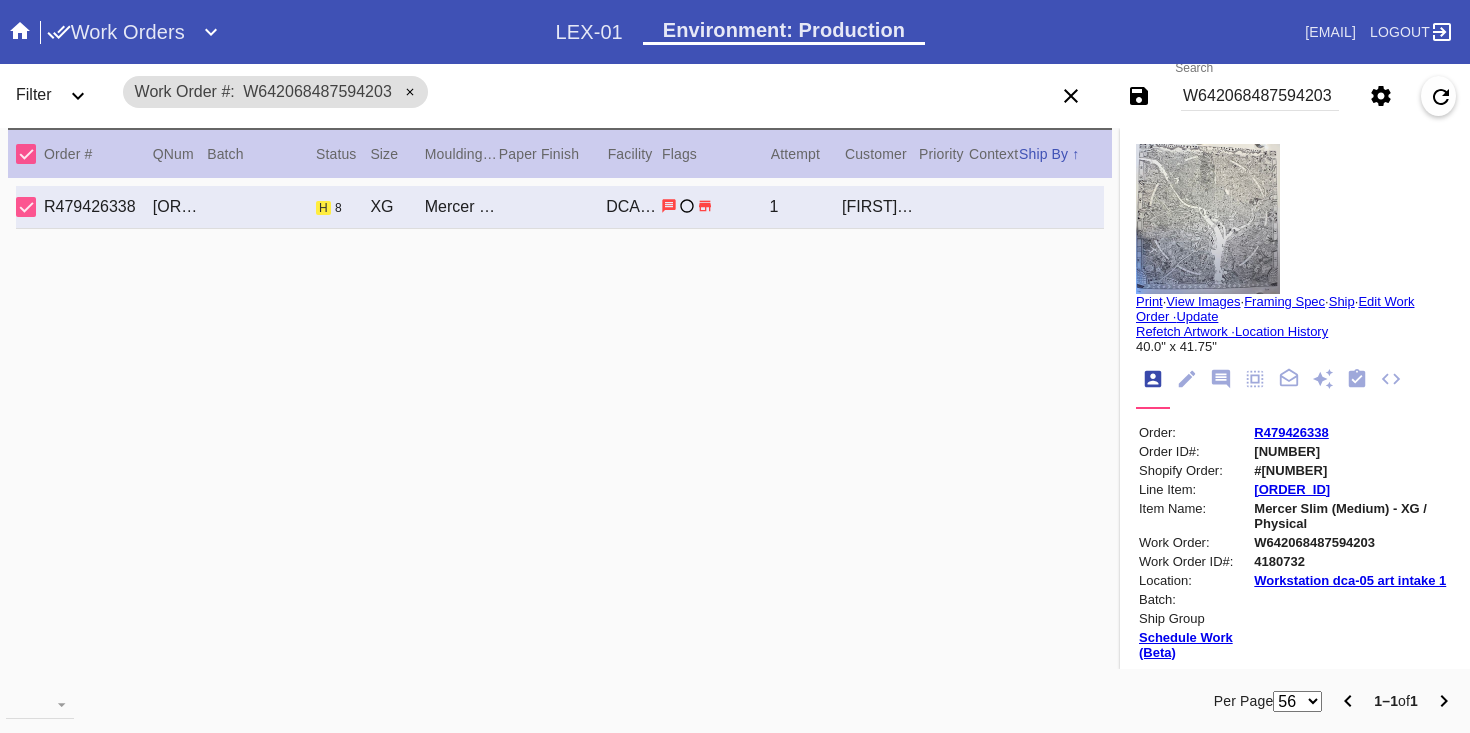 click on "W642068487594203" at bounding box center (1352, 542) 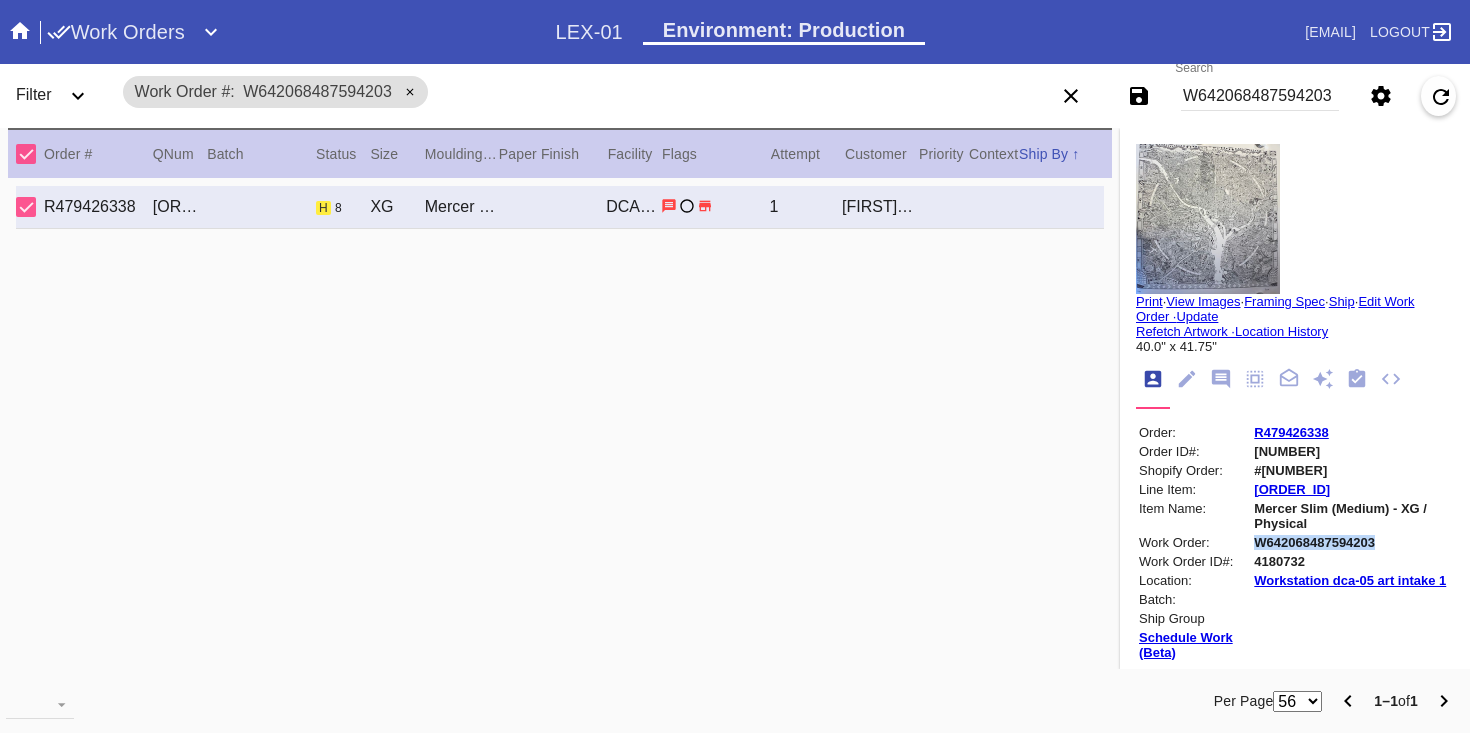 click on "W642068487594203" at bounding box center [1352, 542] 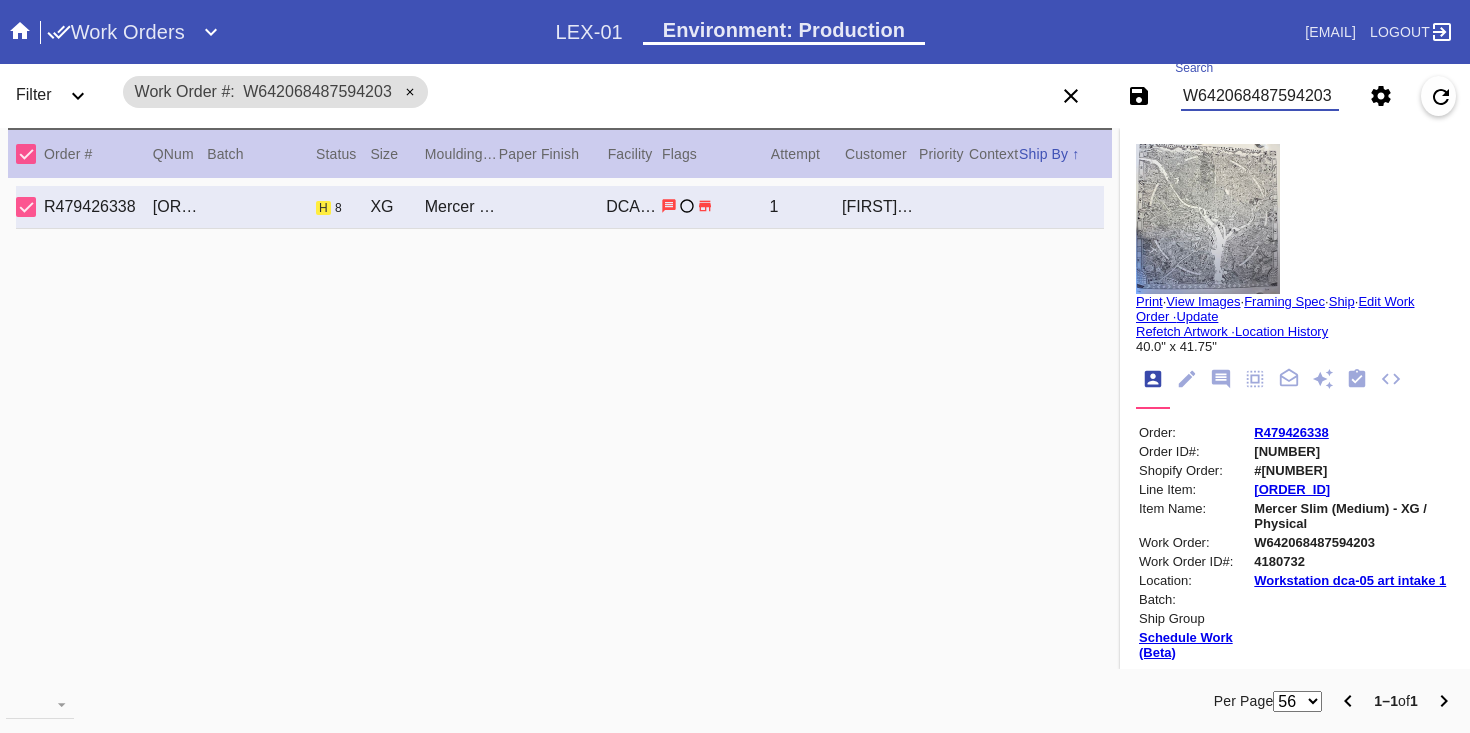 click on "W642068487594203" at bounding box center (1260, 96) 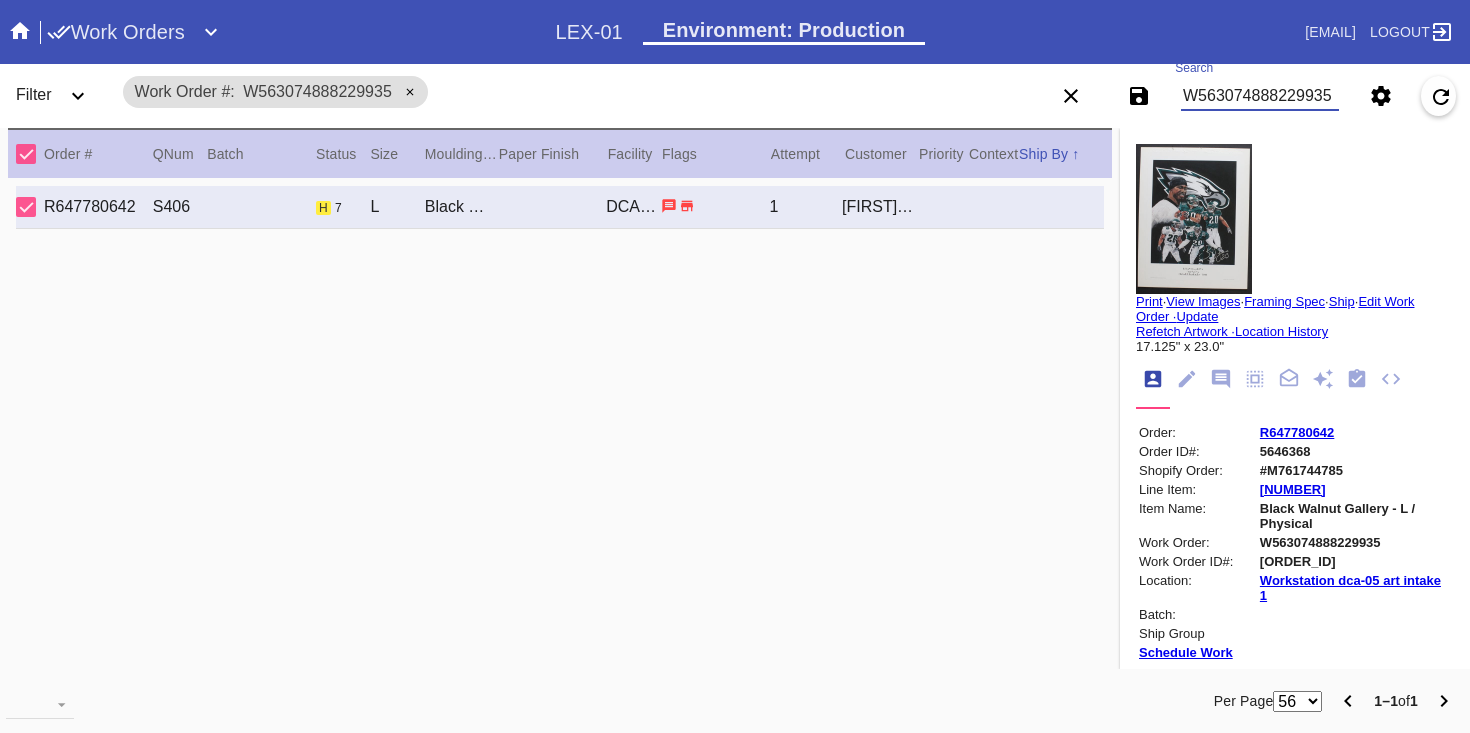 click on "Print" at bounding box center (1149, 301) 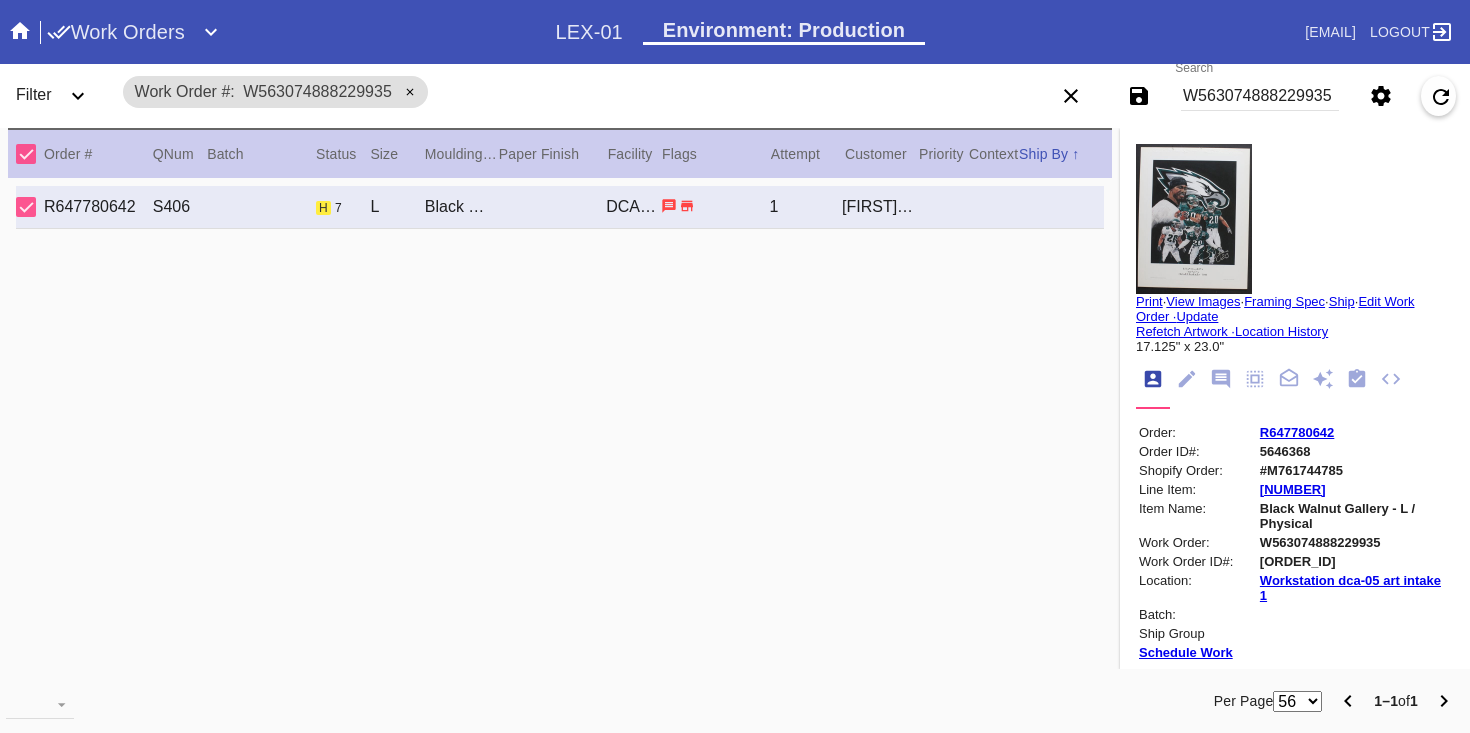 click on "View Images" at bounding box center [1203, 301] 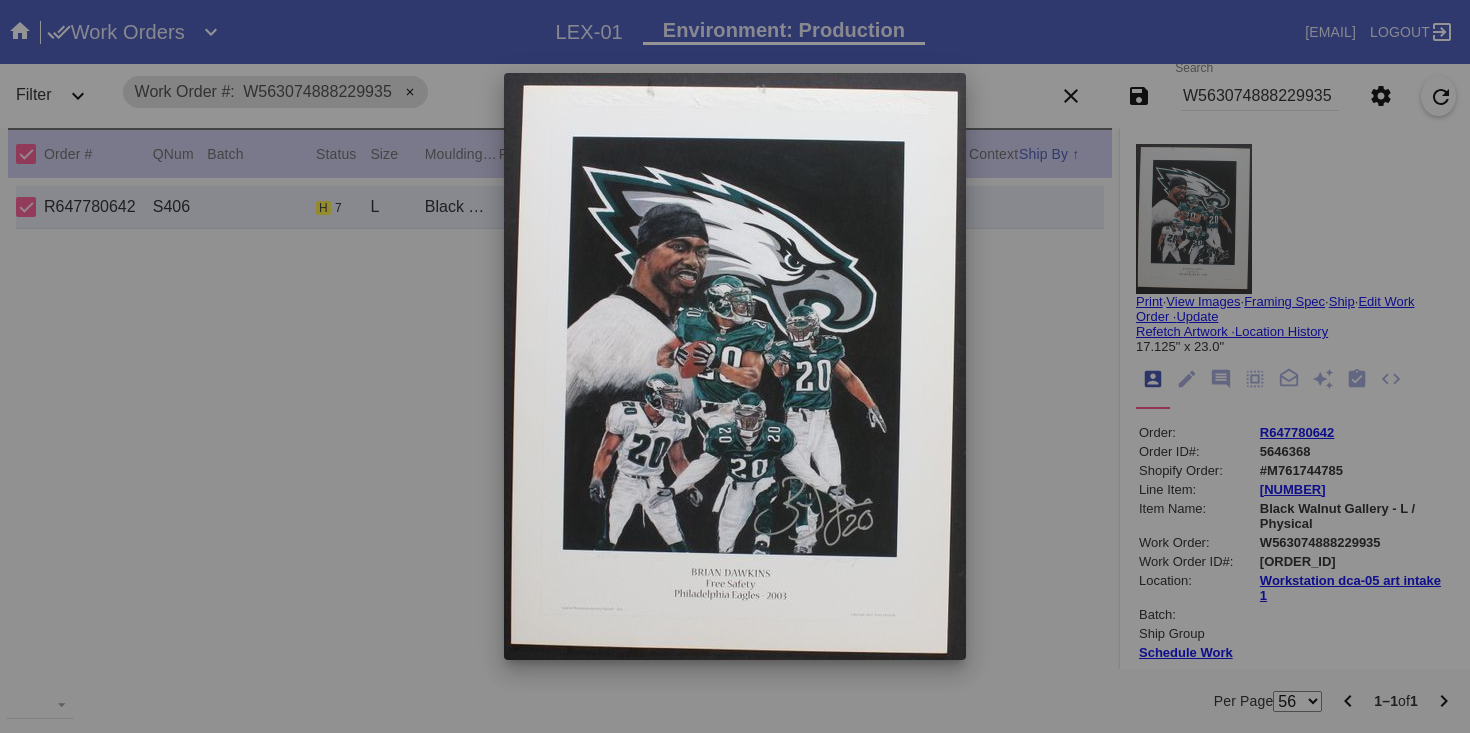 click at bounding box center [735, 366] 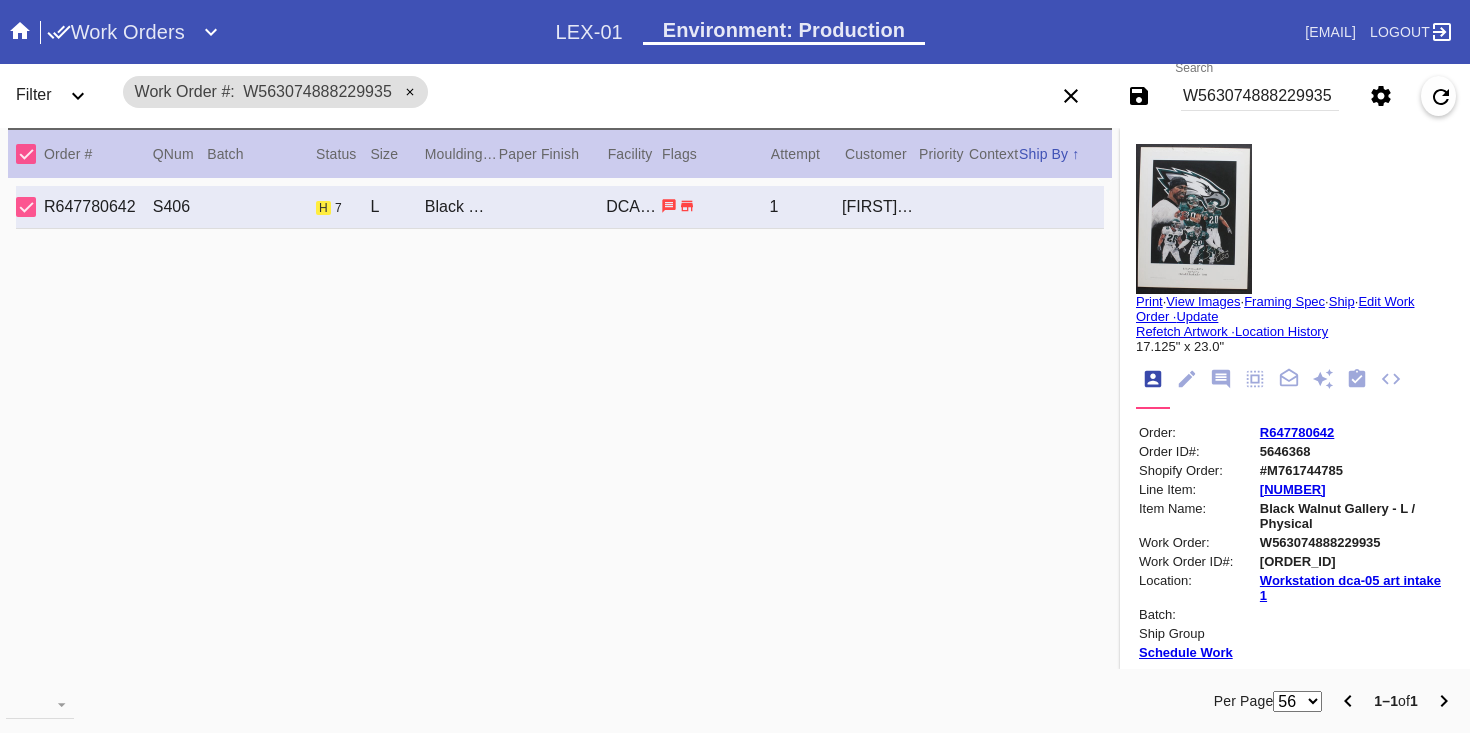 click on "Print" at bounding box center (1149, 301) 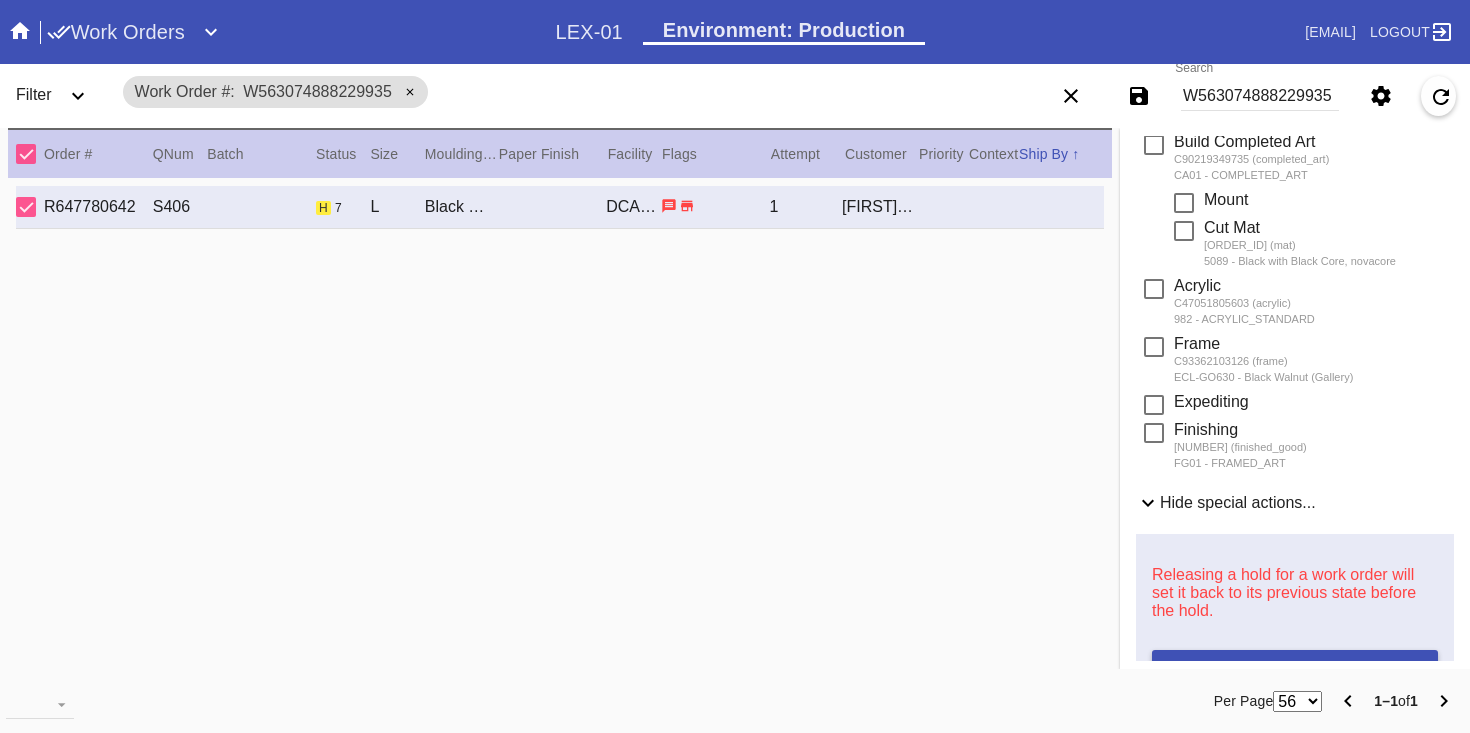 scroll, scrollTop: 742, scrollLeft: 0, axis: vertical 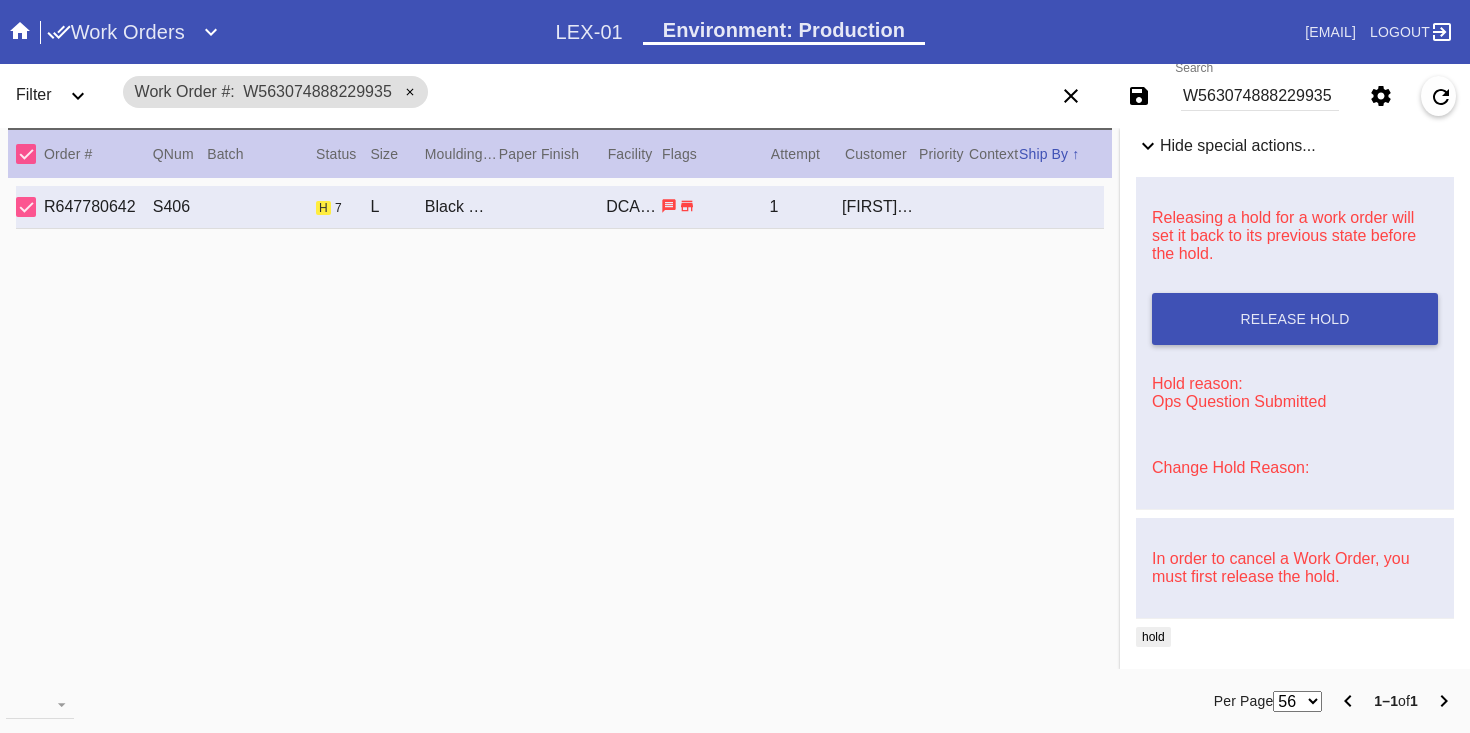 click on "Releasing a hold for a work order will set it back to its previous state before the hold. Release Hold Hold reason: Ops Question Submitted Change Hold Reason:" at bounding box center [1295, 343] 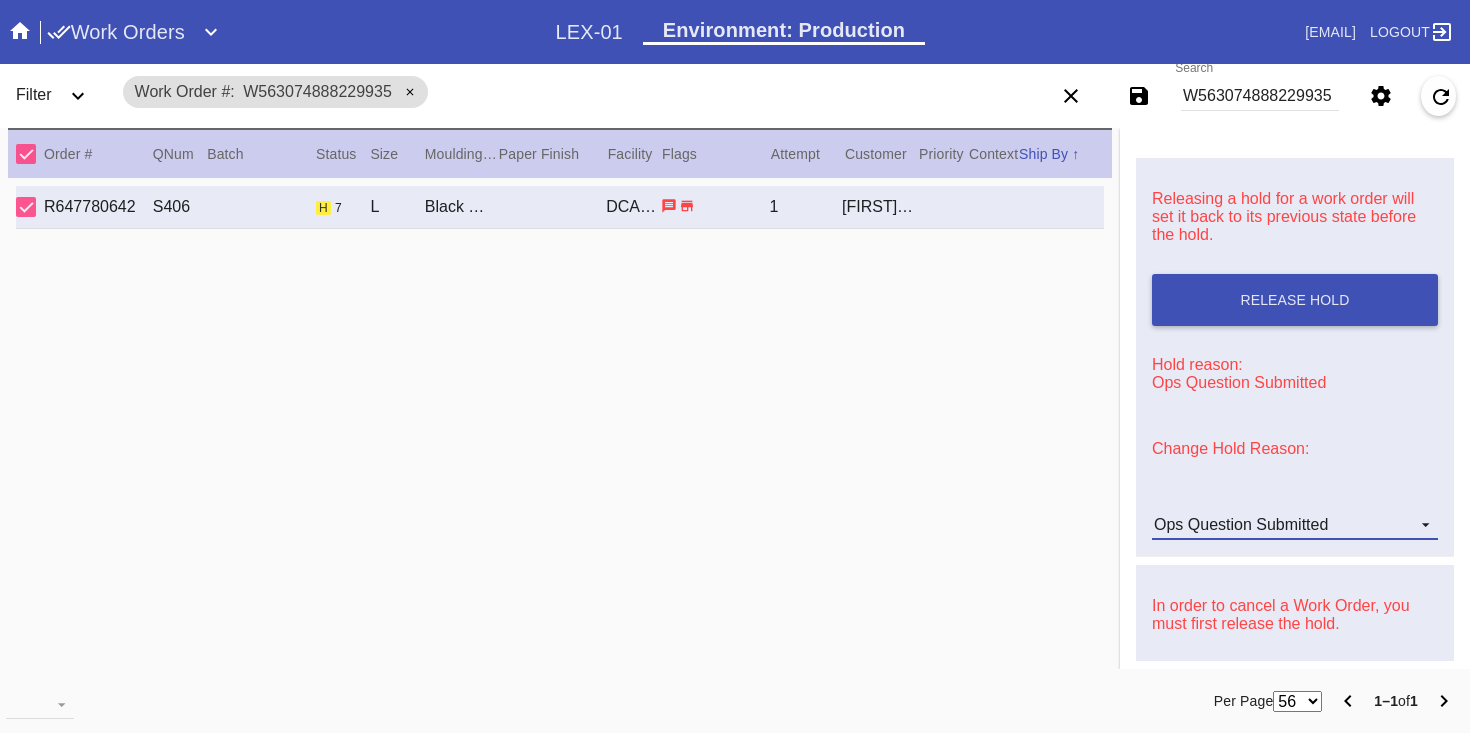 click on "Ops Question Submitted" at bounding box center (1295, 525) 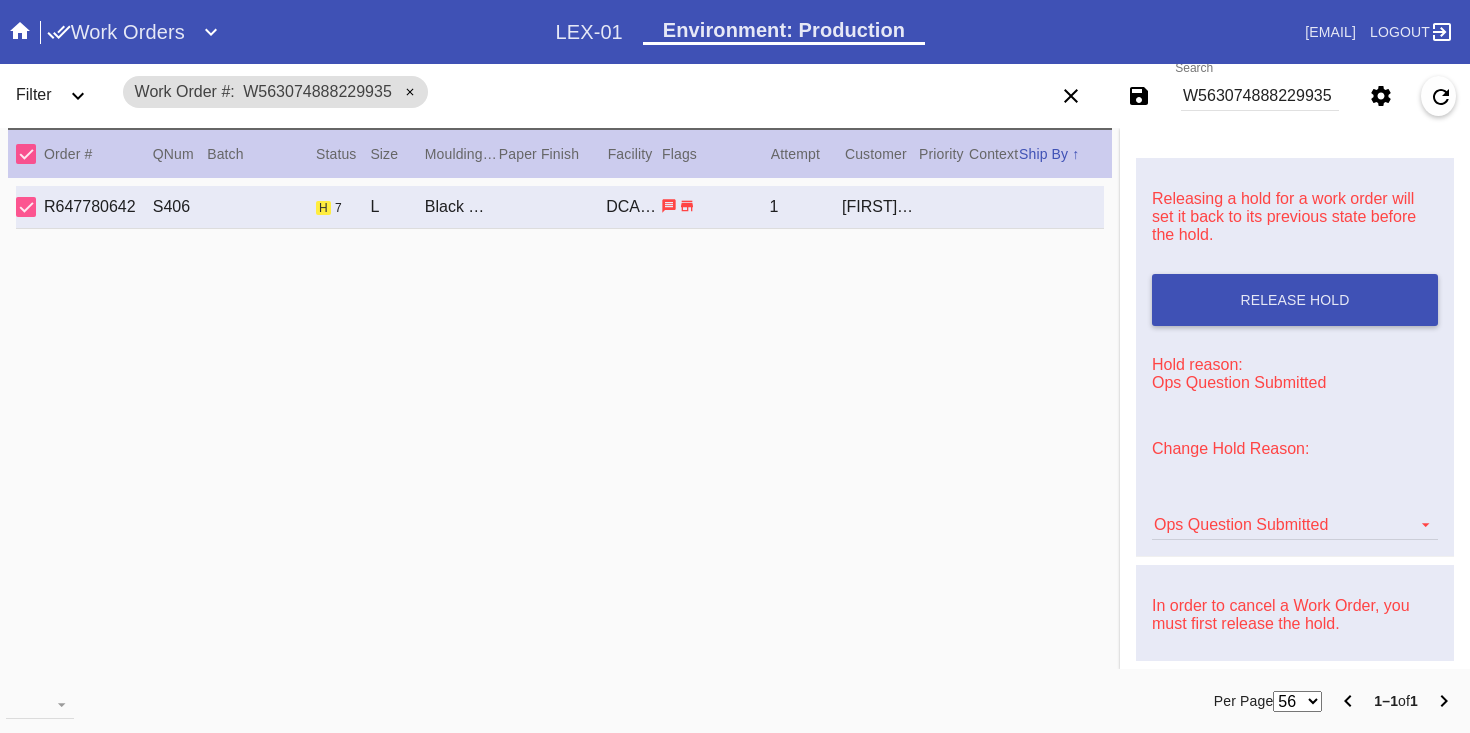 scroll, scrollTop: 376, scrollLeft: 0, axis: vertical 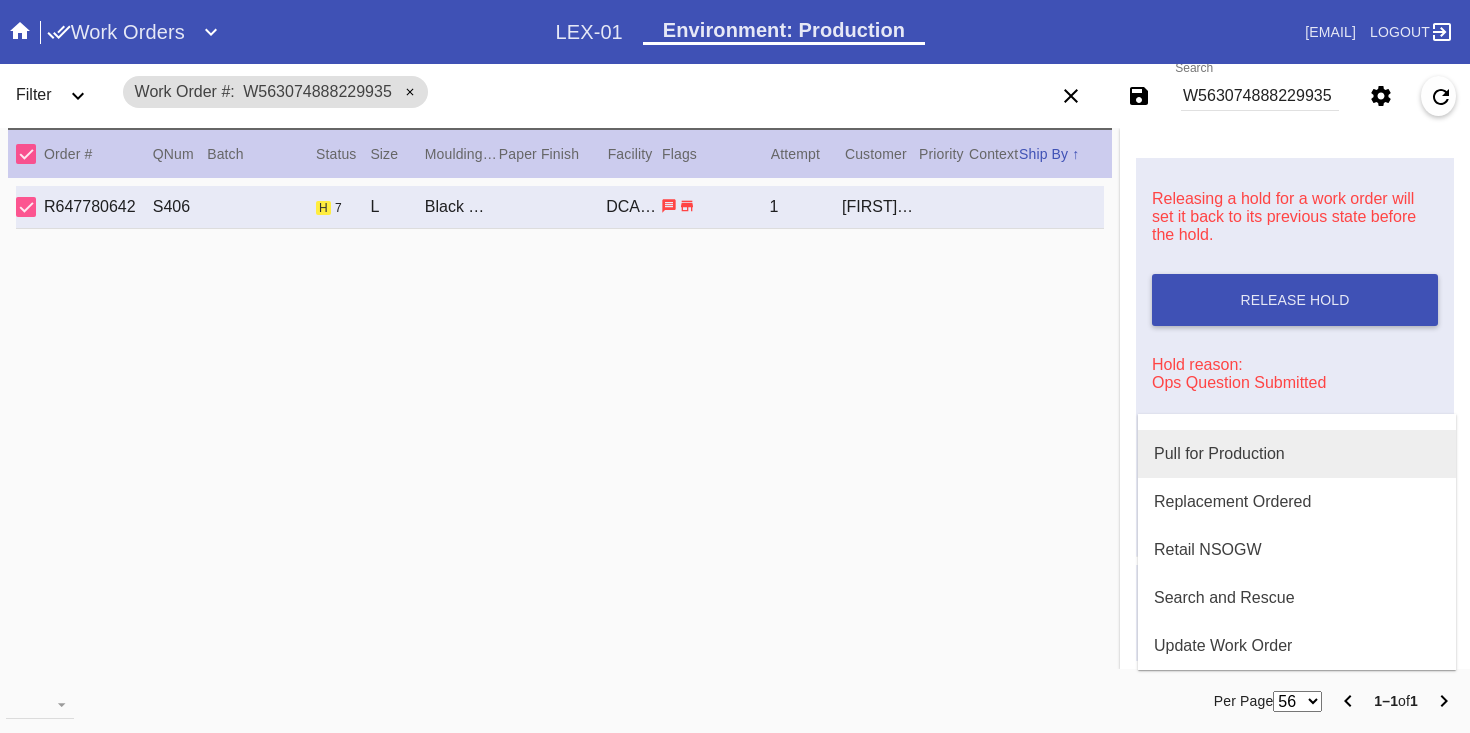 click on "Pull for Production" at bounding box center (1219, 454) 